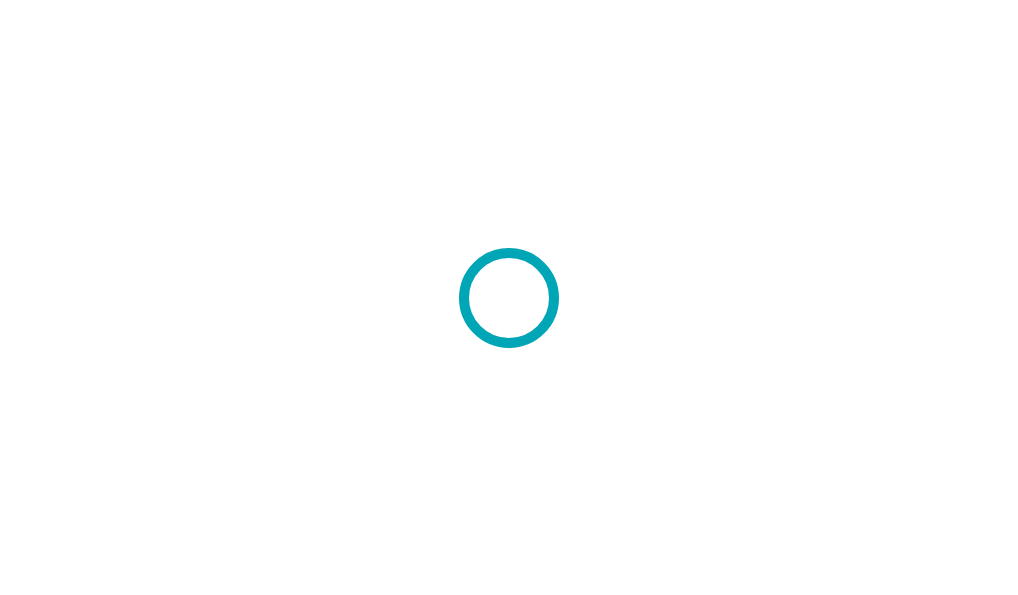 scroll, scrollTop: 0, scrollLeft: 0, axis: both 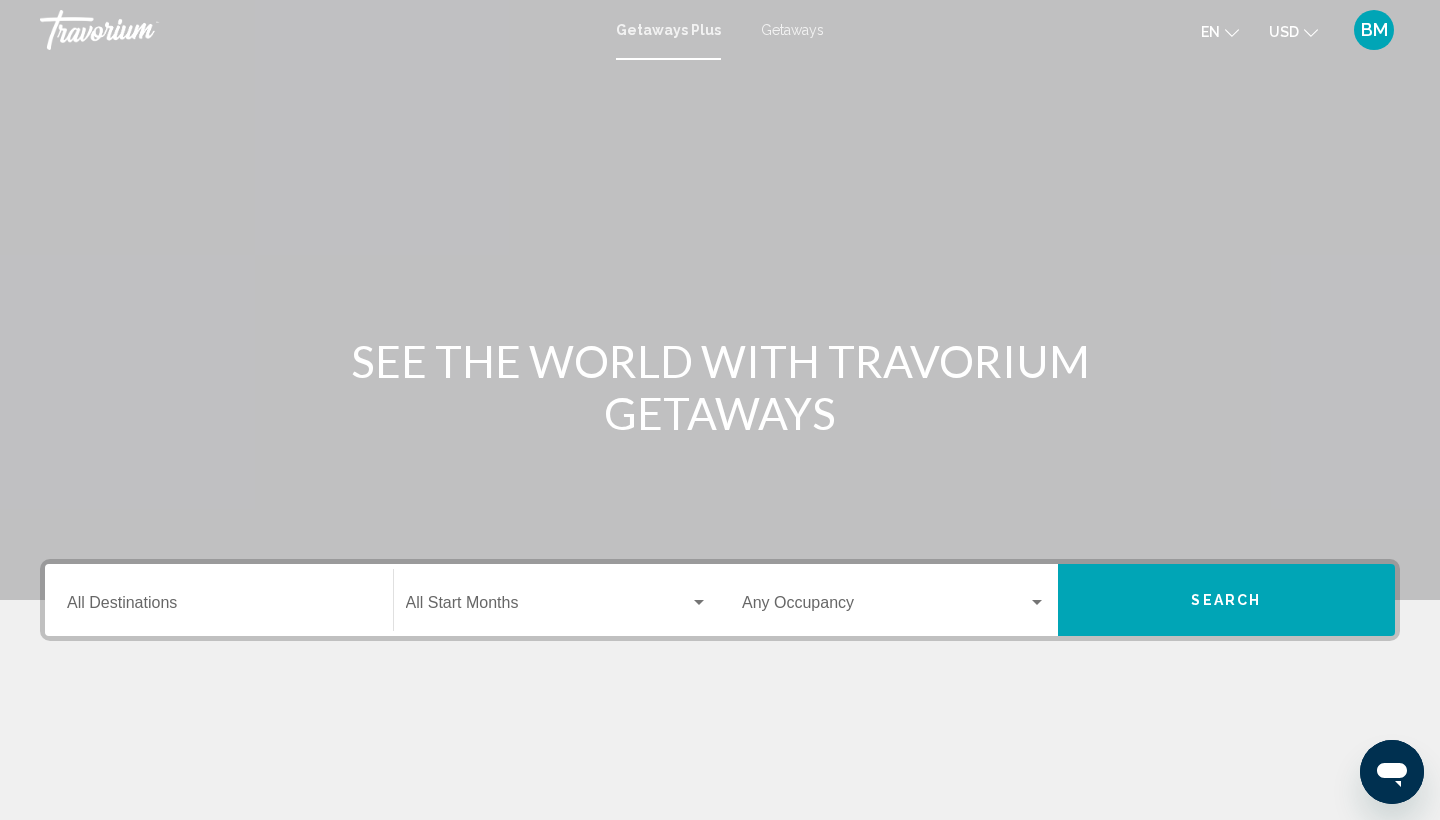 click on "Getaways" at bounding box center [792, 30] 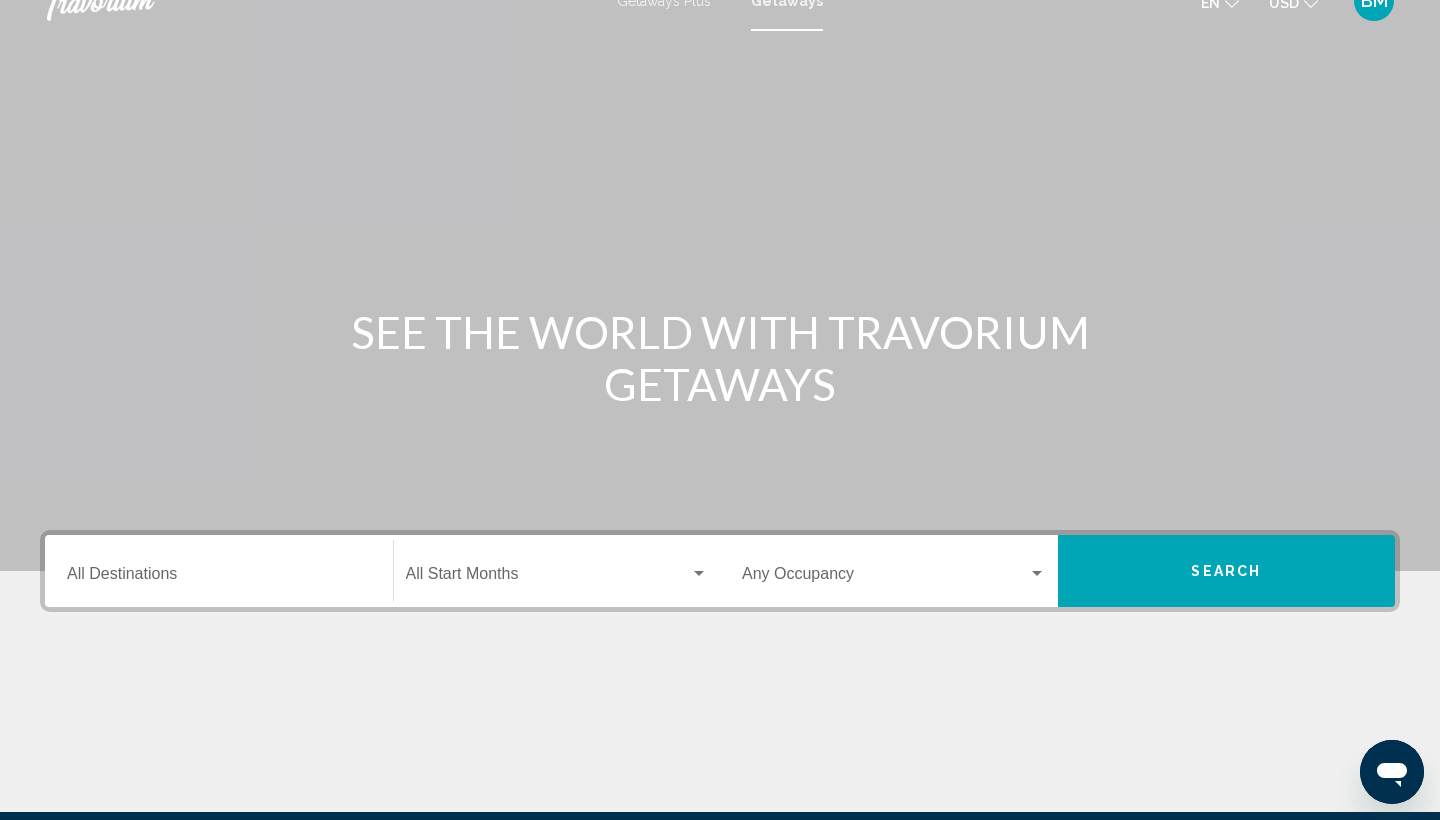 scroll, scrollTop: 55, scrollLeft: 0, axis: vertical 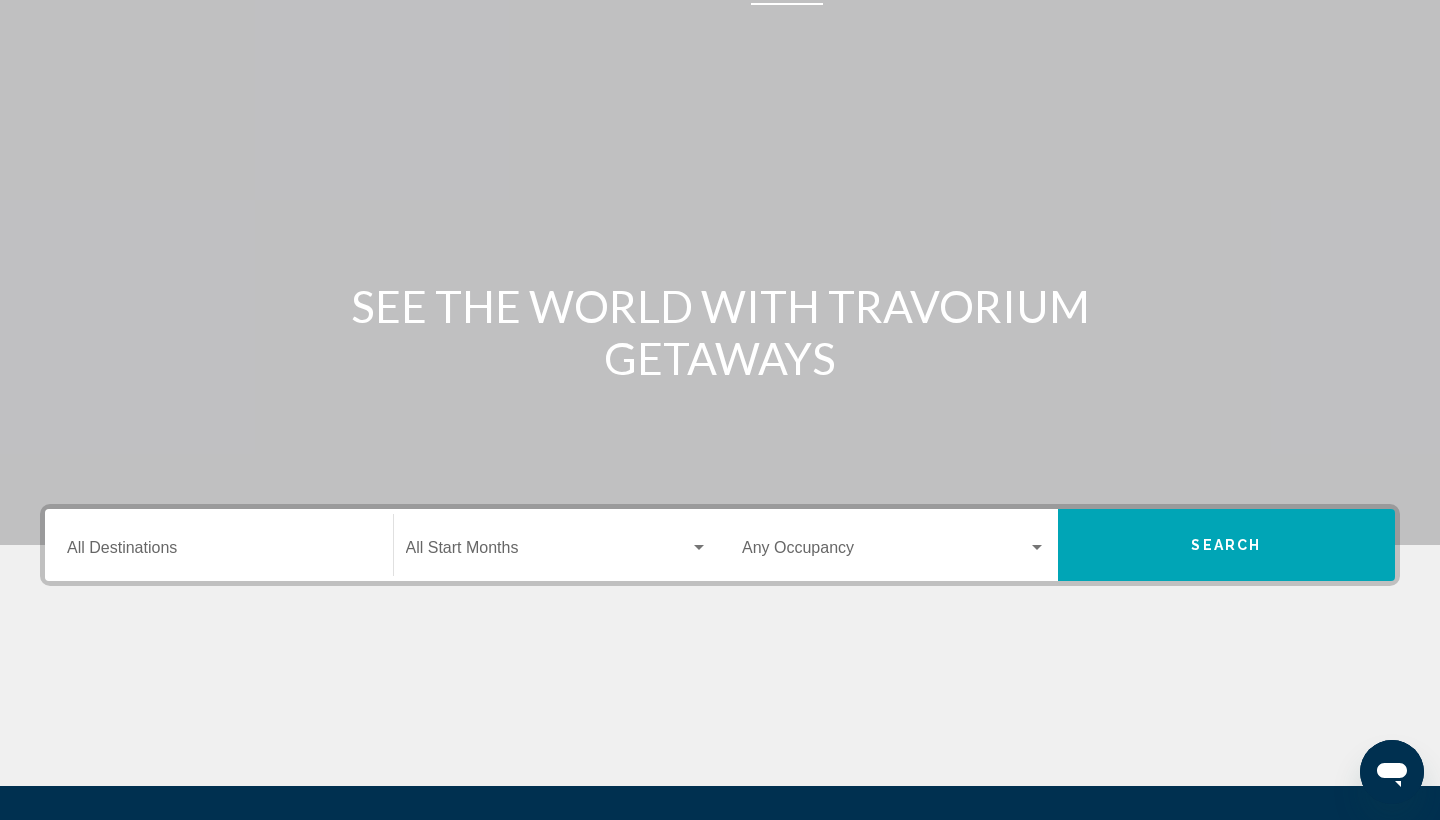 click on "Destination All Destinations" at bounding box center (219, 552) 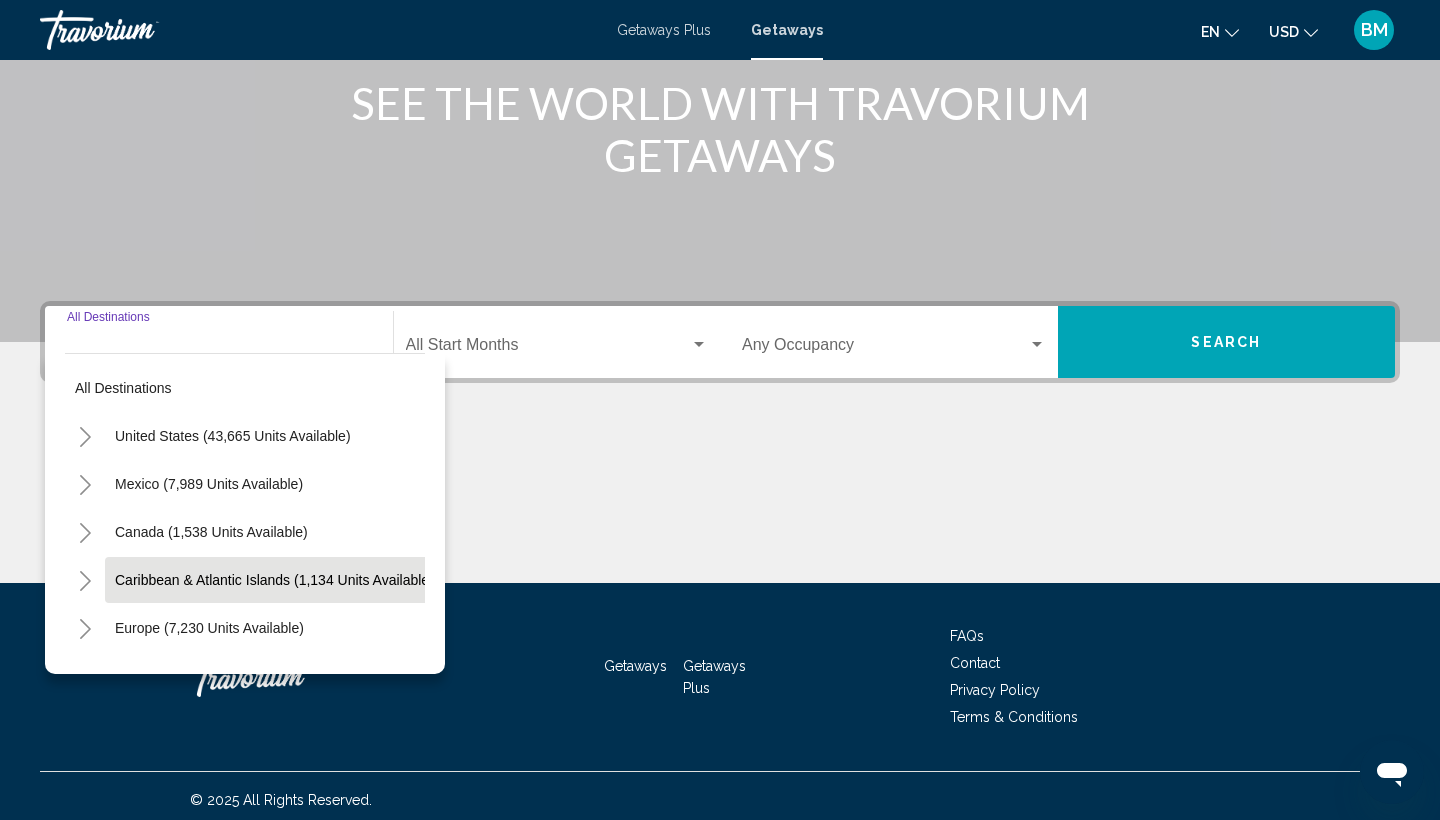 scroll, scrollTop: 266, scrollLeft: 0, axis: vertical 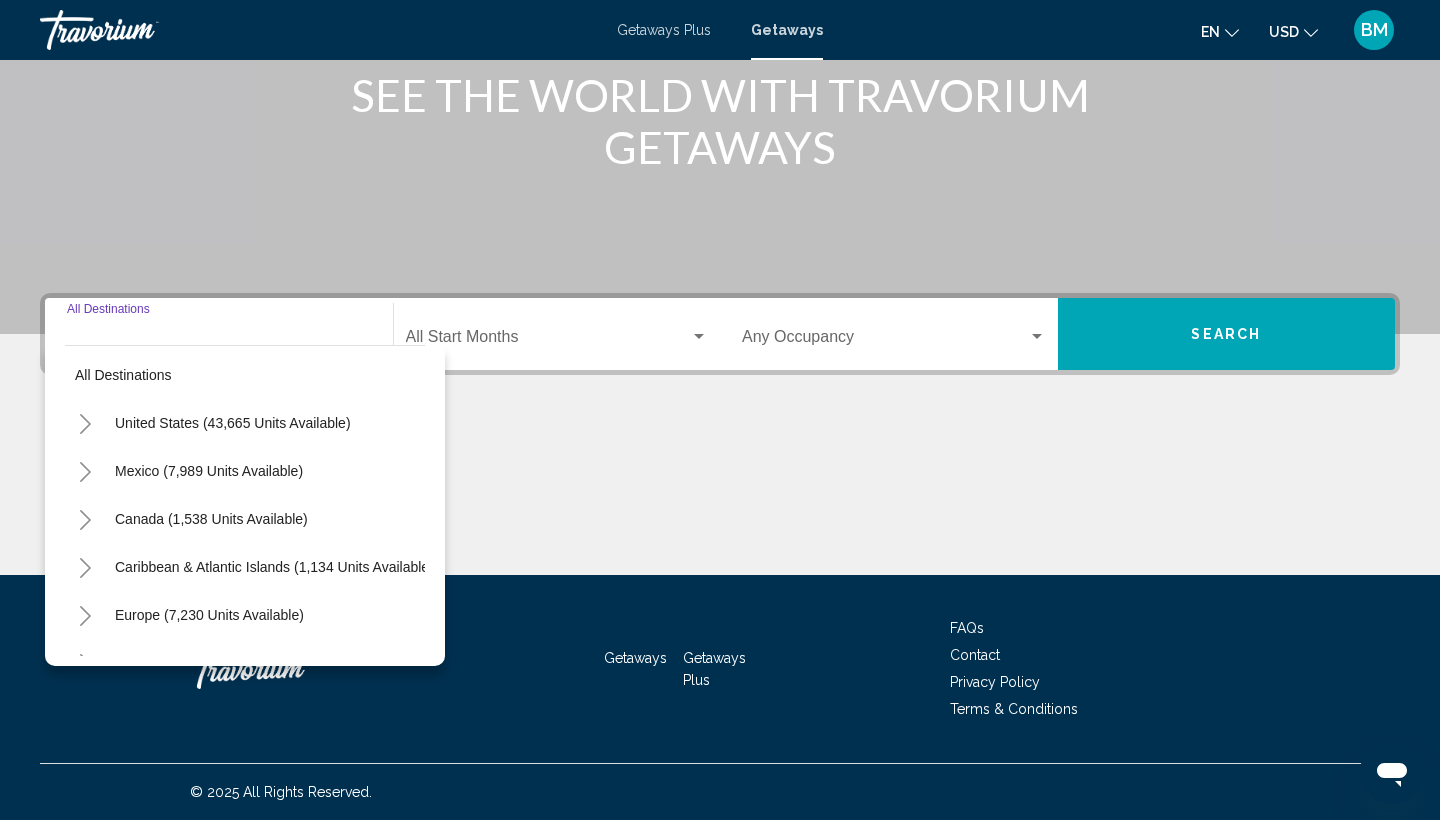 click 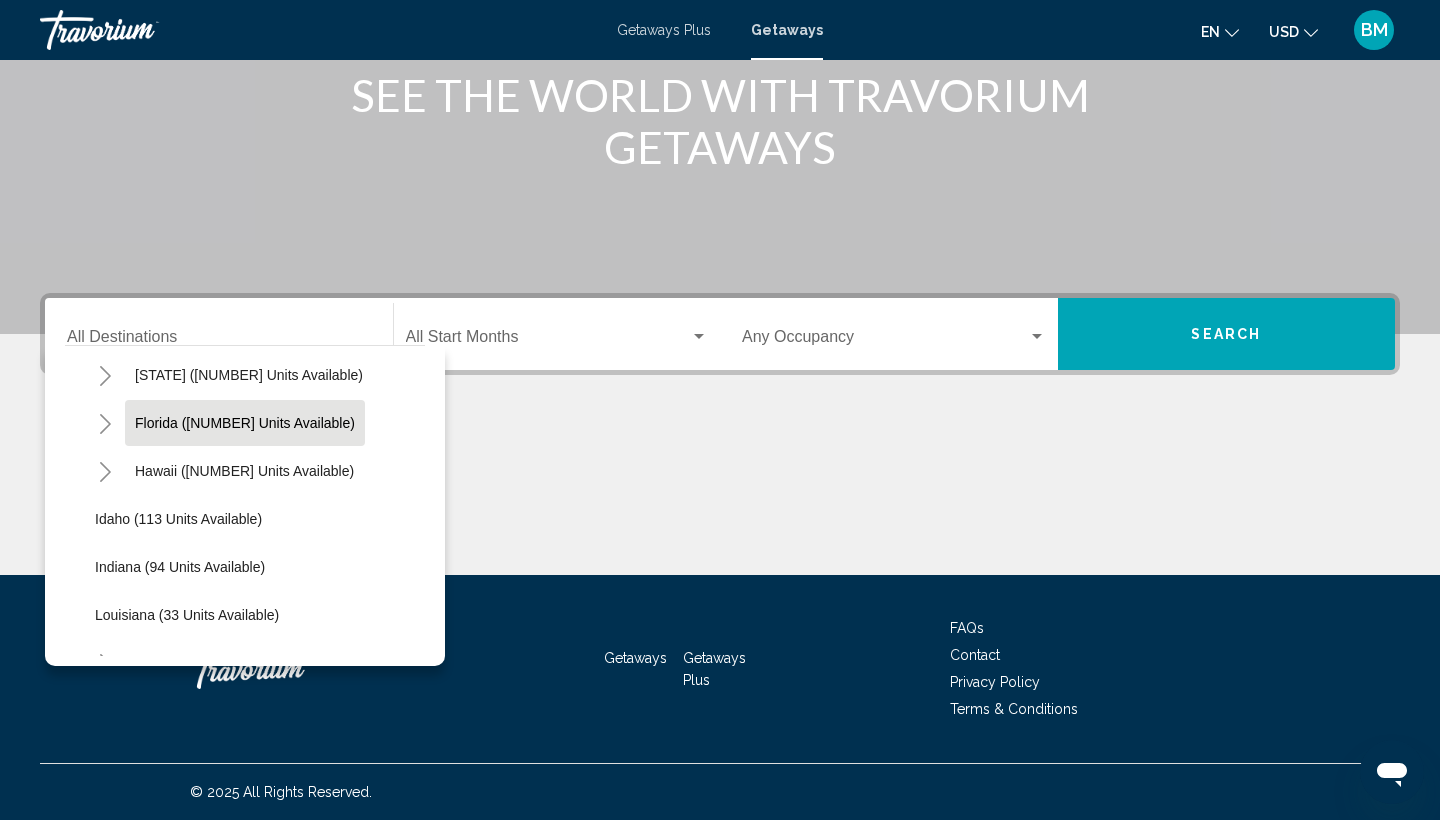 scroll, scrollTop: 243, scrollLeft: 0, axis: vertical 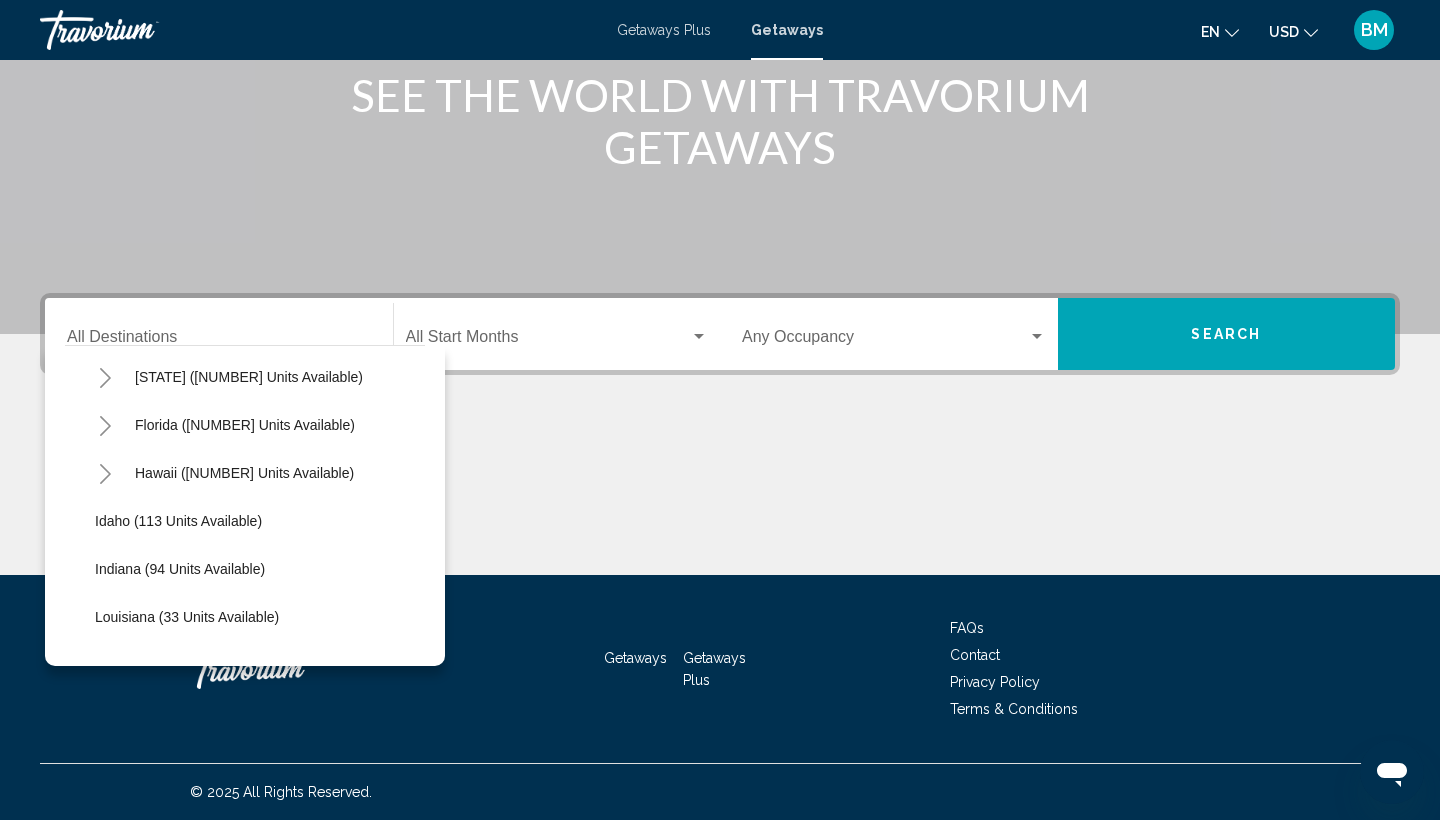 click 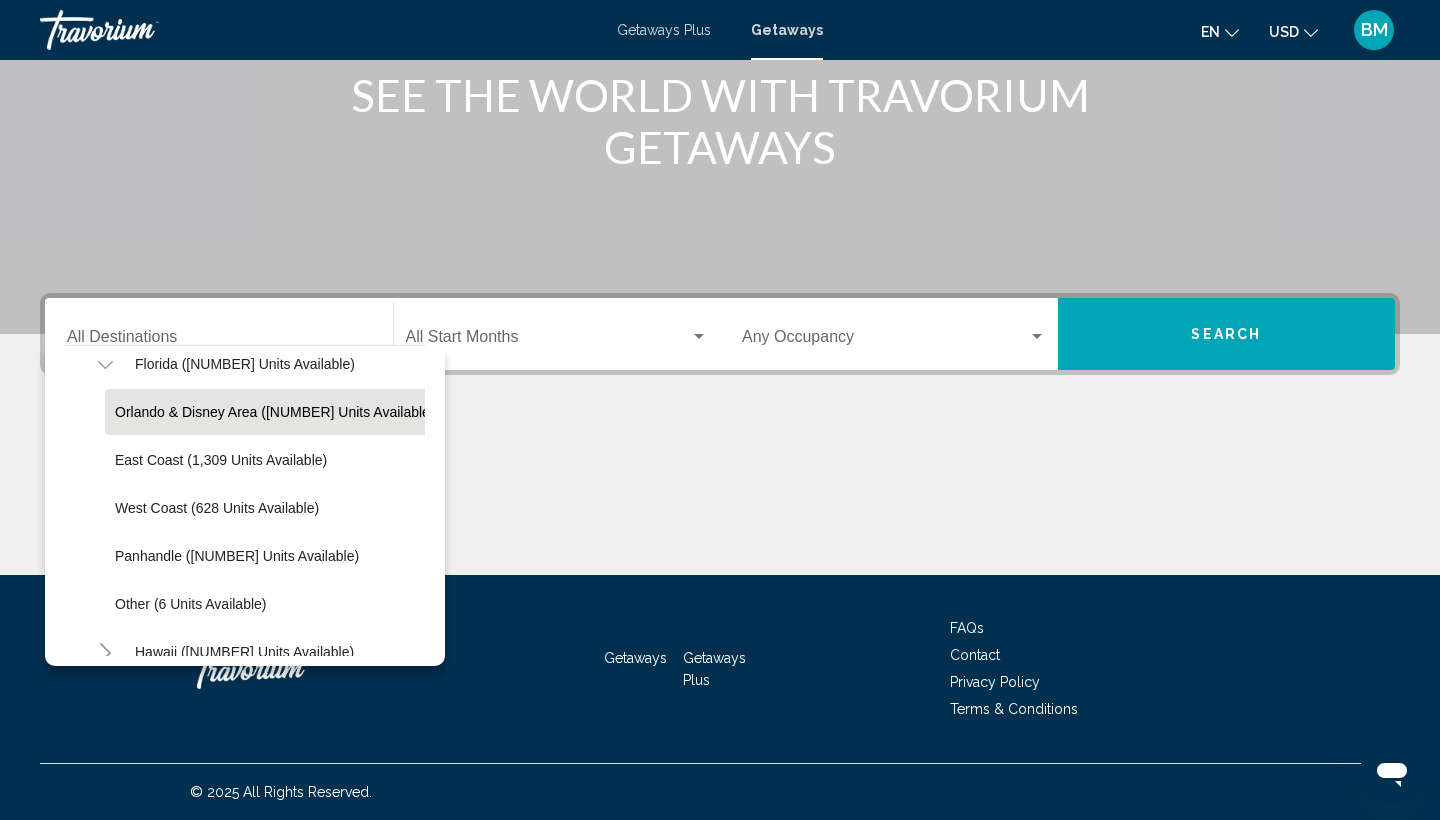 scroll, scrollTop: 309, scrollLeft: 0, axis: vertical 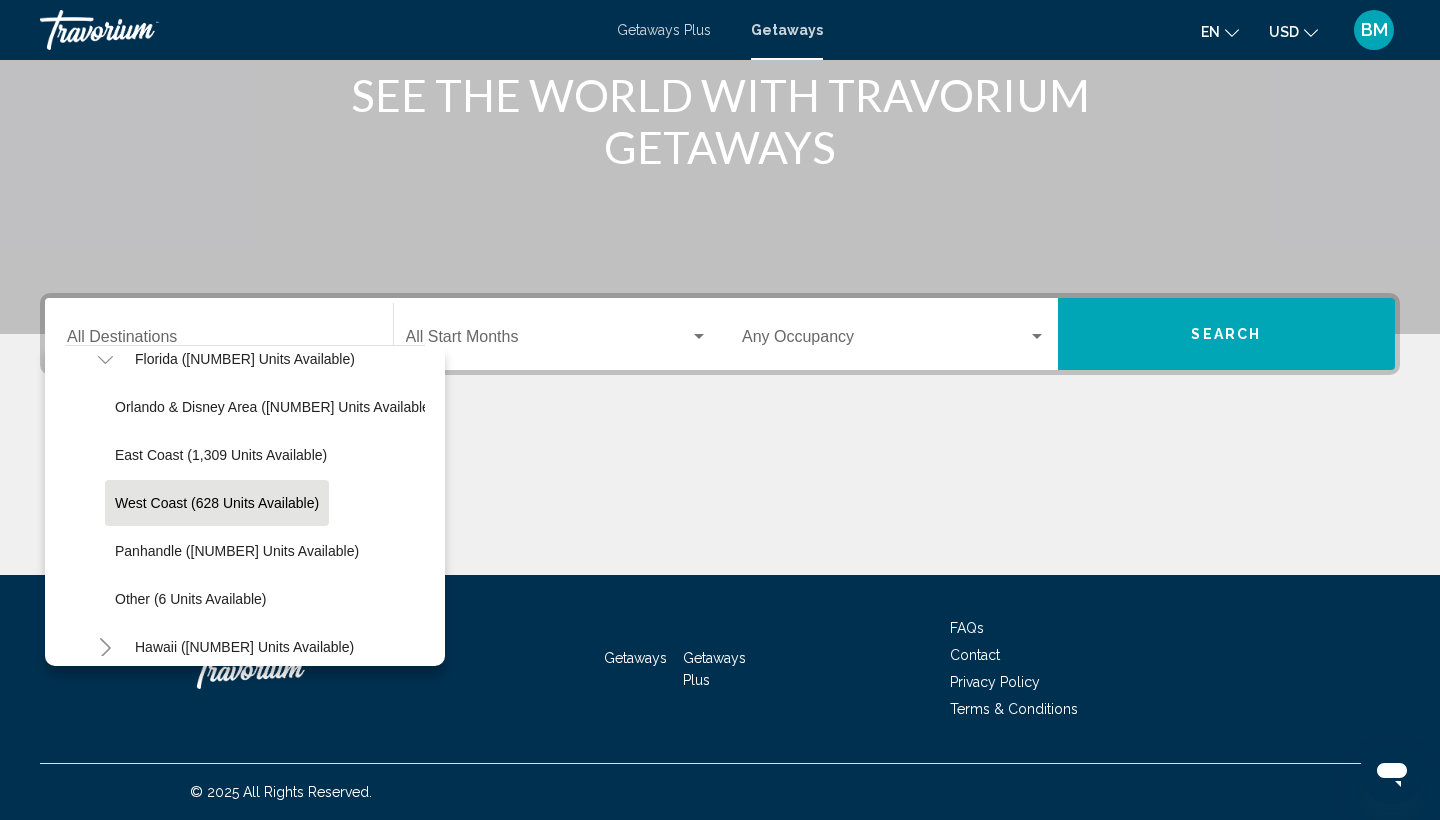 click on "West Coast (628 units available)" 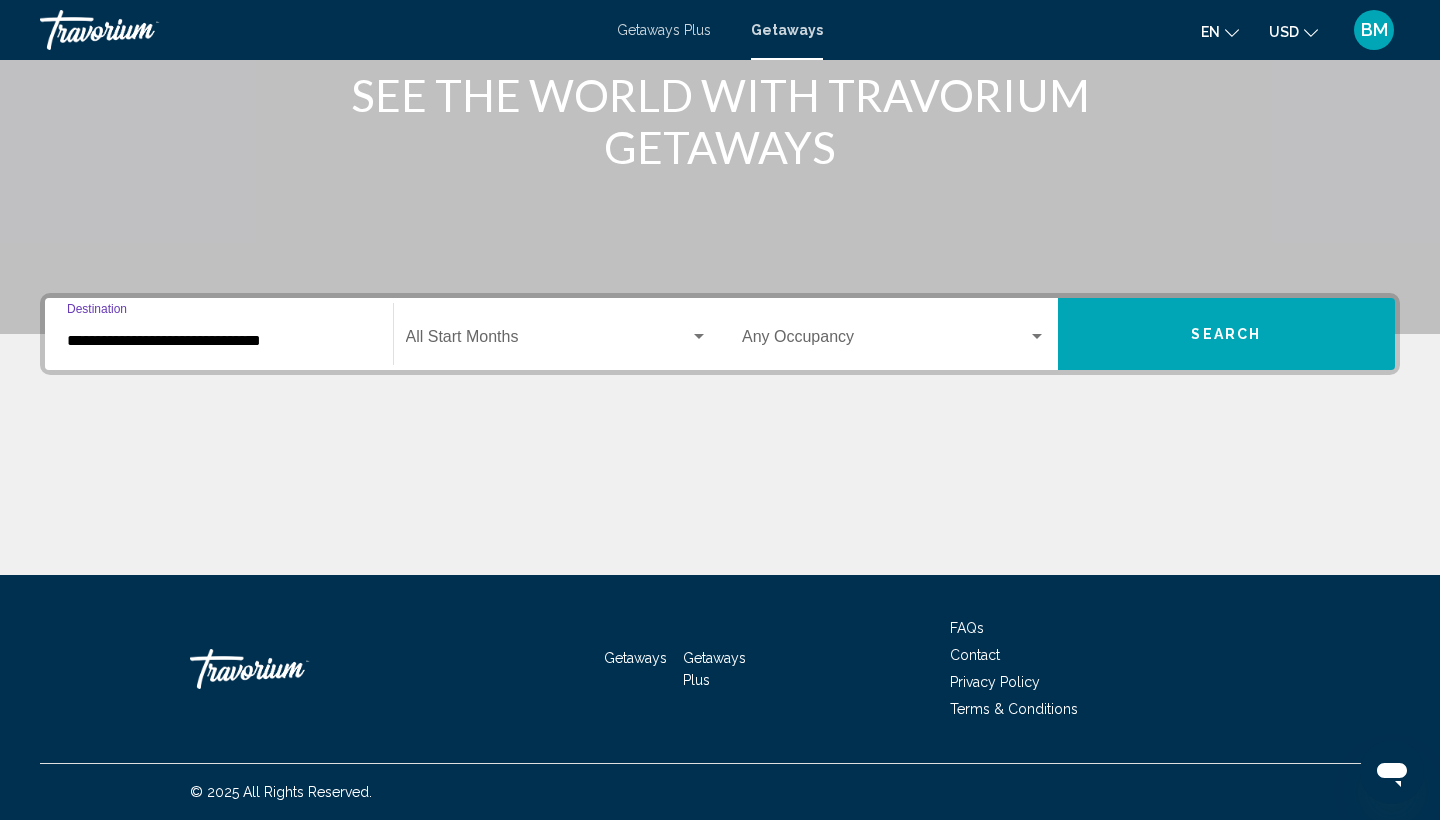 click at bounding box center (548, 341) 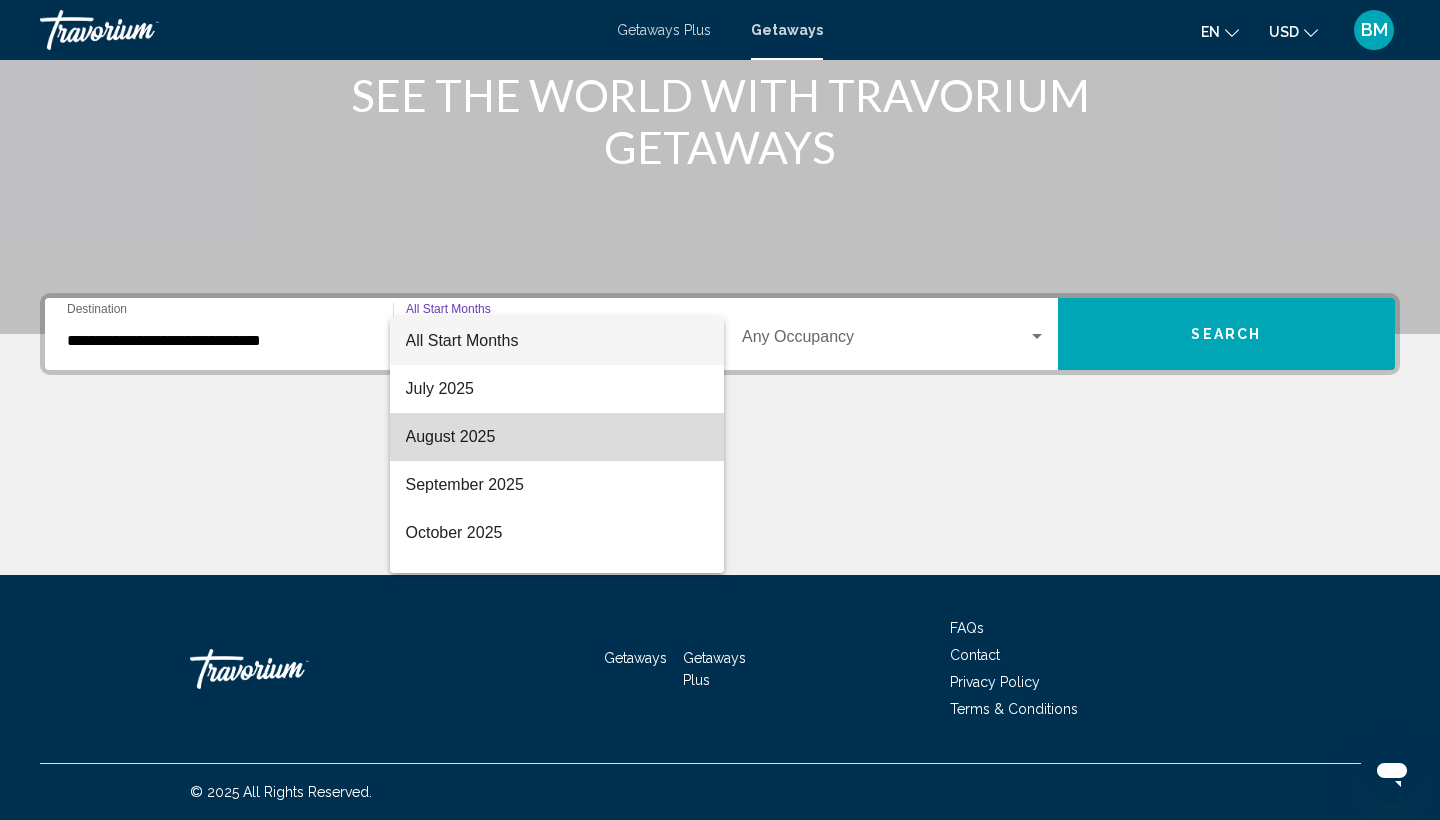 click on "August 2025" at bounding box center (557, 437) 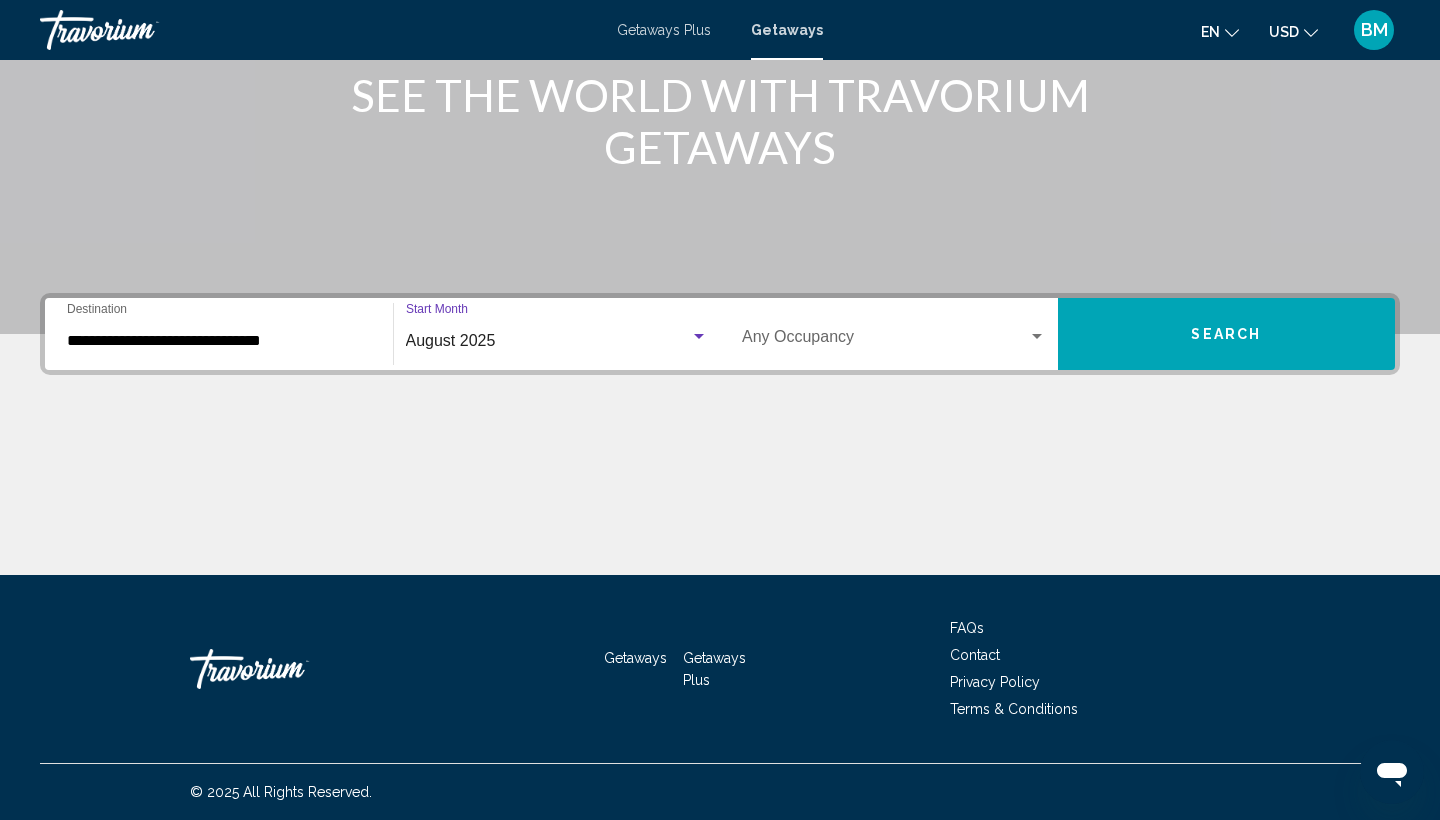 click on "Occupancy Any Occupancy" at bounding box center (894, 334) 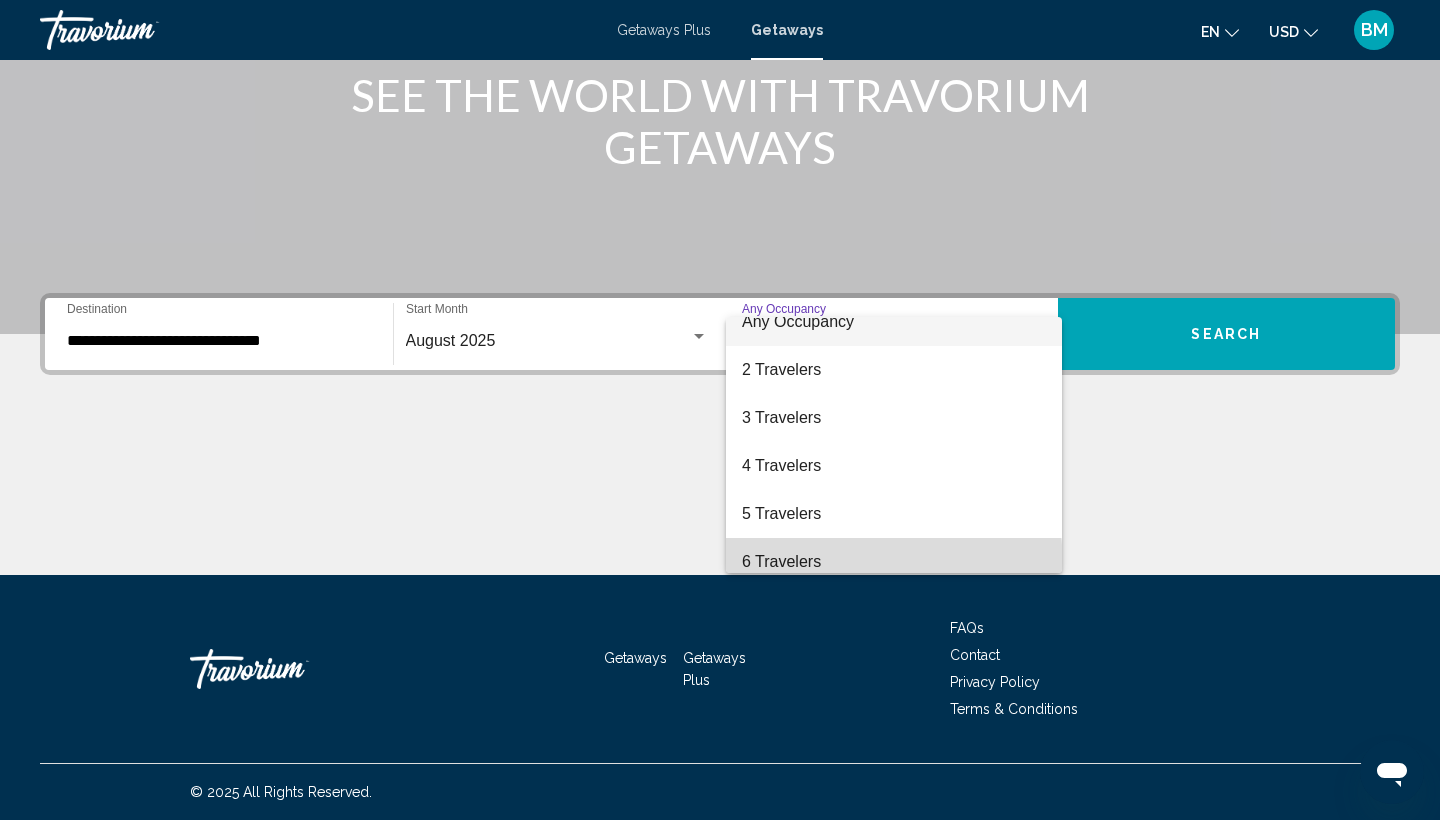 click on "6 Travelers" at bounding box center (894, 562) 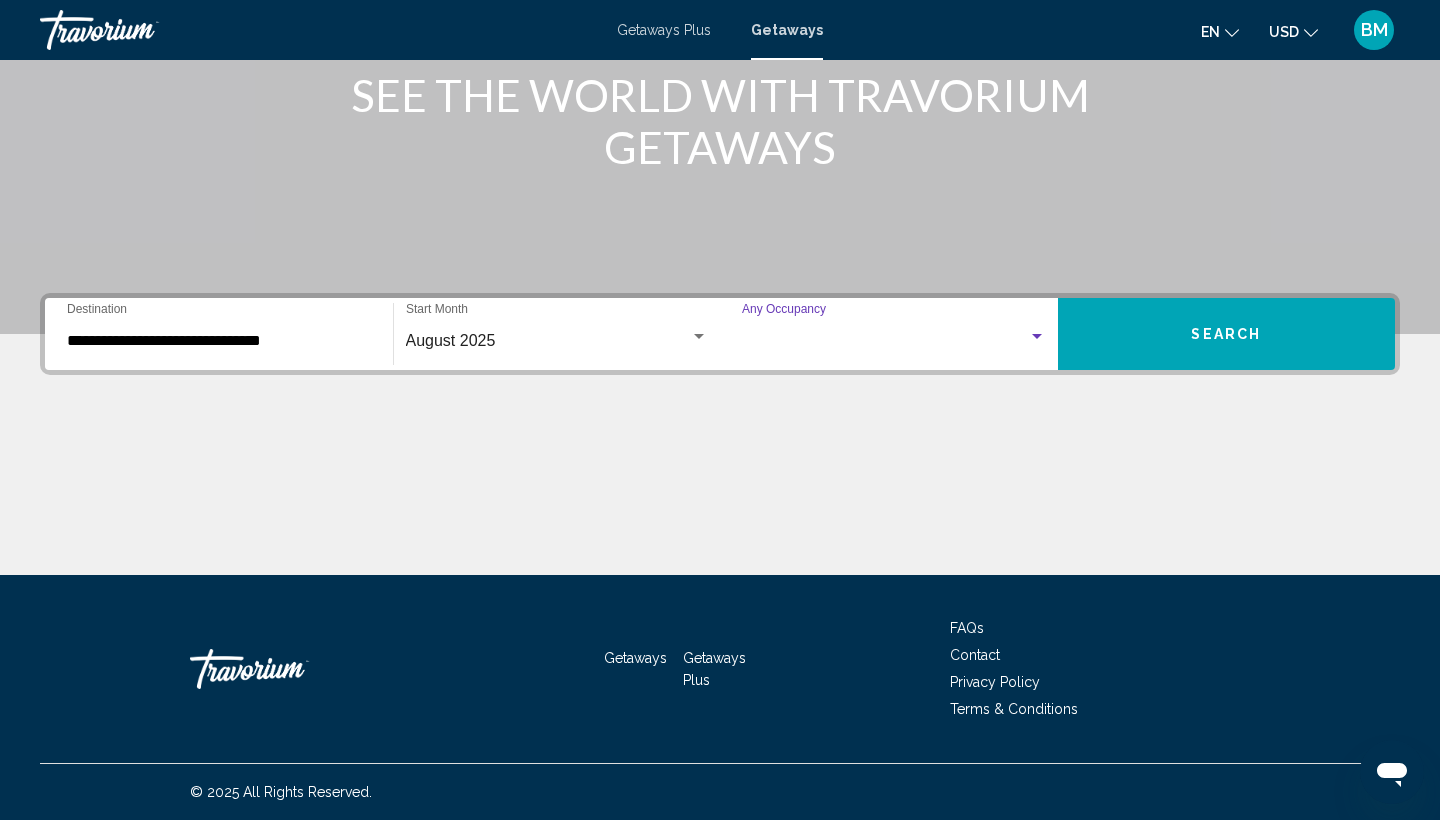 scroll, scrollTop: 32, scrollLeft: 0, axis: vertical 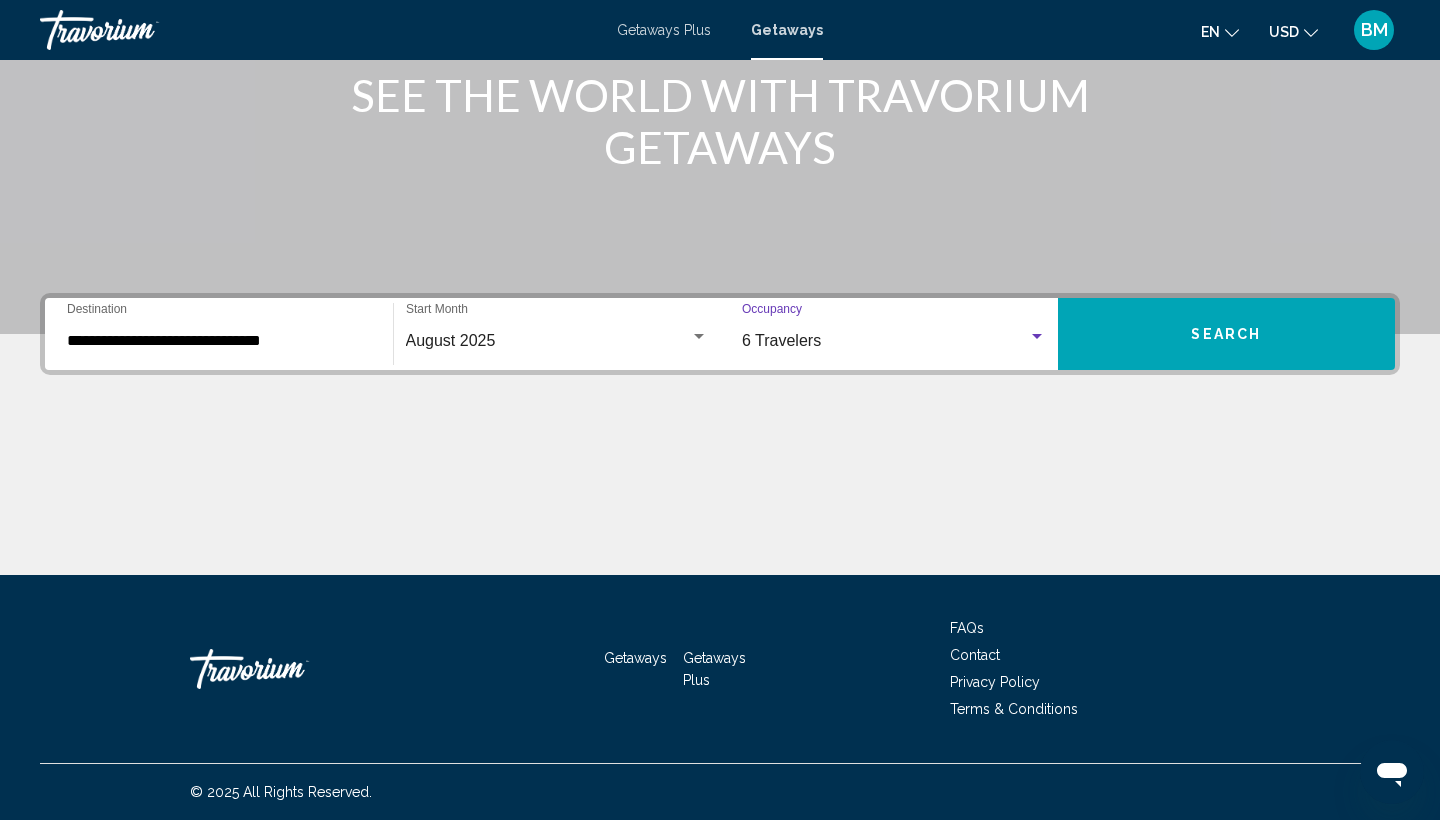 click on "Search" at bounding box center [1227, 334] 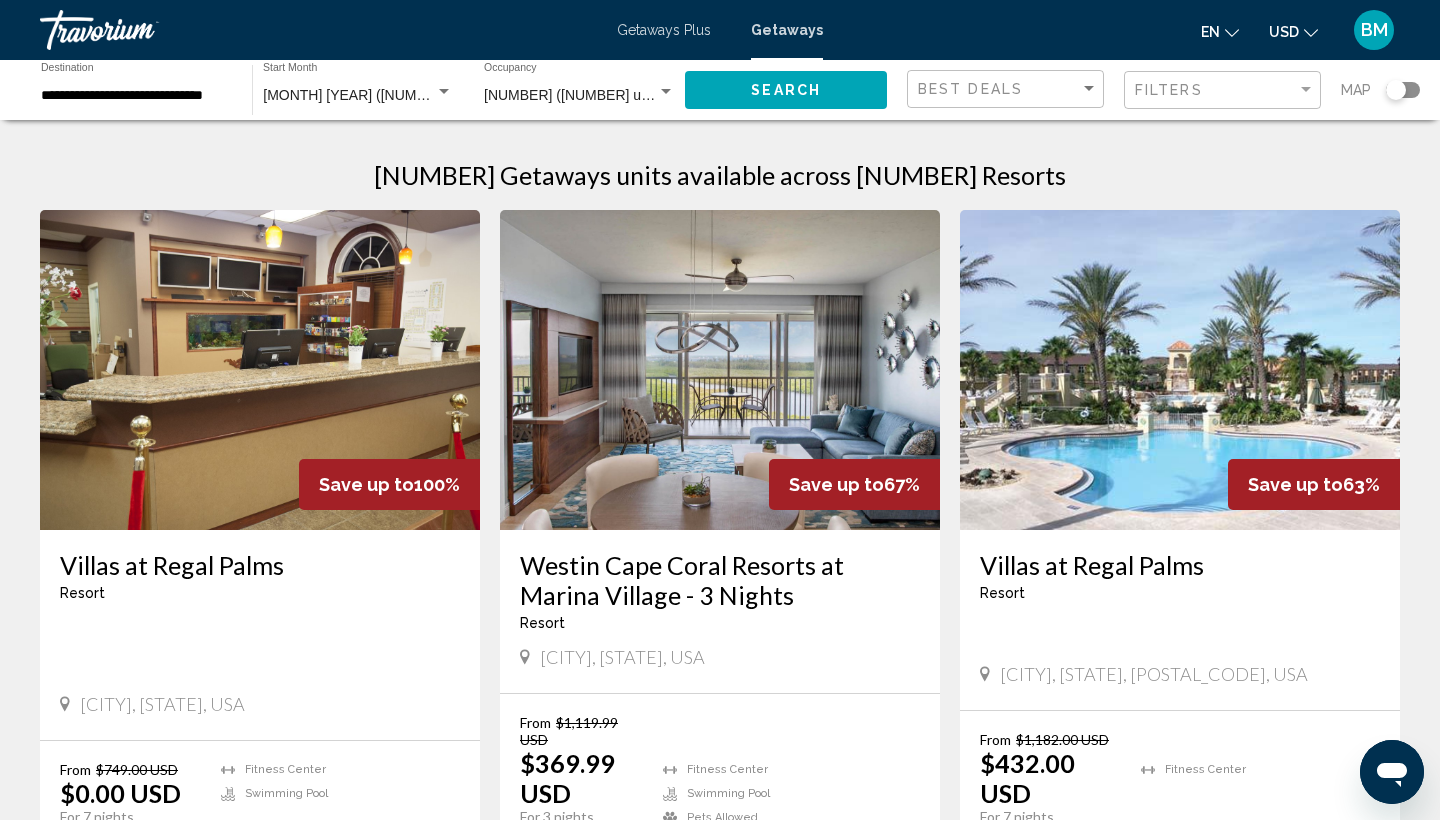 scroll, scrollTop: 0, scrollLeft: 0, axis: both 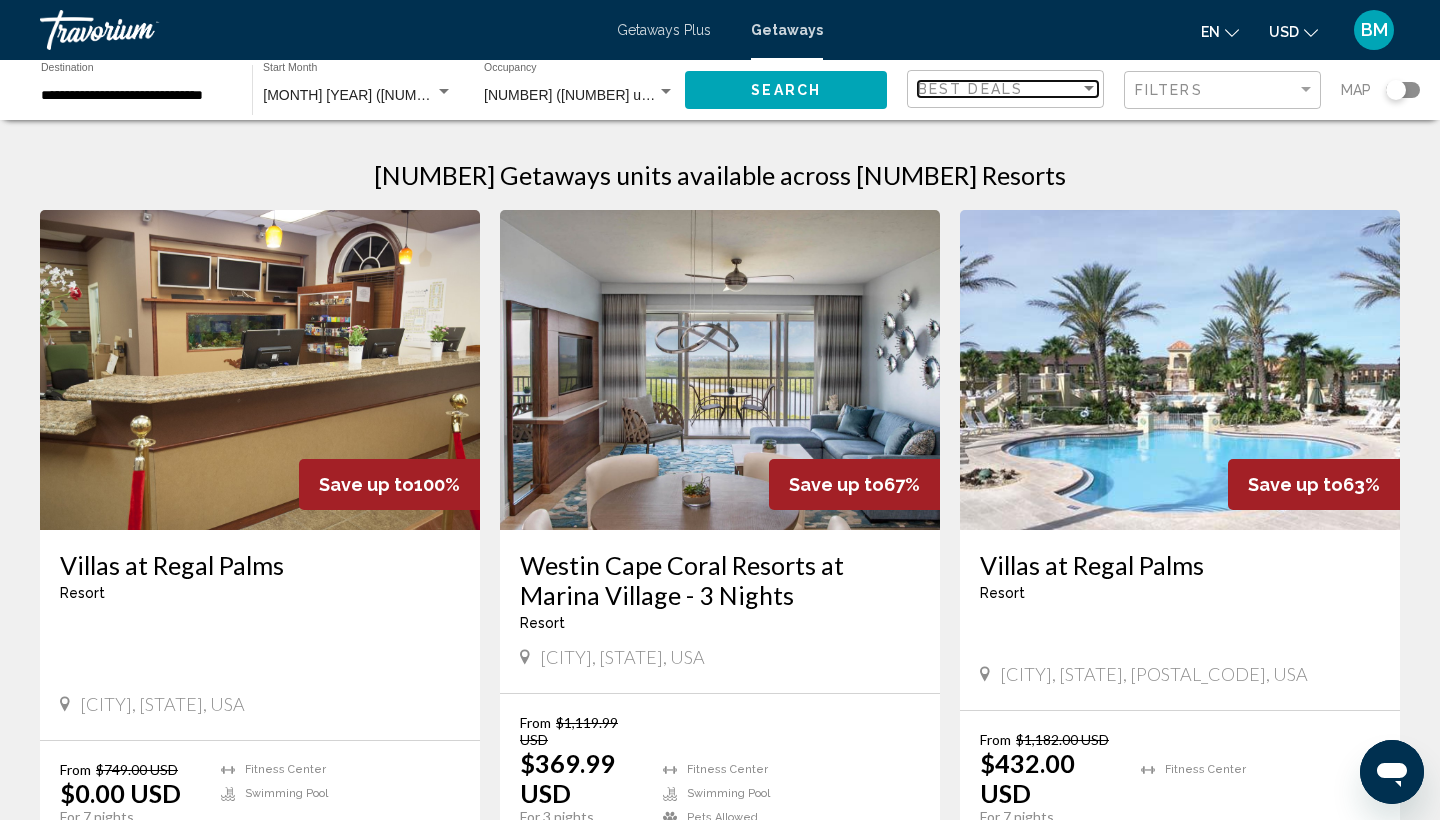 click on "Best Deals" at bounding box center [970, 89] 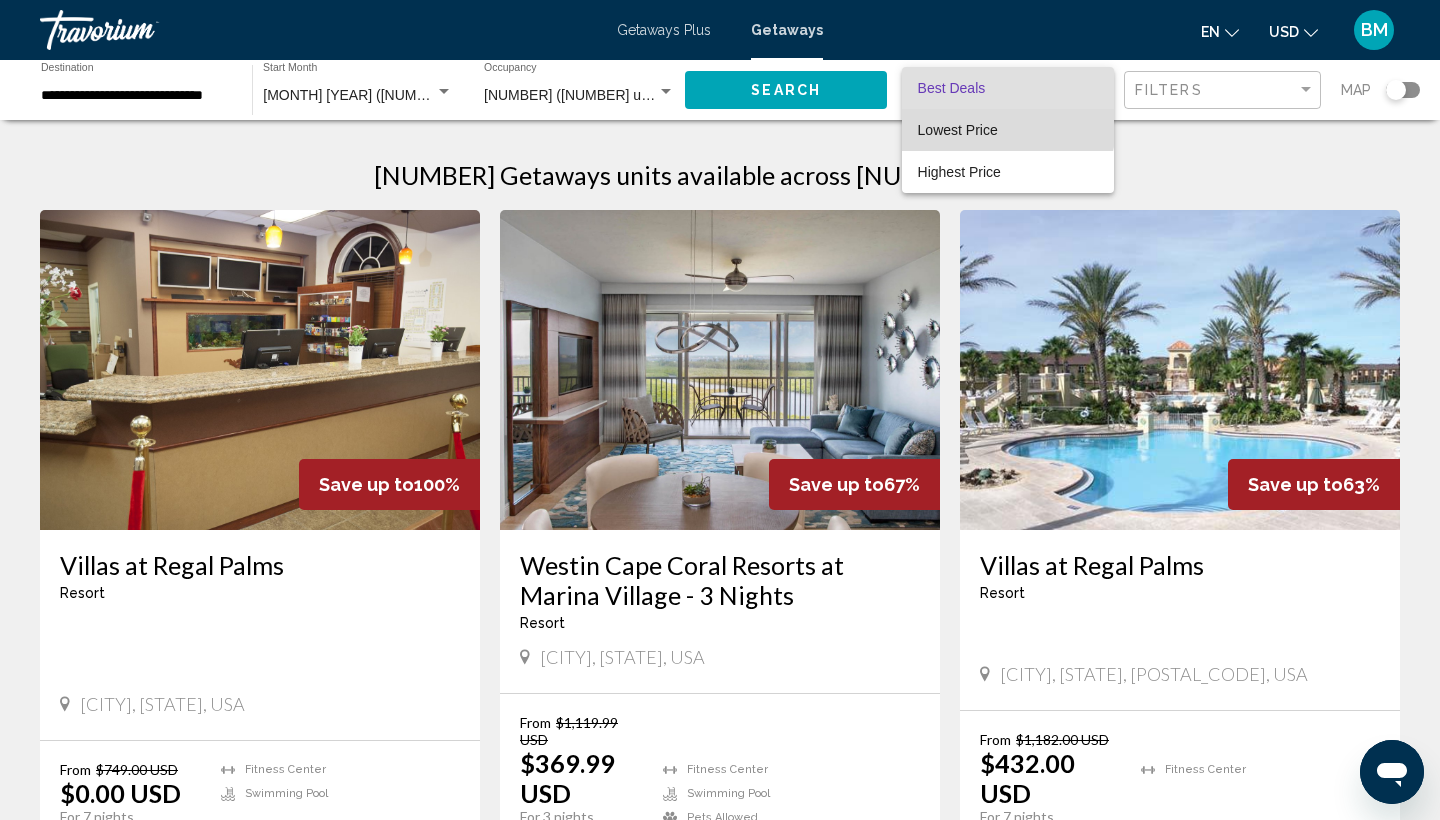 click on "Lowest Price" at bounding box center [1008, 130] 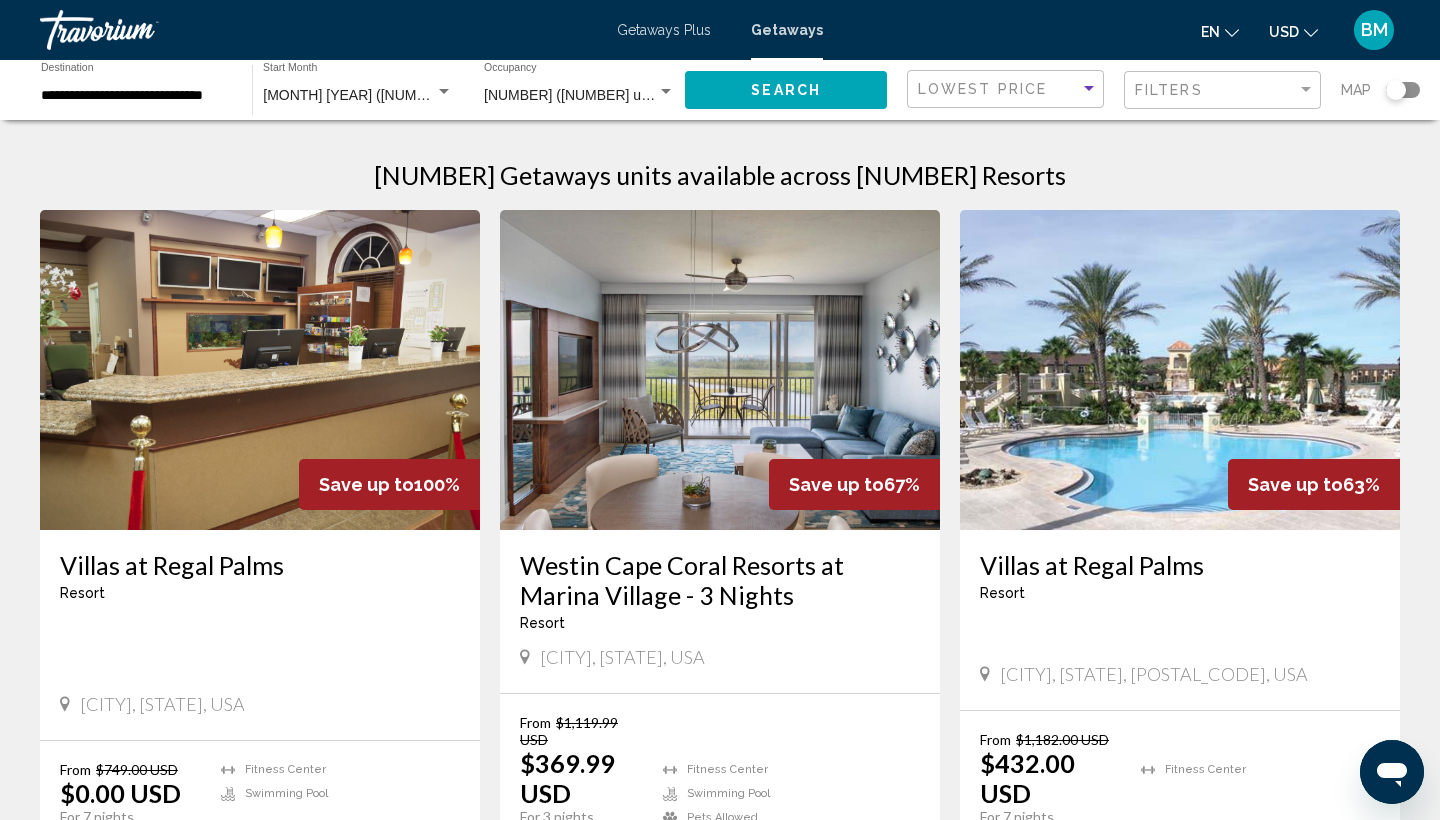 click on "Search" 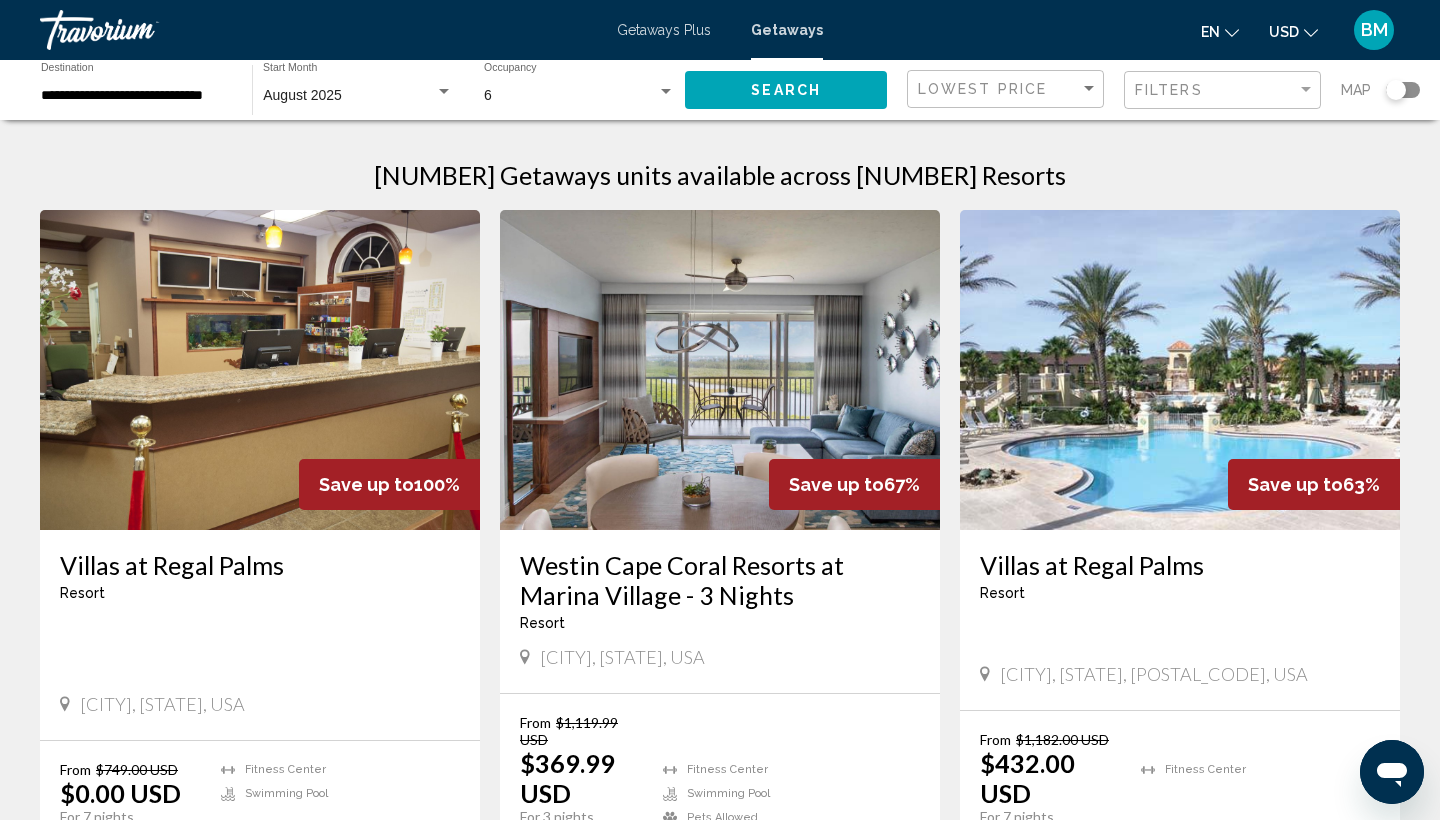 scroll, scrollTop: 0, scrollLeft: 0, axis: both 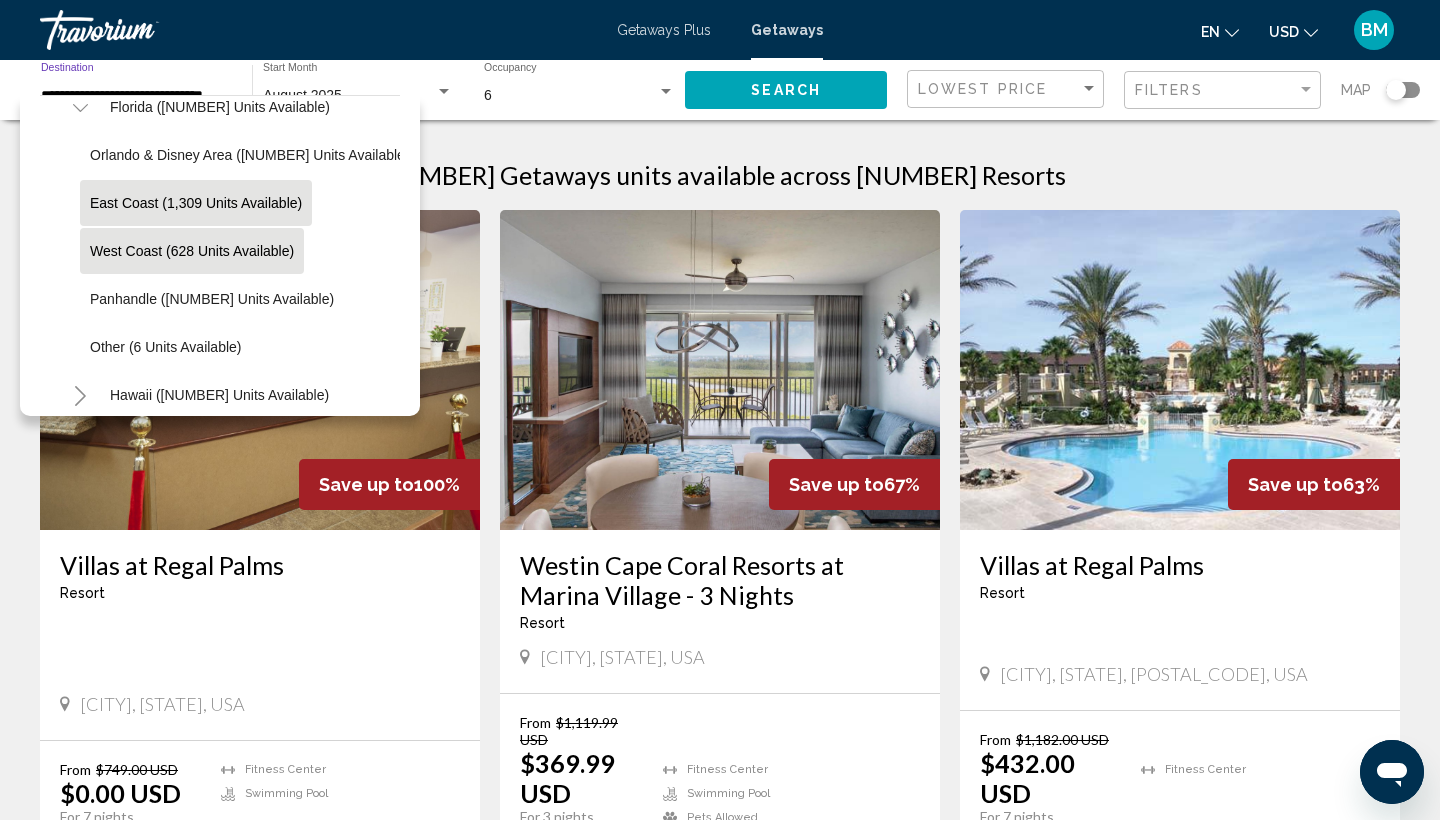 click on "East Coast (1,309 units available)" 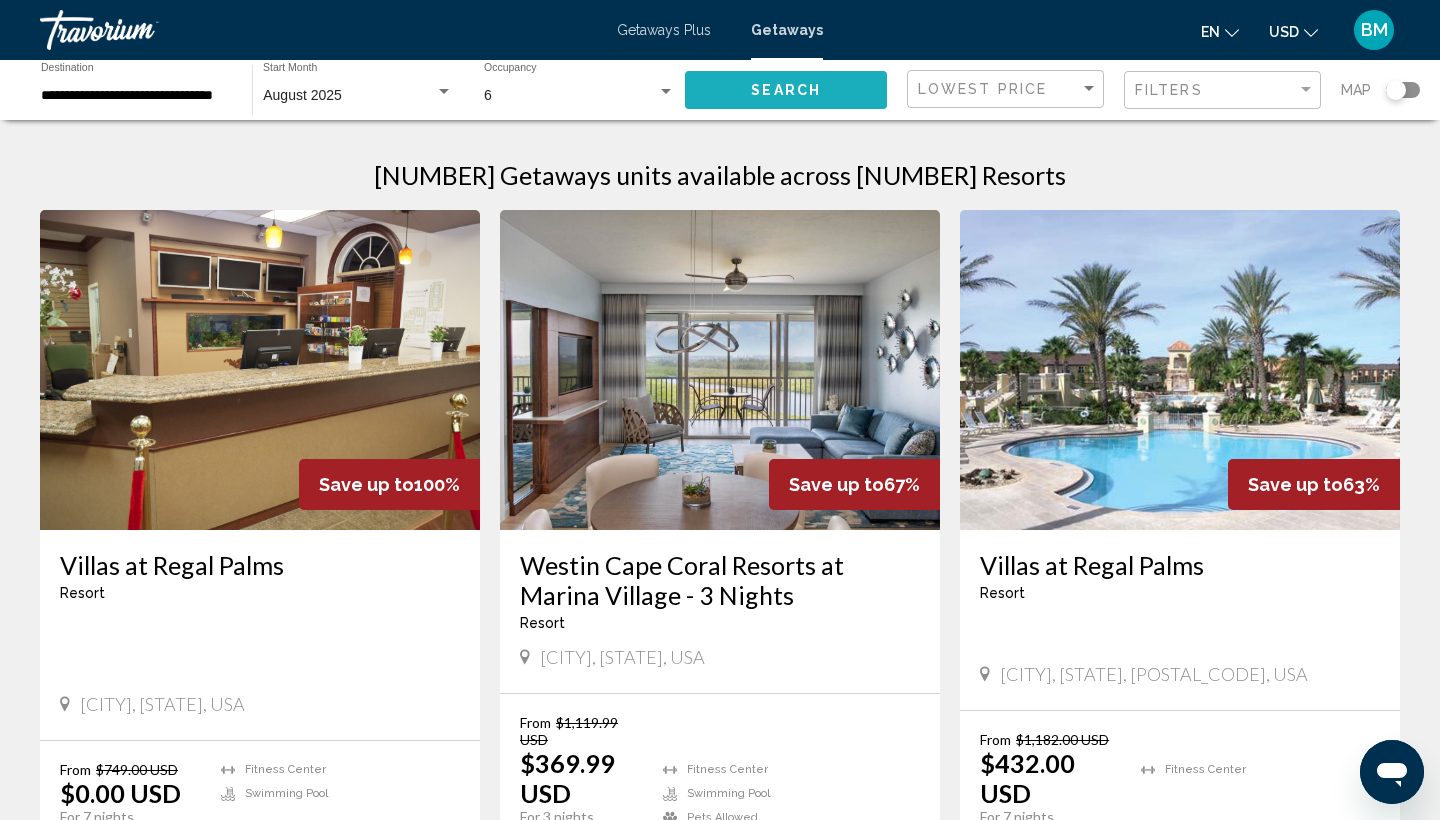click on "Search" 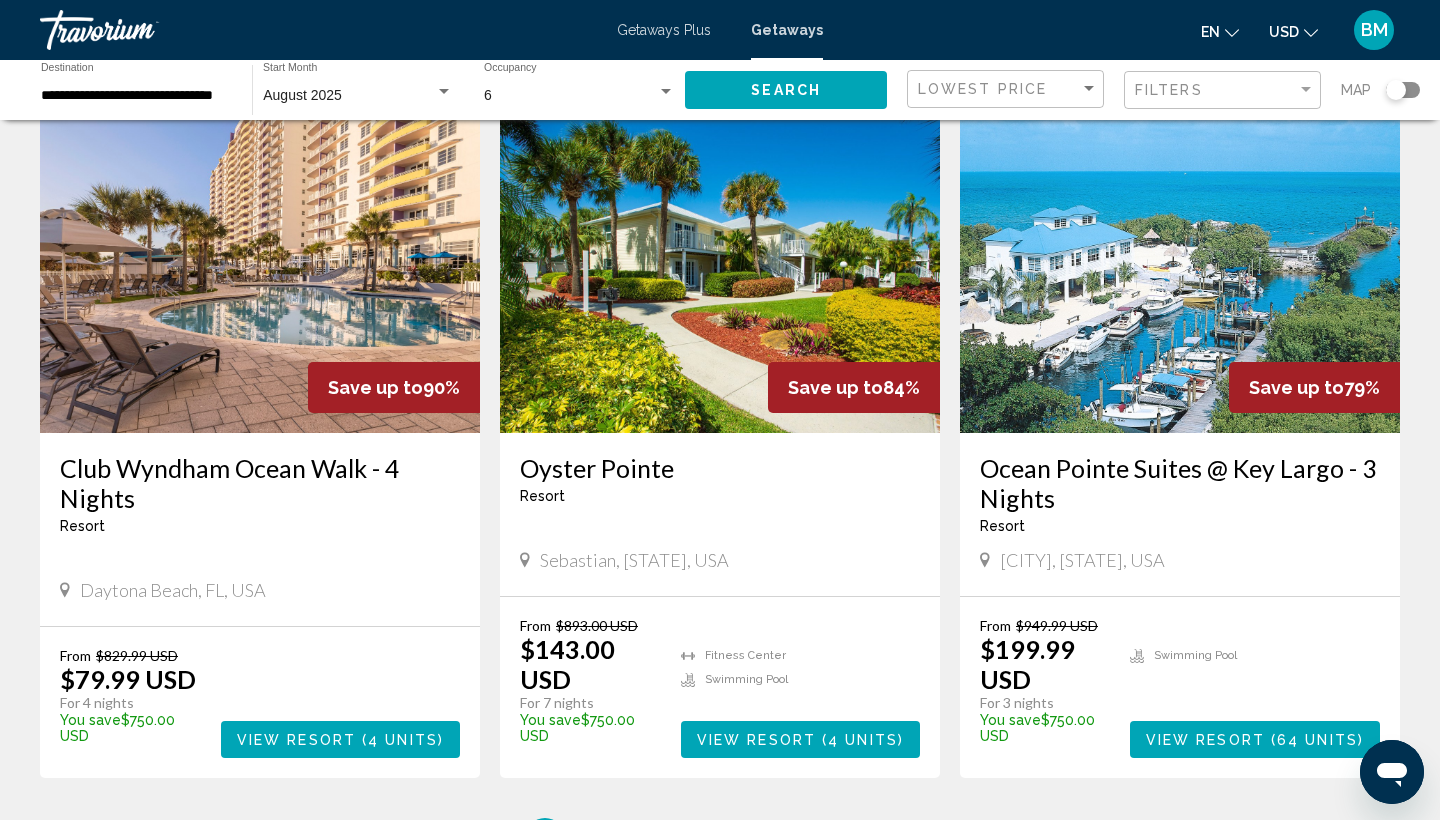 scroll, scrollTop: 2002, scrollLeft: 0, axis: vertical 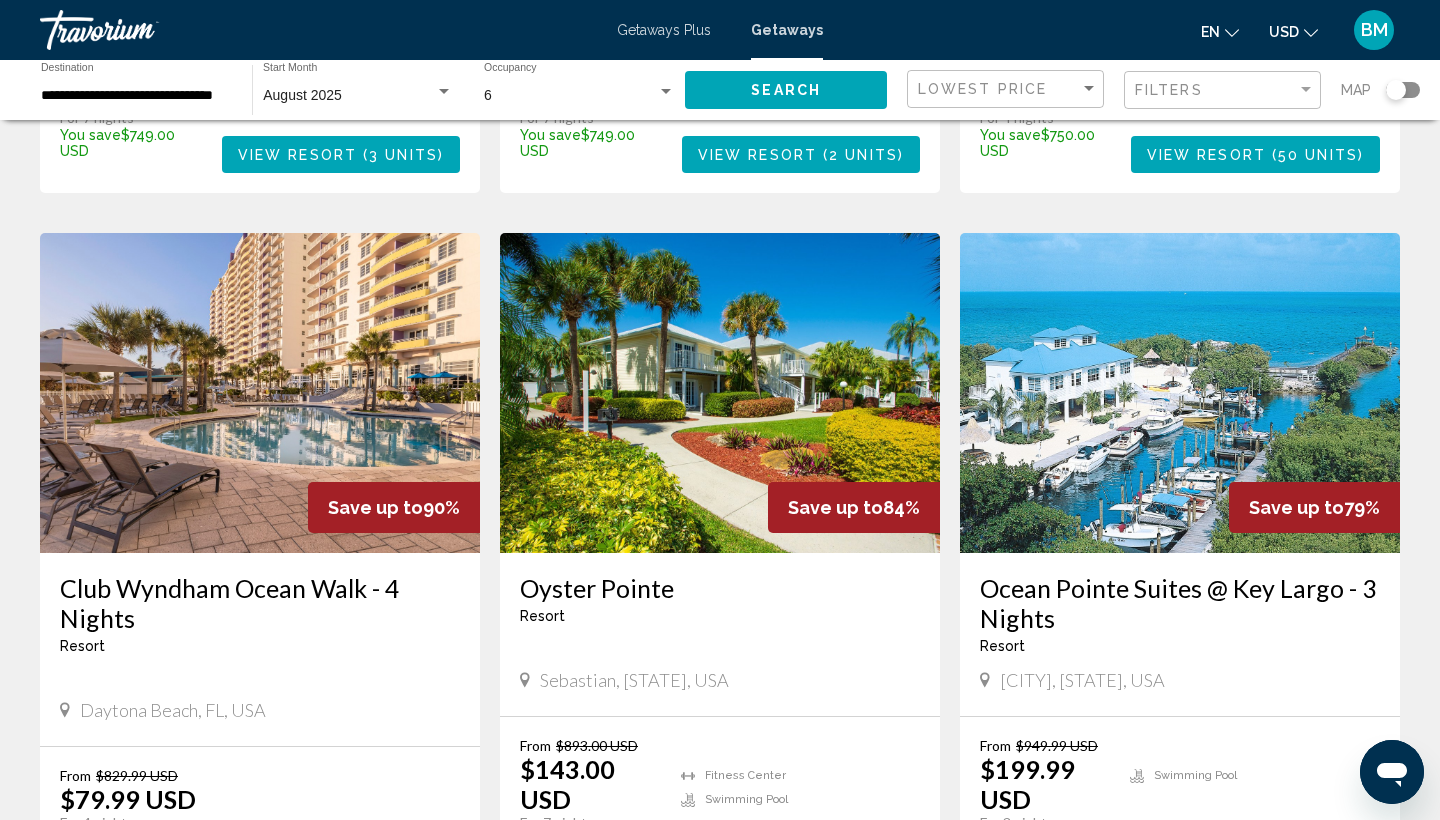 click at bounding box center (260, 393) 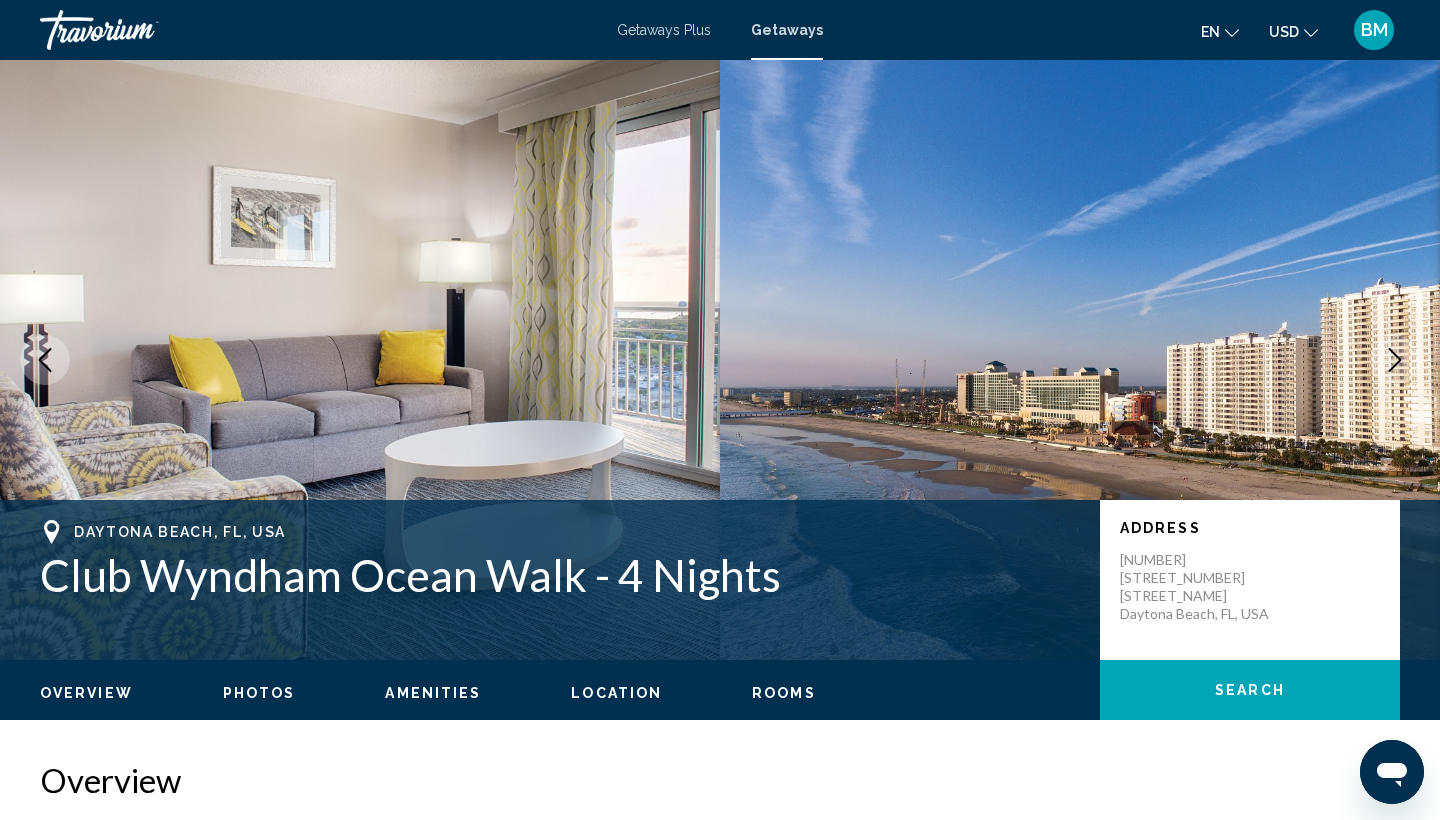 scroll, scrollTop: 0, scrollLeft: 0, axis: both 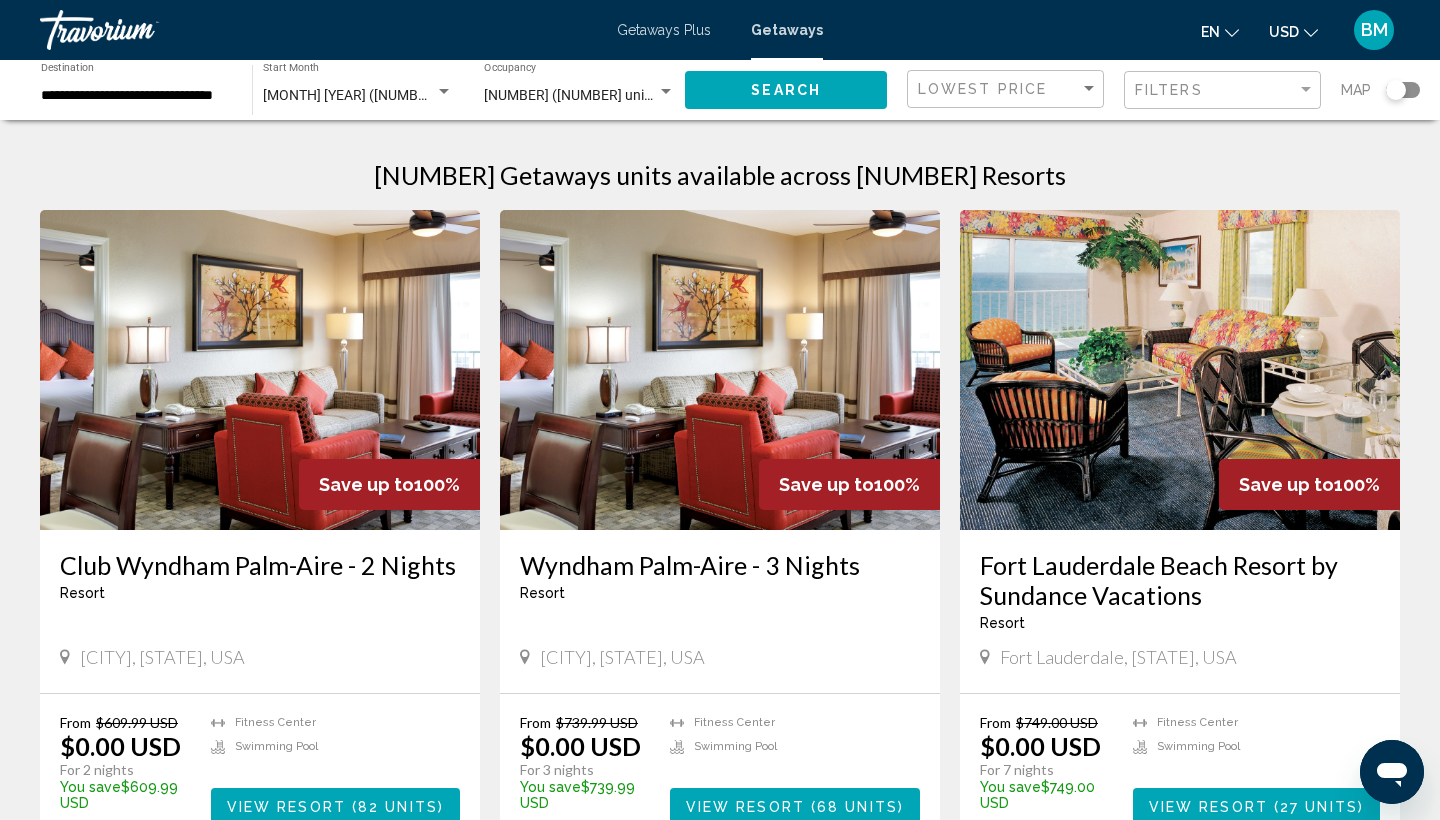 click at bounding box center (260, 370) 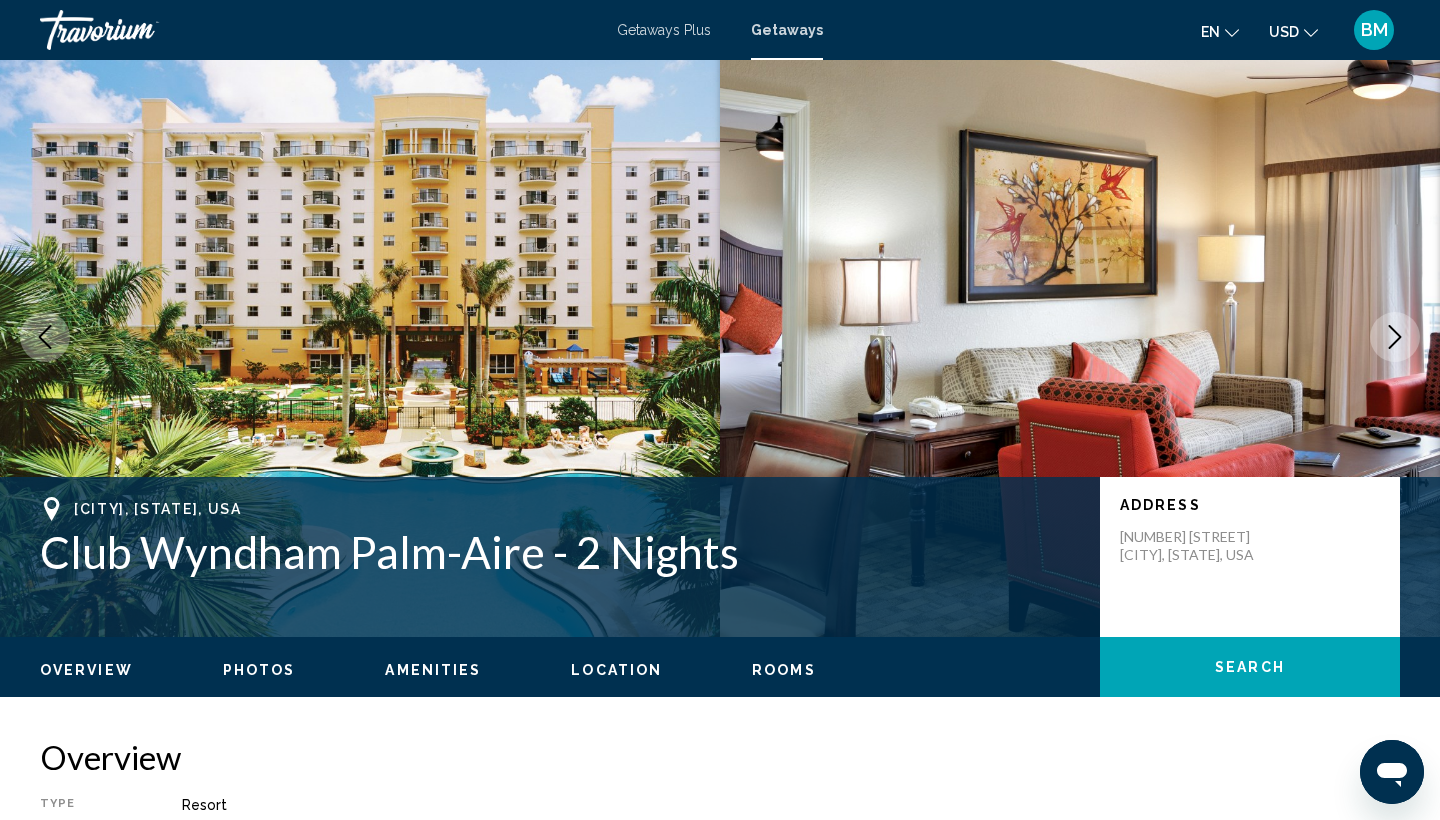 scroll, scrollTop: 0, scrollLeft: 0, axis: both 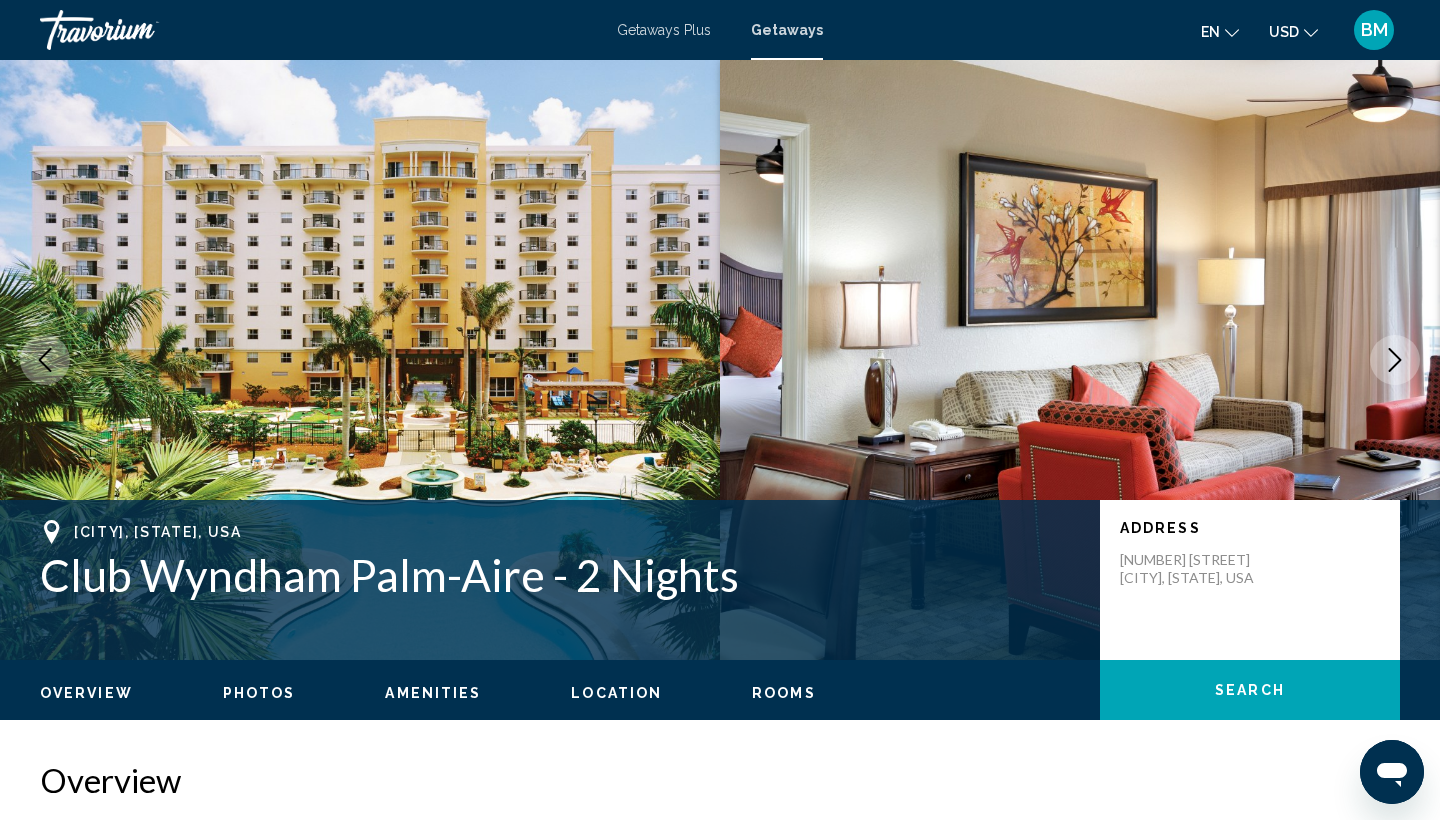 click at bounding box center (1080, 360) 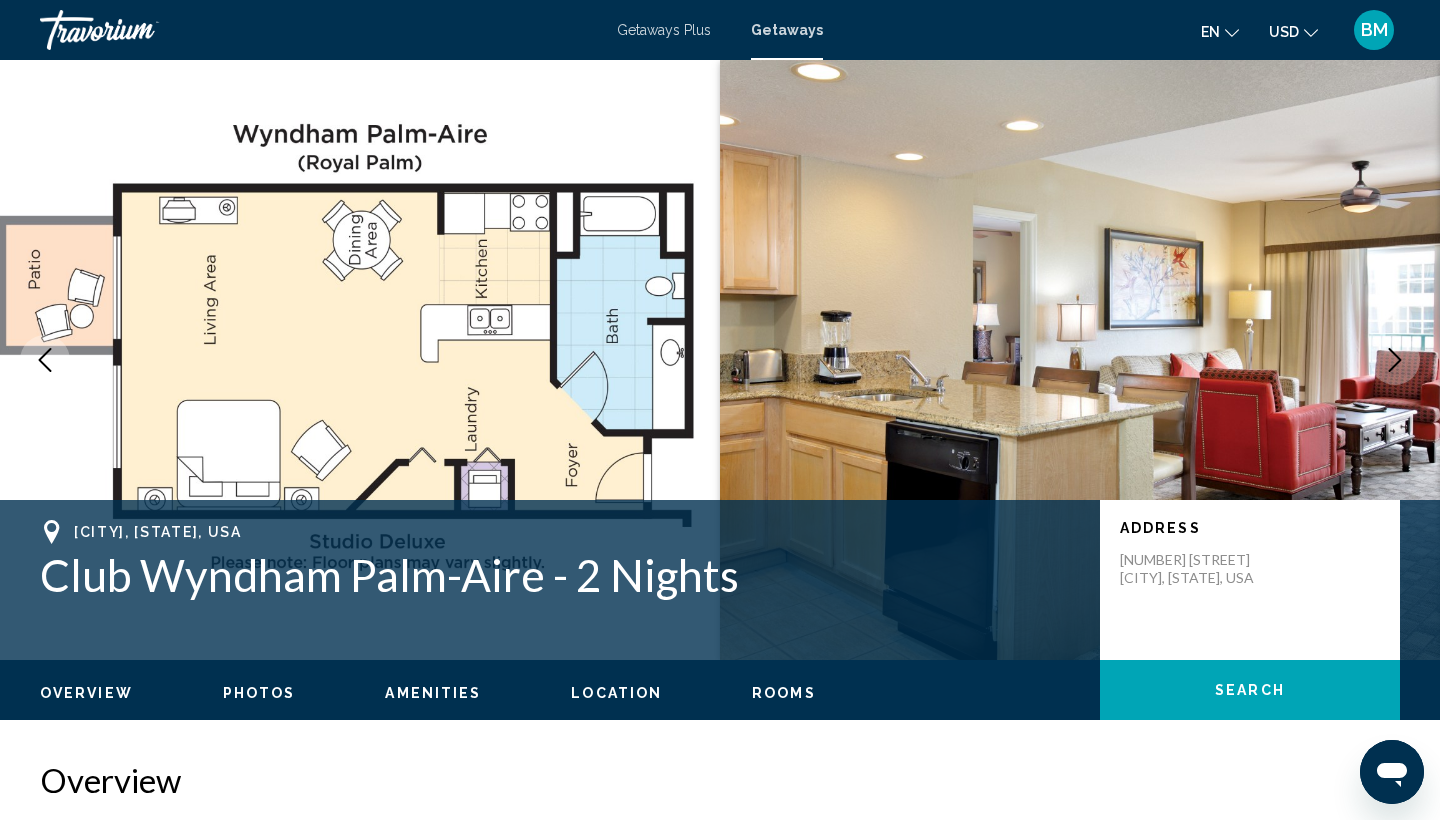 click 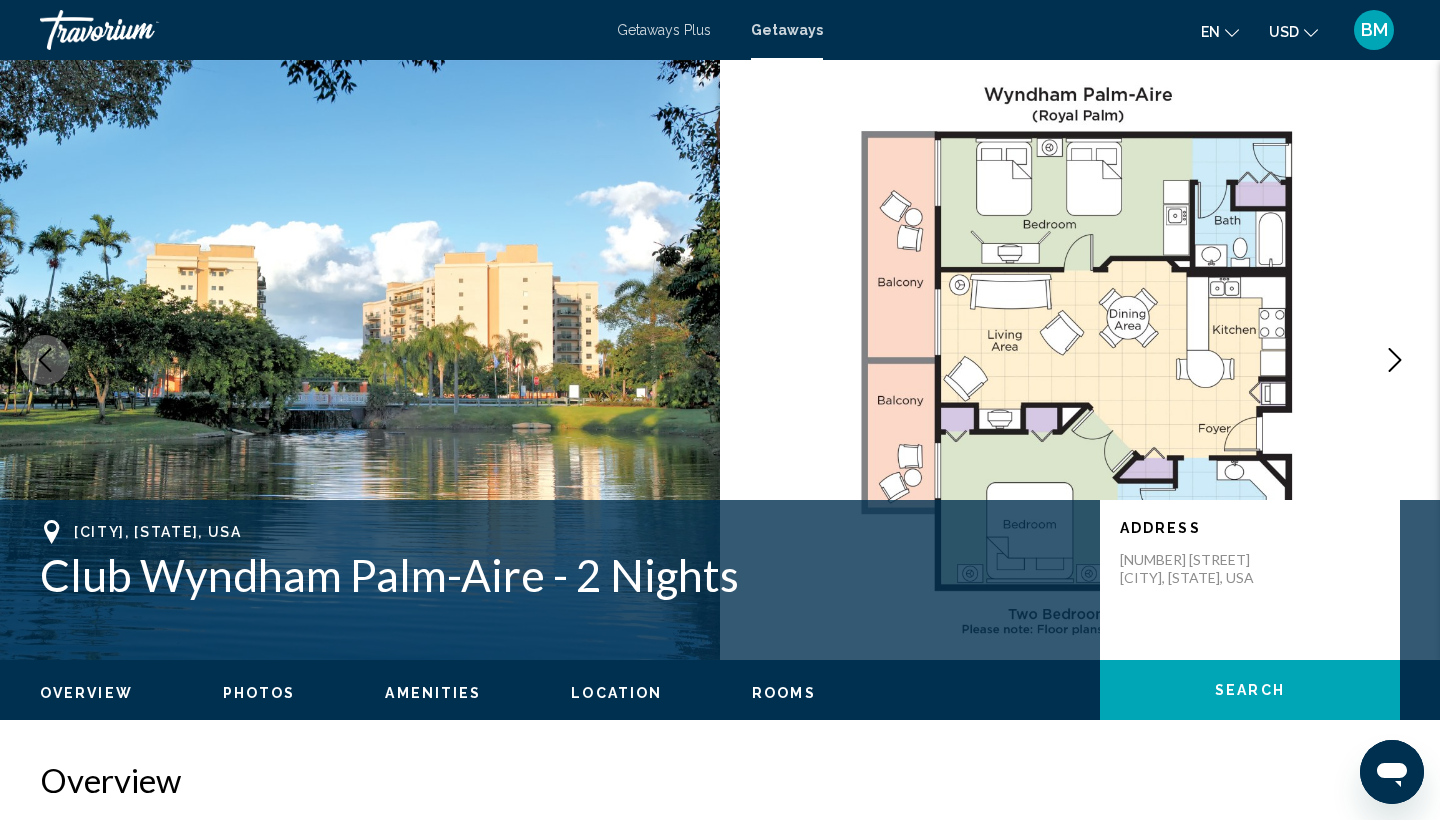 click 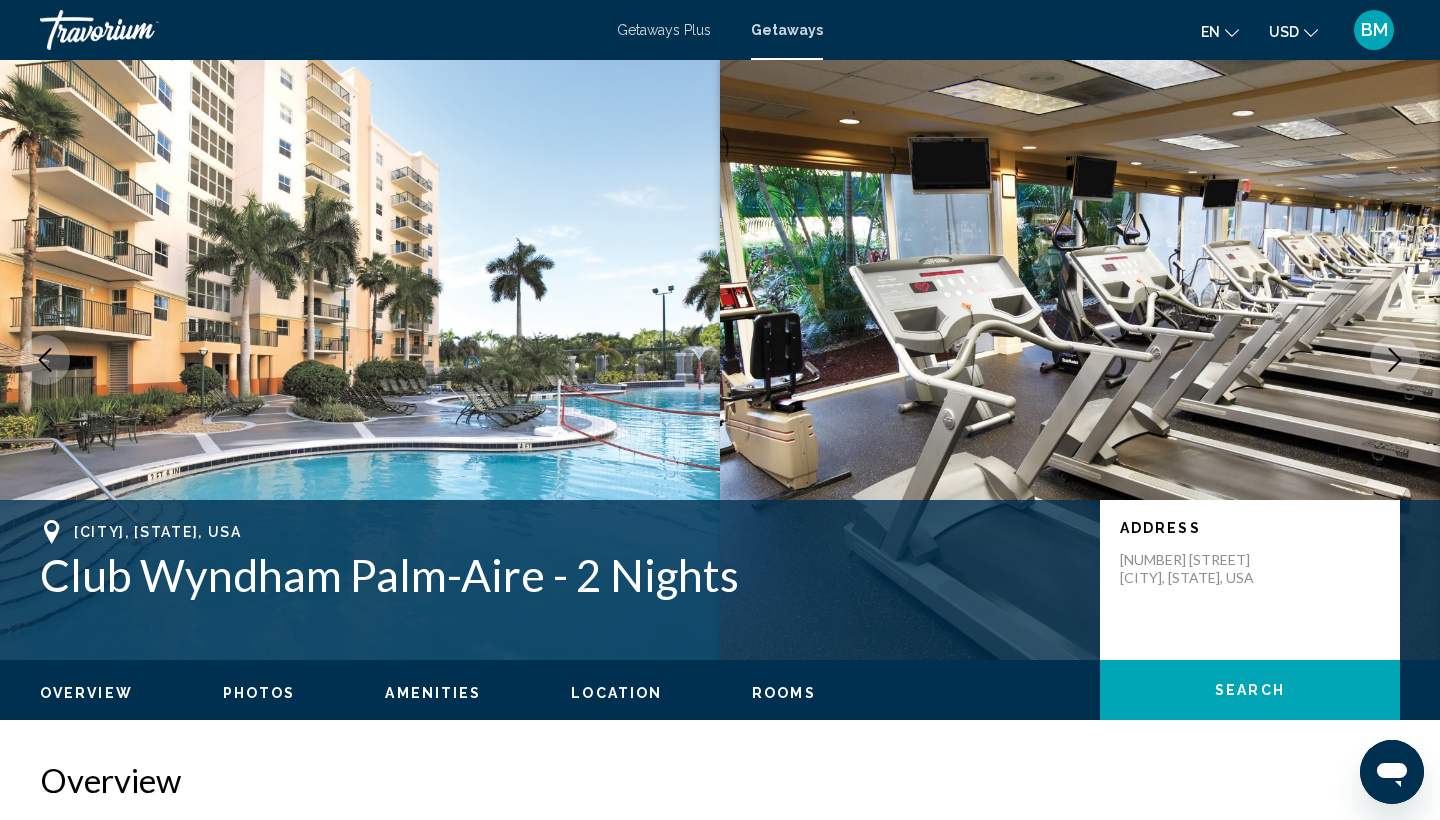 click 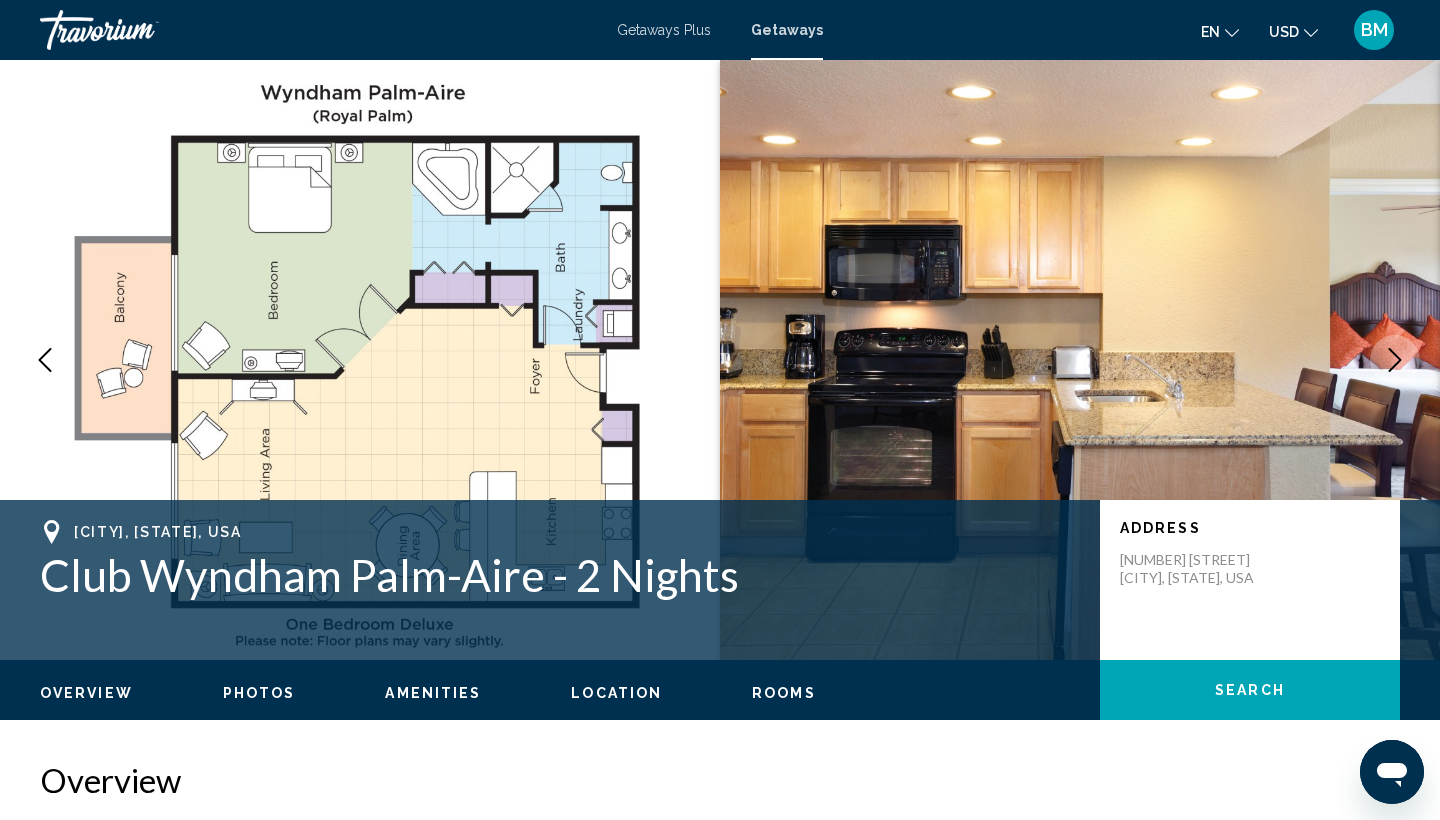 click 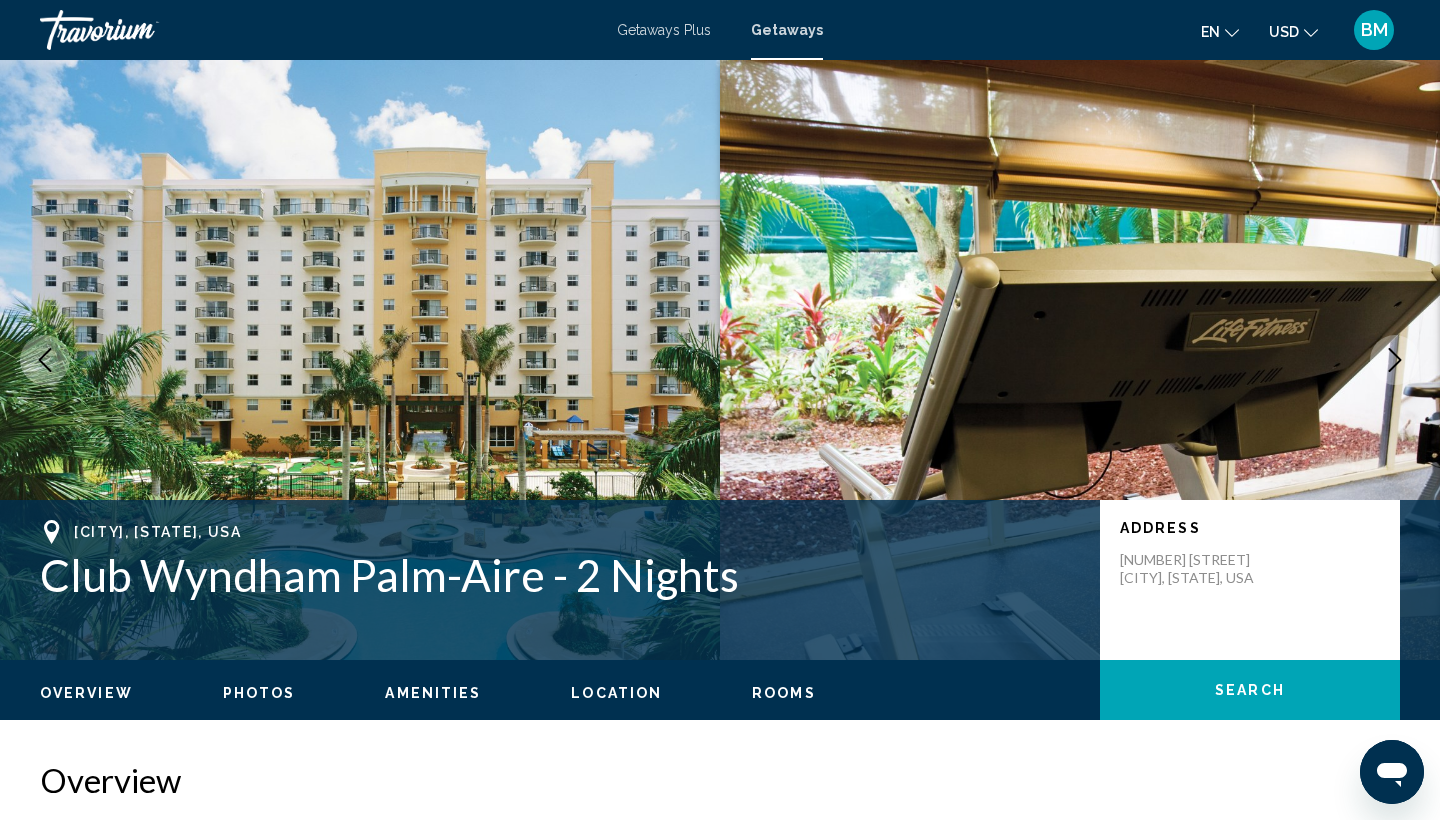click 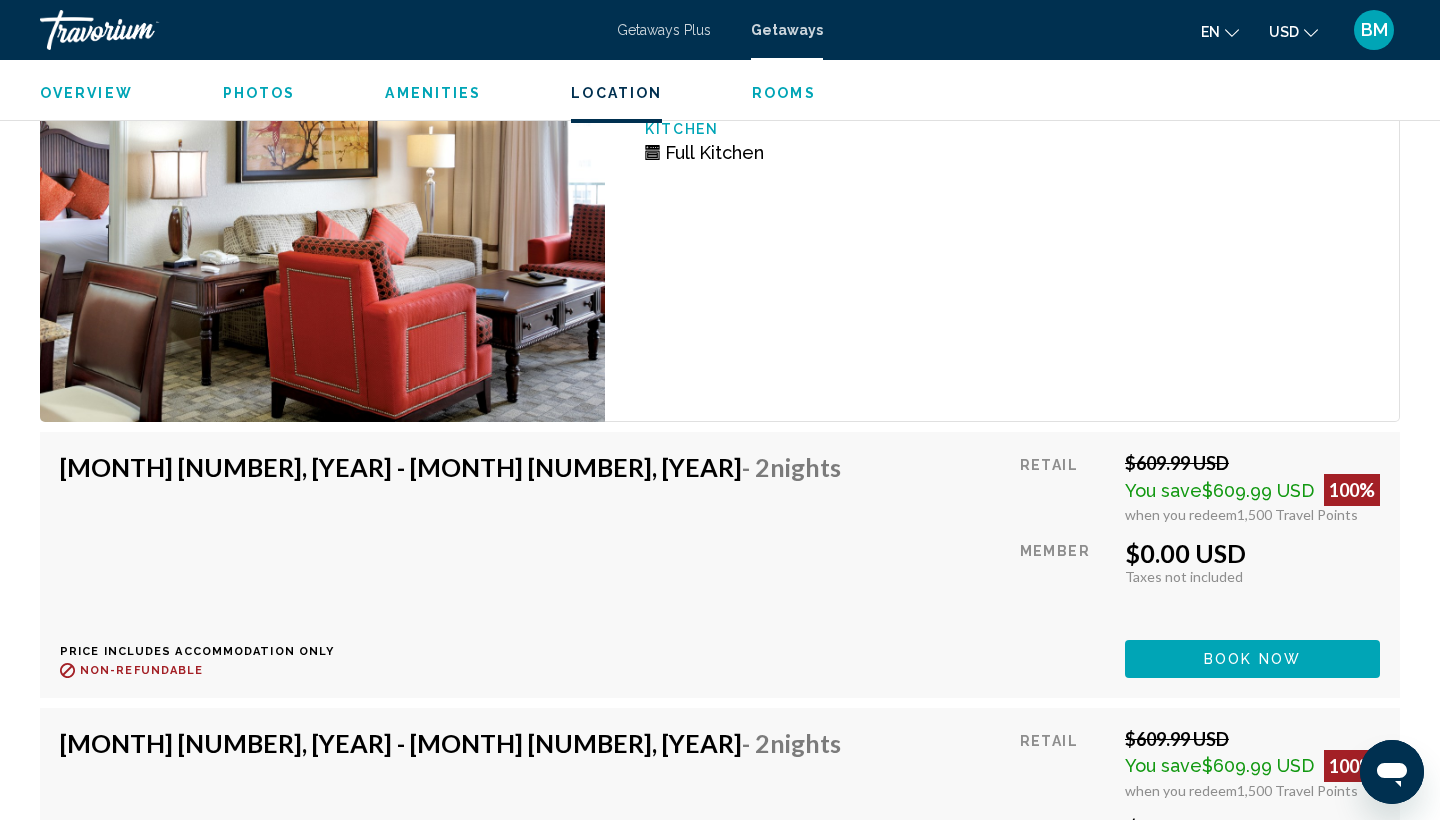 scroll, scrollTop: 3295, scrollLeft: 0, axis: vertical 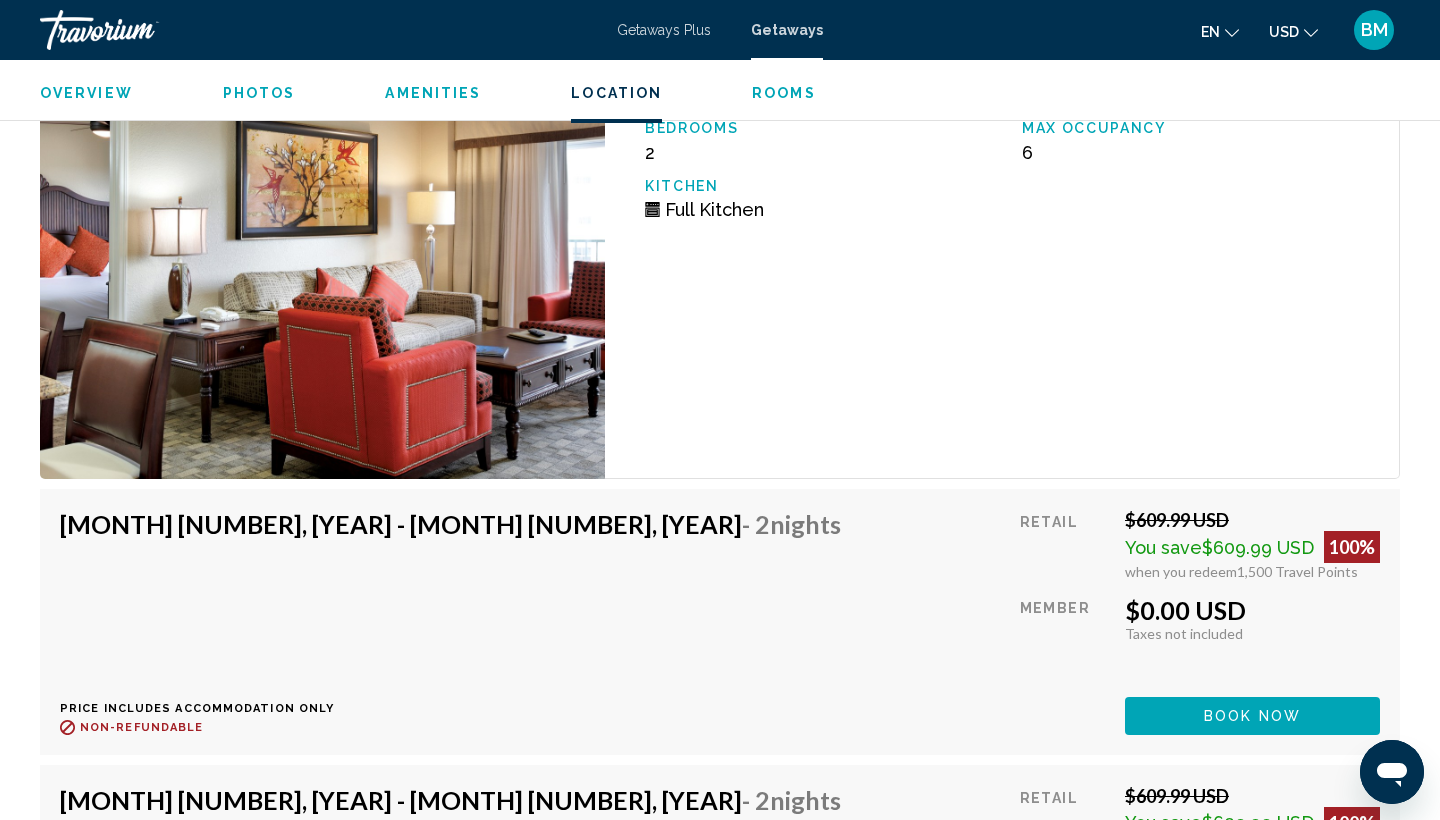 click on "Book now" at bounding box center [1252, 715] 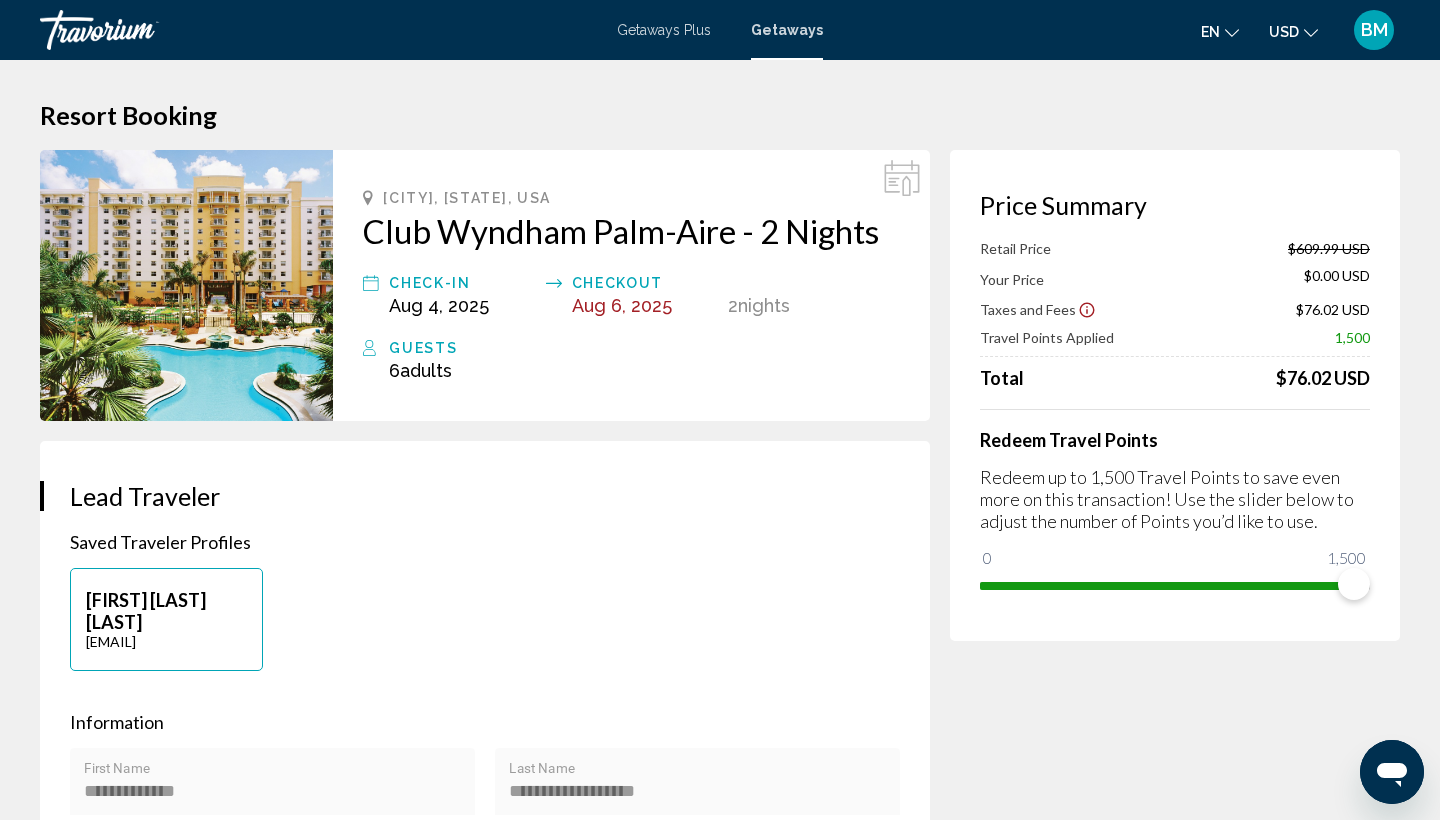 scroll, scrollTop: 0, scrollLeft: 0, axis: both 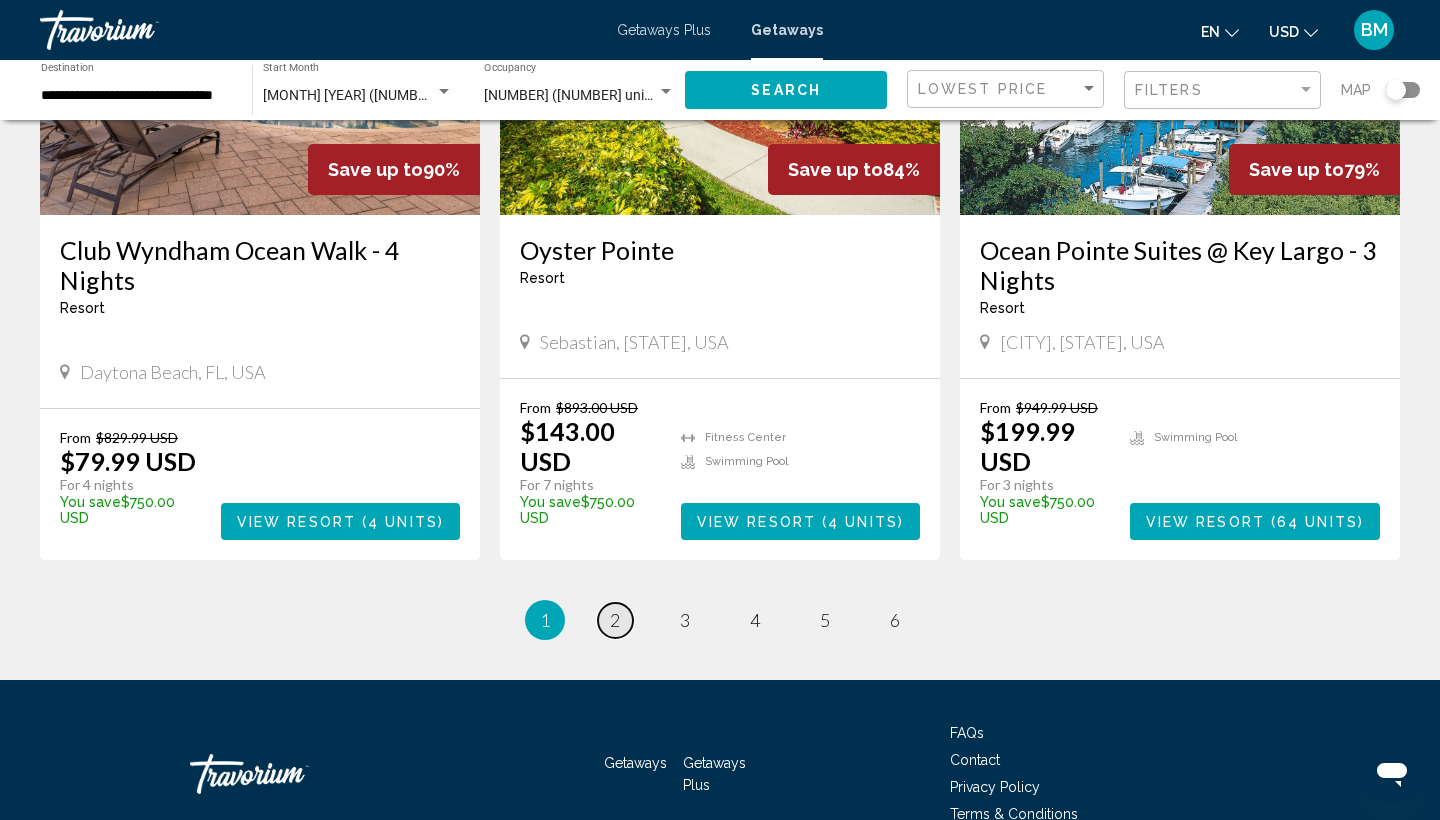 click on "2" at bounding box center (615, 620) 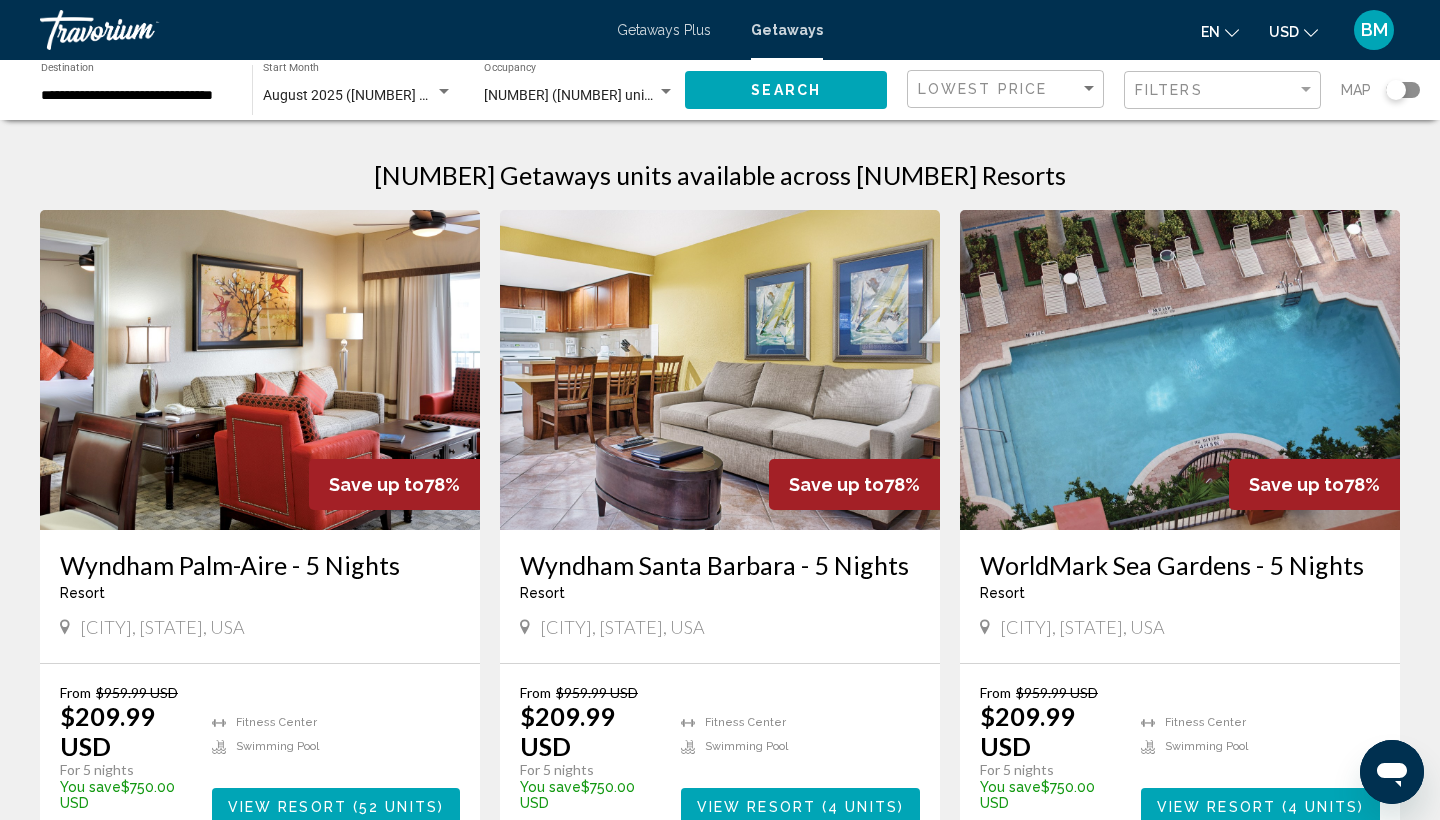 click 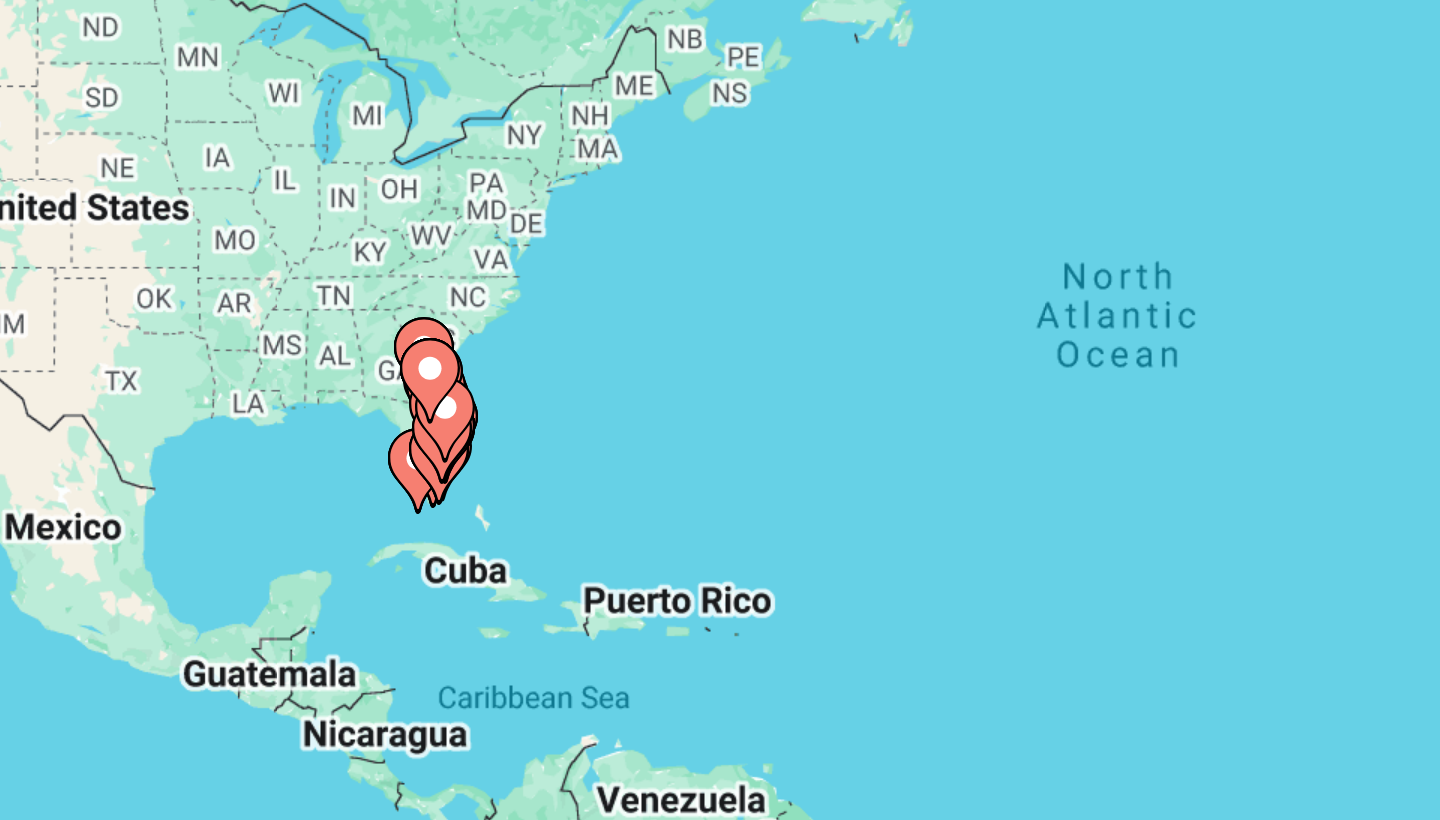 scroll, scrollTop: 90, scrollLeft: 0, axis: vertical 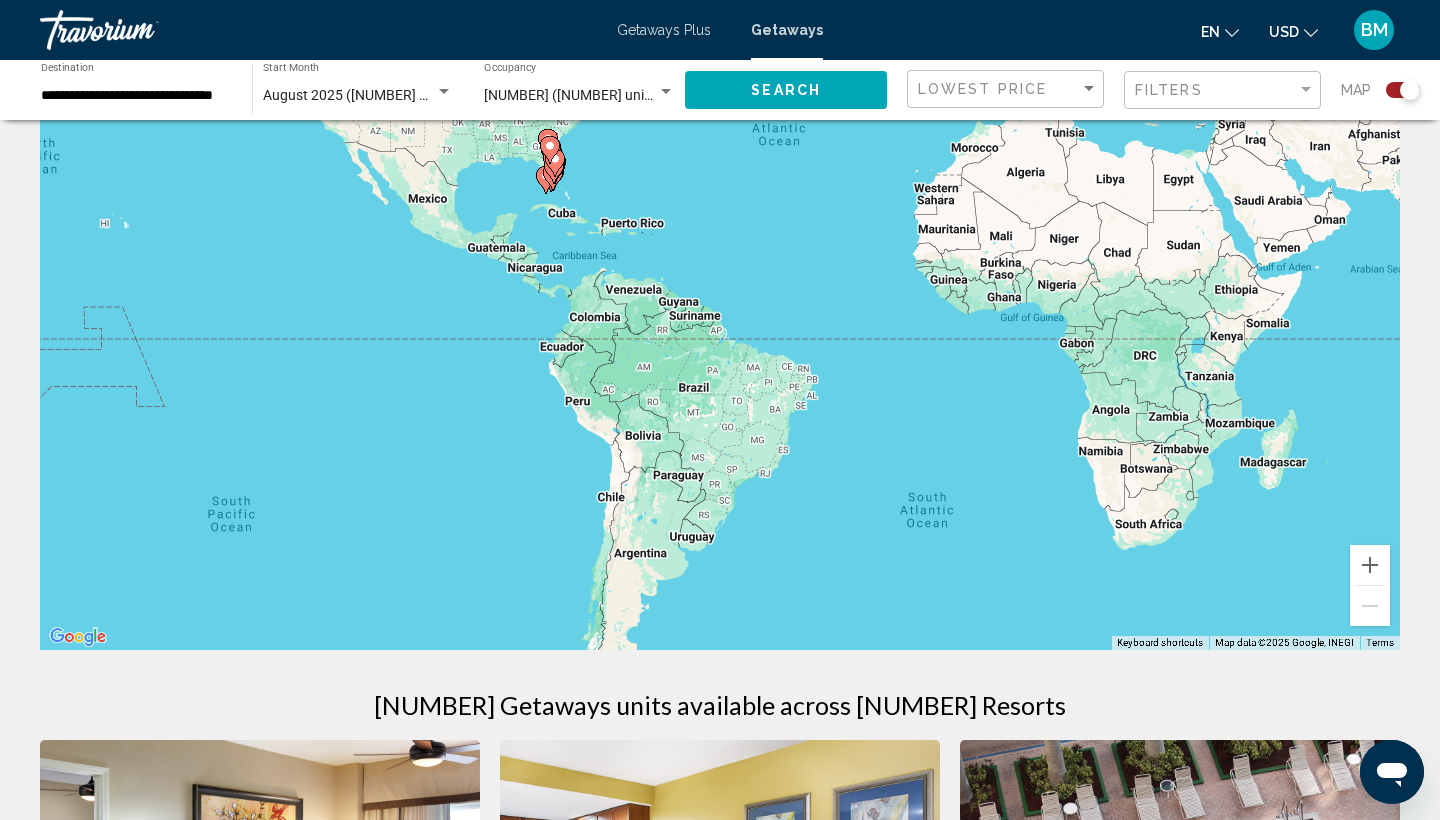 drag, startPoint x: 382, startPoint y: 379, endPoint x: 544, endPoint y: 229, distance: 220.78044 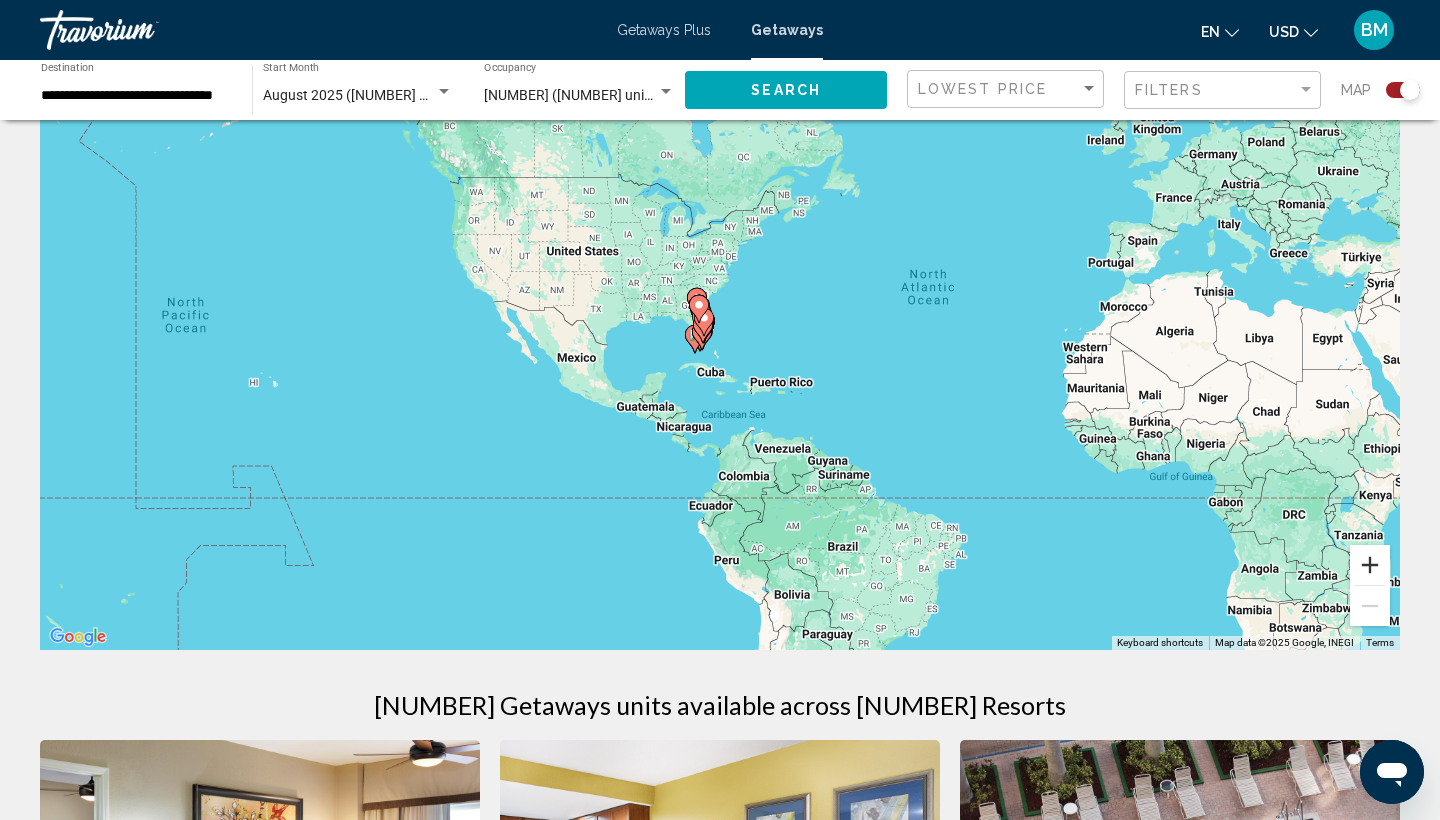 click at bounding box center [1370, 565] 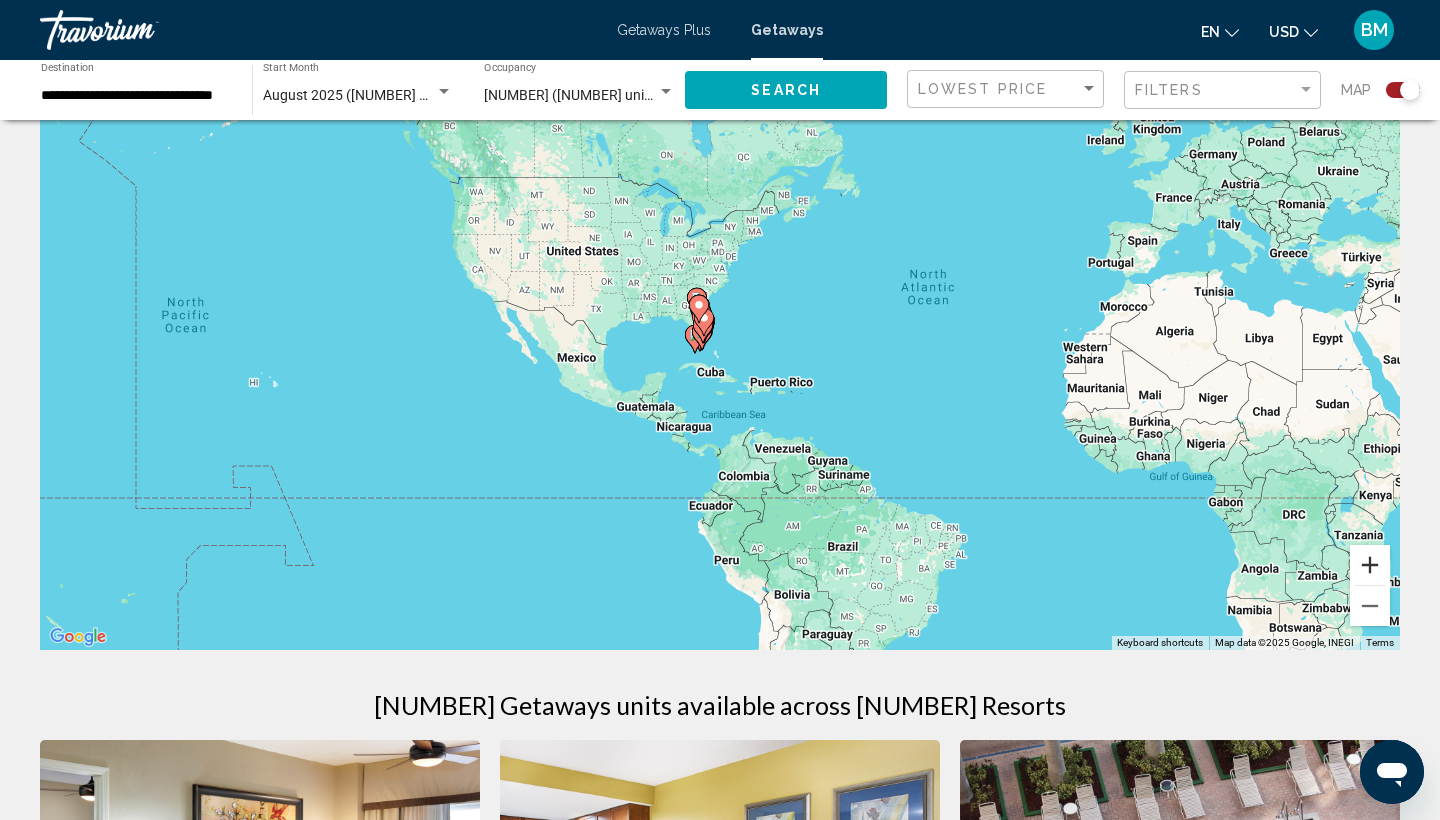 click at bounding box center (1370, 565) 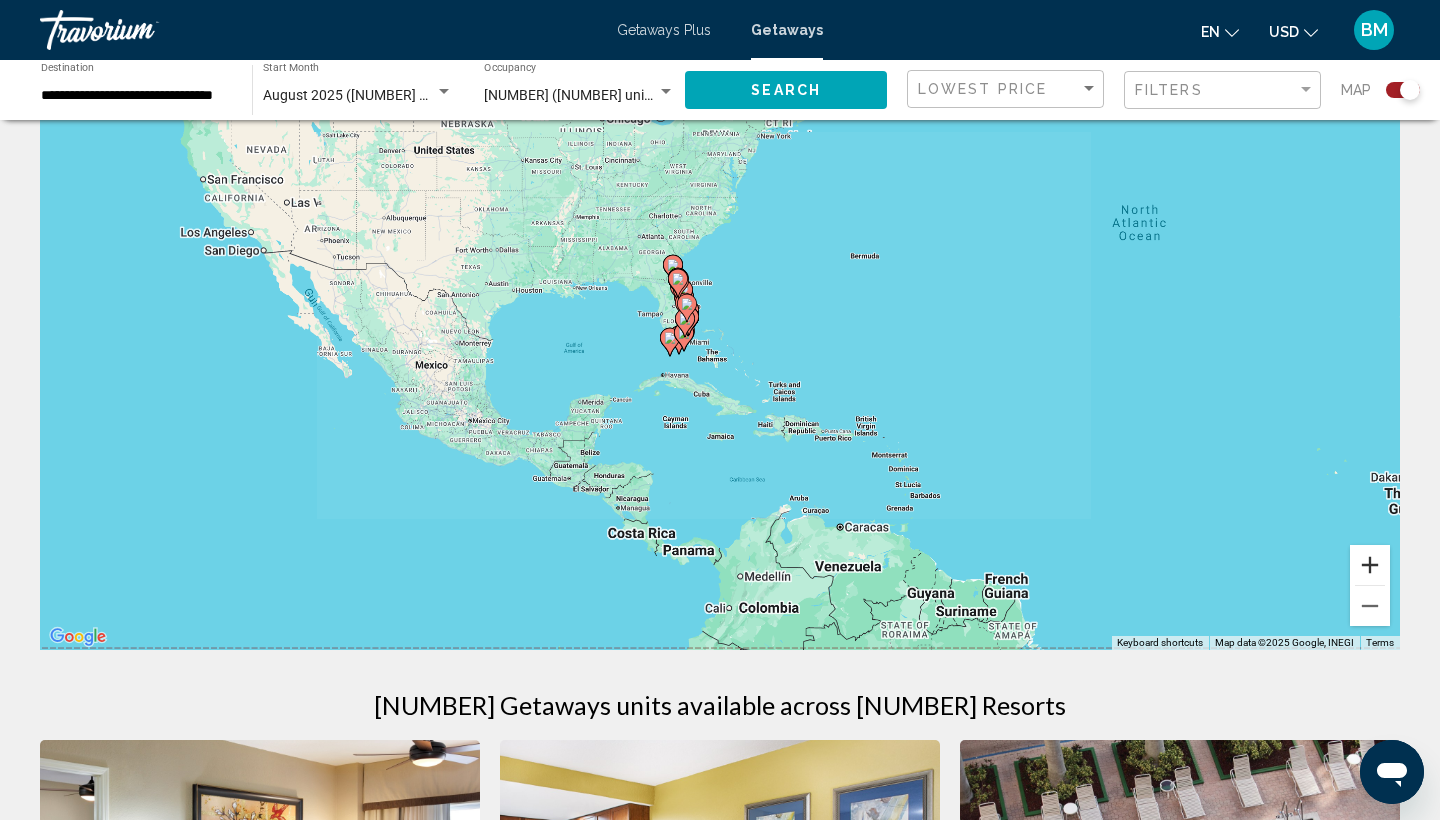 click at bounding box center [1370, 565] 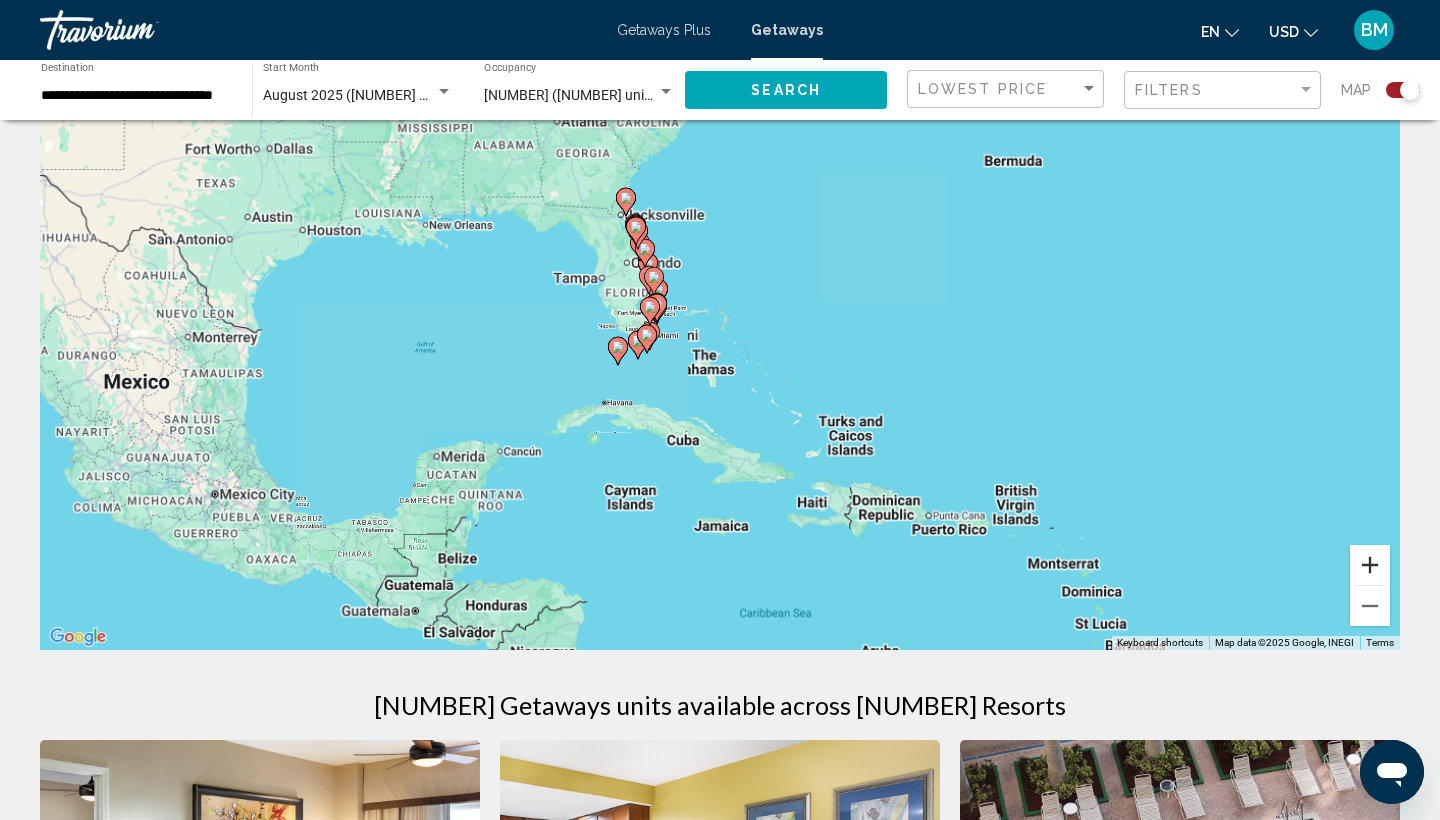 click at bounding box center (1370, 565) 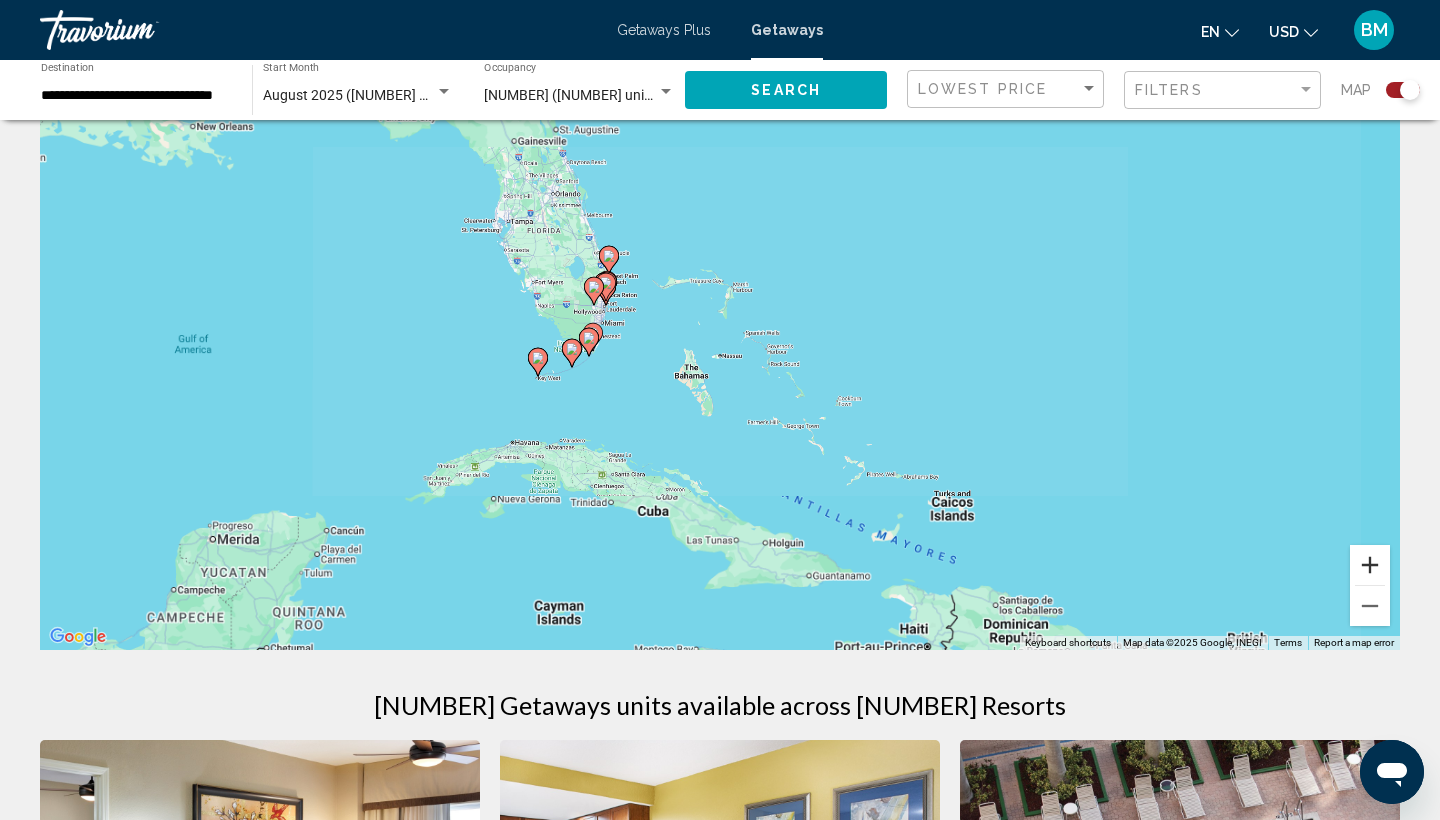 click at bounding box center [1370, 565] 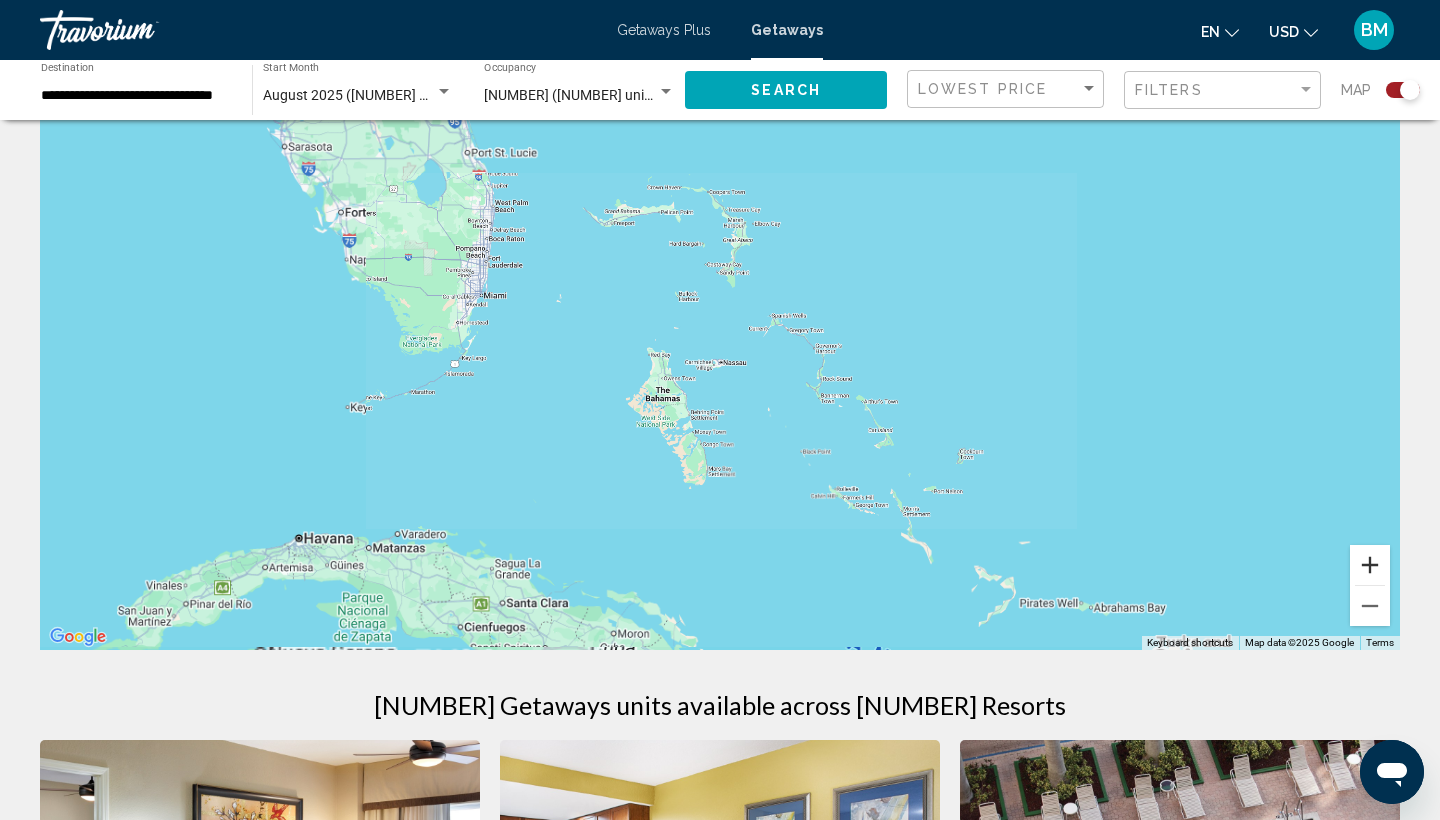 click at bounding box center [1370, 565] 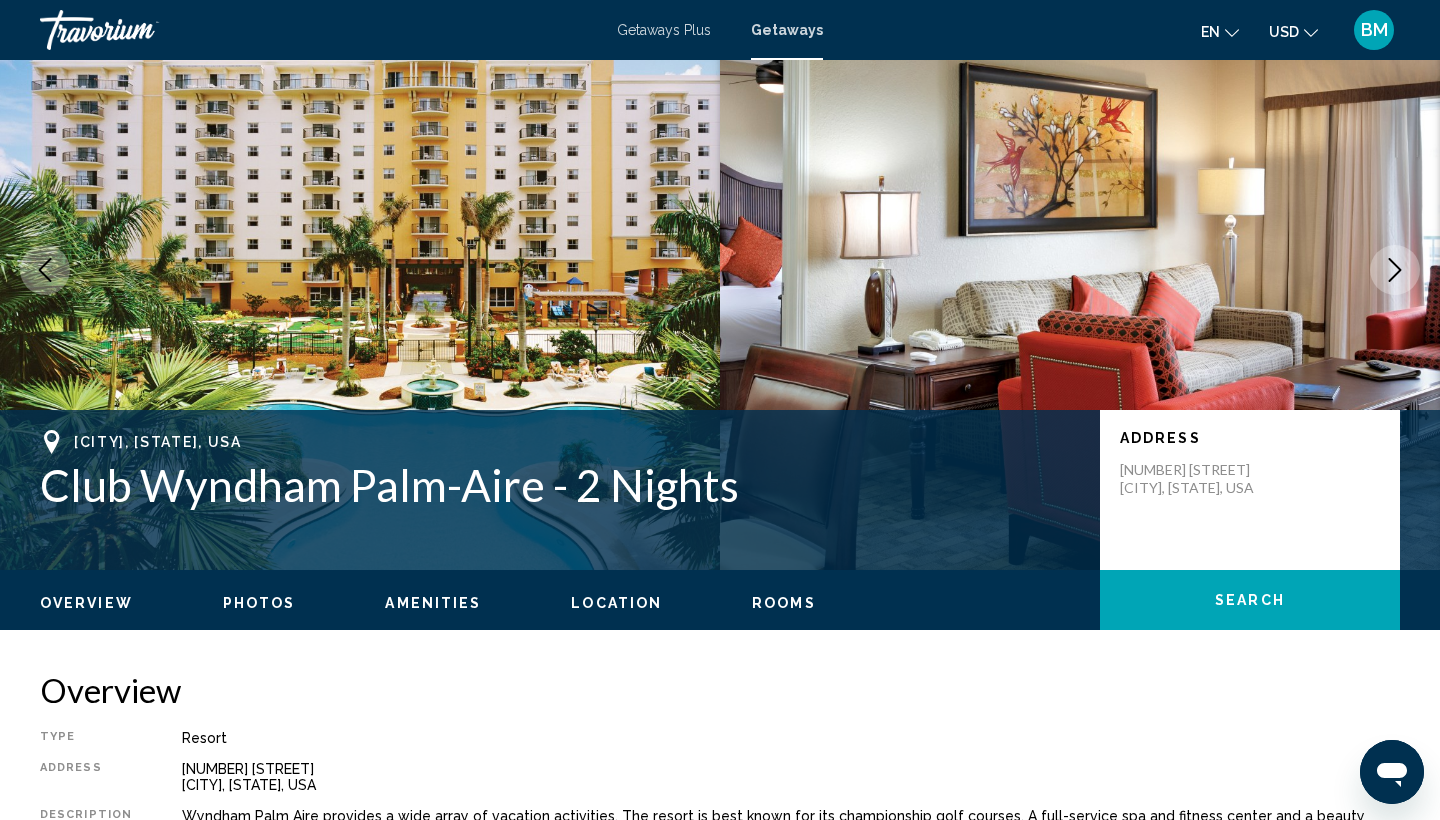 scroll, scrollTop: 0, scrollLeft: 0, axis: both 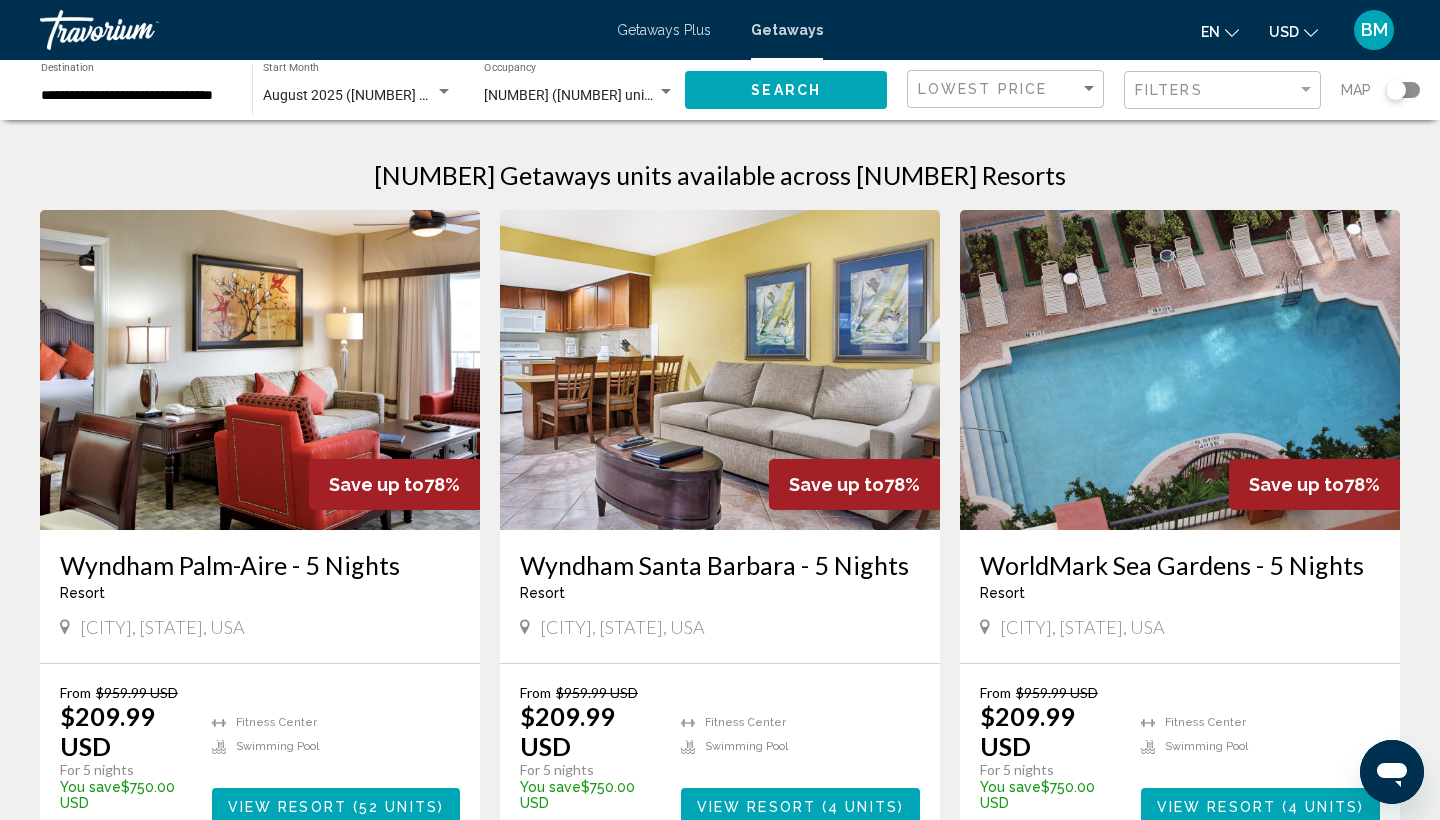 click 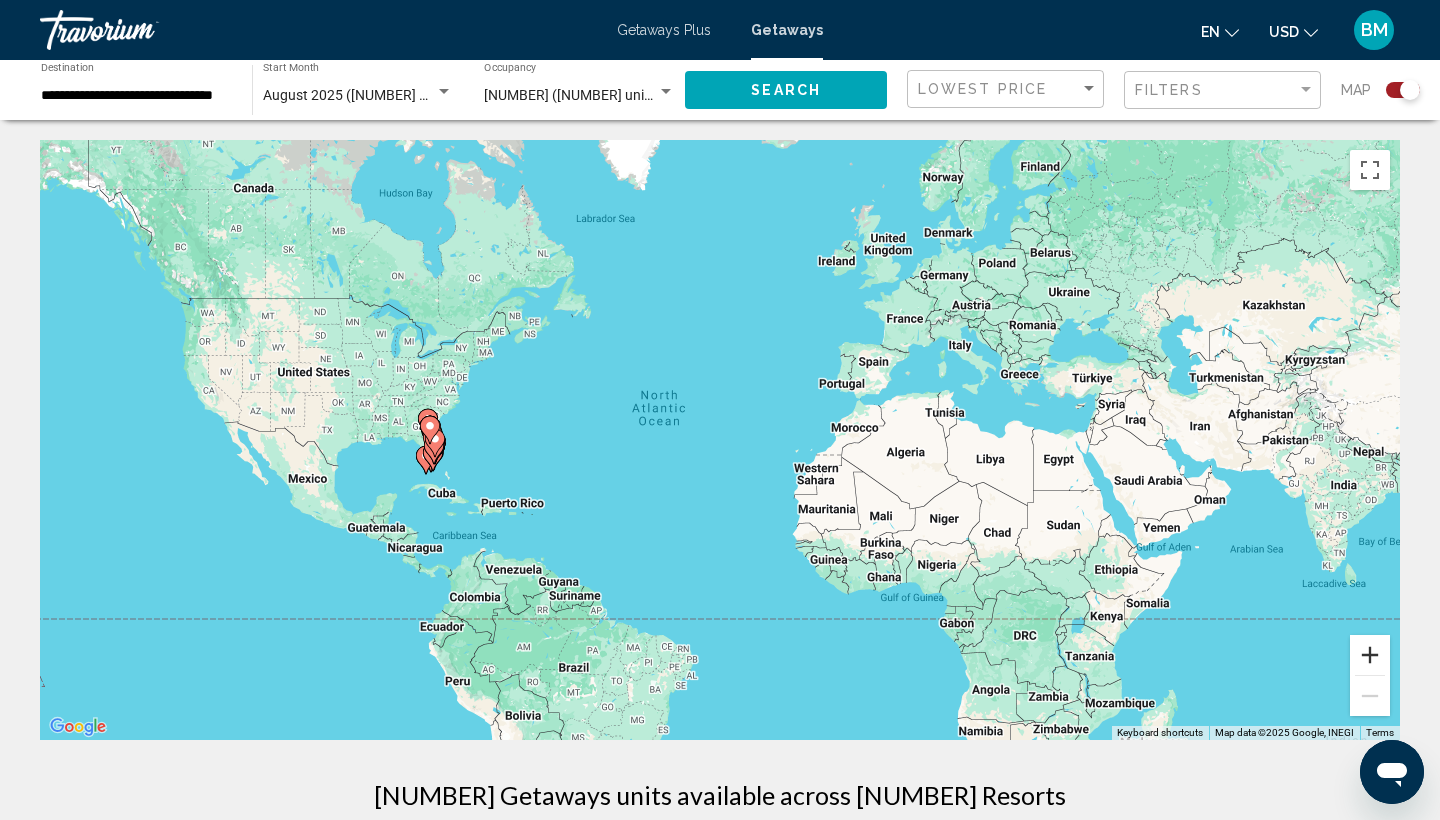click at bounding box center [1370, 655] 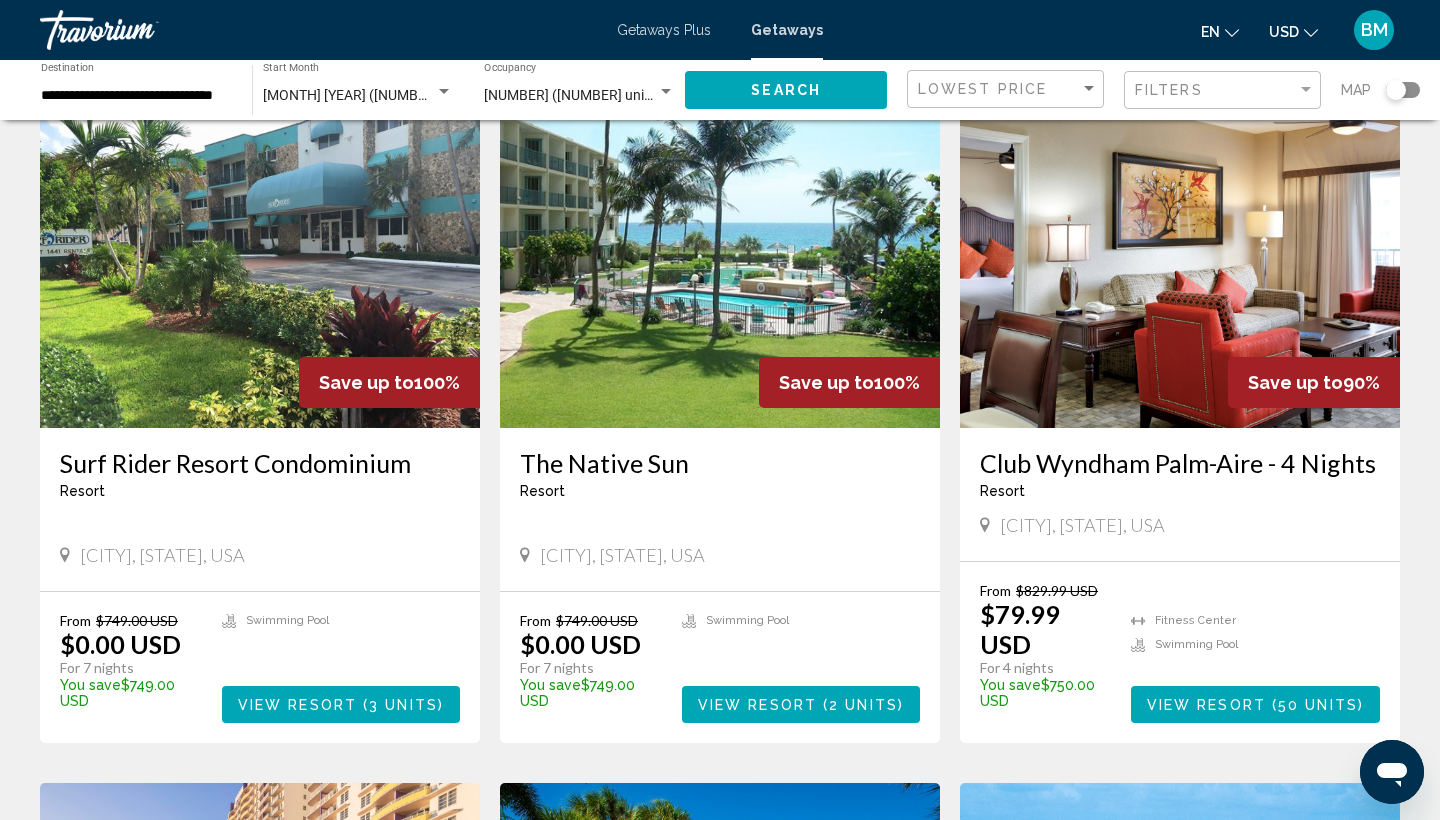 scroll, scrollTop: 1582, scrollLeft: 0, axis: vertical 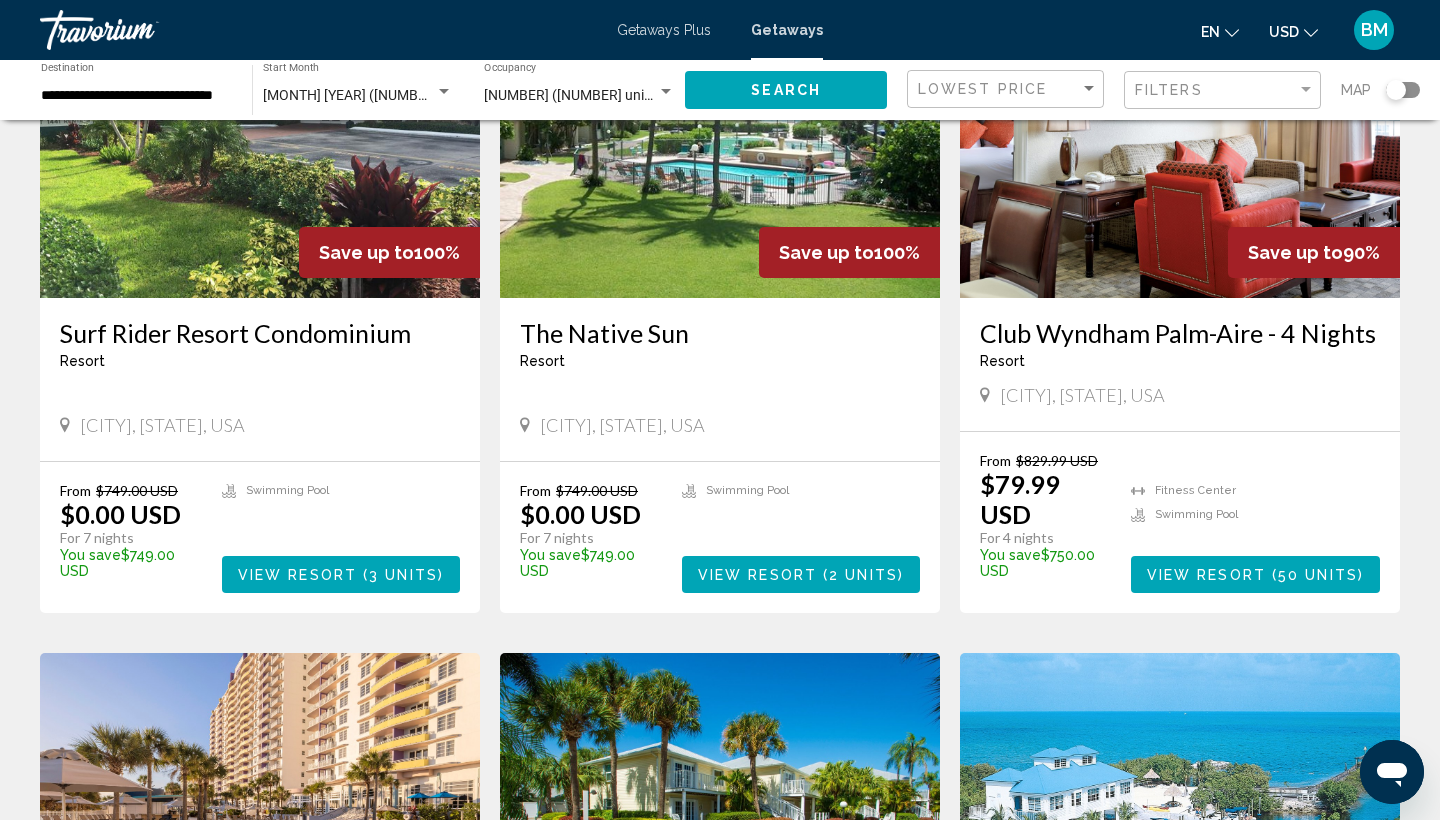 click at bounding box center (1180, 138) 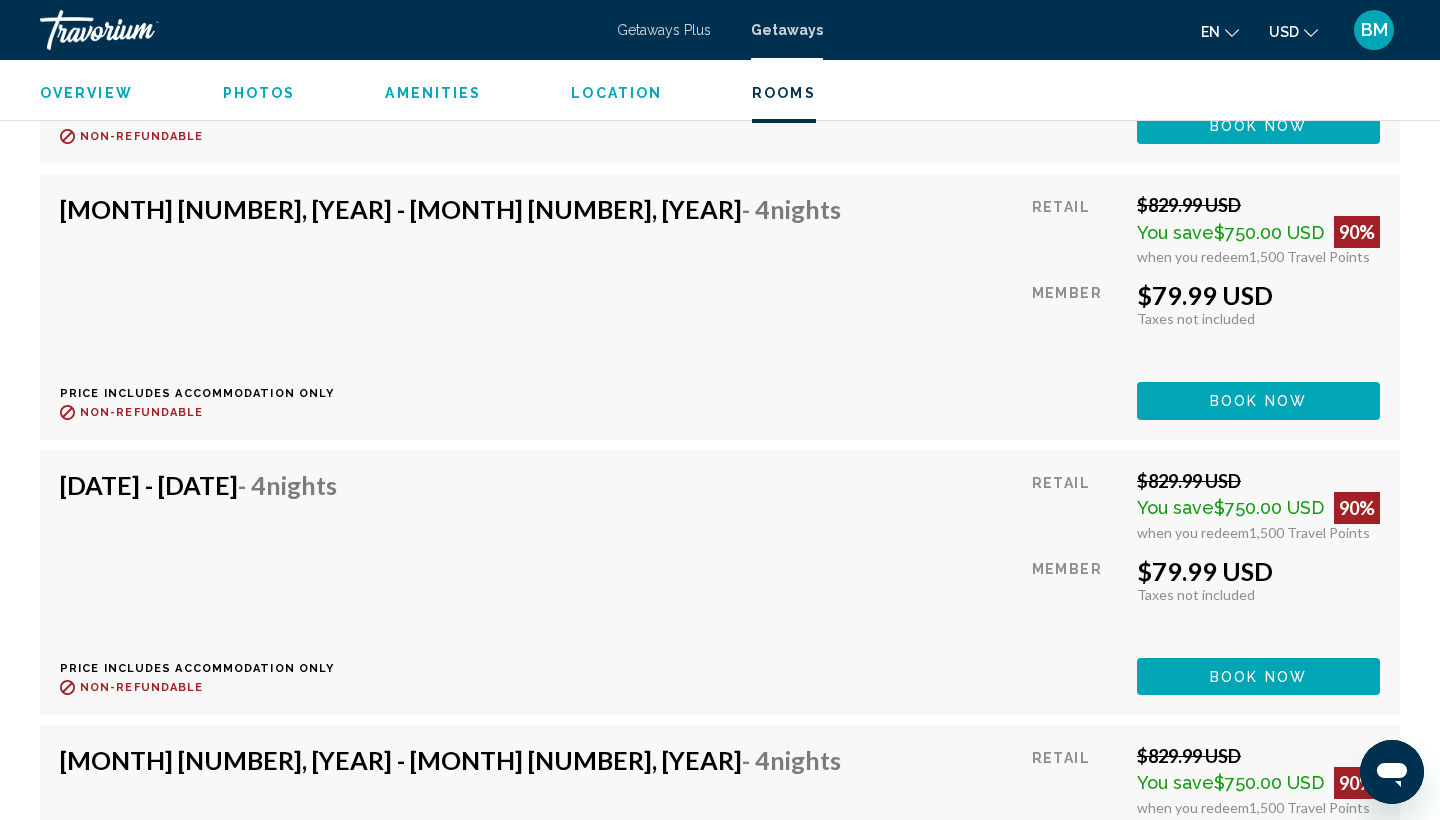 scroll, scrollTop: 4990, scrollLeft: 0, axis: vertical 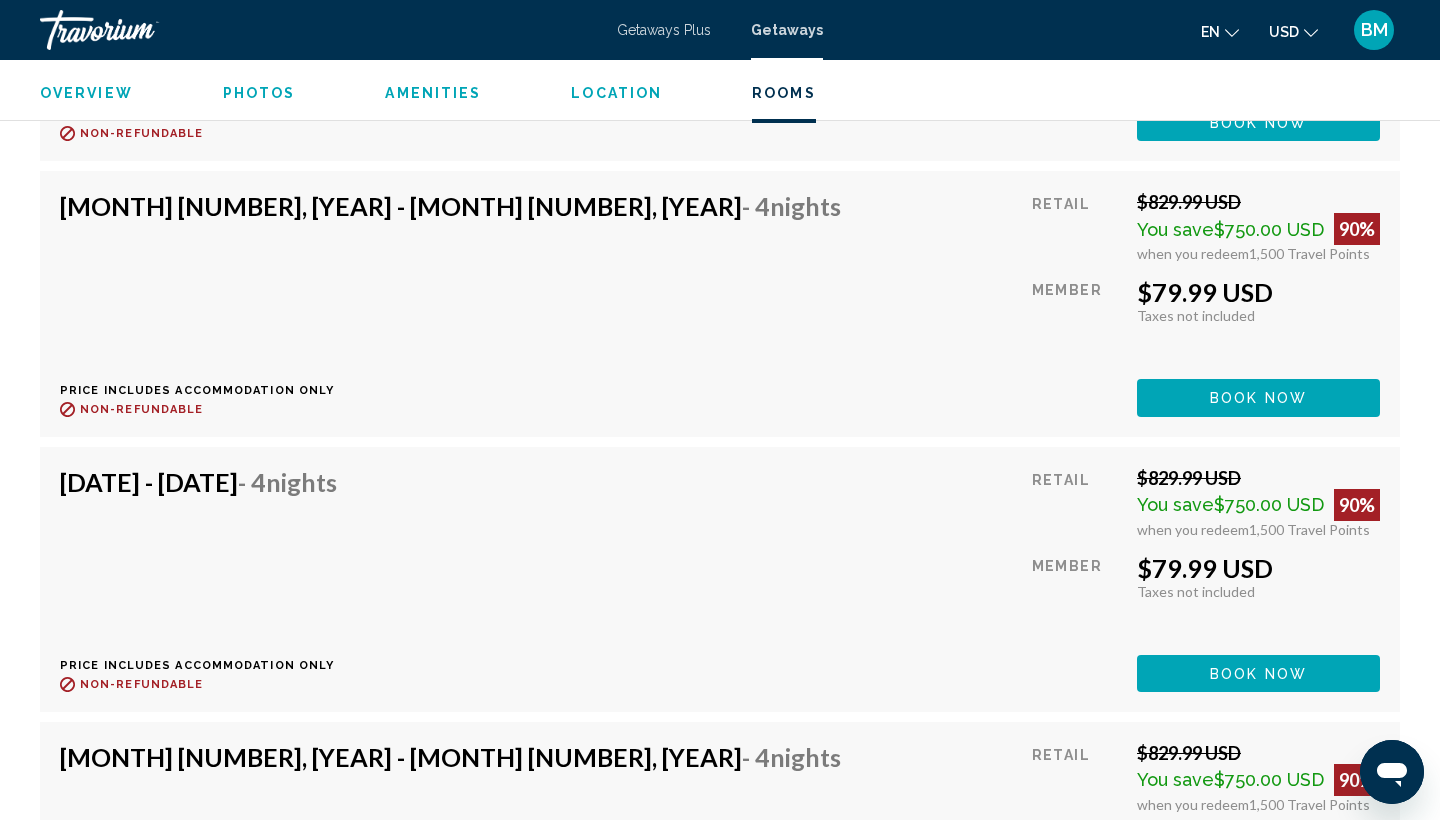click on "Book now" at bounding box center [1258, -978] 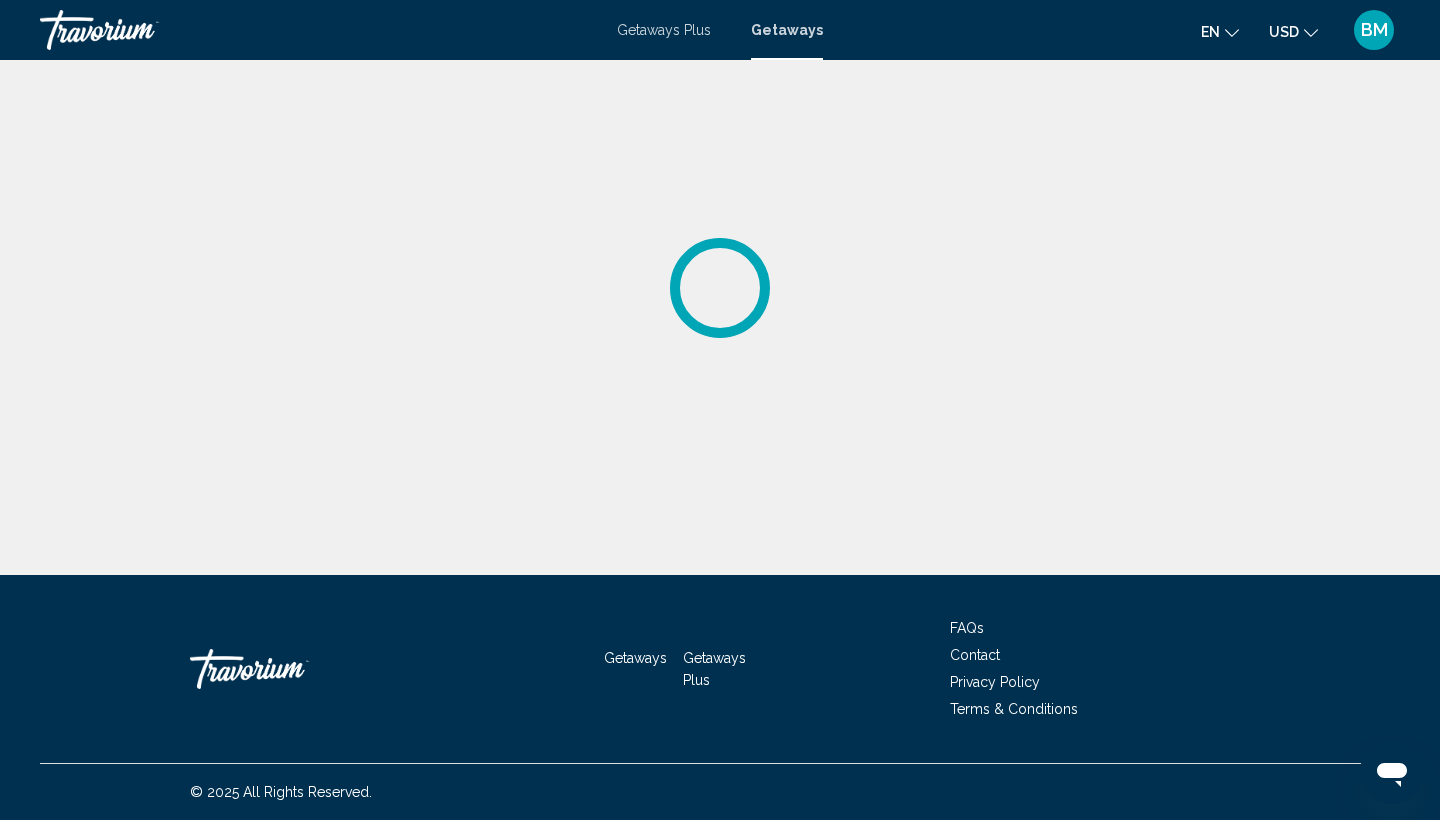 scroll, scrollTop: 0, scrollLeft: 0, axis: both 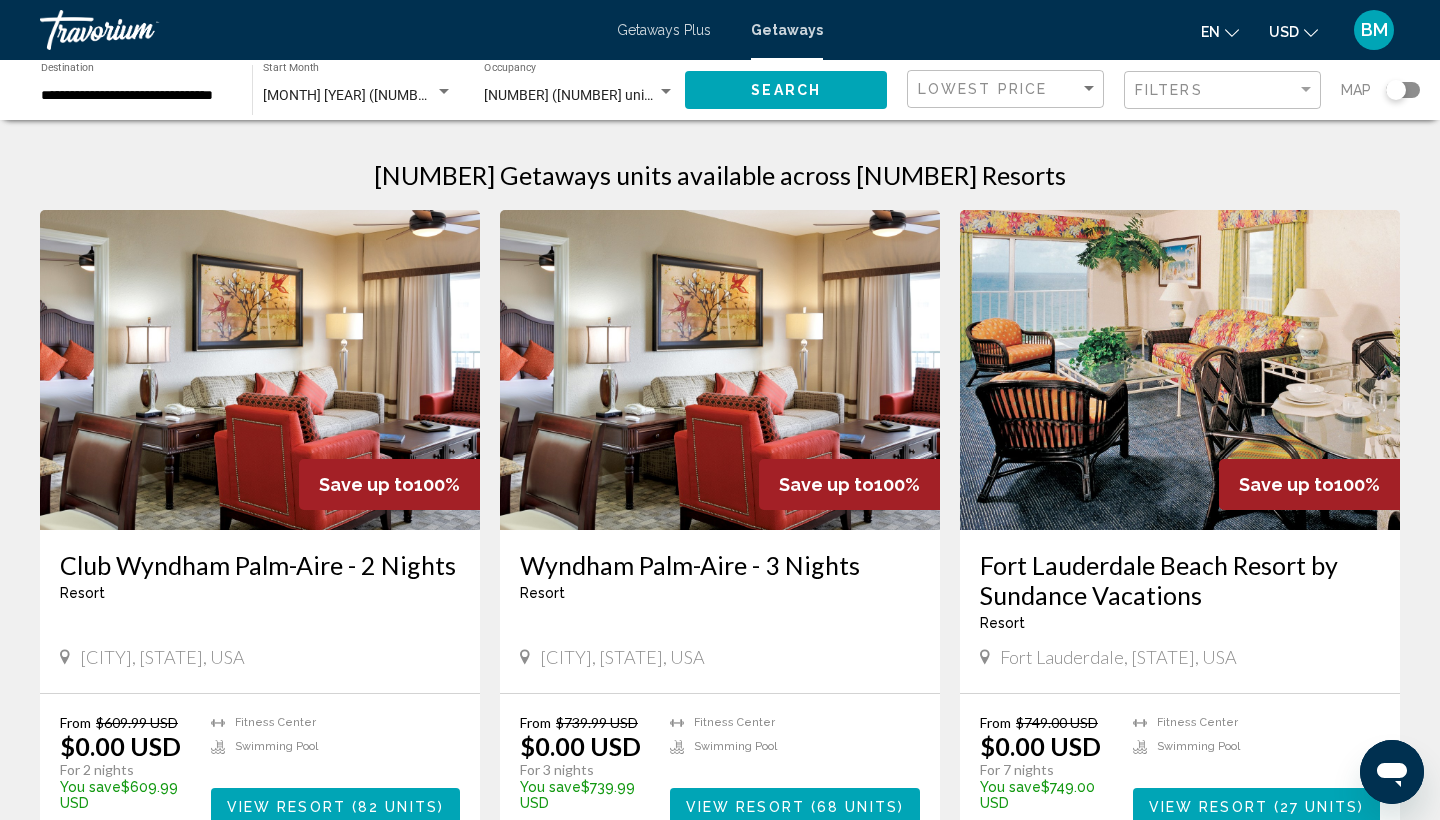 click on "**********" at bounding box center [136, 96] 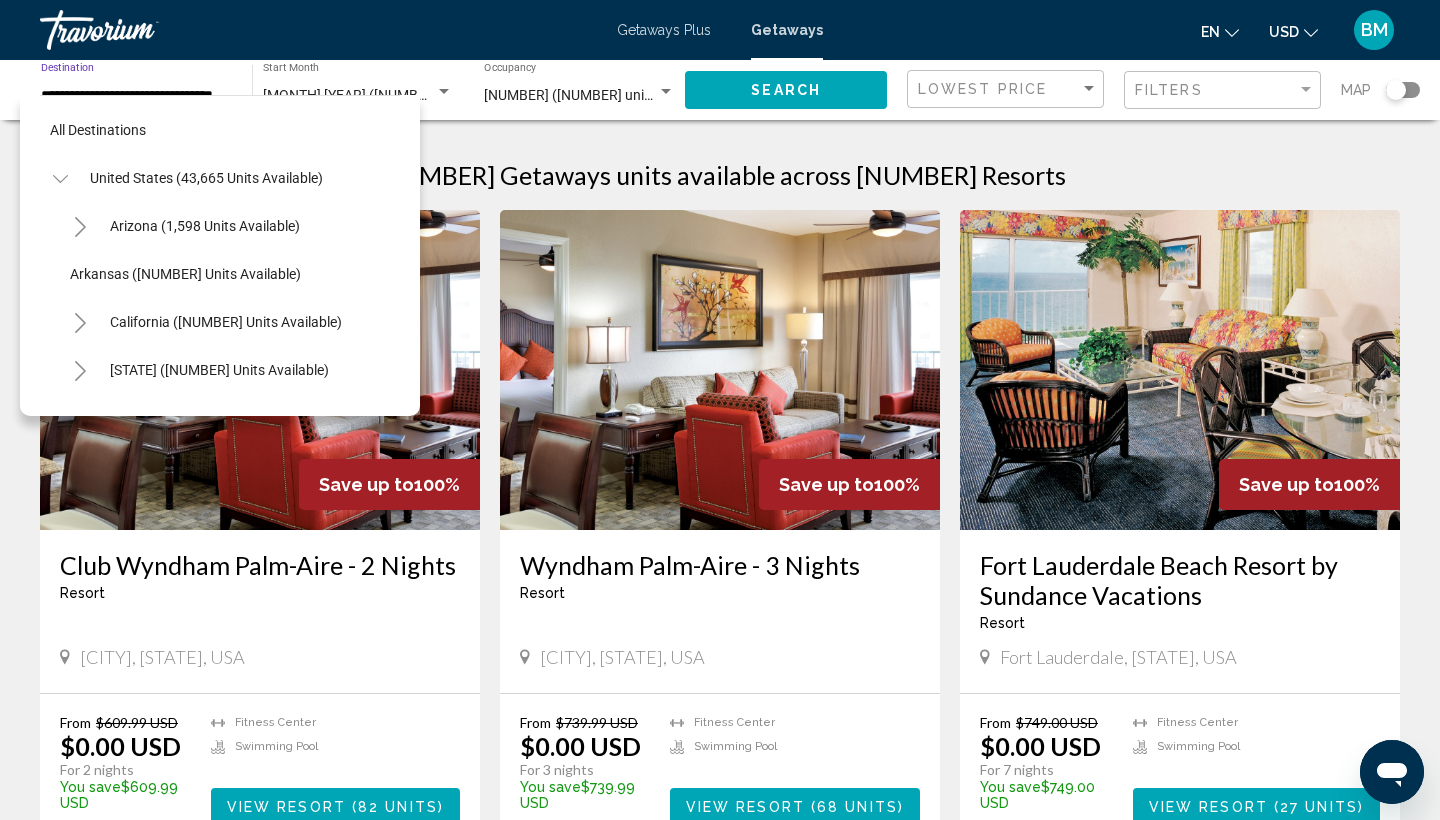 scroll, scrollTop: 263, scrollLeft: 0, axis: vertical 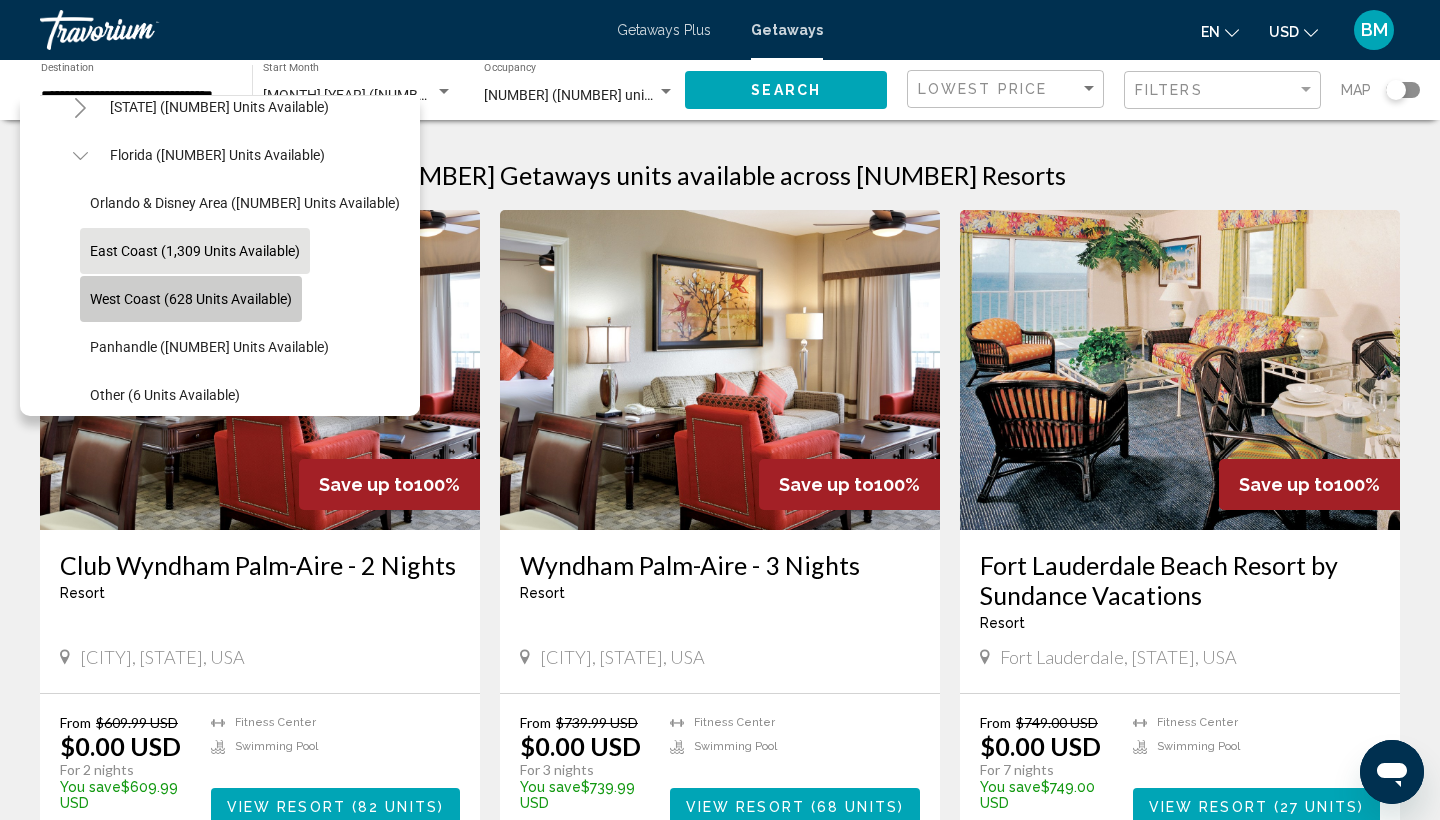 click on "West Coast (628 units available)" 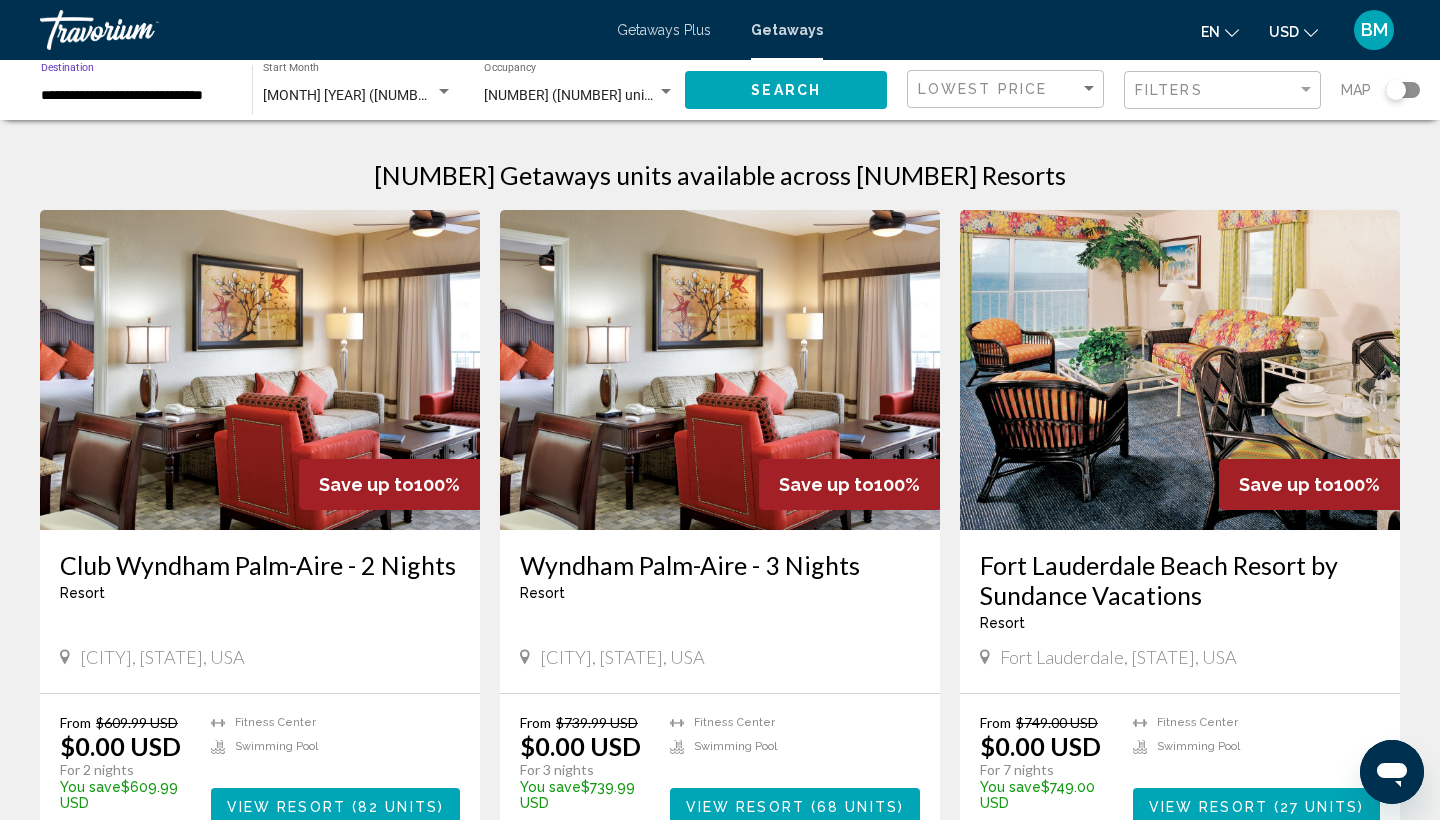 click on "Search" 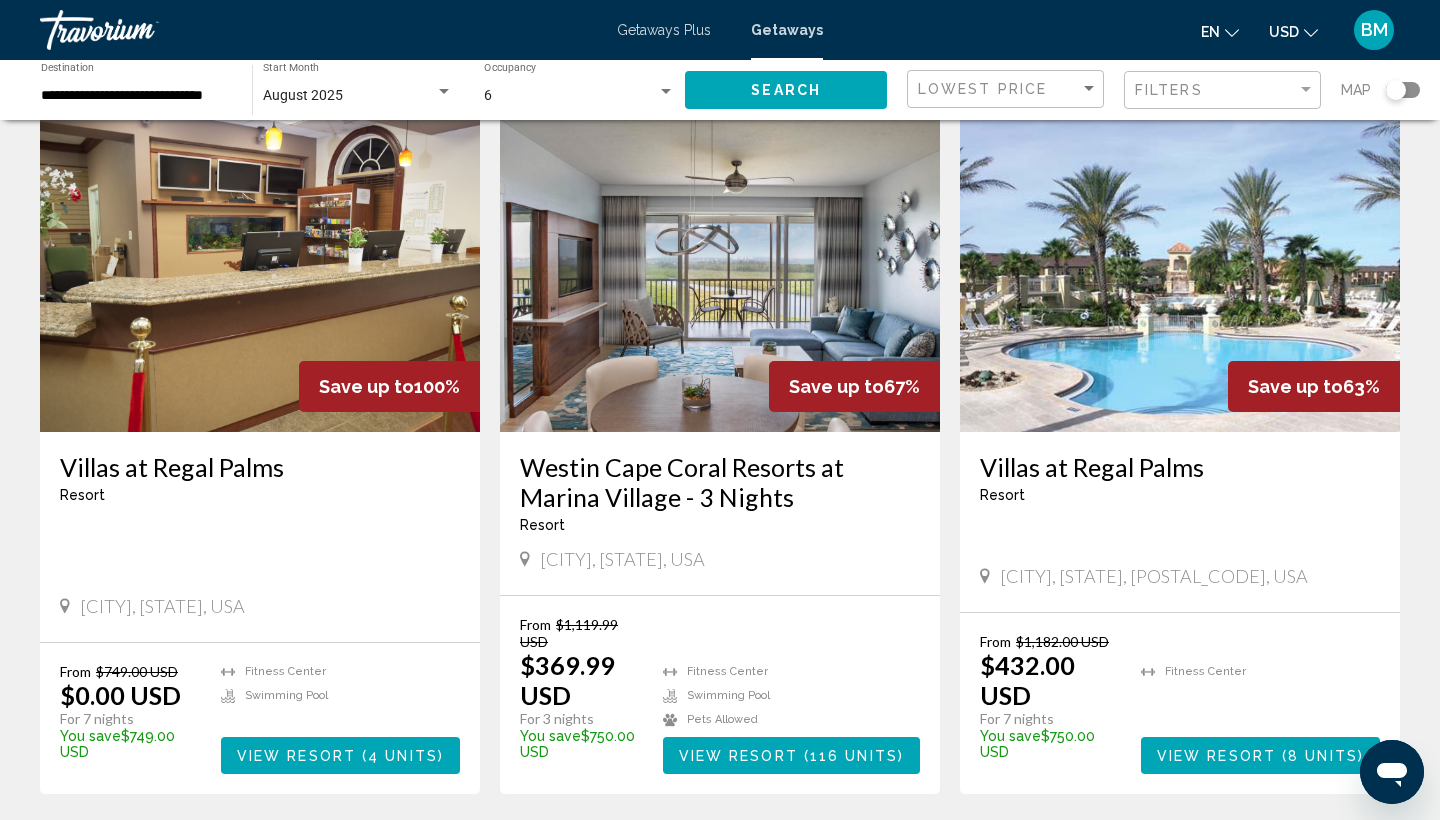 scroll, scrollTop: 141, scrollLeft: 0, axis: vertical 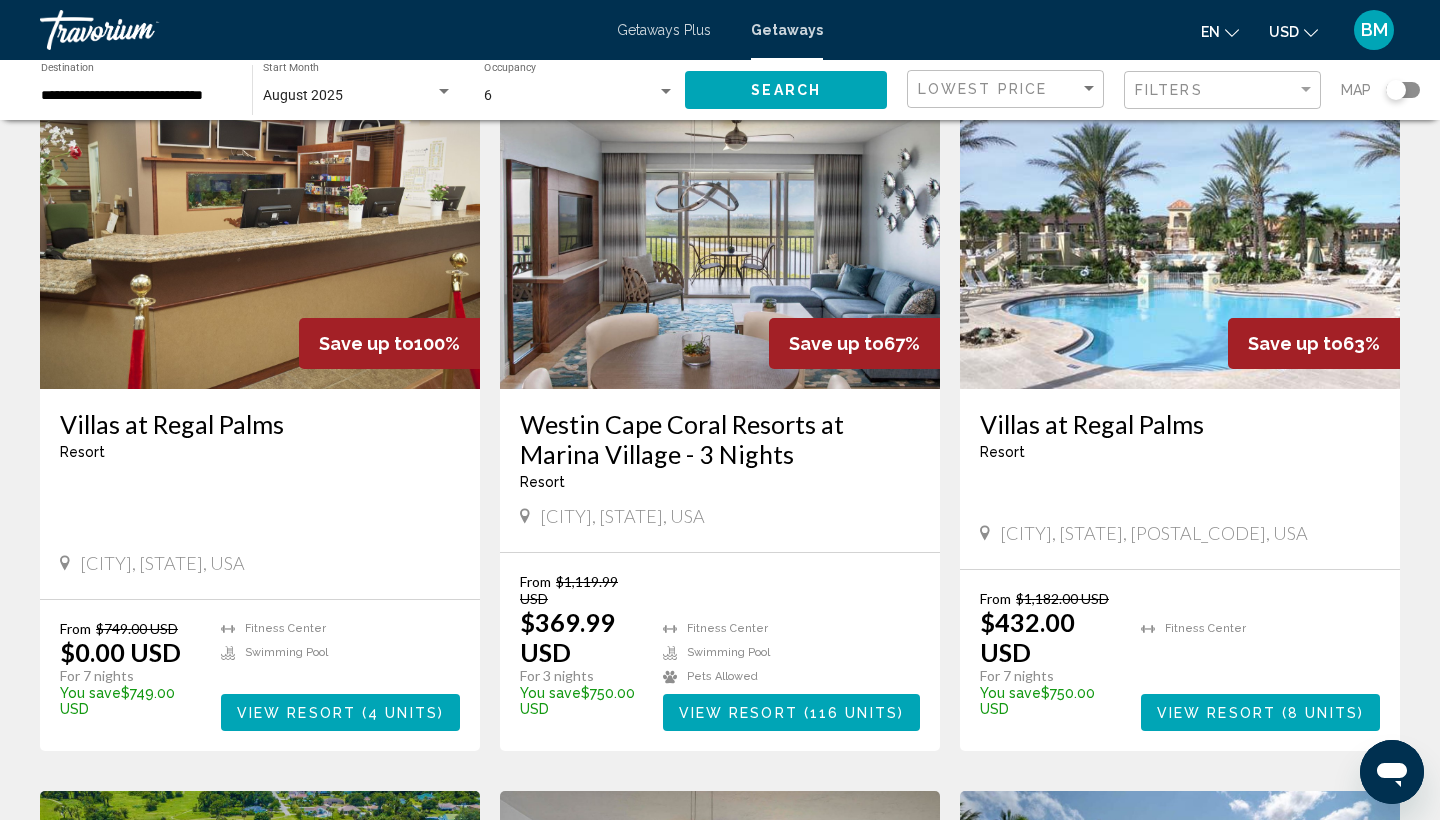 click at bounding box center (260, 229) 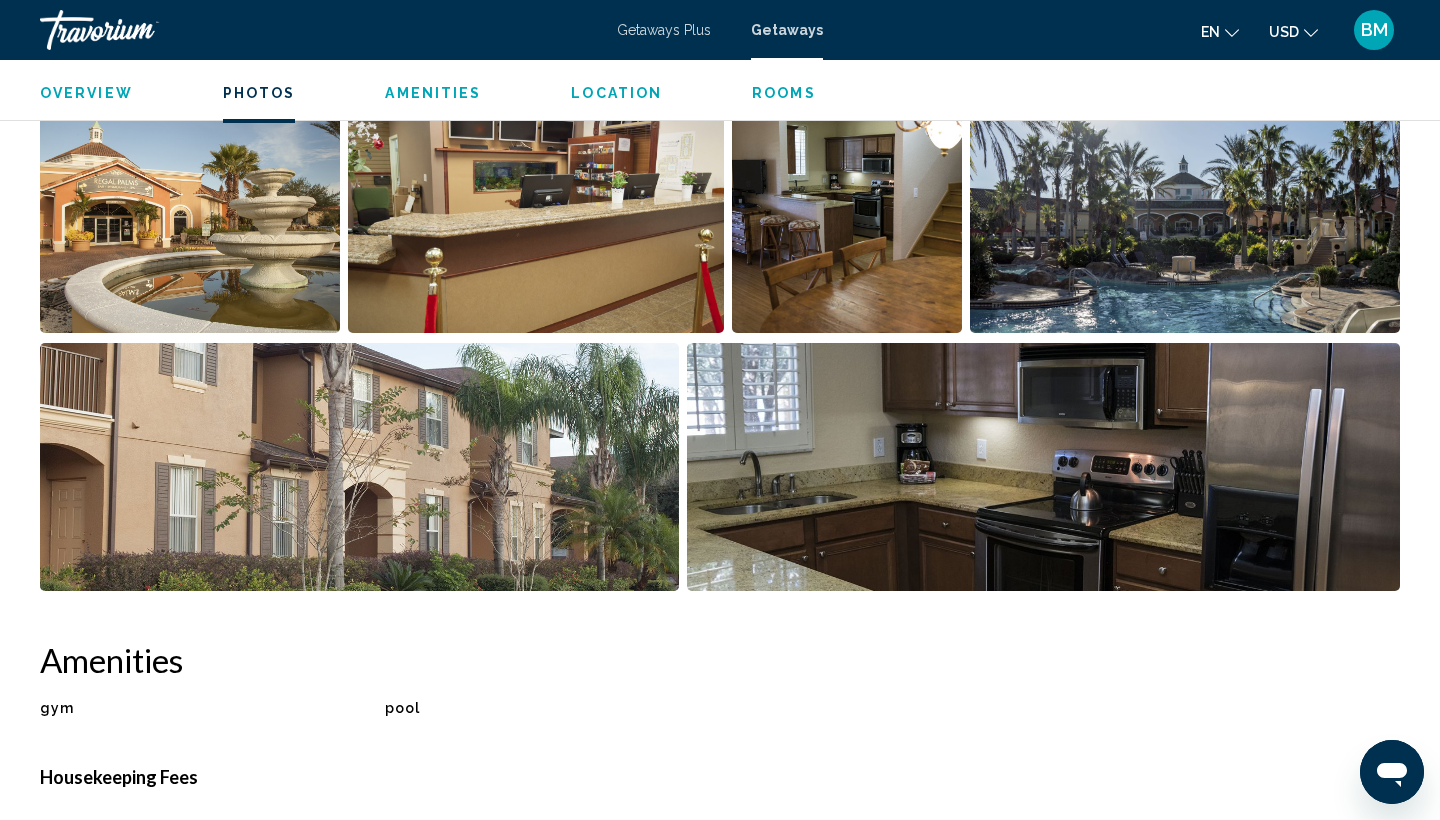 scroll, scrollTop: 869, scrollLeft: 0, axis: vertical 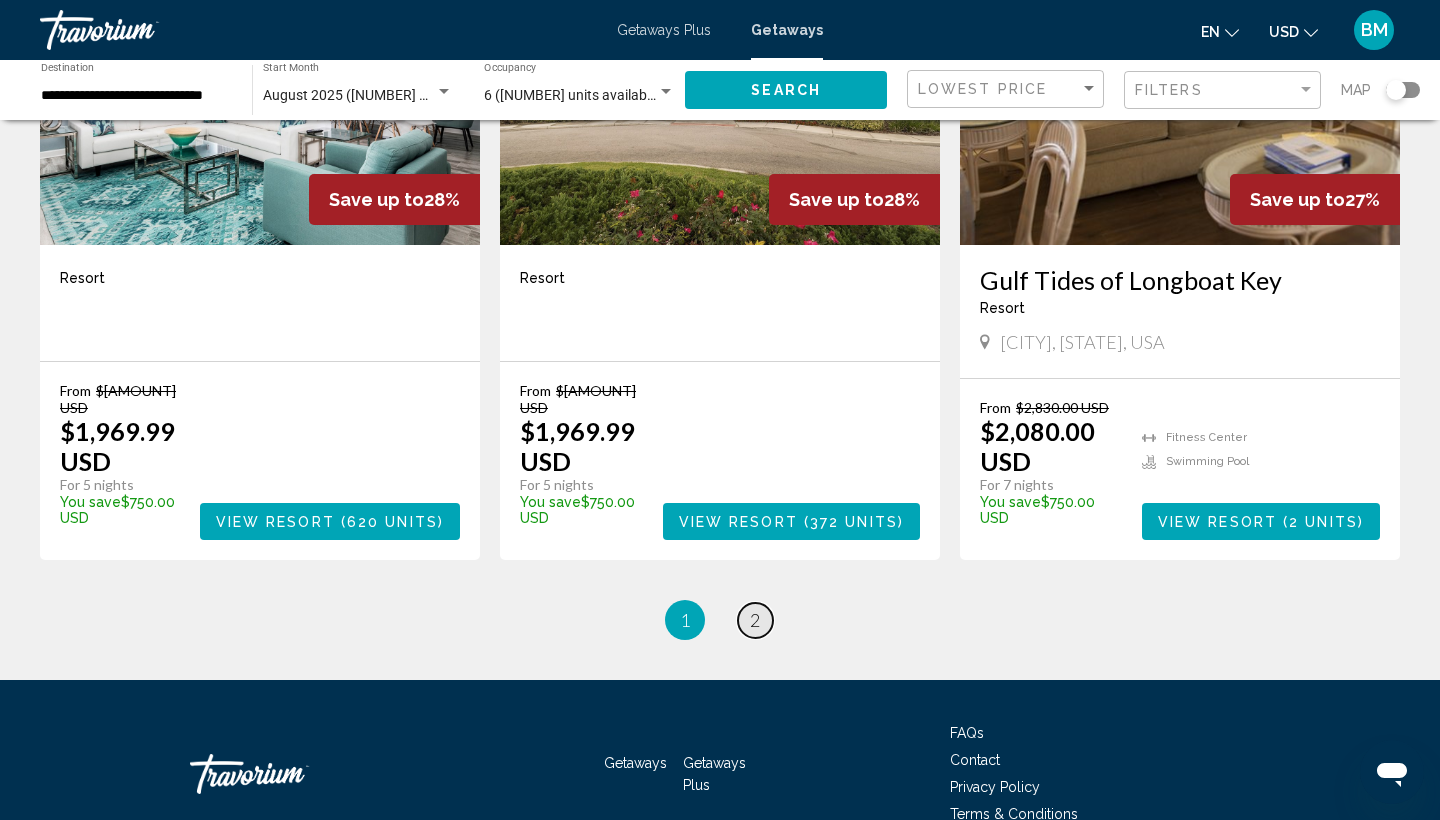 click on "2" at bounding box center [755, 620] 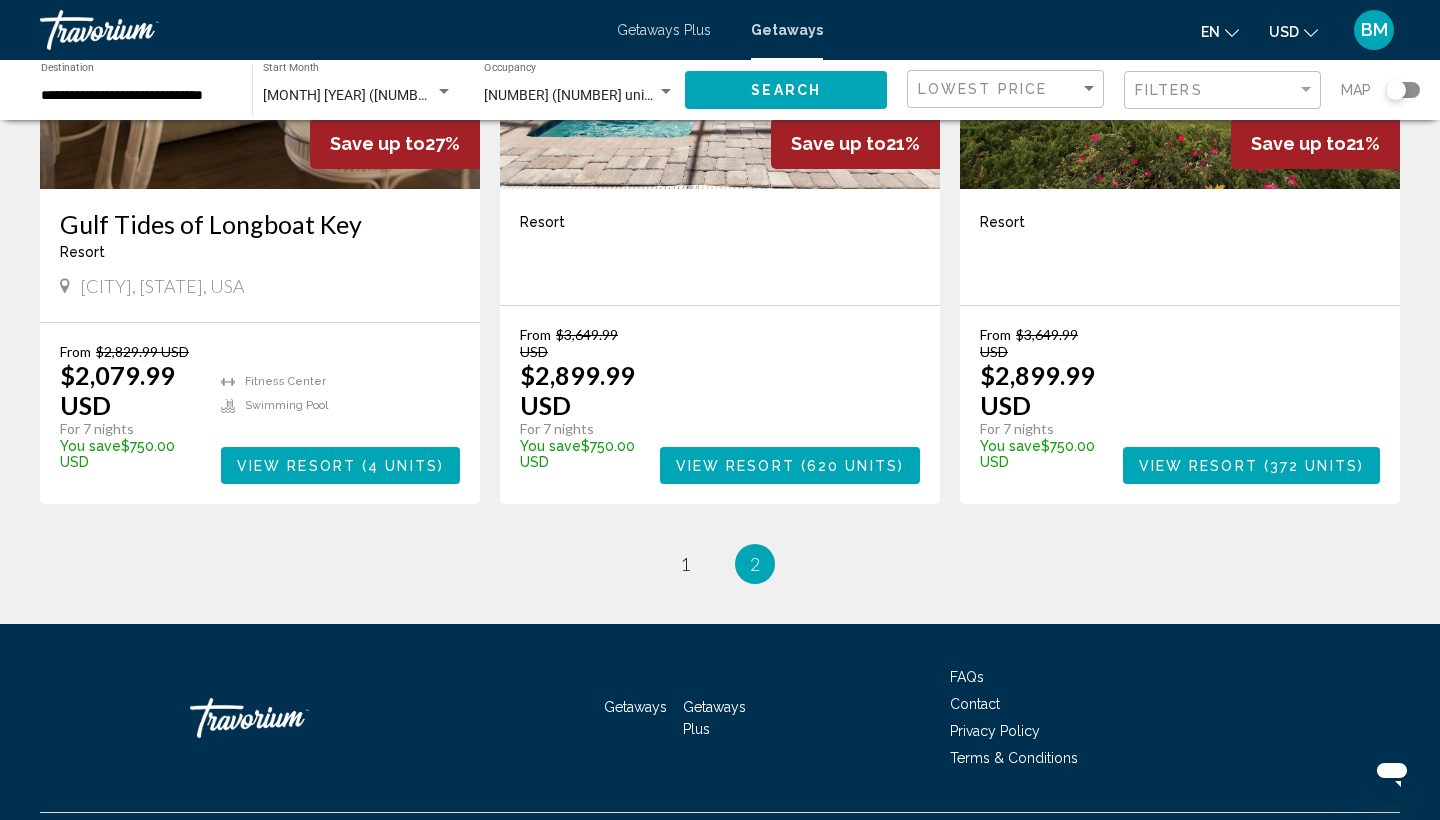 scroll, scrollTop: 342, scrollLeft: 0, axis: vertical 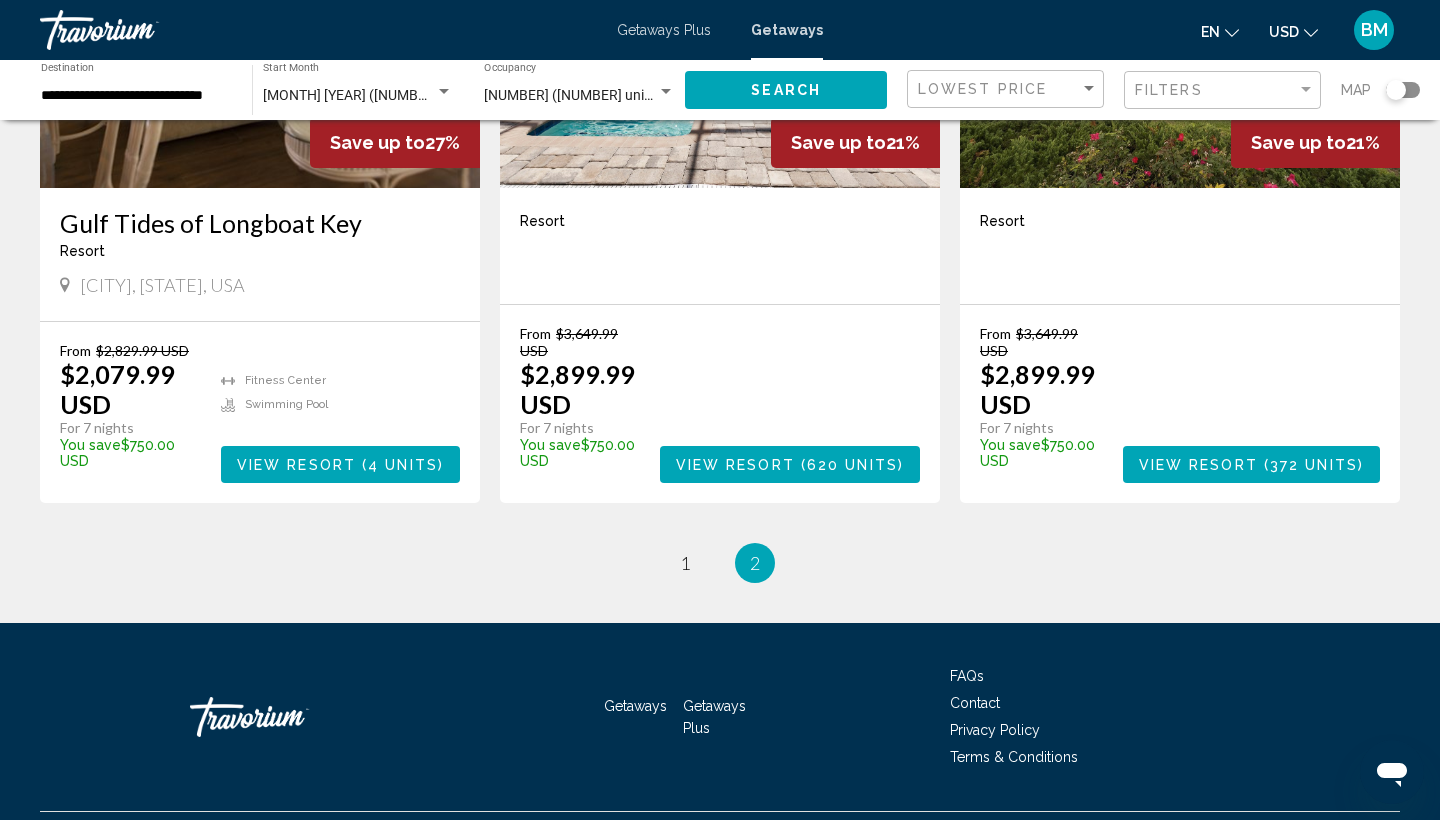 click on "**********" at bounding box center (136, 96) 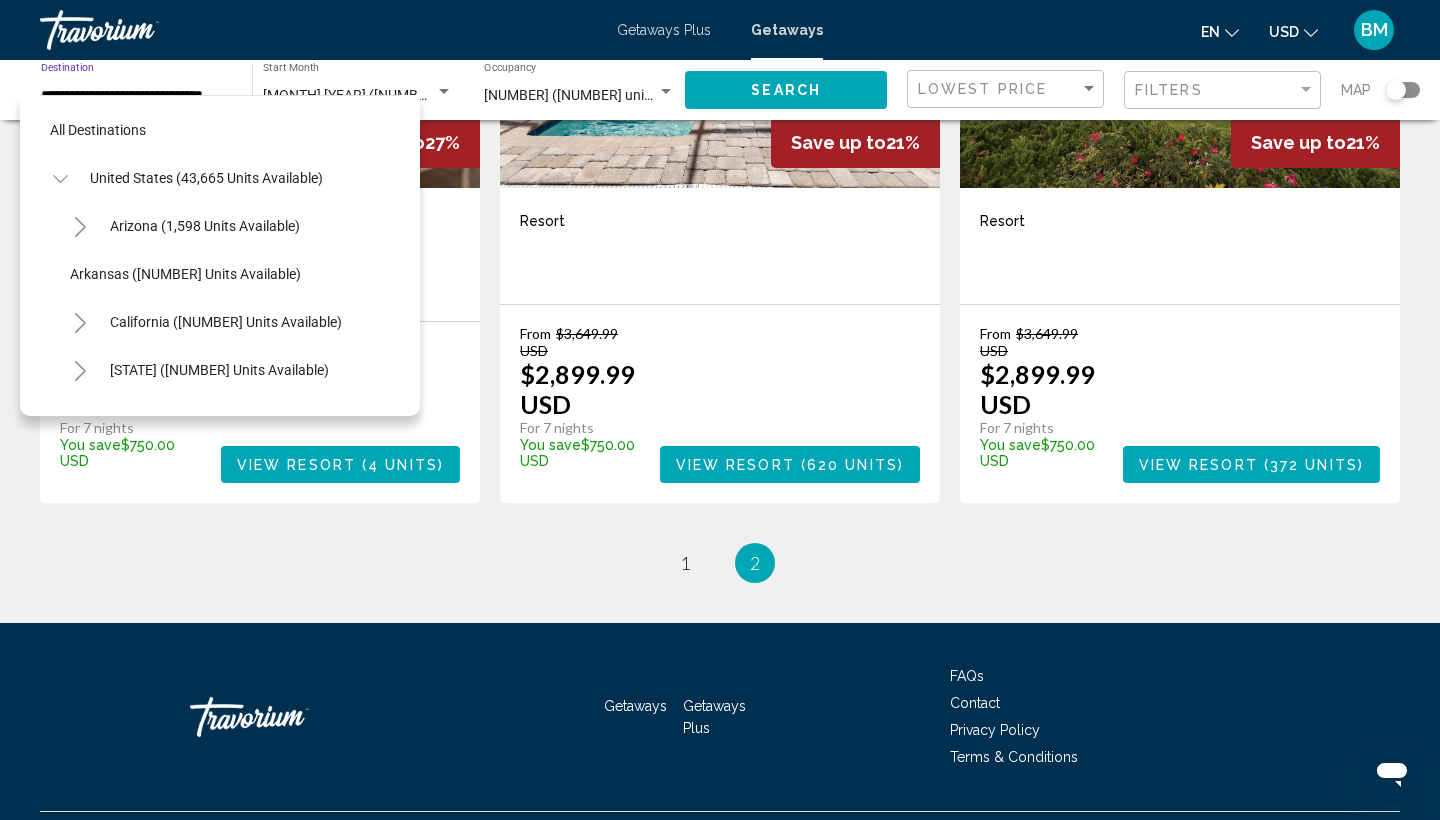 scroll, scrollTop: 311, scrollLeft: 0, axis: vertical 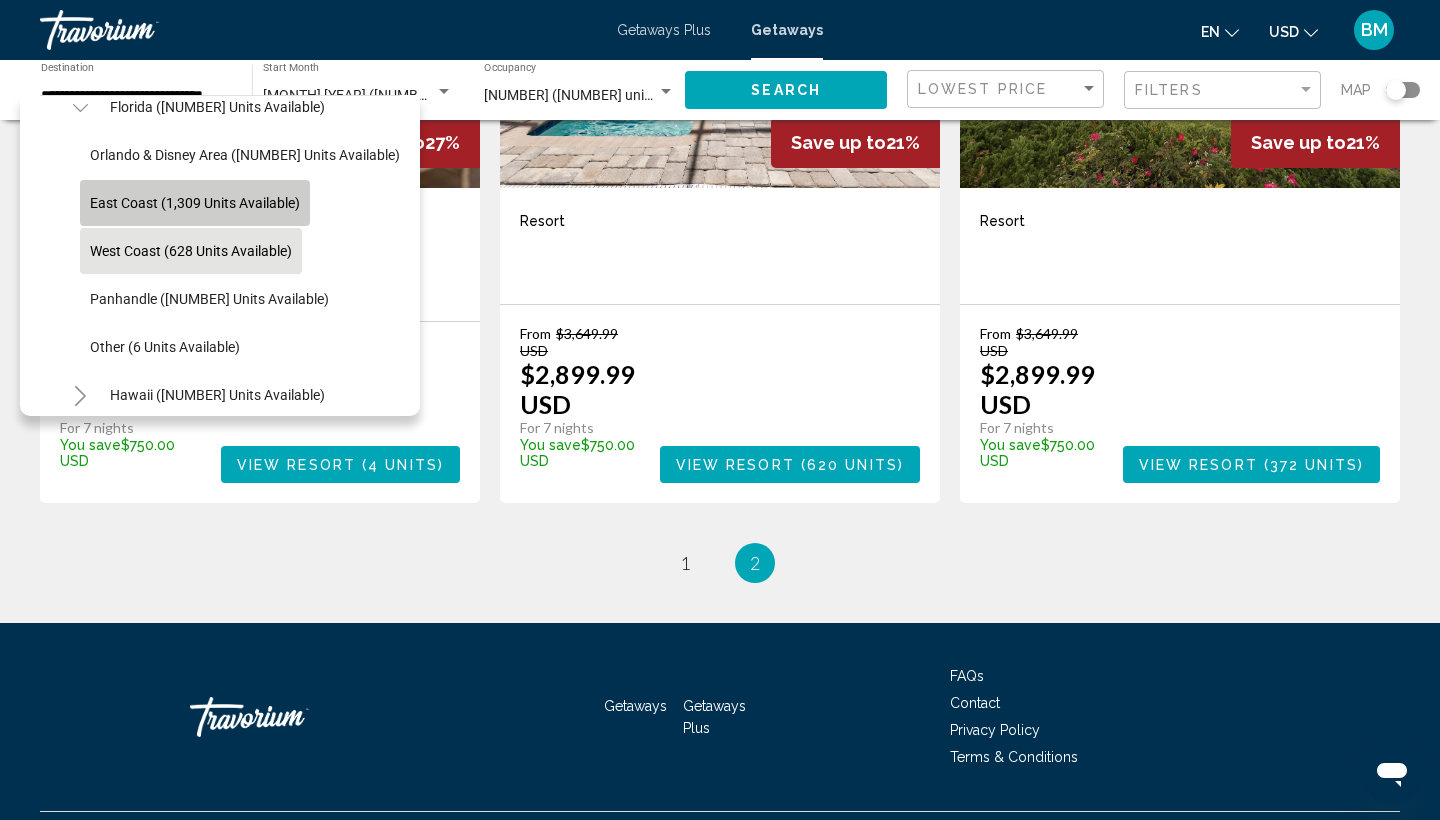 click on "East Coast (1,309 units available)" 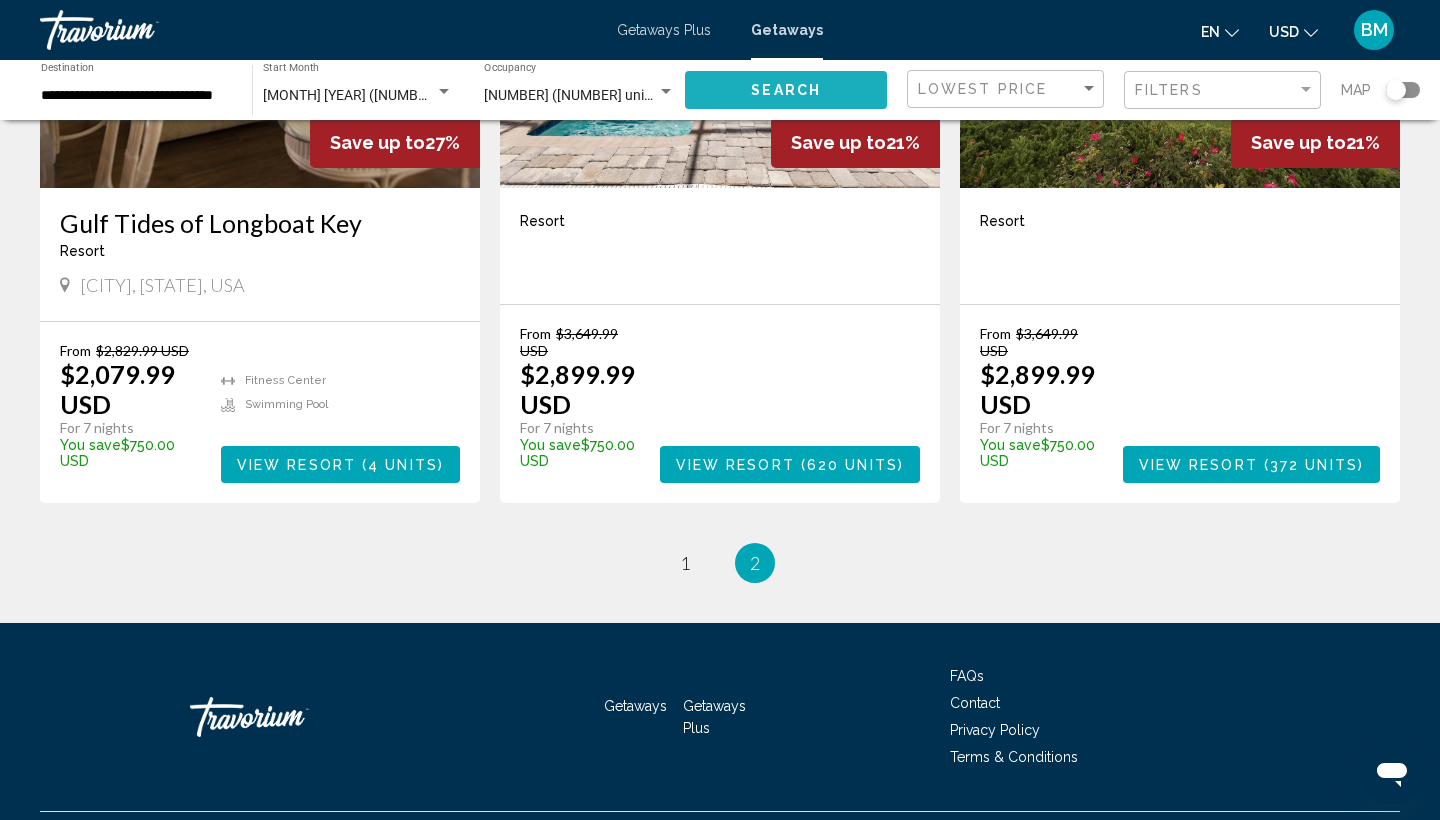 click on "Search" 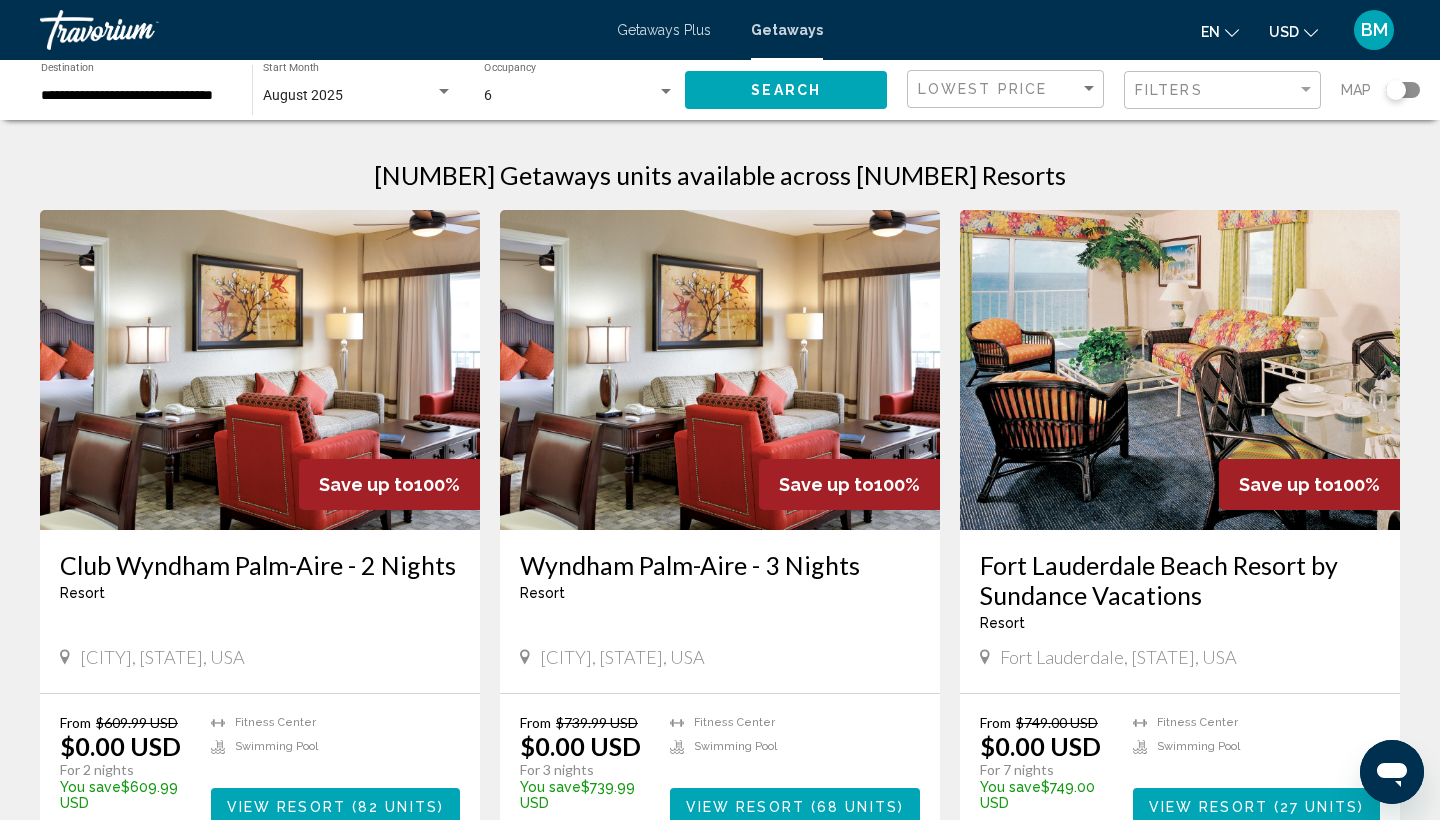 click on "**********" 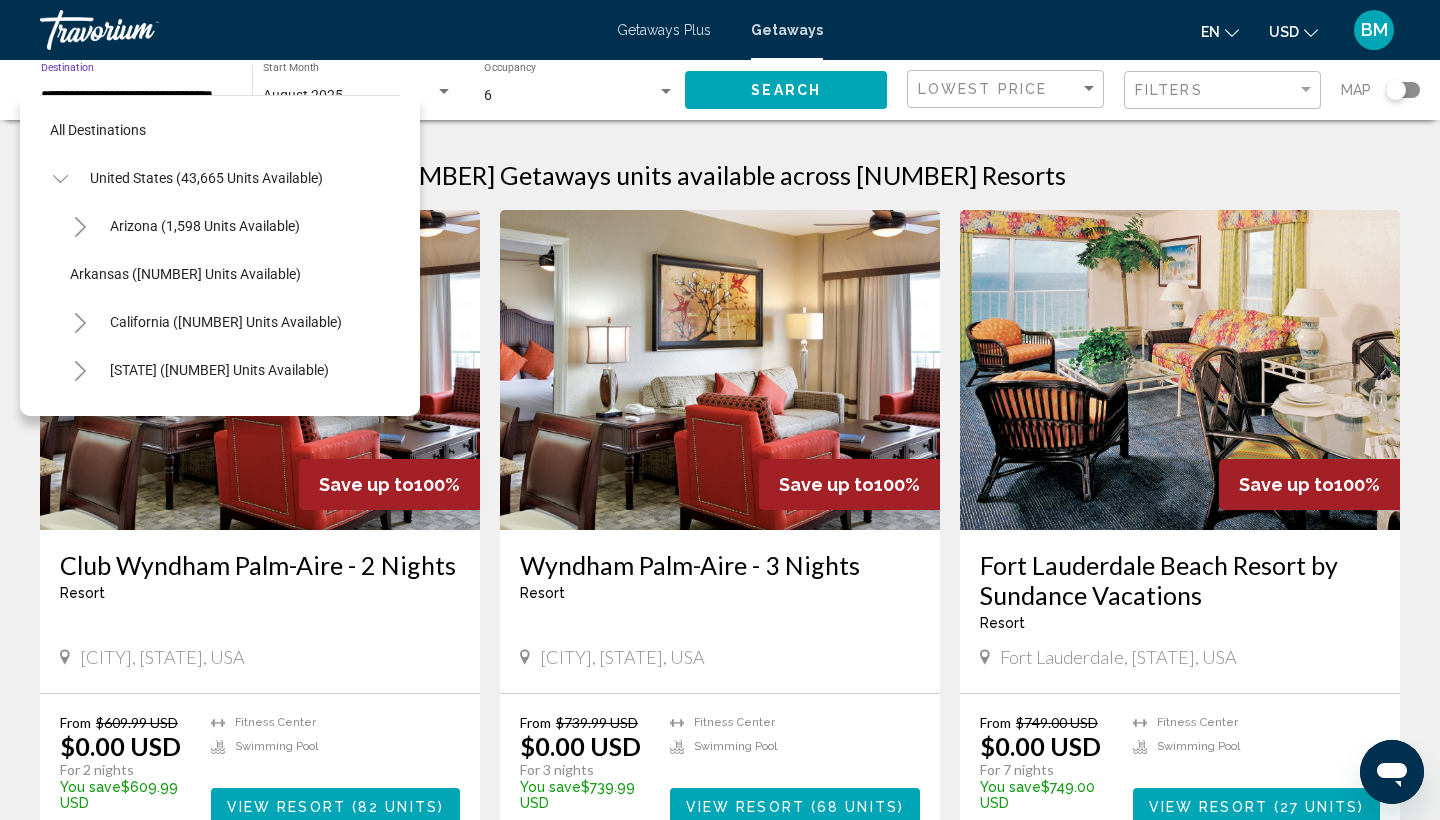 scroll, scrollTop: 263, scrollLeft: 0, axis: vertical 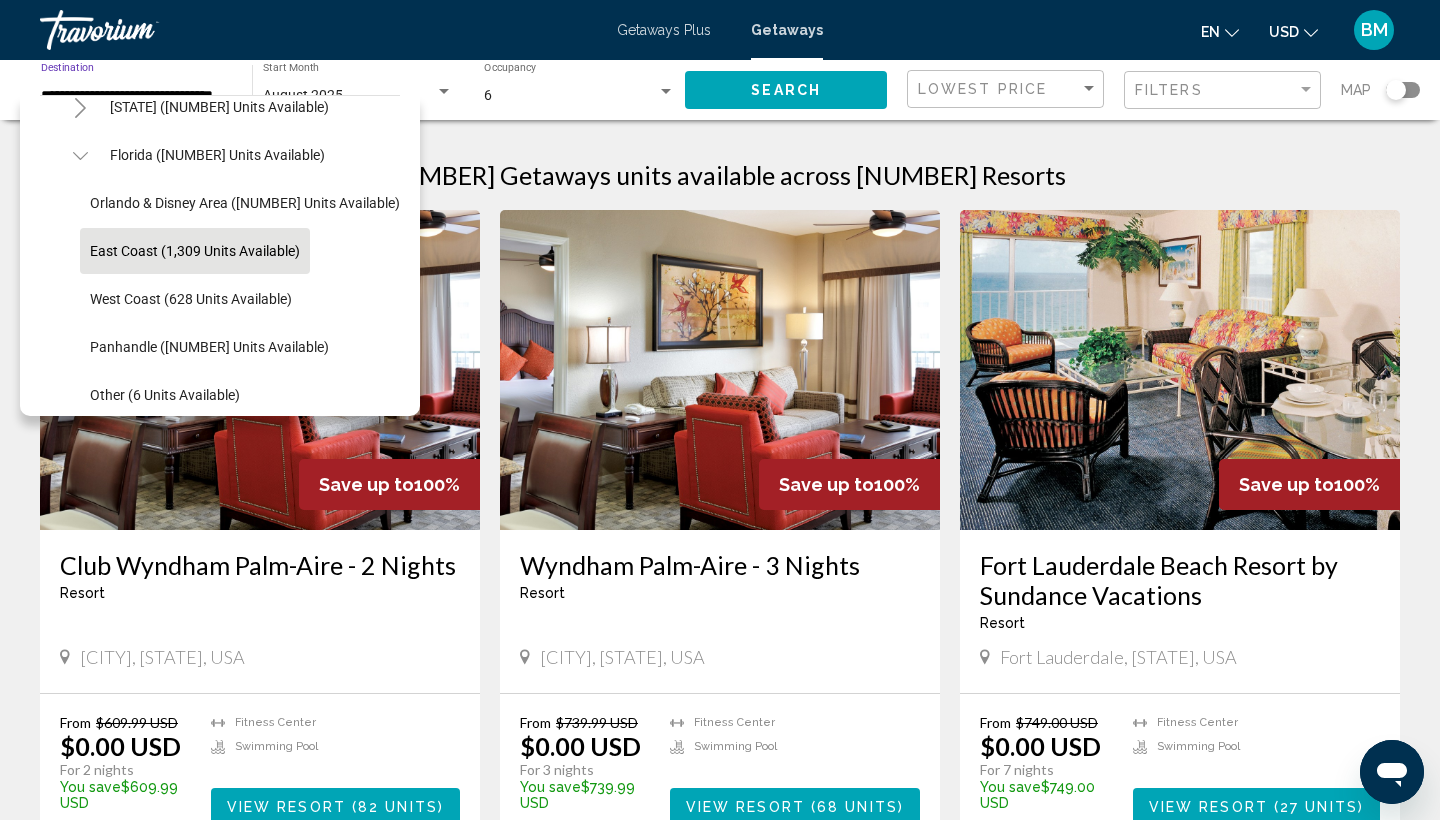 click on "Orlando & Disney Area ([NUMBER] units available)" 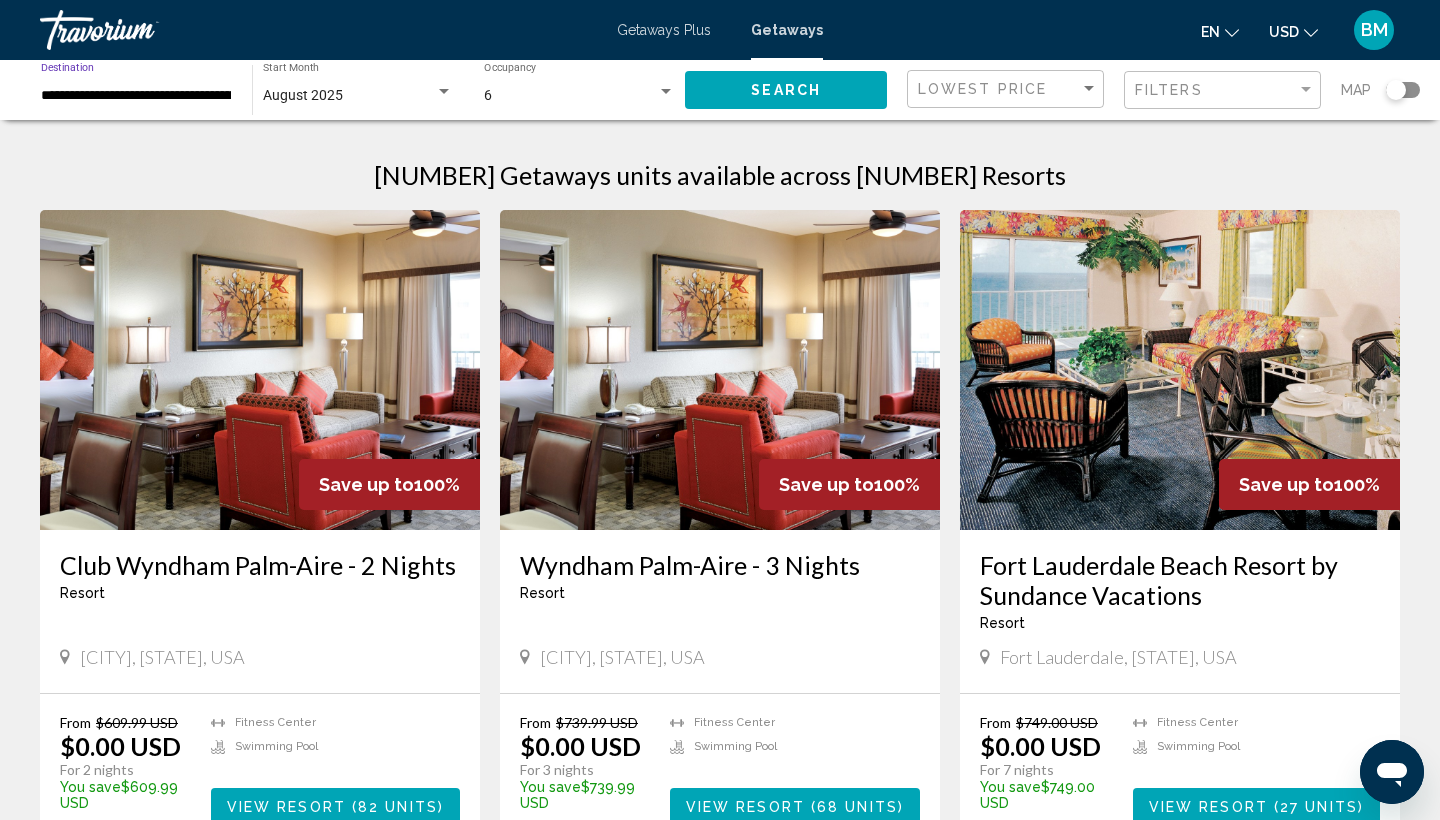 click on "Search" 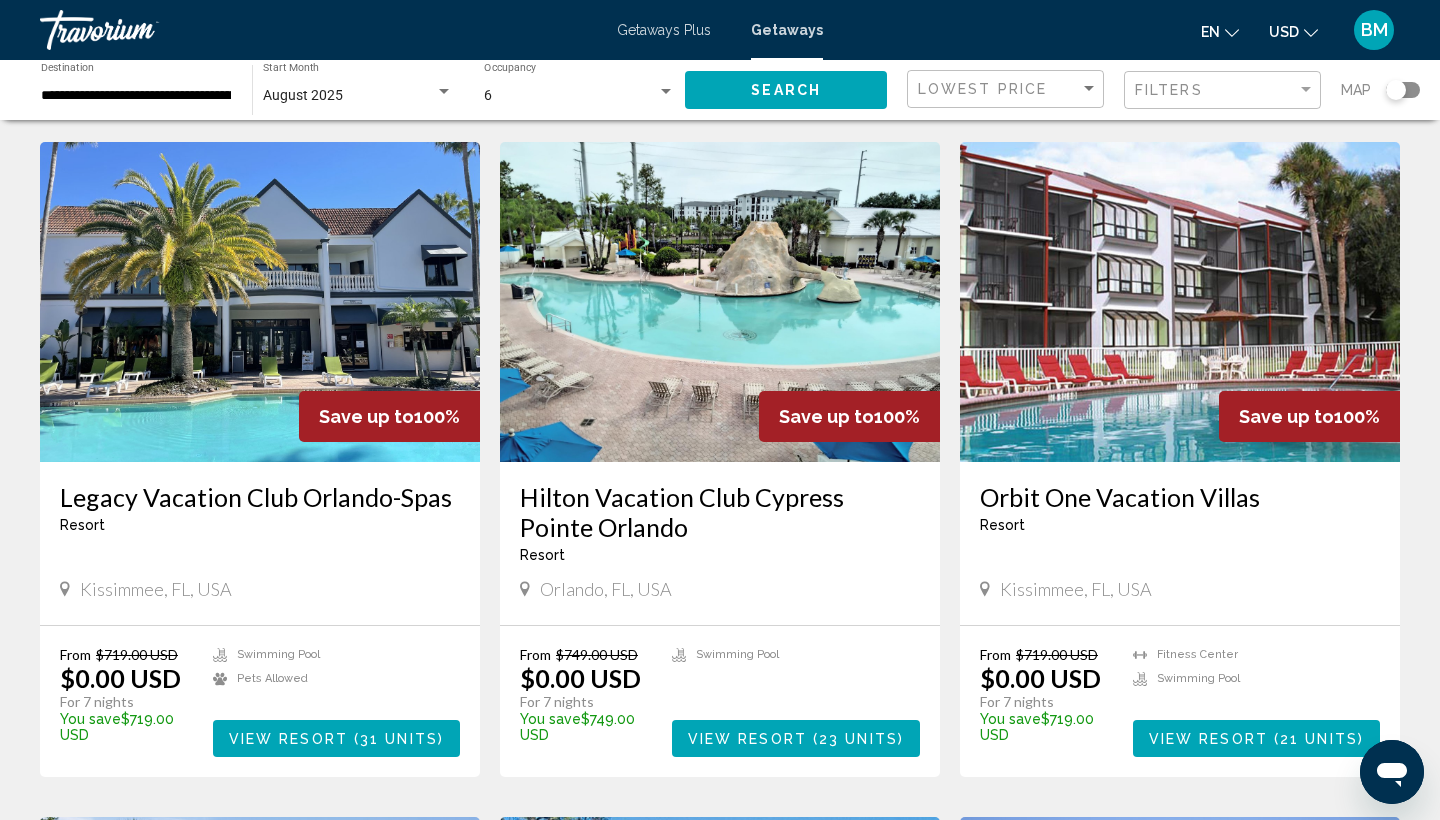 scroll, scrollTop: 779, scrollLeft: 0, axis: vertical 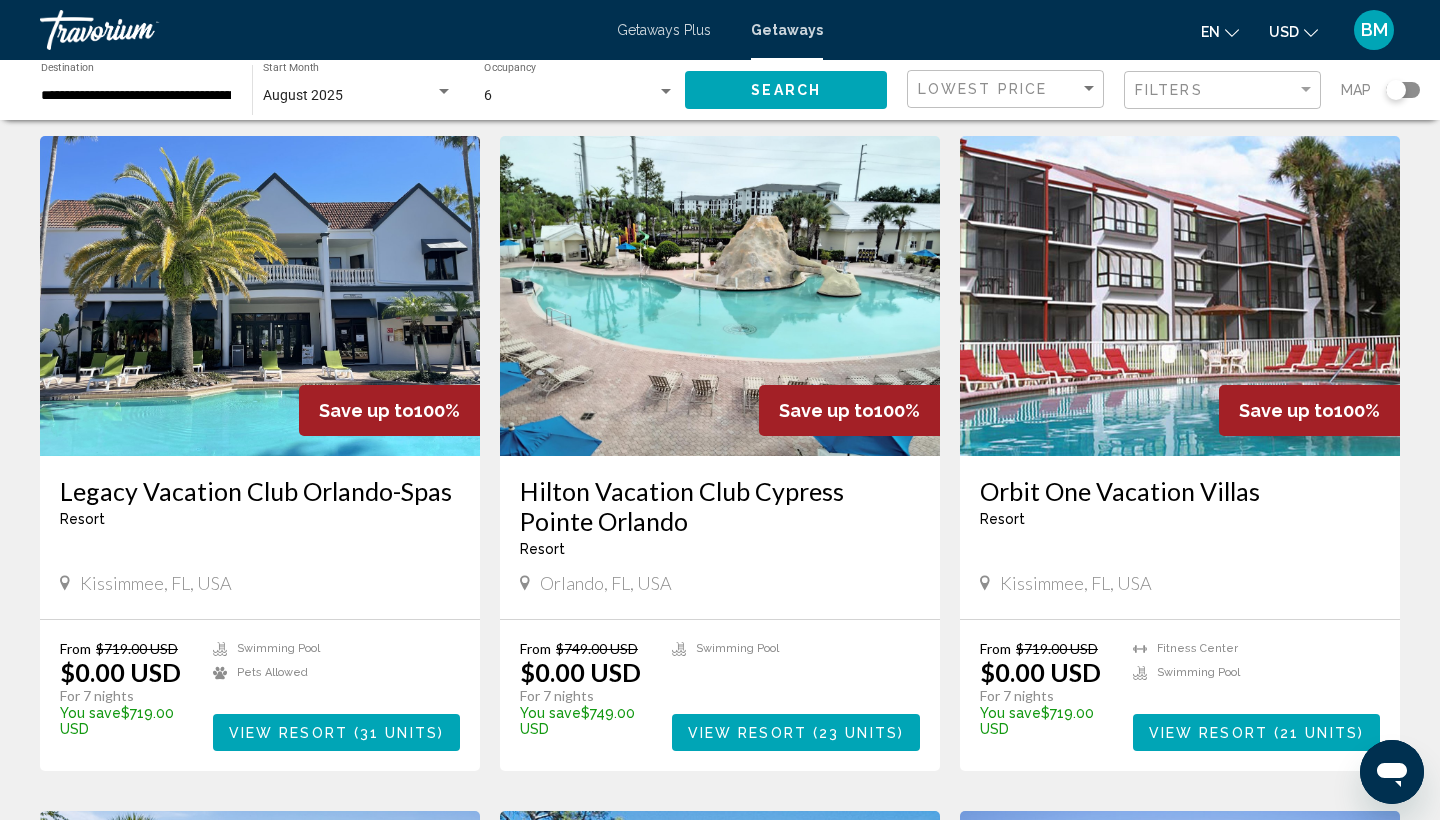 click at bounding box center [720, 296] 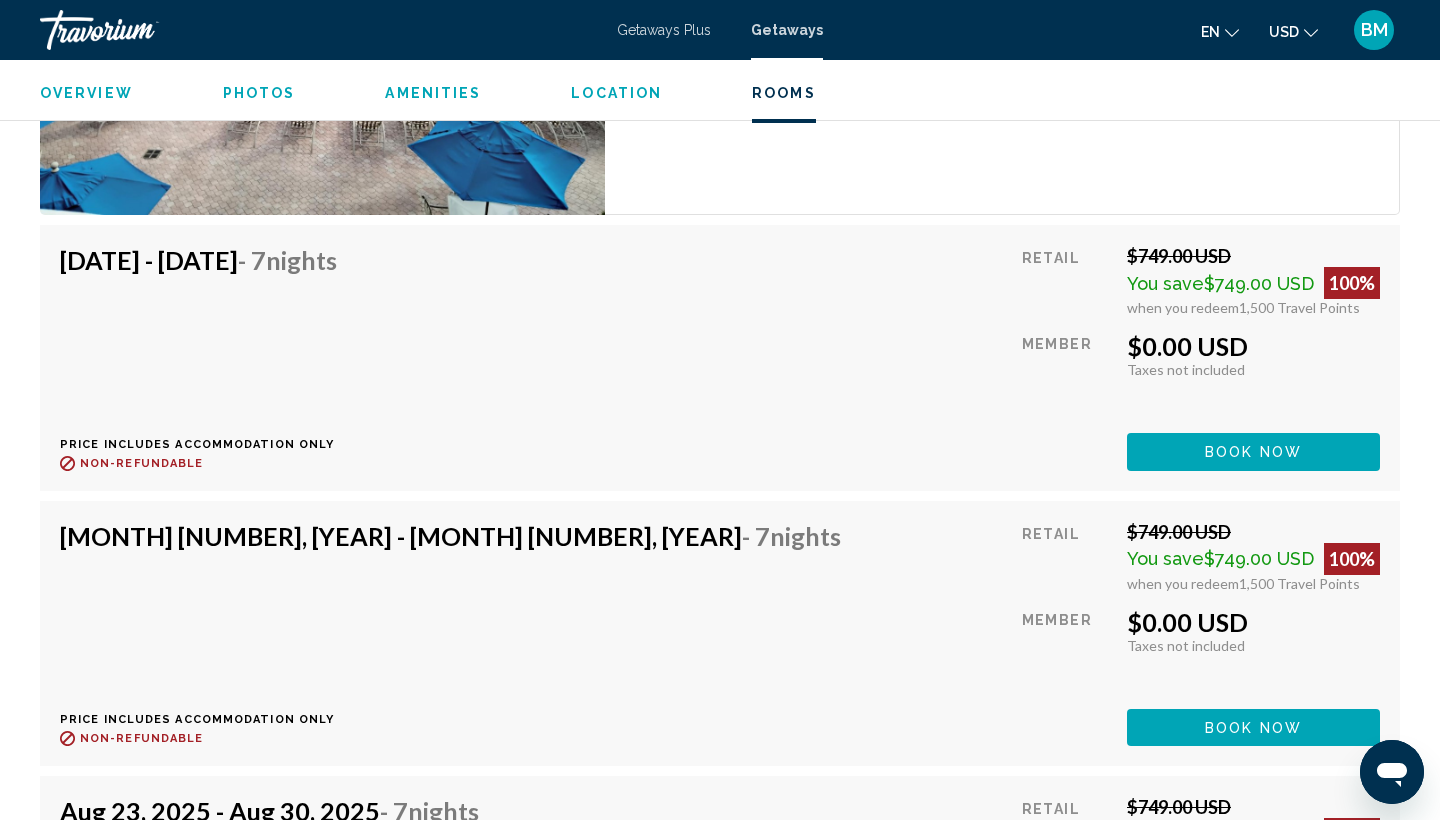 scroll, scrollTop: 3780, scrollLeft: 0, axis: vertical 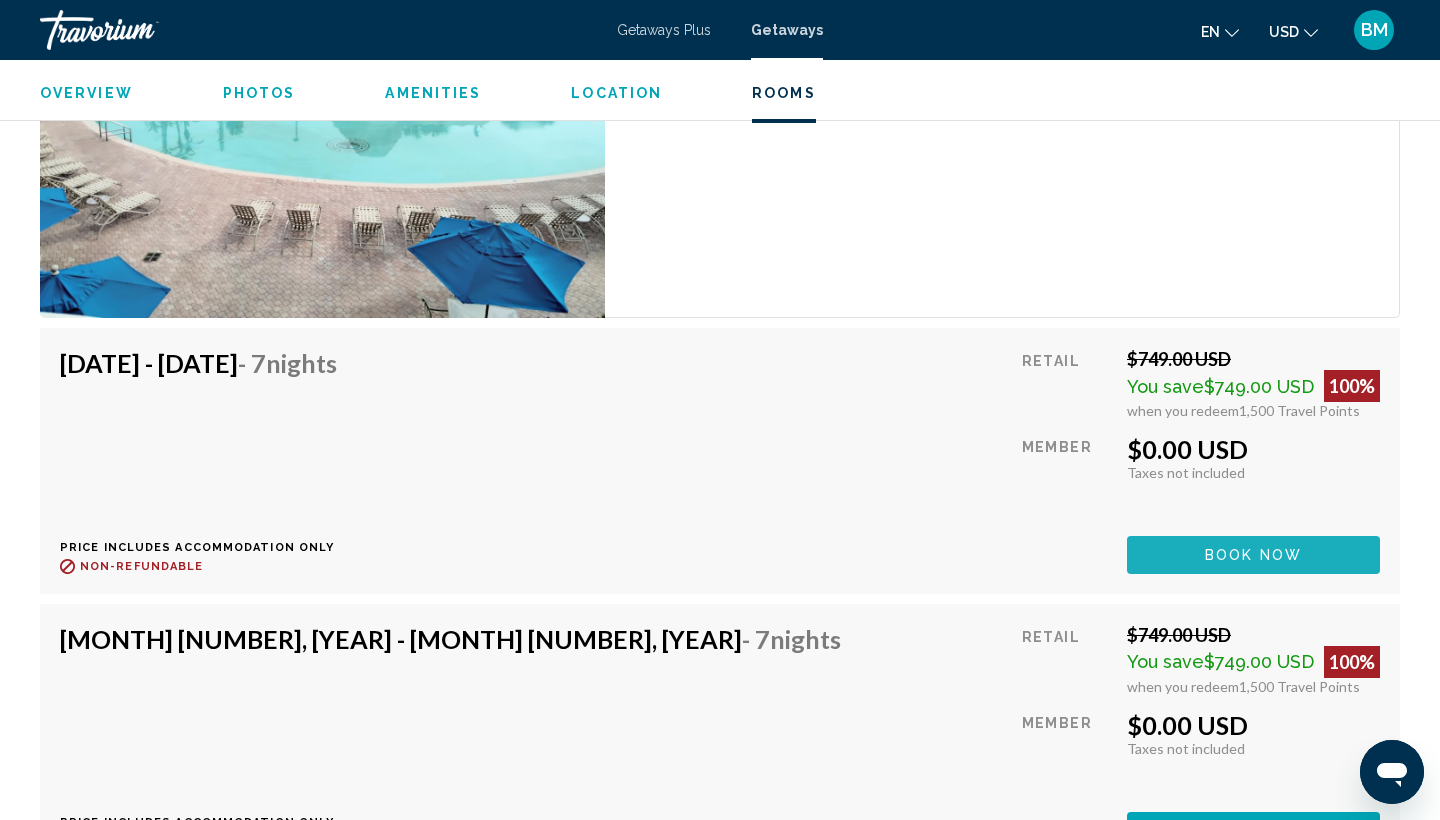 click on "Book now" at bounding box center (1253, 556) 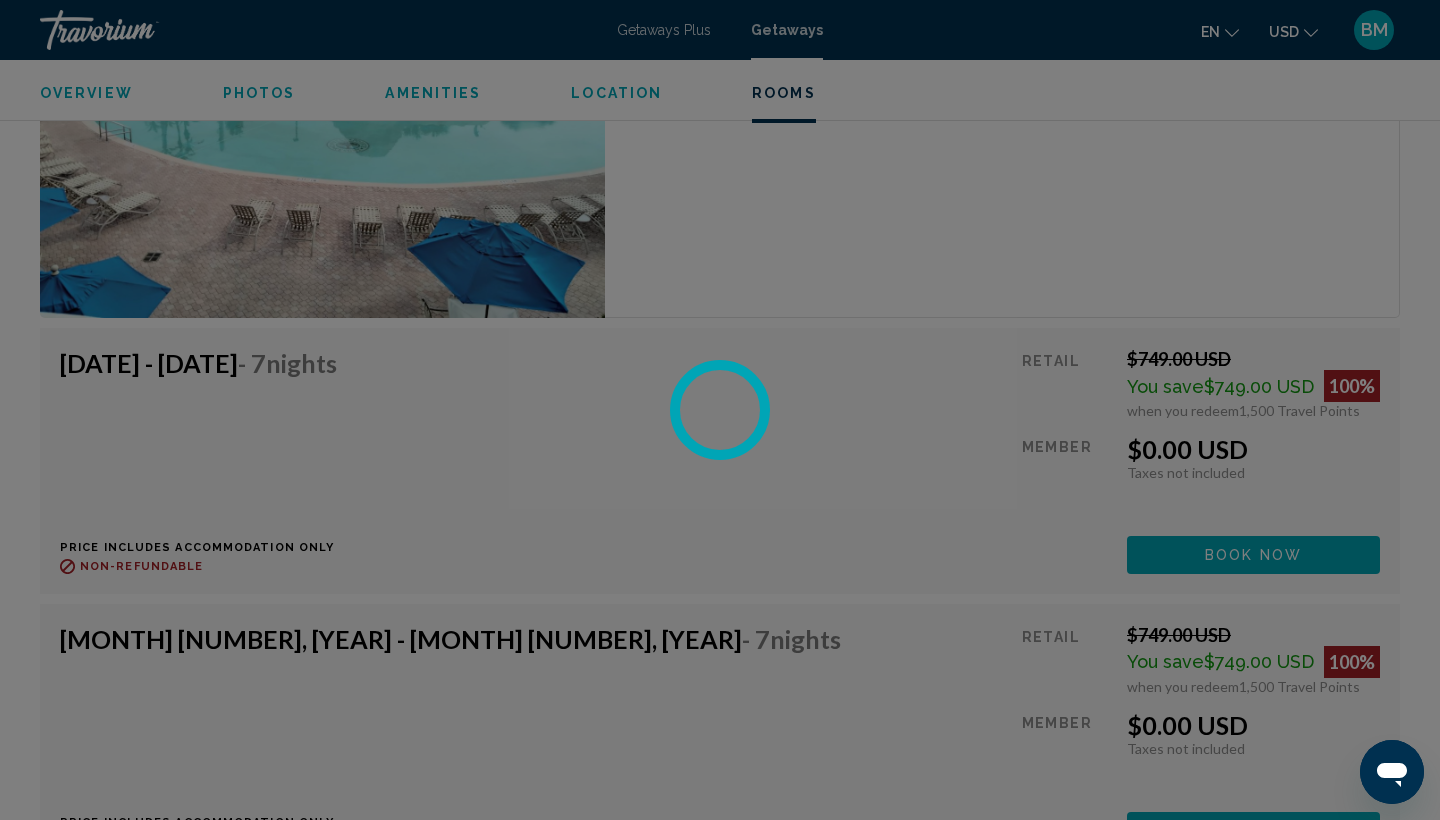 scroll, scrollTop: 0, scrollLeft: 0, axis: both 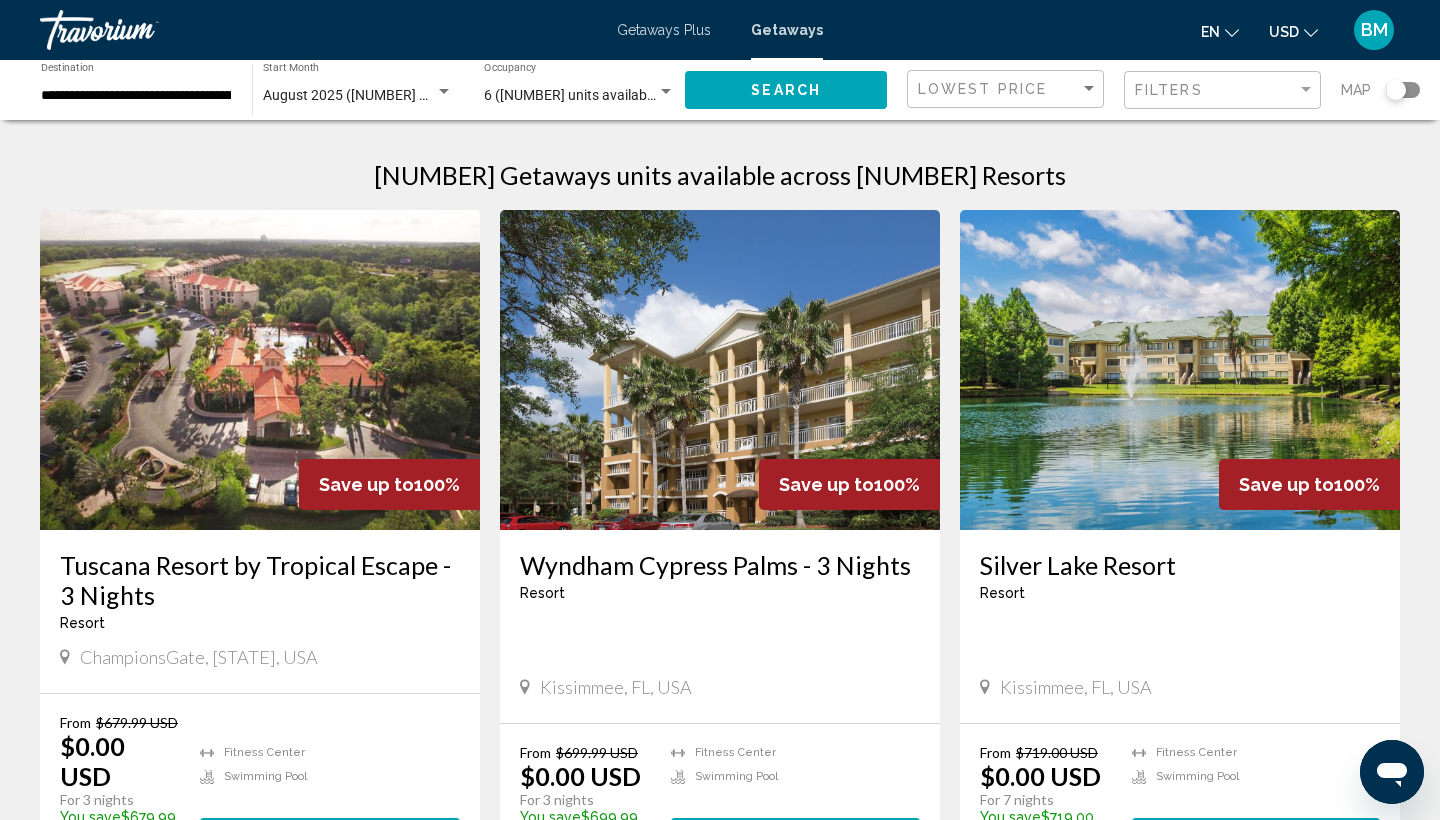 click on "August 2025 ([NUMBER] units available) Start Month All Start Months" 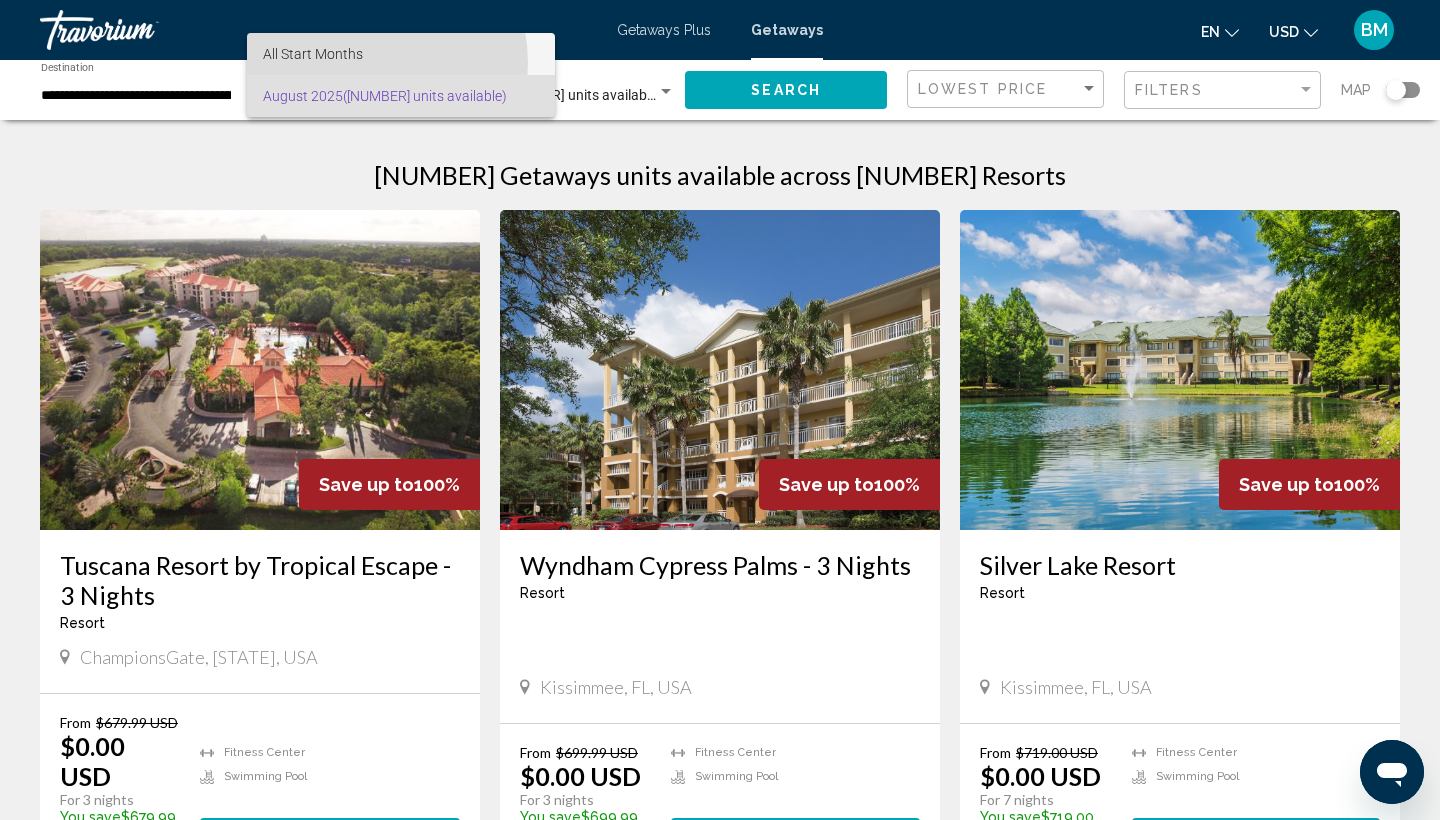click on "All Start Months" at bounding box center [401, 54] 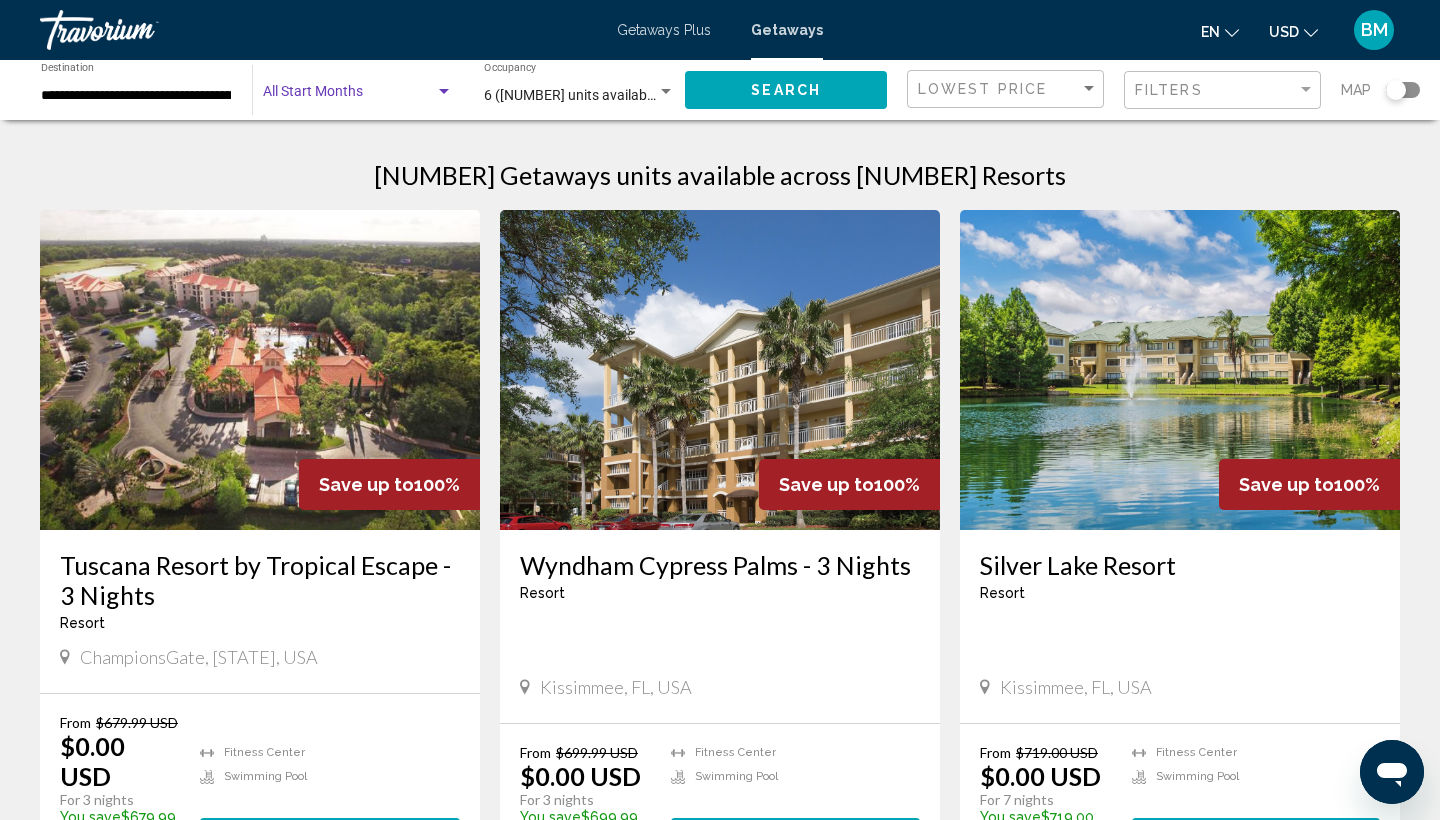 click on "Start Month All Start Months" 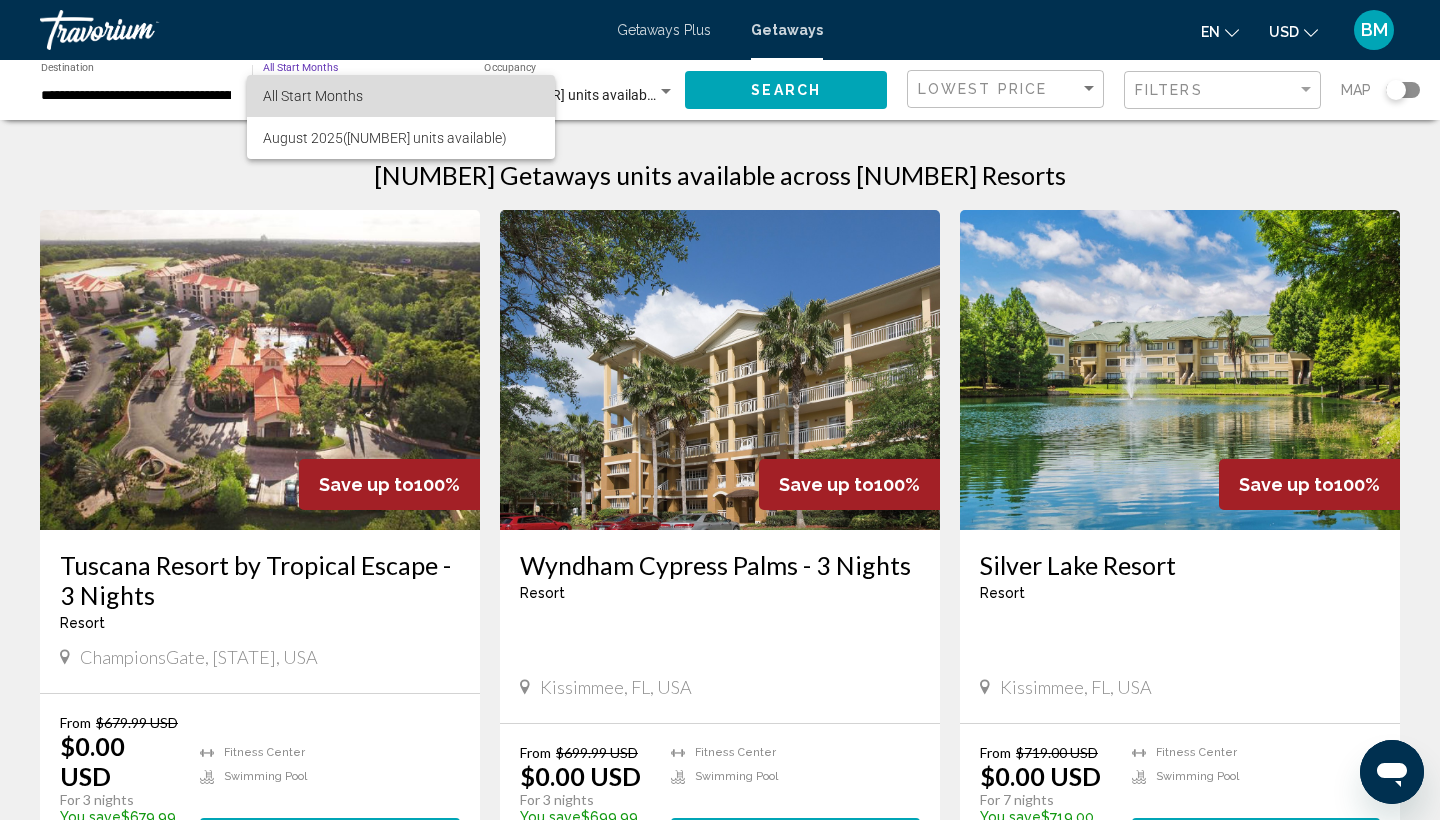 click on "All Start Months" at bounding box center (401, 96) 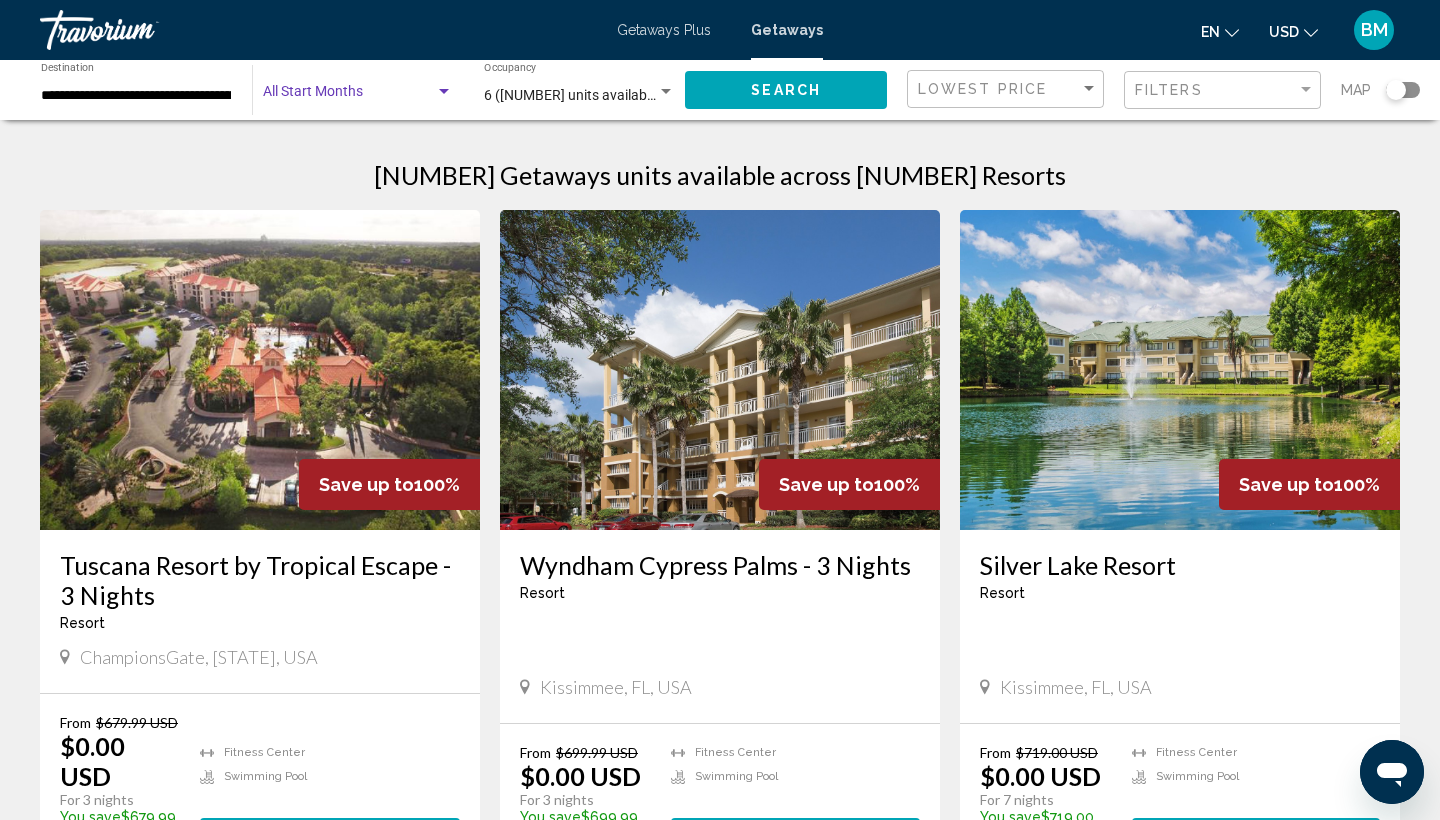 click at bounding box center (444, 92) 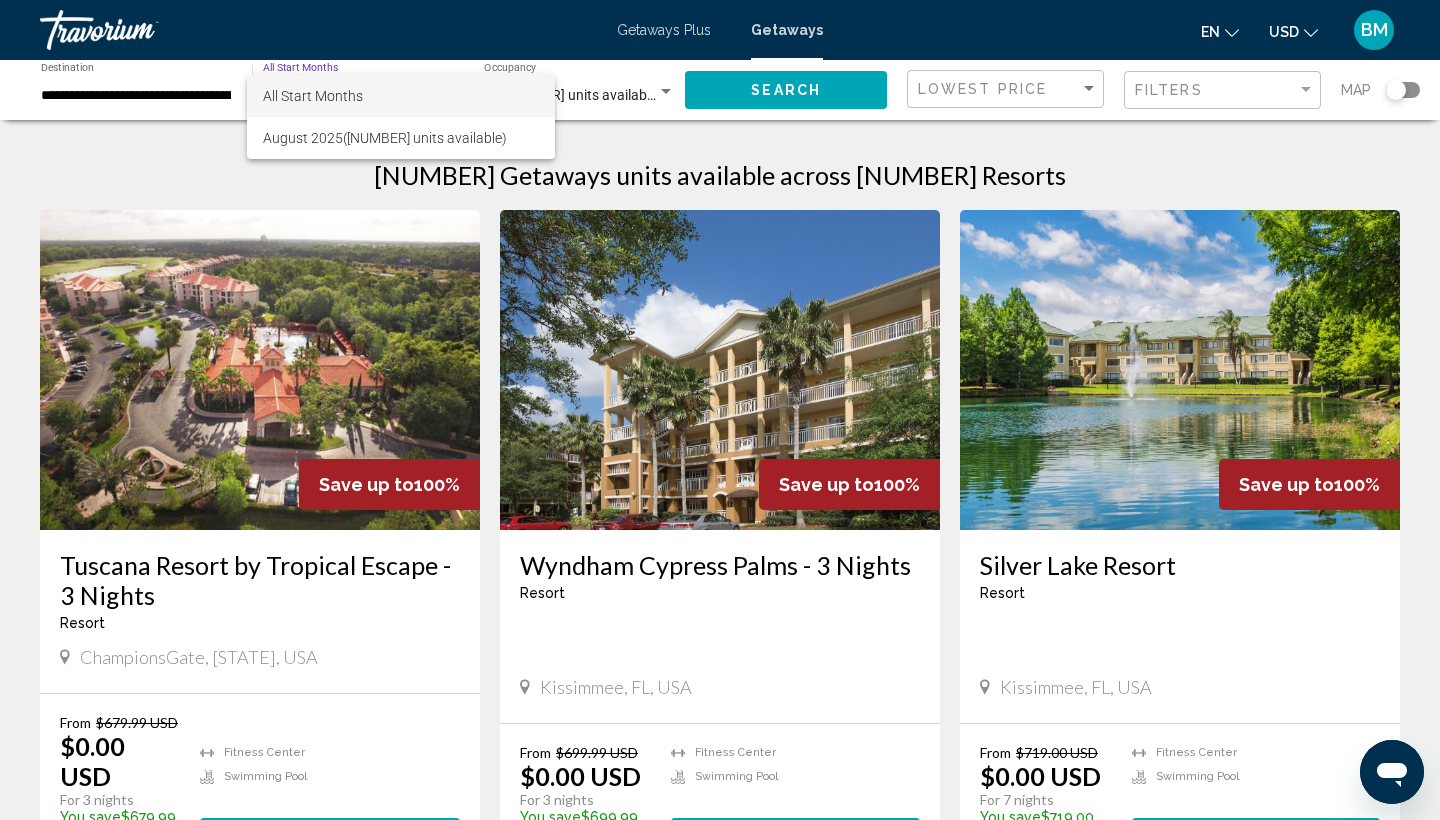 click on "All Start Months" at bounding box center (401, 96) 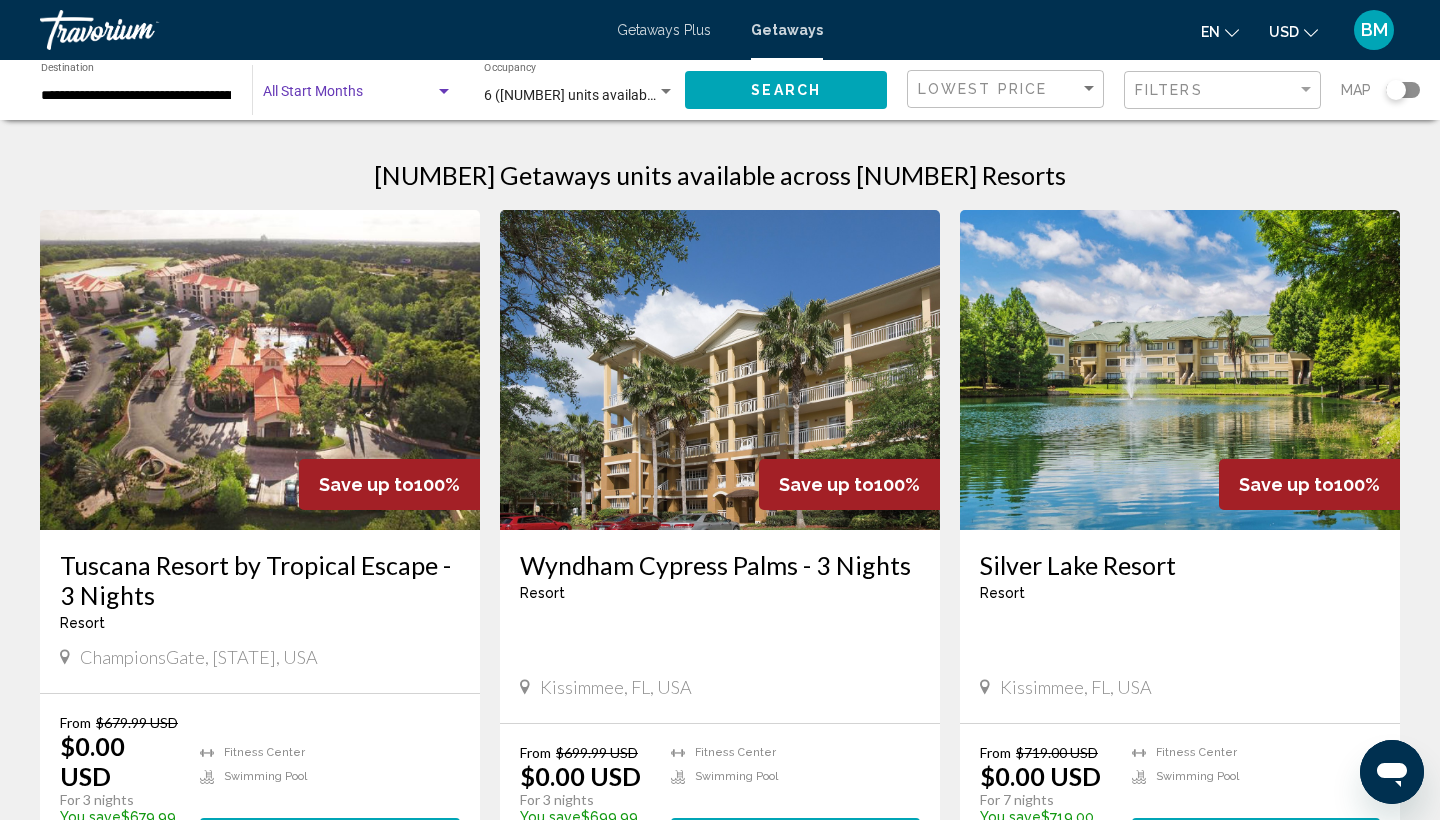 scroll, scrollTop: 0, scrollLeft: 0, axis: both 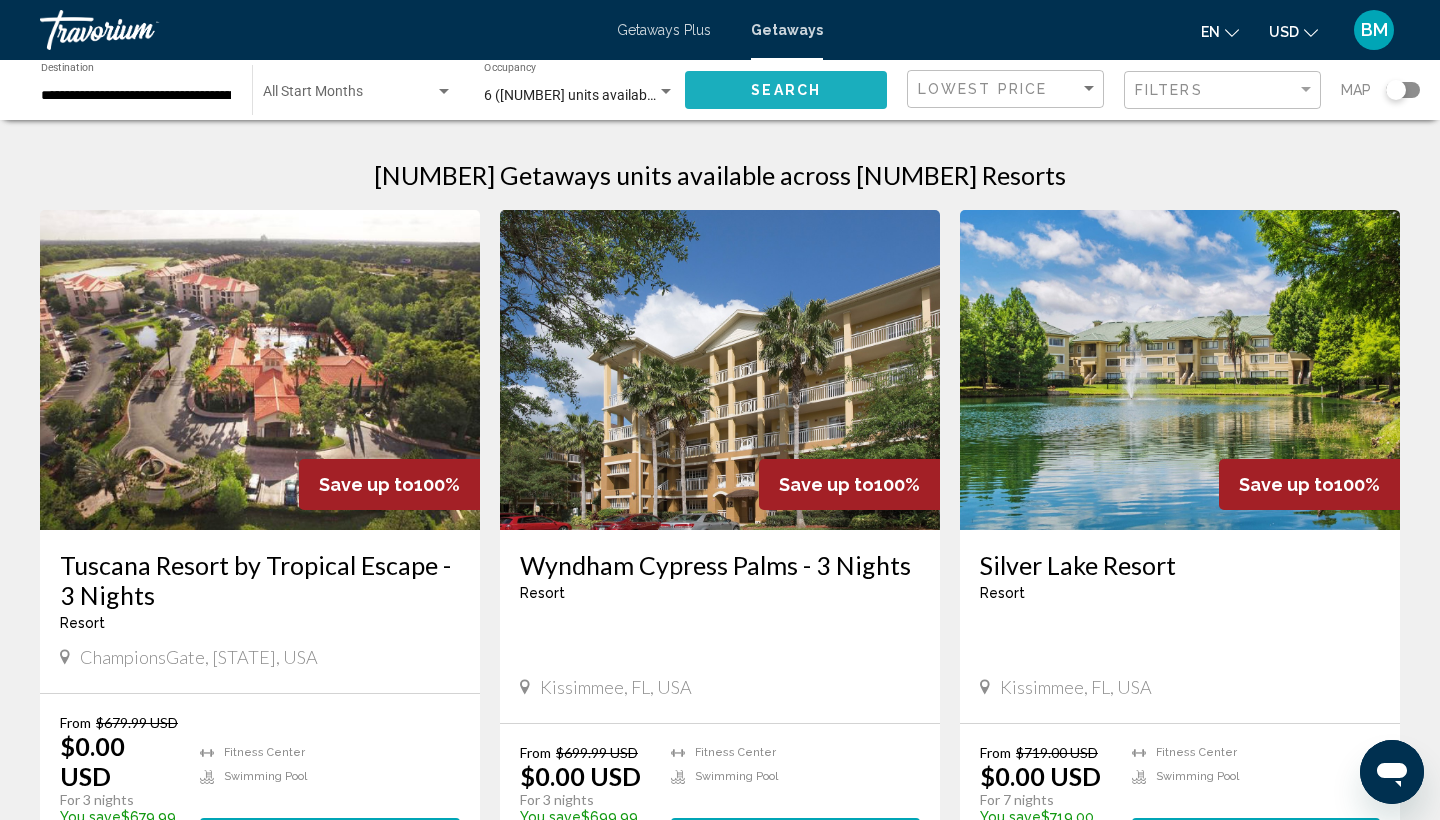 click on "Search" 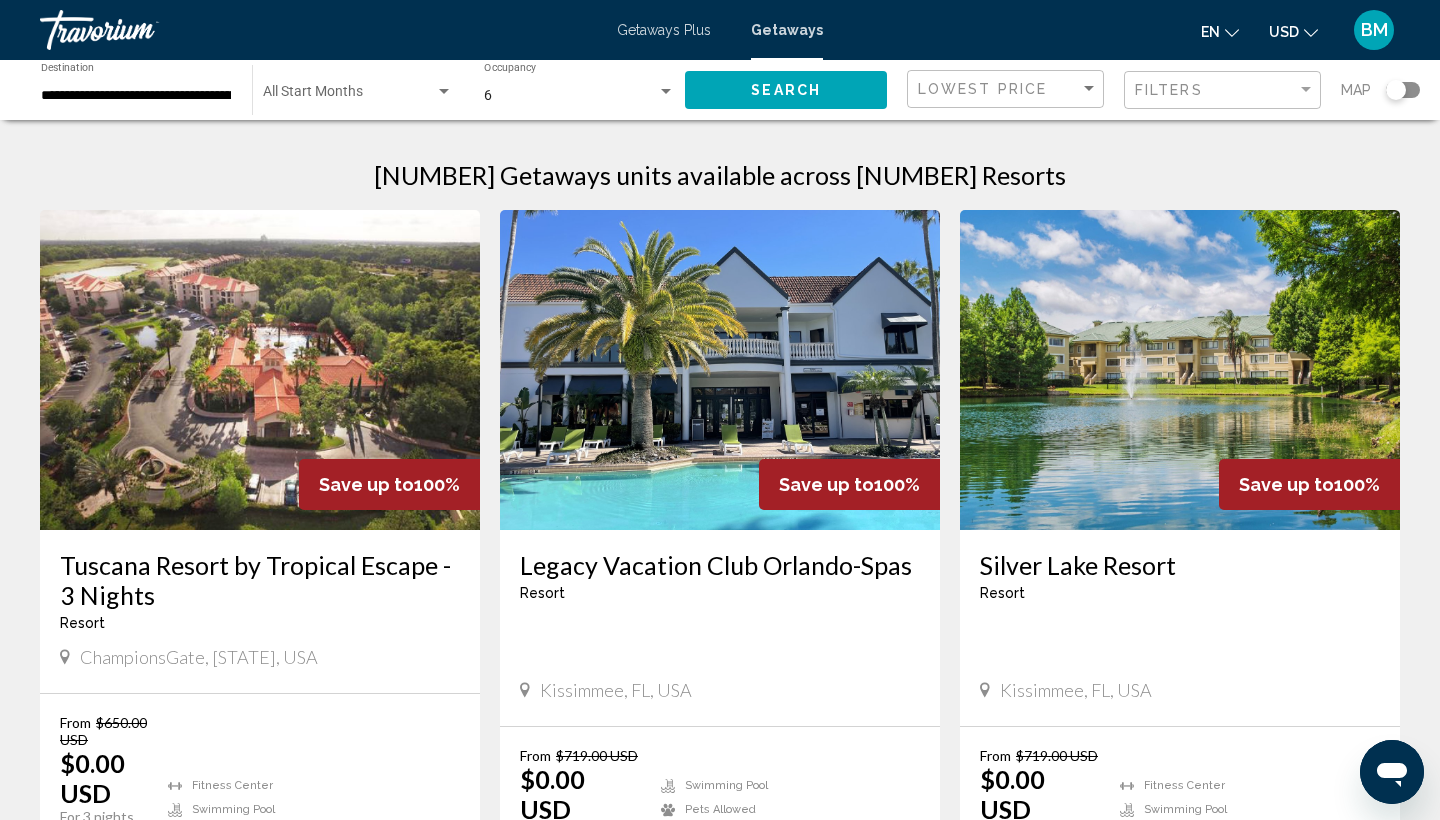 scroll, scrollTop: 0, scrollLeft: 0, axis: both 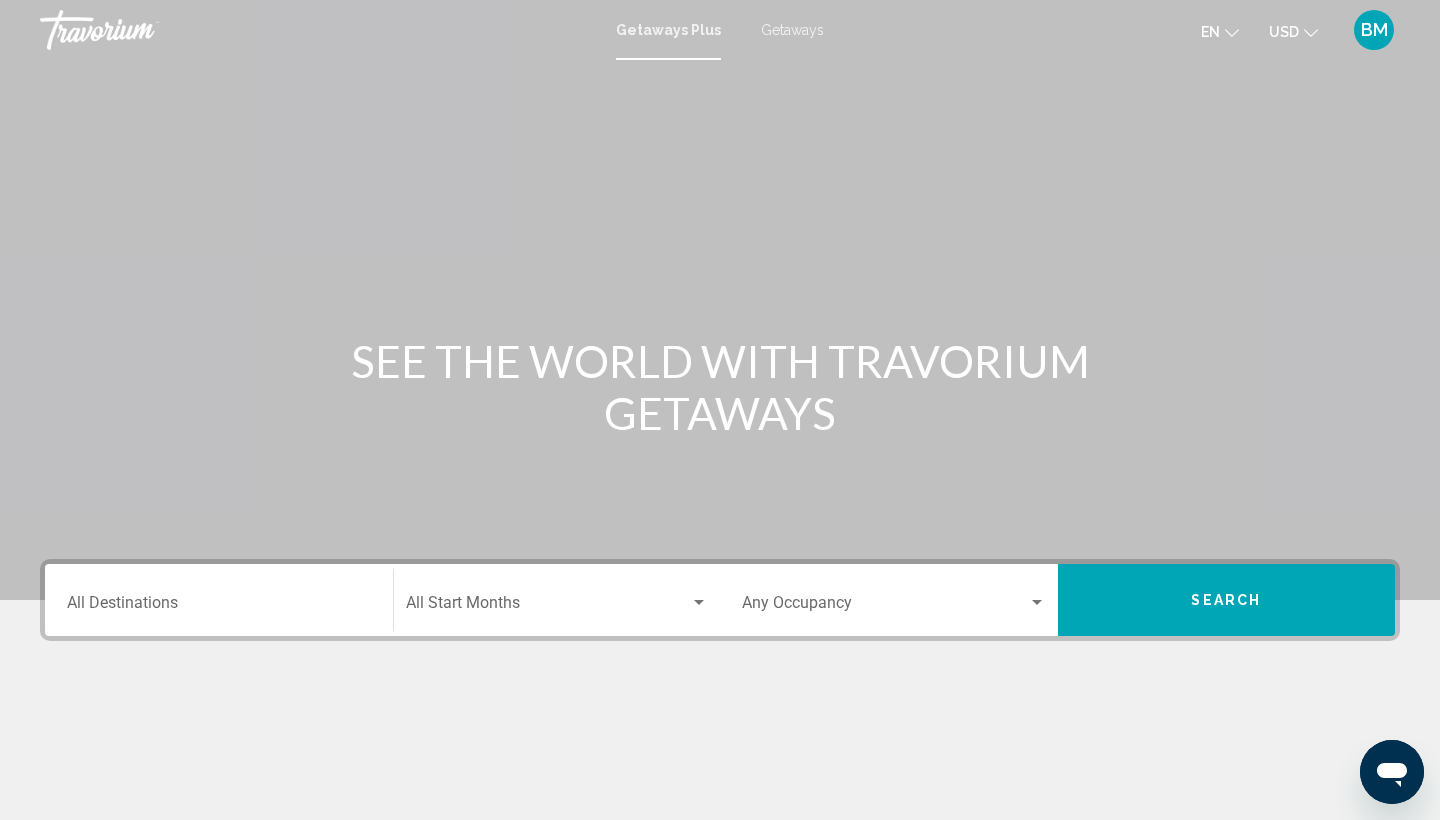 click on "Getaways" at bounding box center [792, 30] 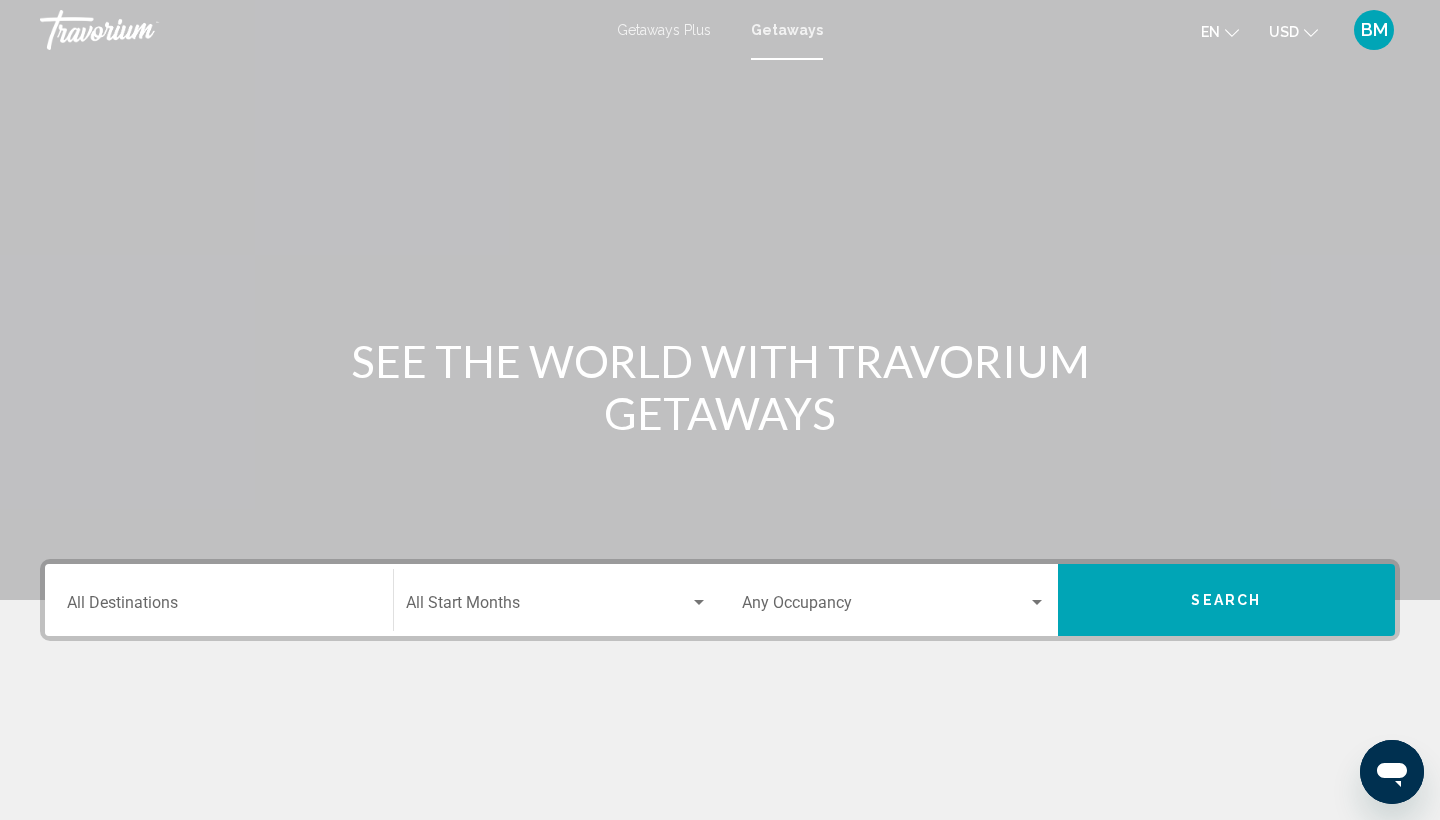 click on "Destination All Destinations" at bounding box center [219, 607] 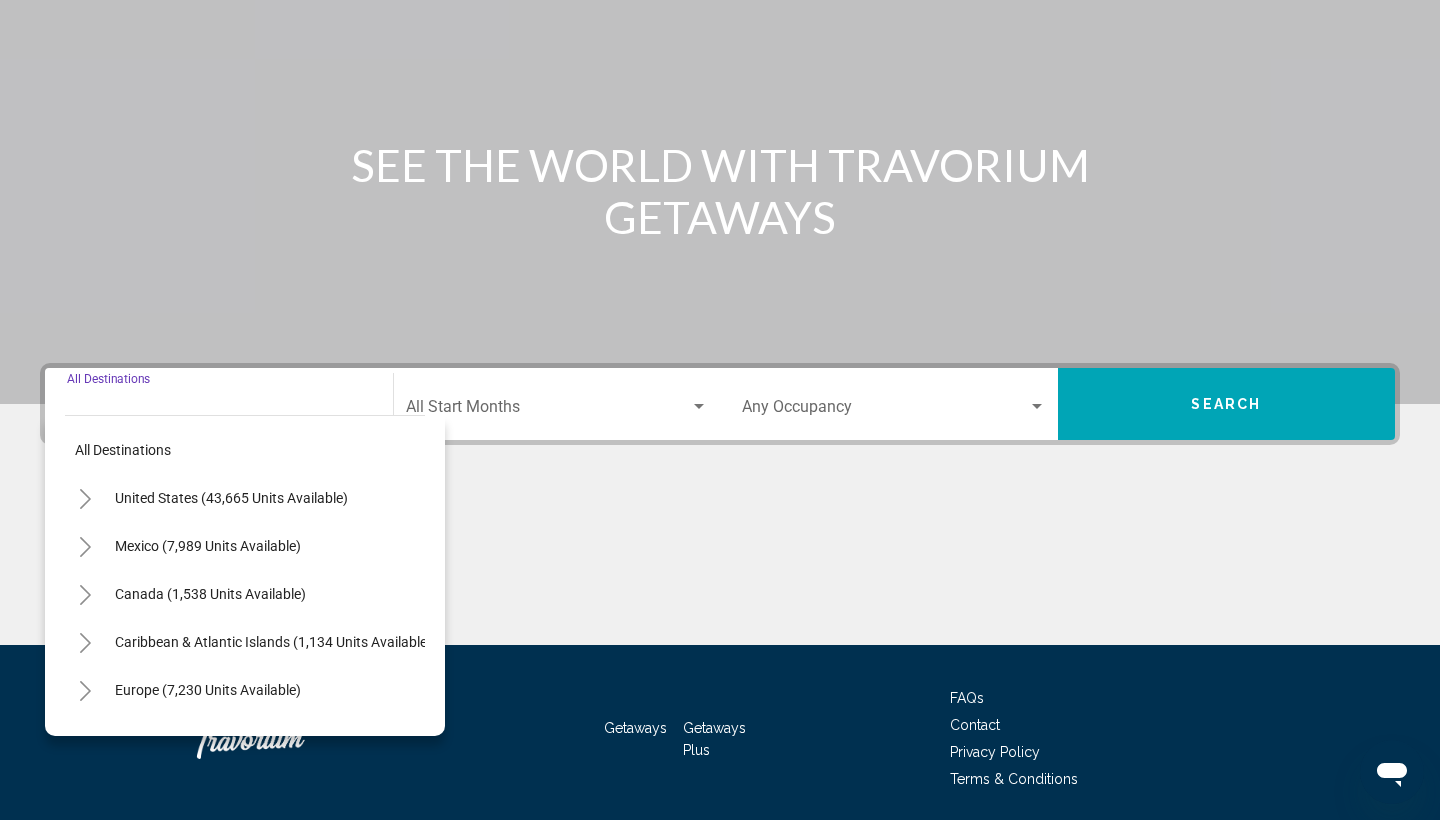 scroll, scrollTop: 266, scrollLeft: 0, axis: vertical 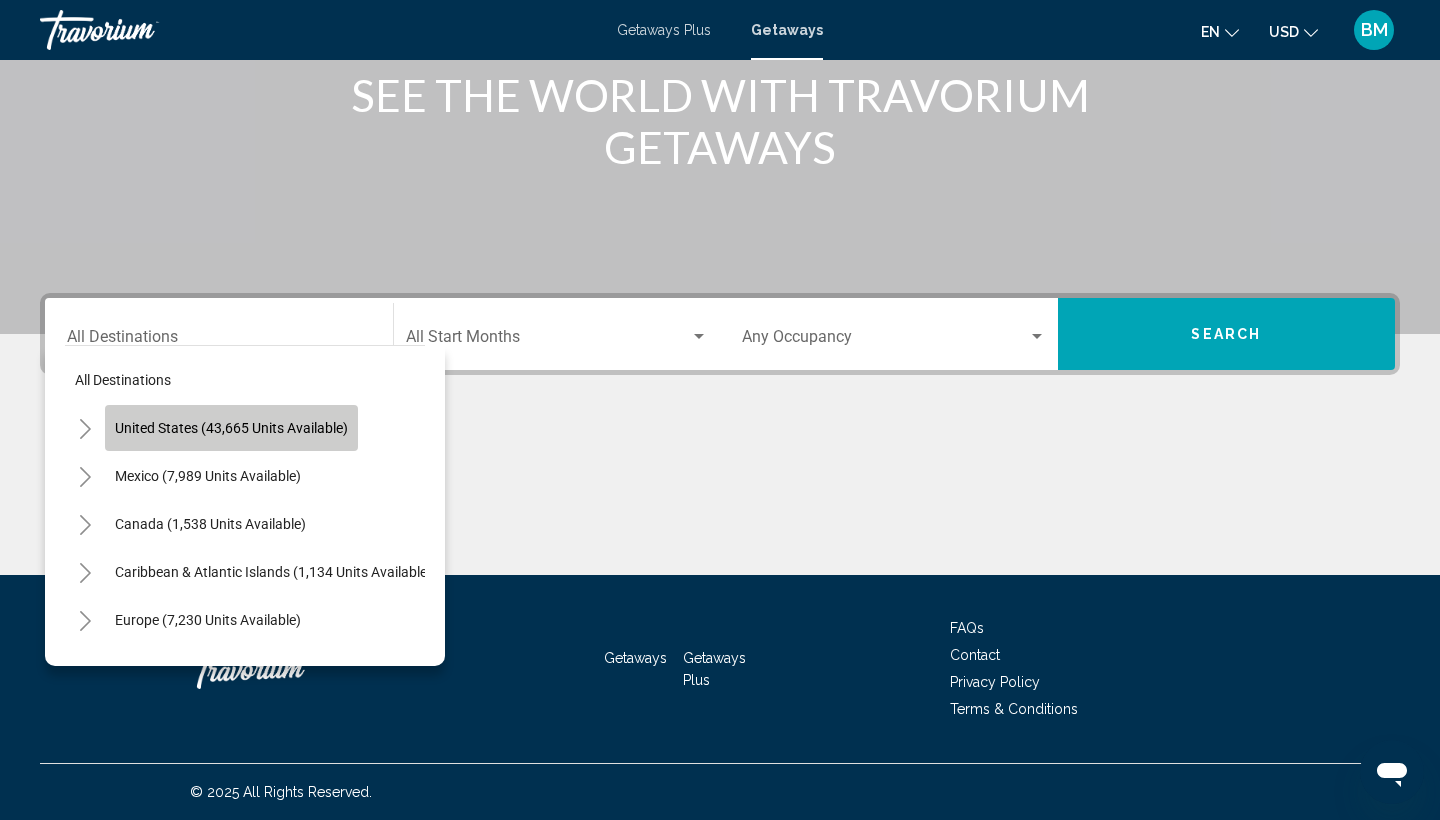 click on "United States (43,665 units available)" at bounding box center [208, 476] 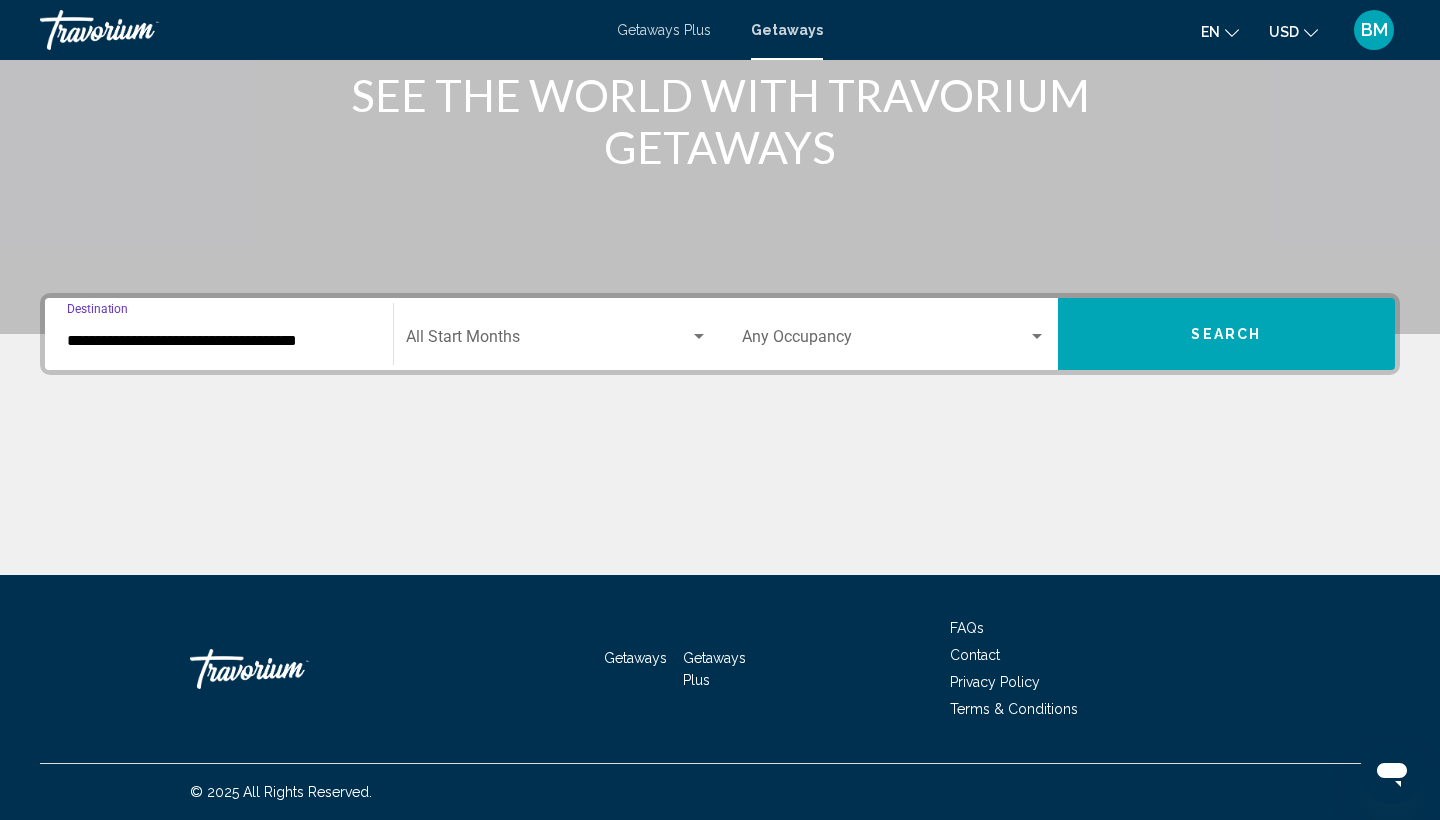 click on "**********" at bounding box center [219, 341] 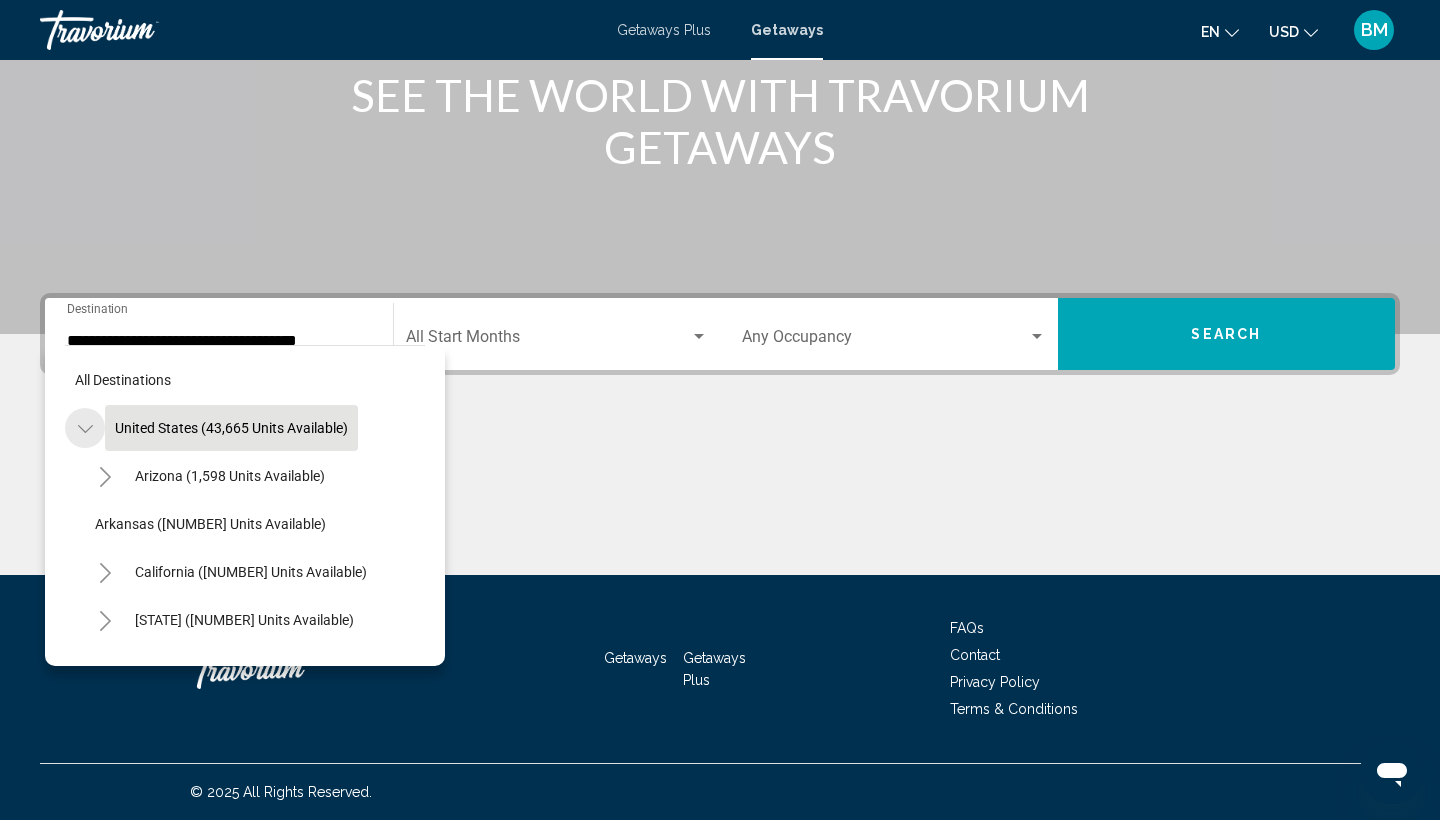 click 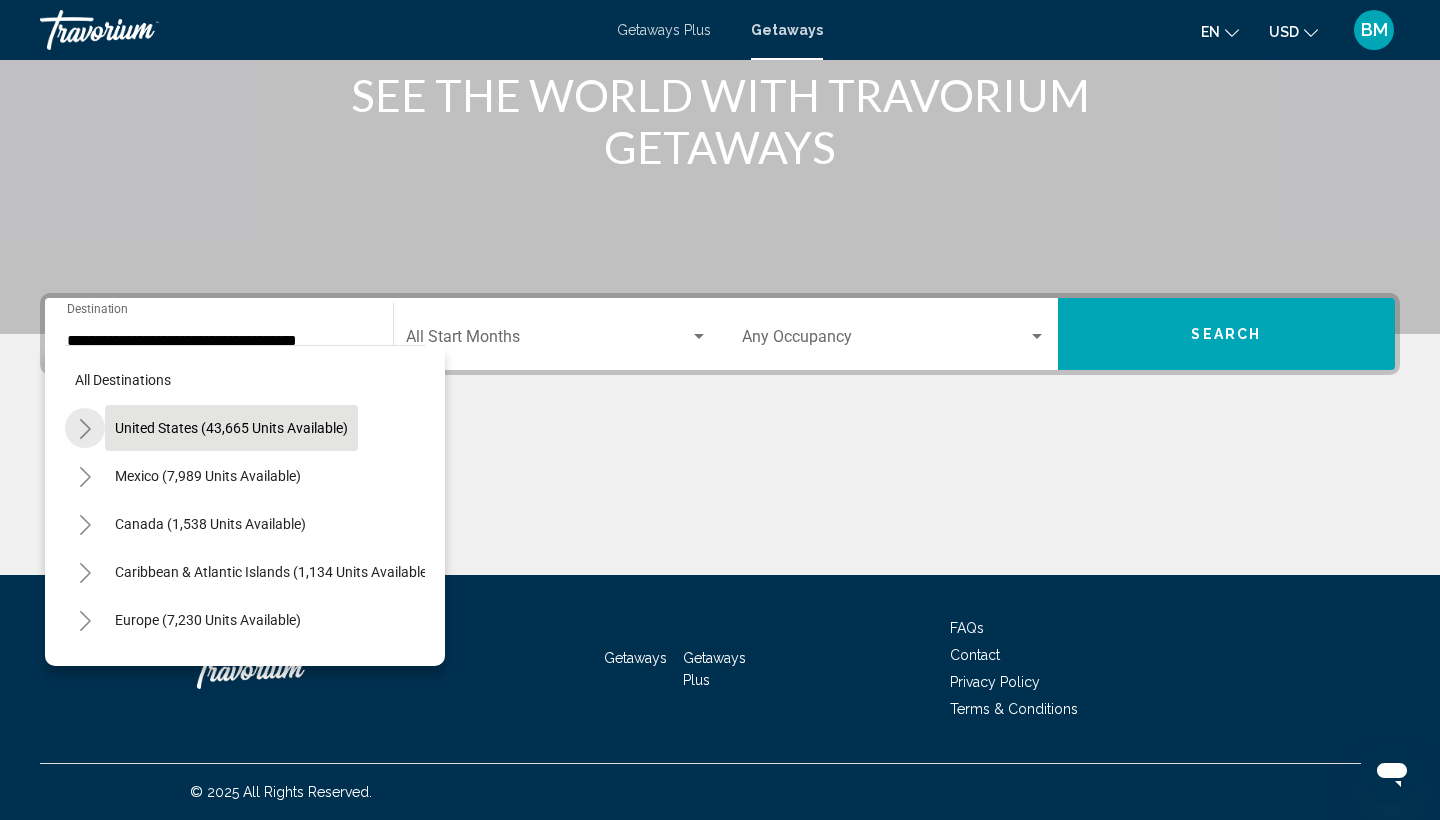 click 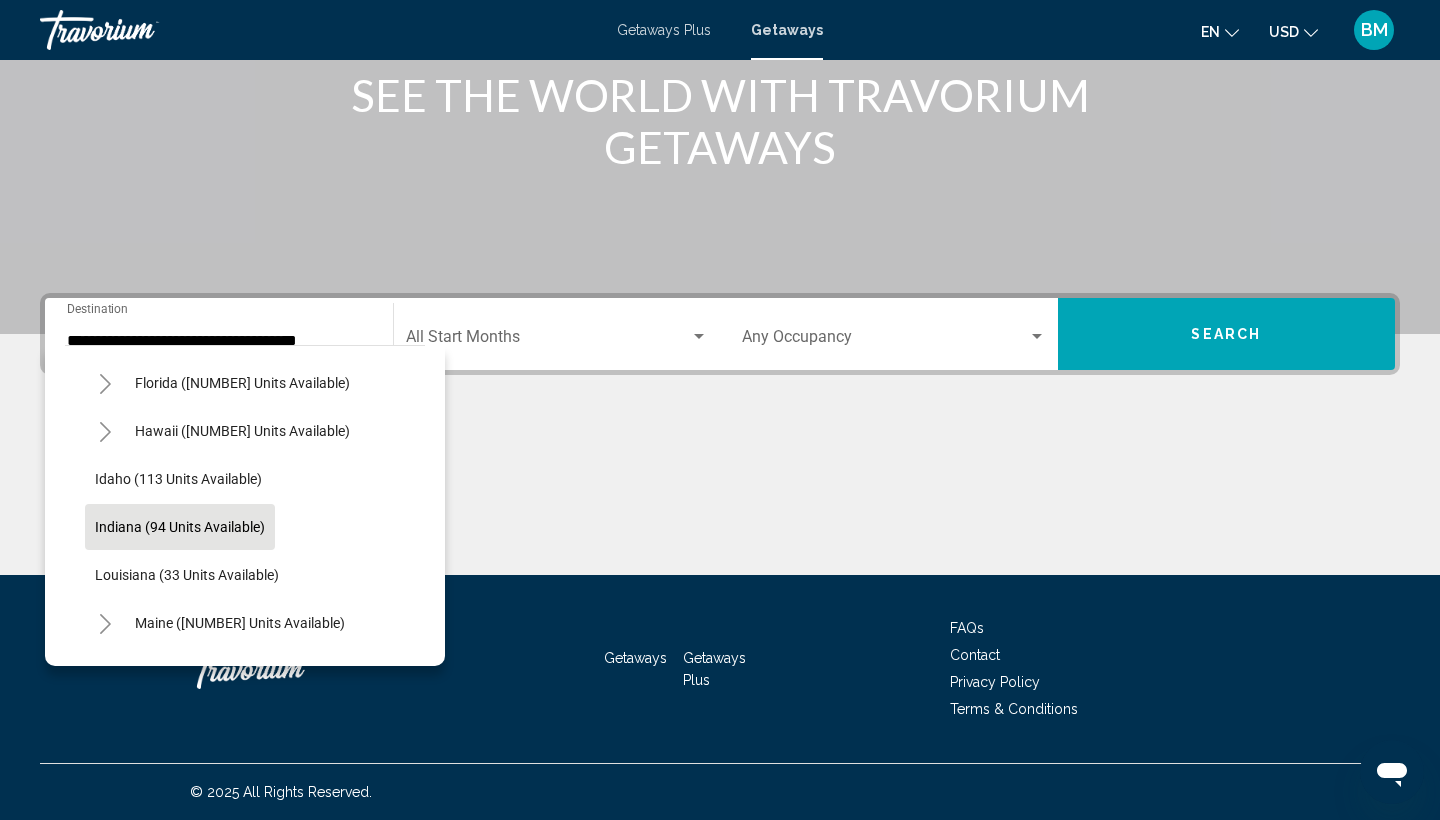 scroll, scrollTop: 289, scrollLeft: 0, axis: vertical 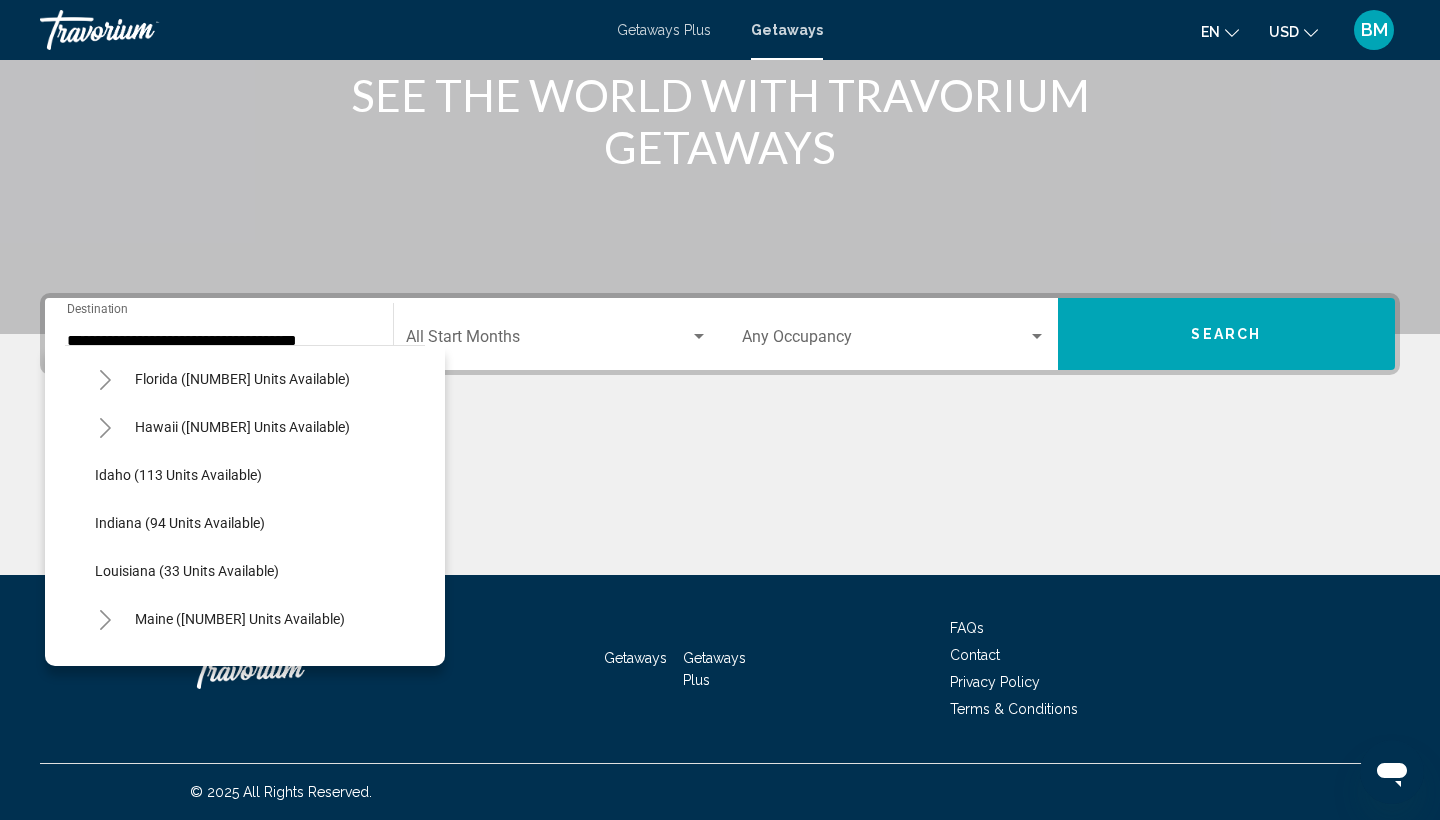 click 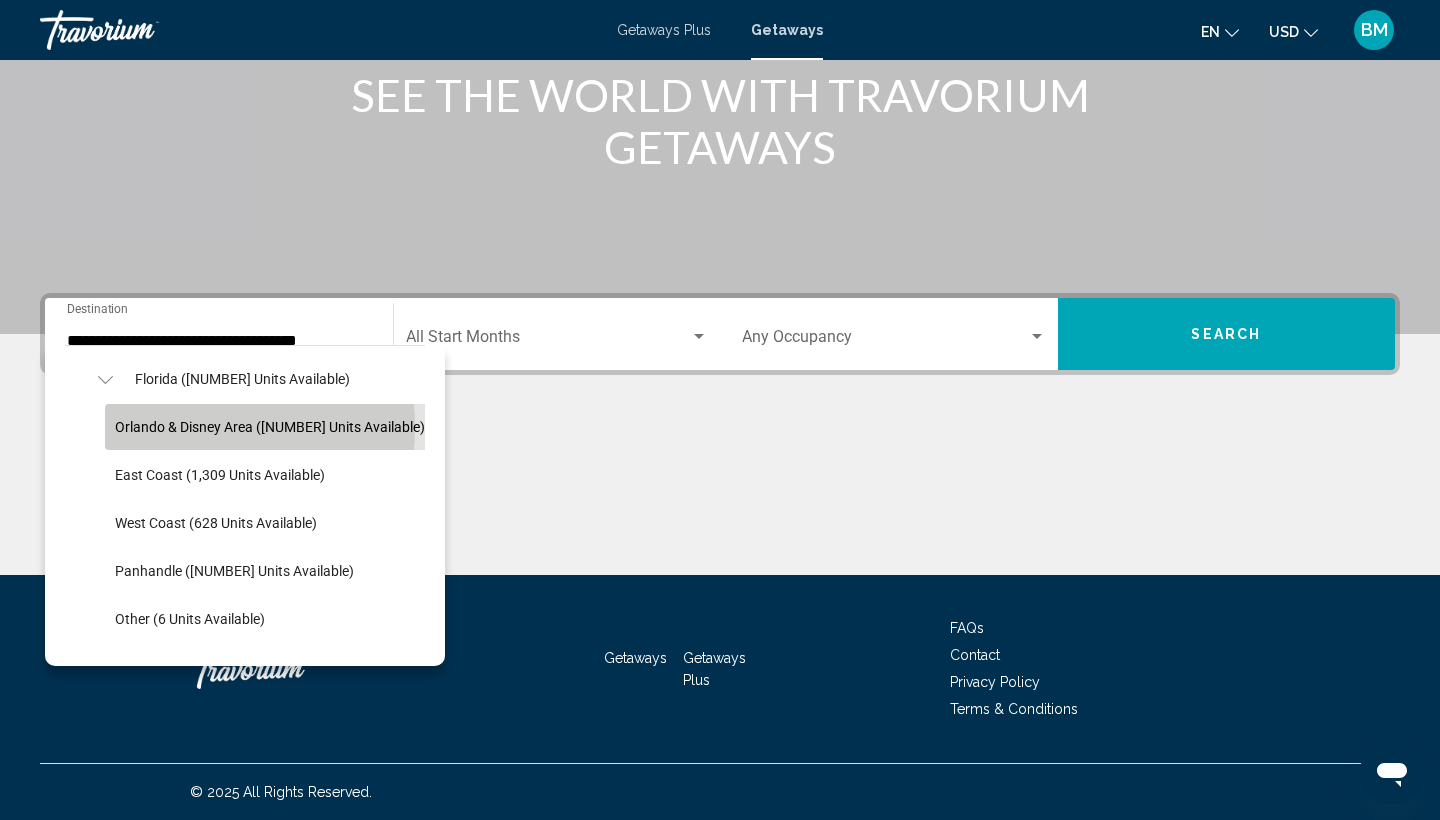 click on "Orlando & Disney Area ([NUMBER] units available)" 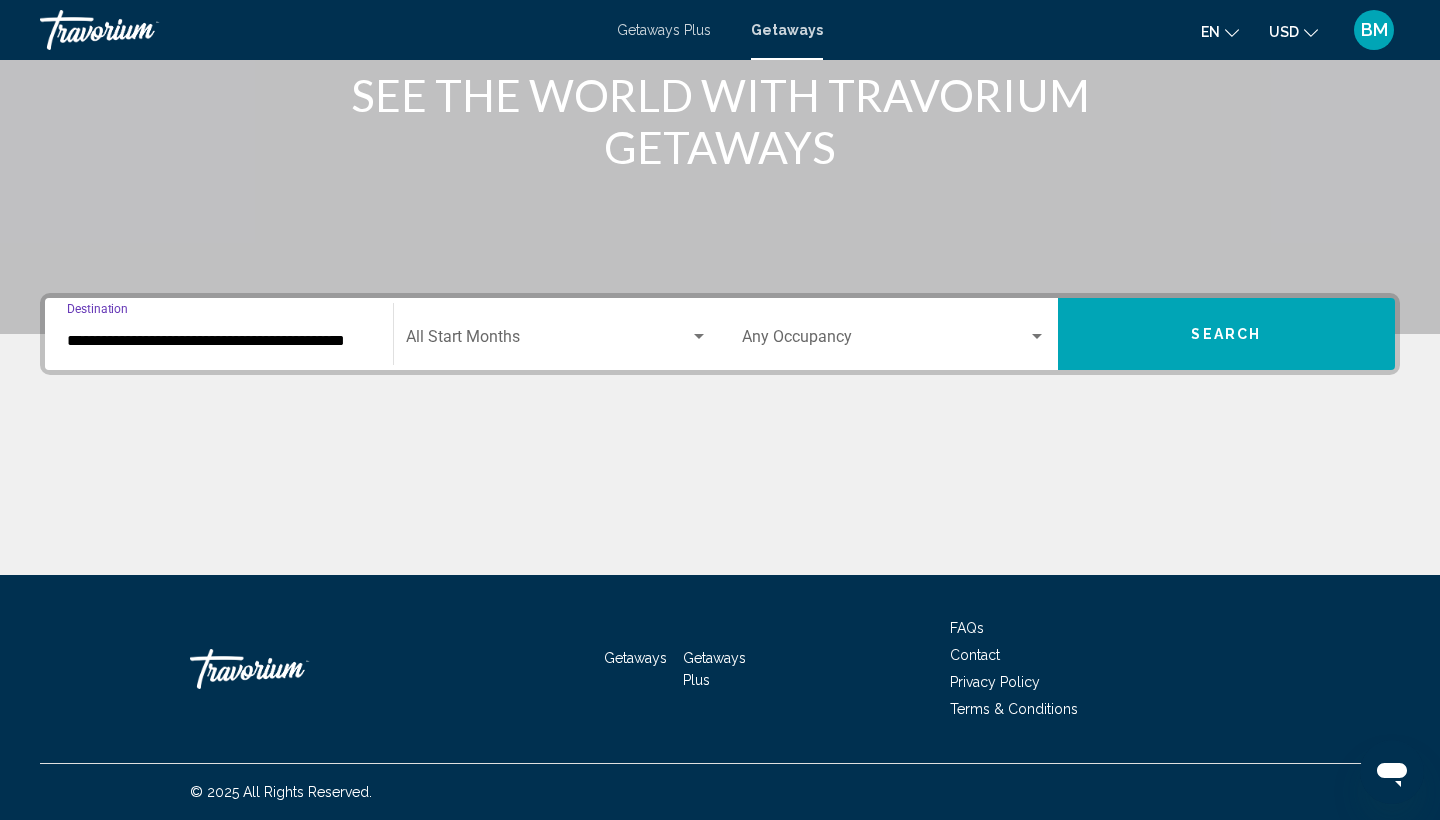 click on "Start Month All Start Months" 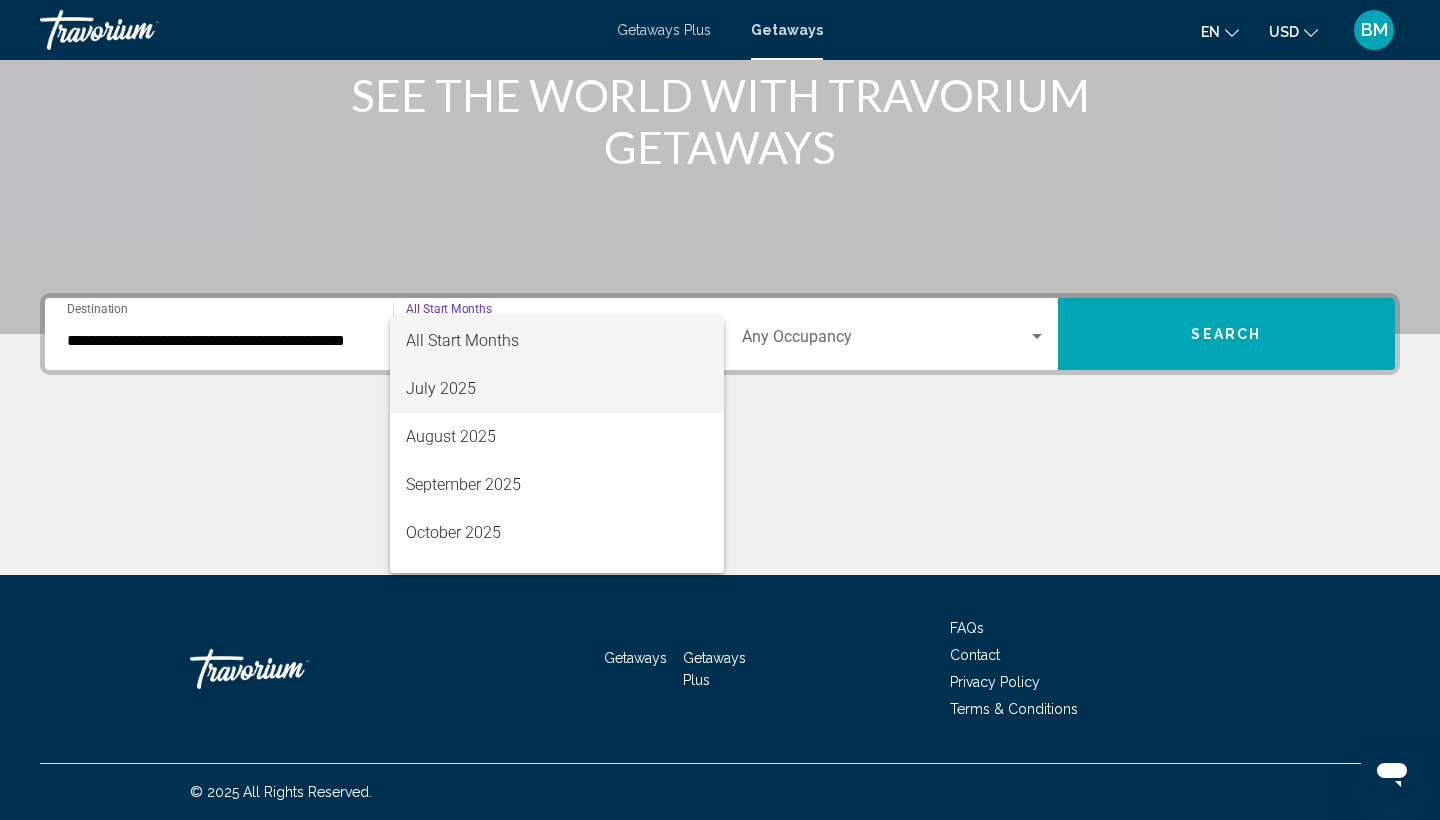 click on "July 2025" at bounding box center [557, 389] 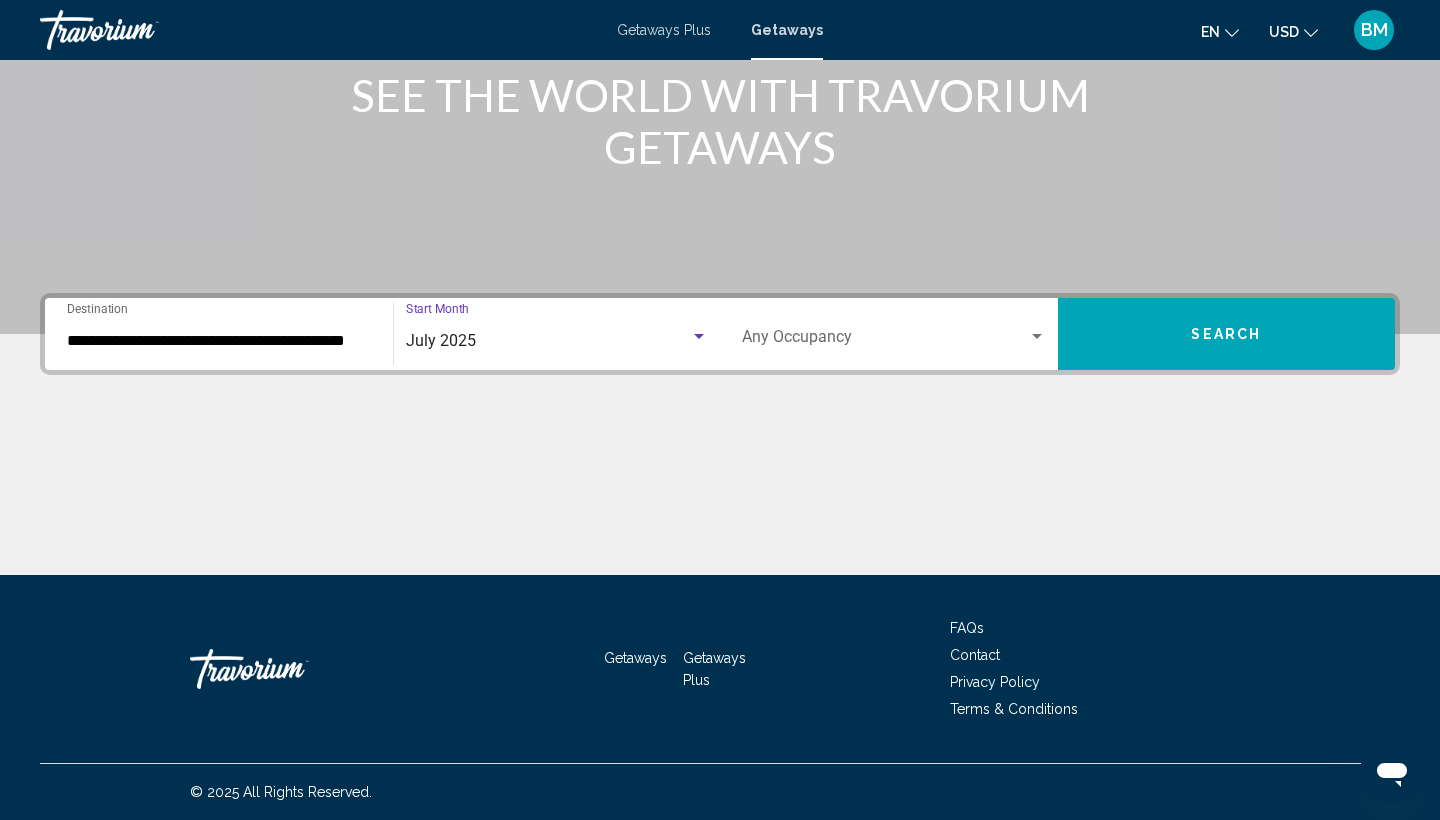 click at bounding box center (885, 341) 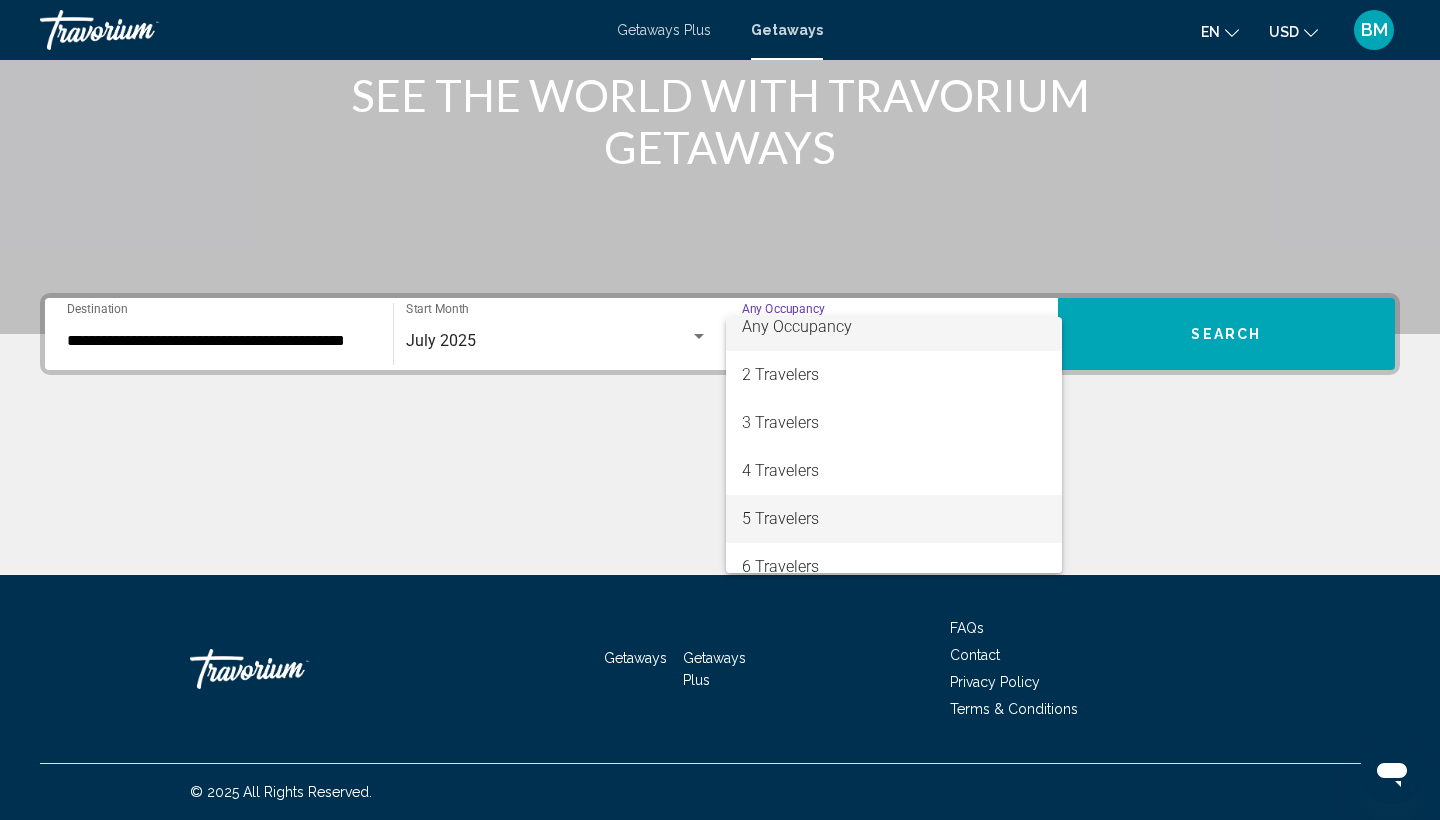 scroll, scrollTop: 18, scrollLeft: 0, axis: vertical 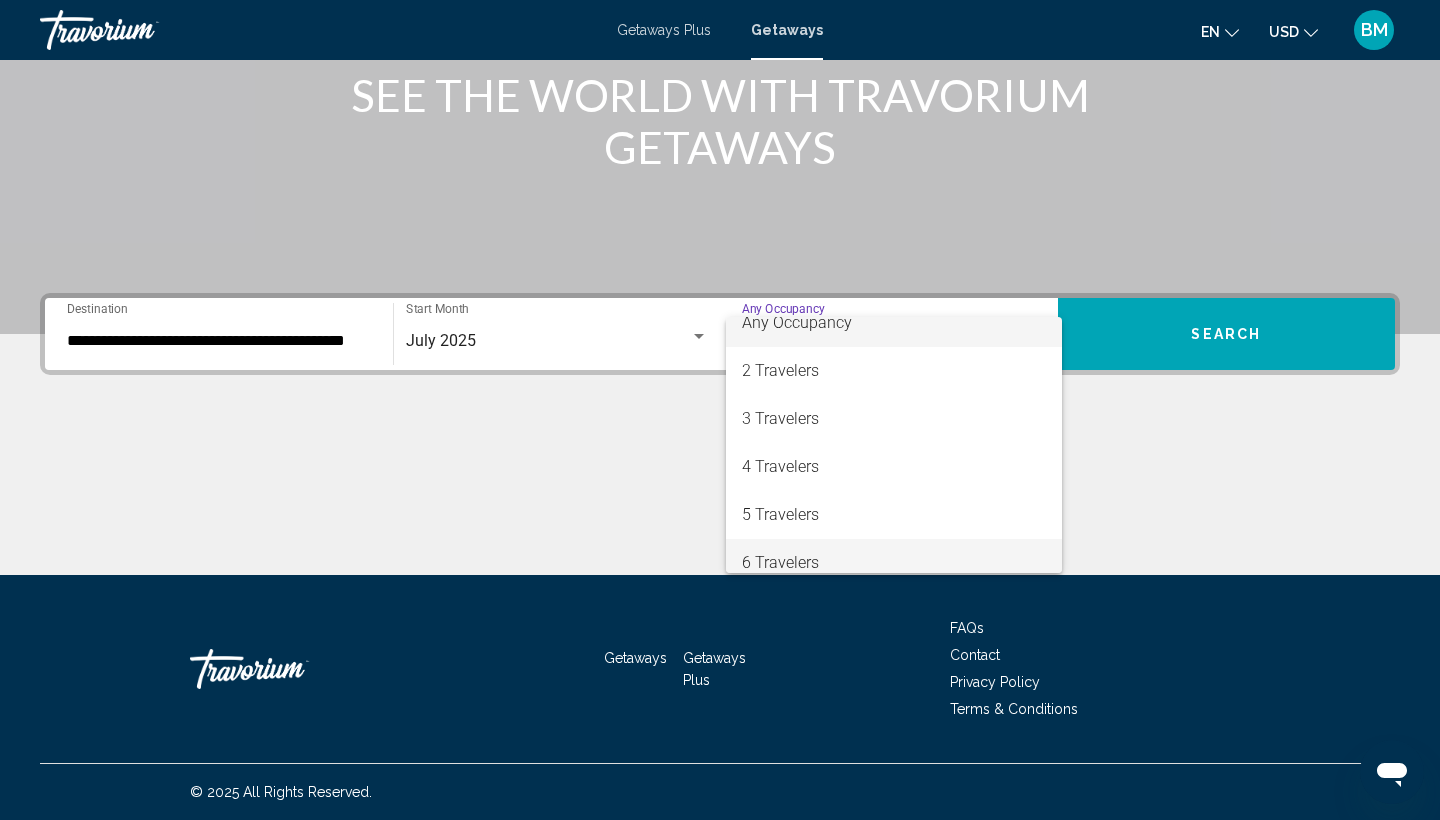 click on "6 Travelers" at bounding box center (894, 563) 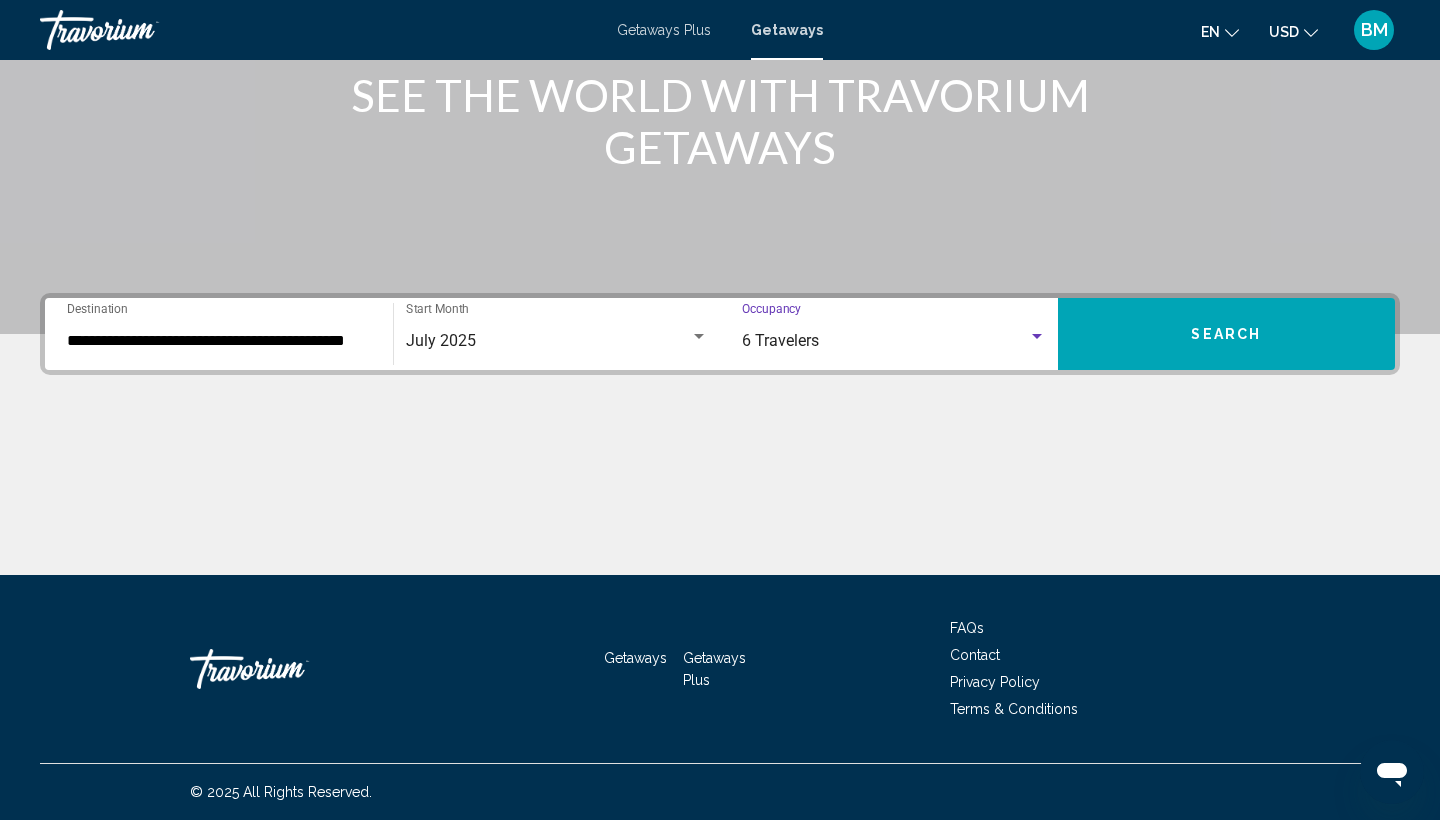 scroll, scrollTop: 32, scrollLeft: 0, axis: vertical 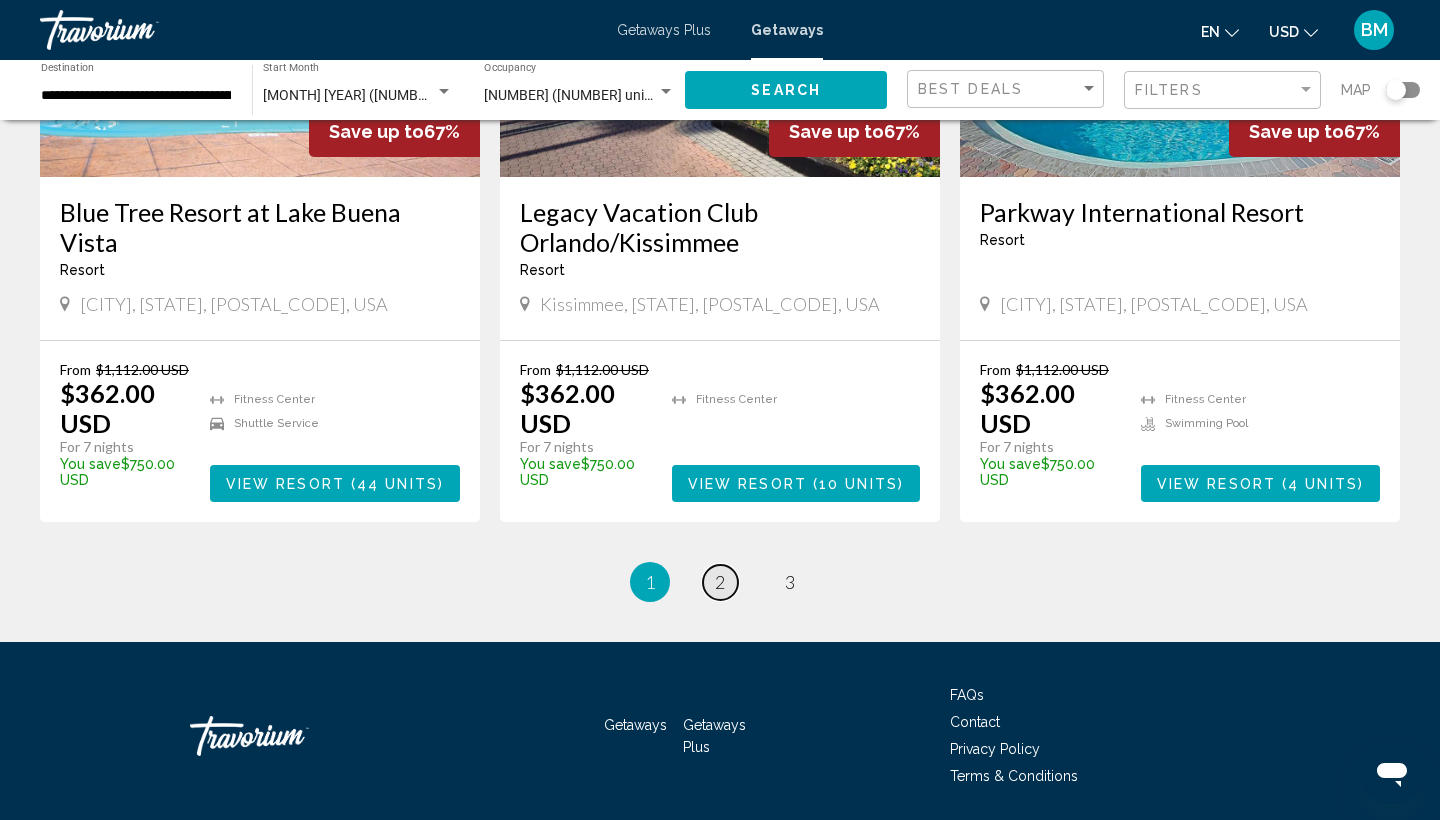 click on "2" at bounding box center [720, 582] 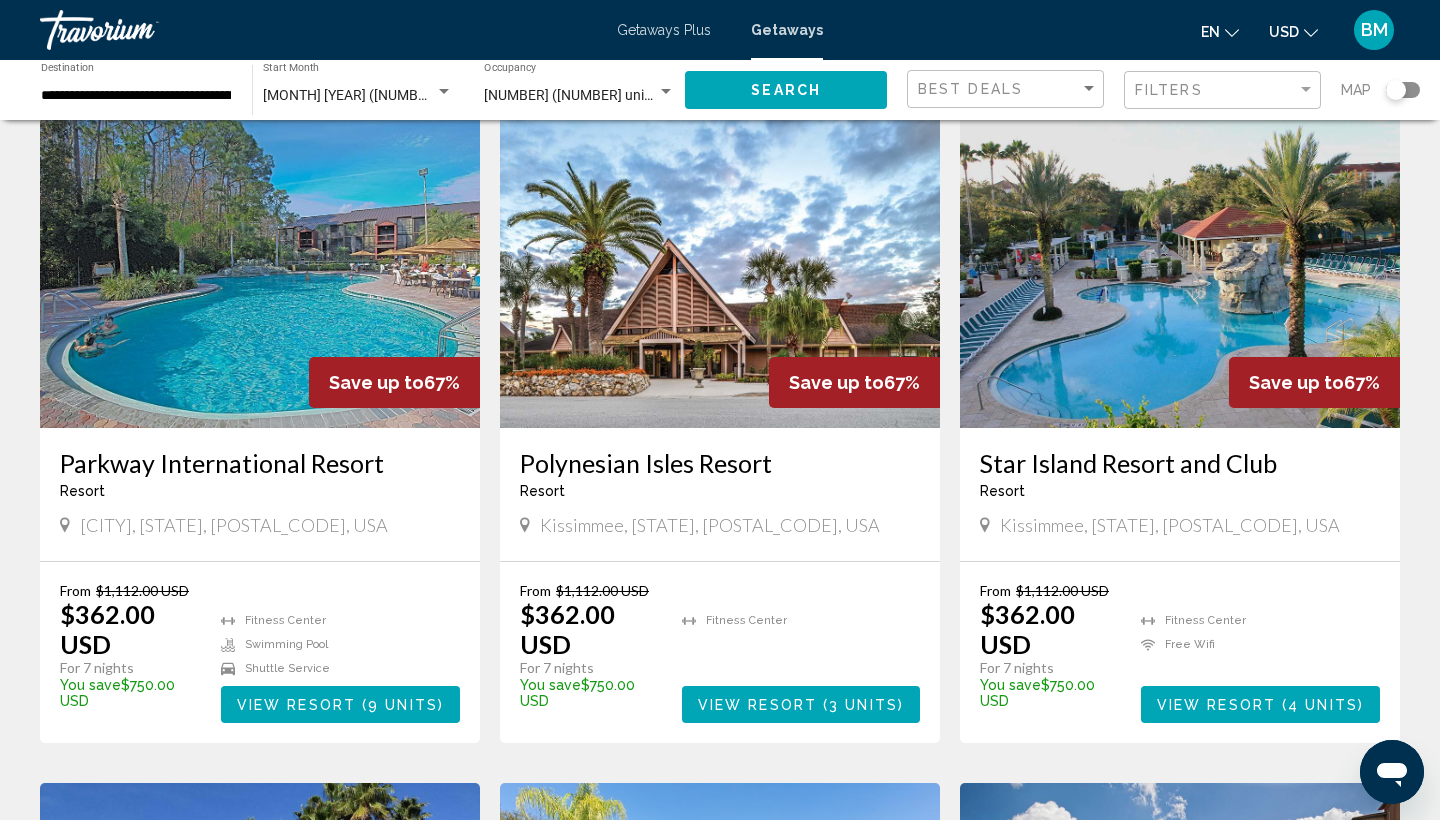 scroll, scrollTop: 6, scrollLeft: 0, axis: vertical 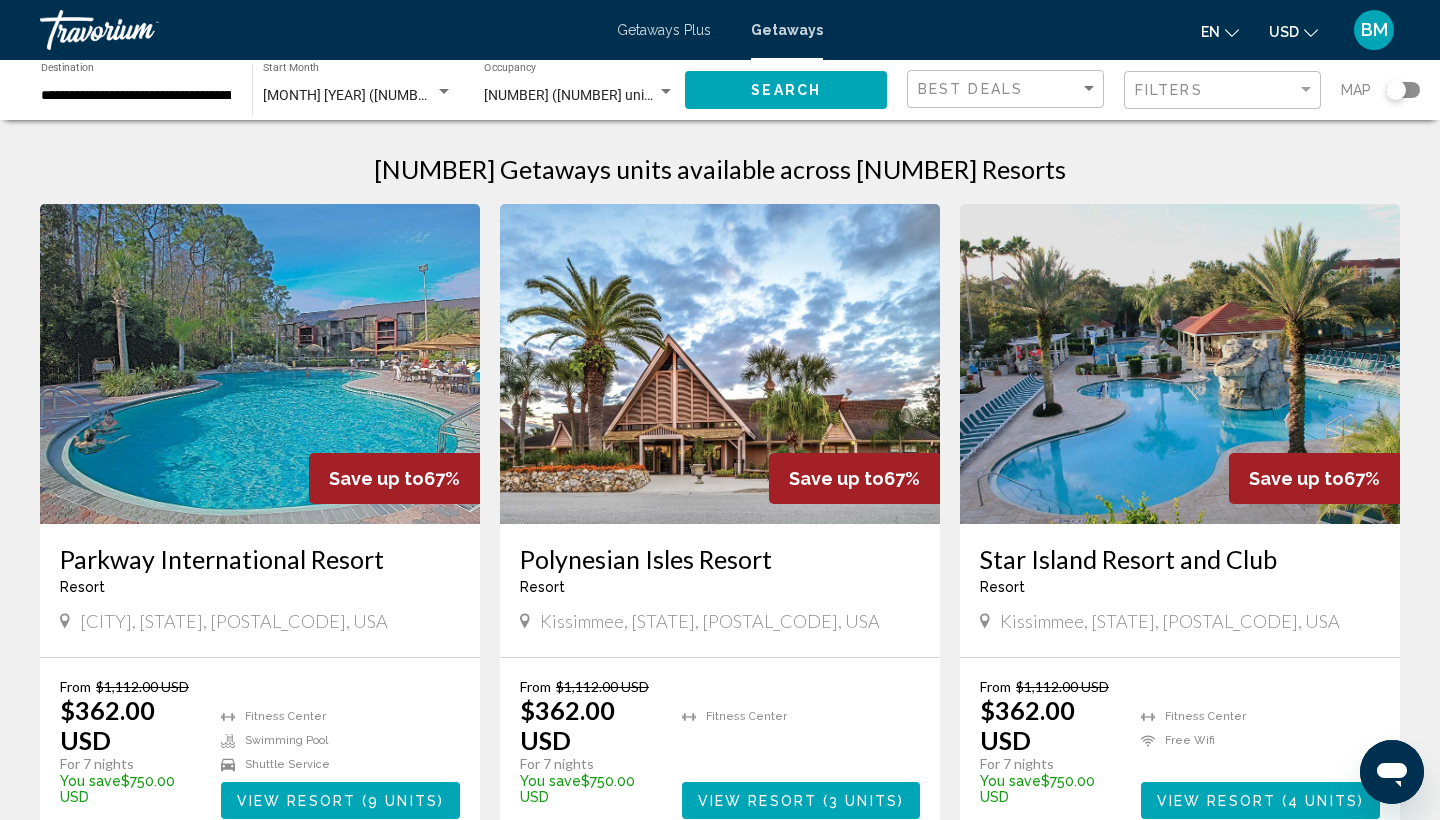 click on "**********" at bounding box center (136, 96) 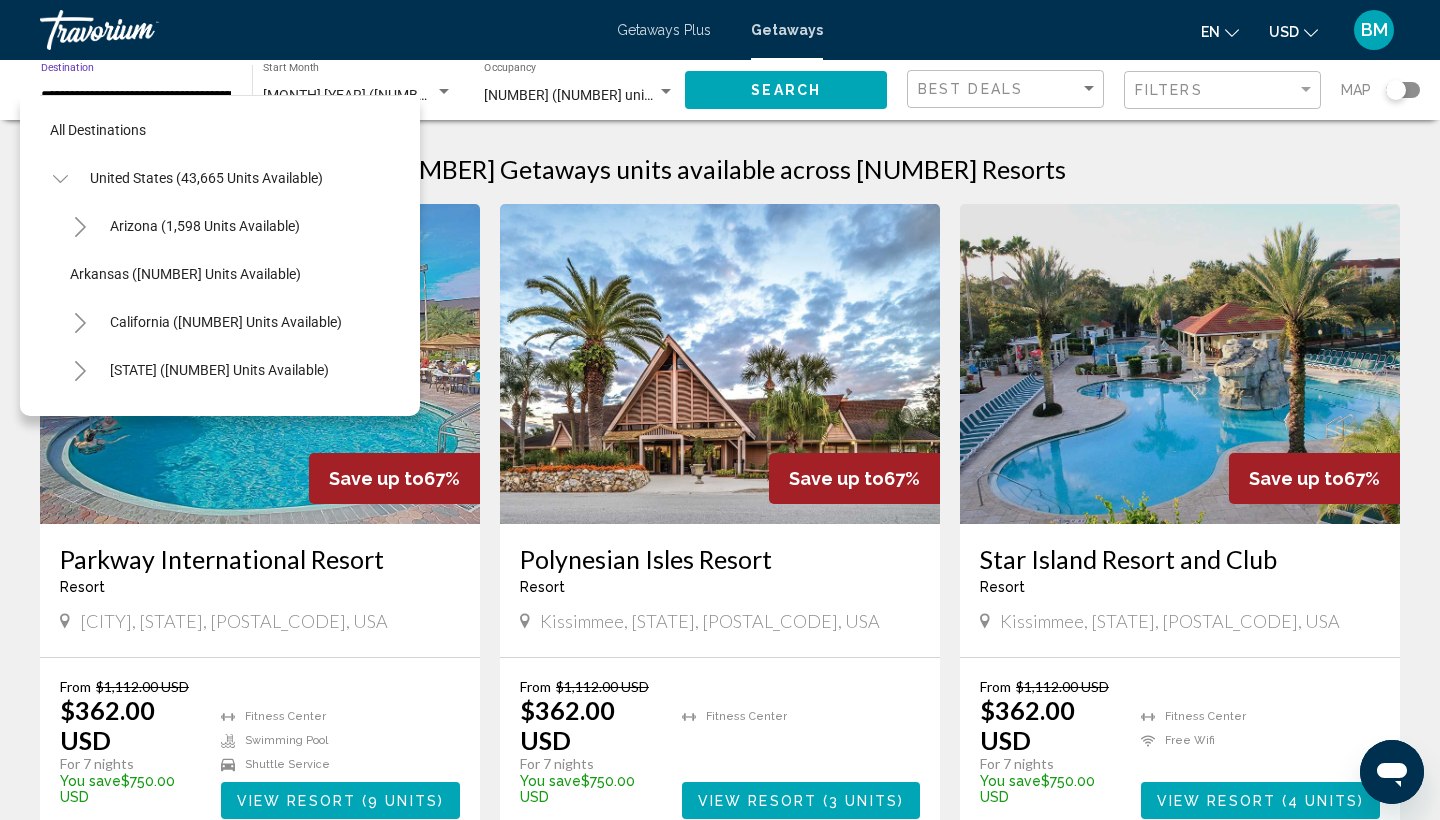 scroll, scrollTop: 215, scrollLeft: 0, axis: vertical 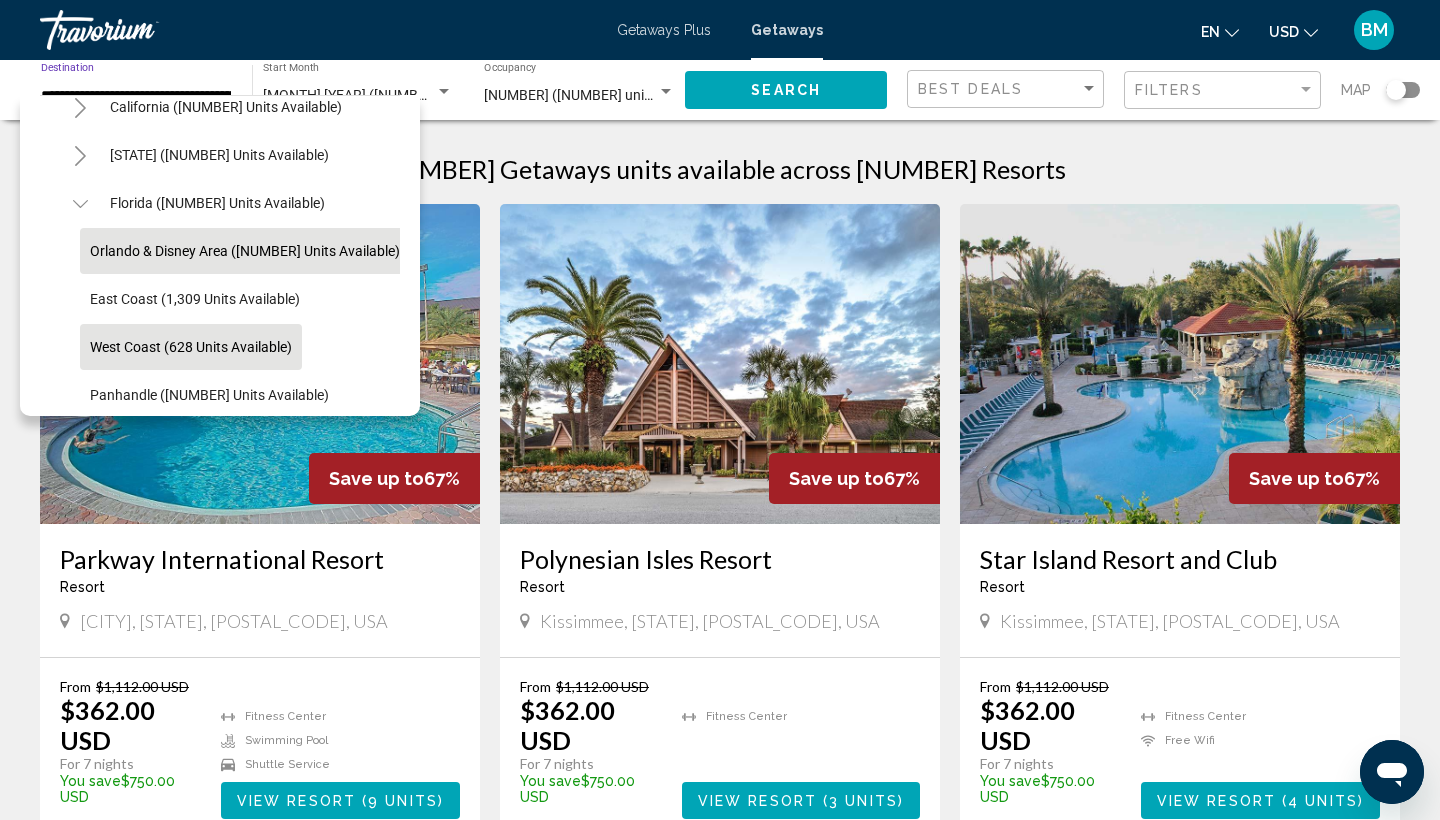 click on "West Coast (628 units available)" 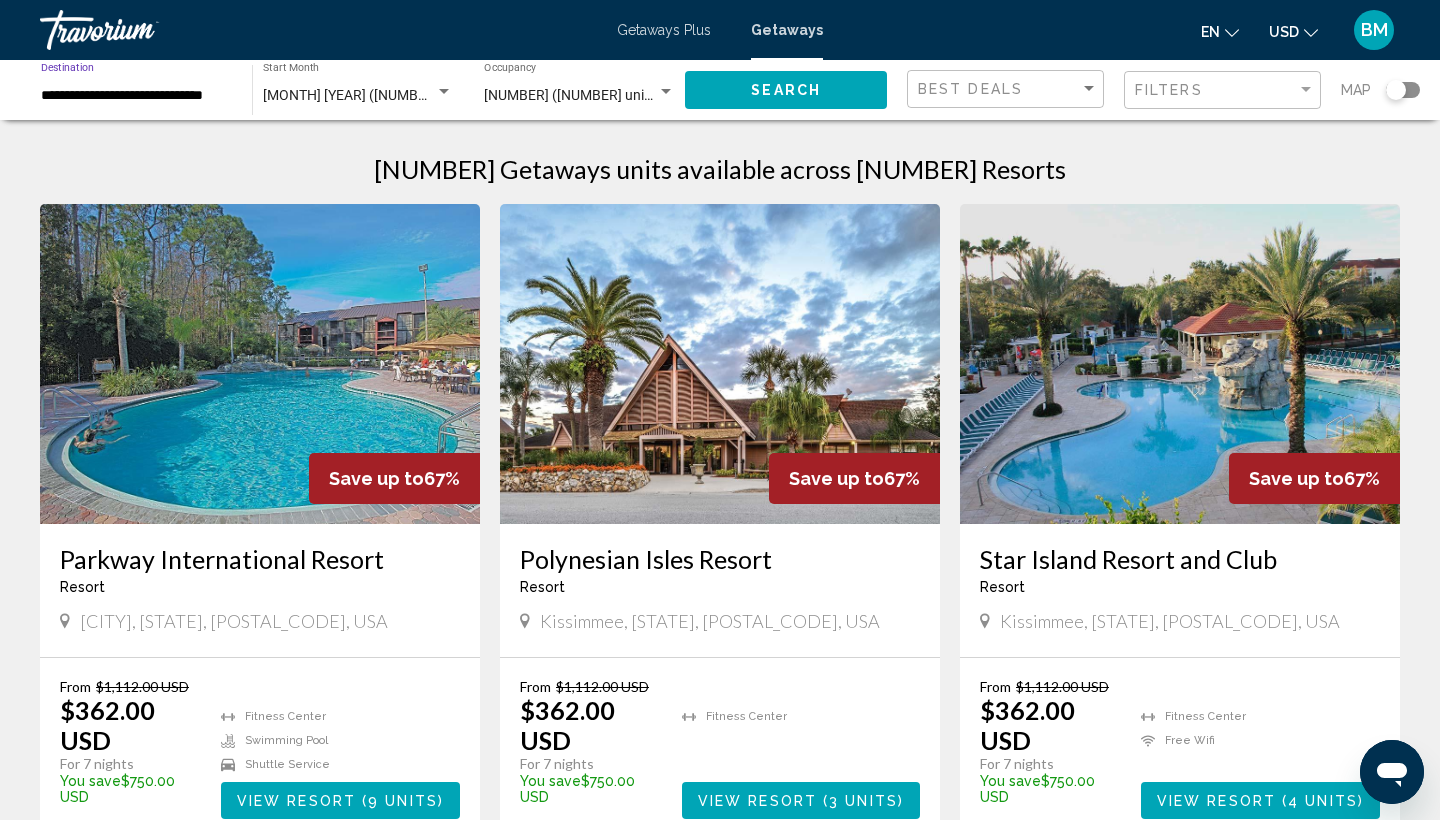 click on "Search" 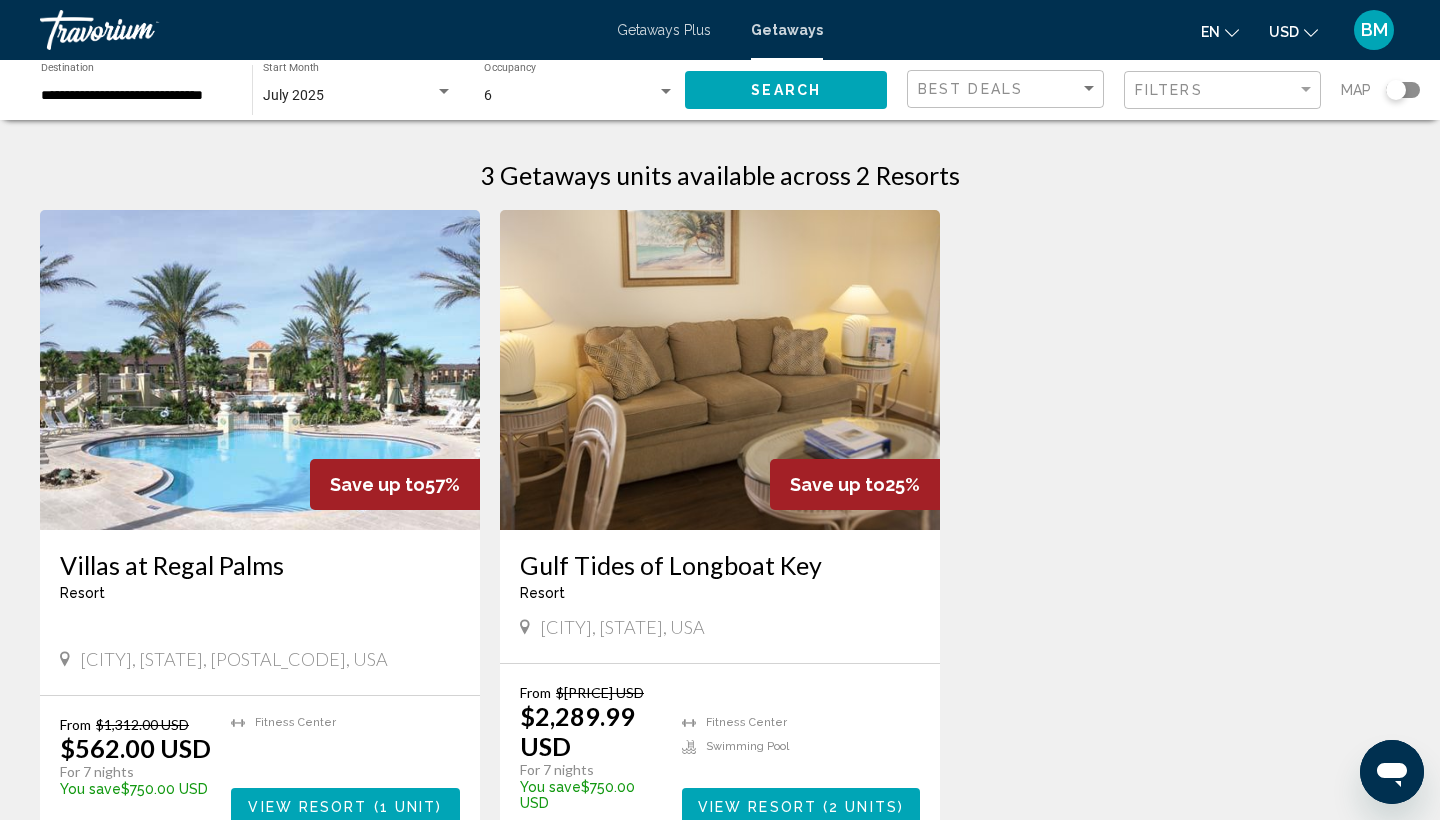 scroll, scrollTop: 0, scrollLeft: 0, axis: both 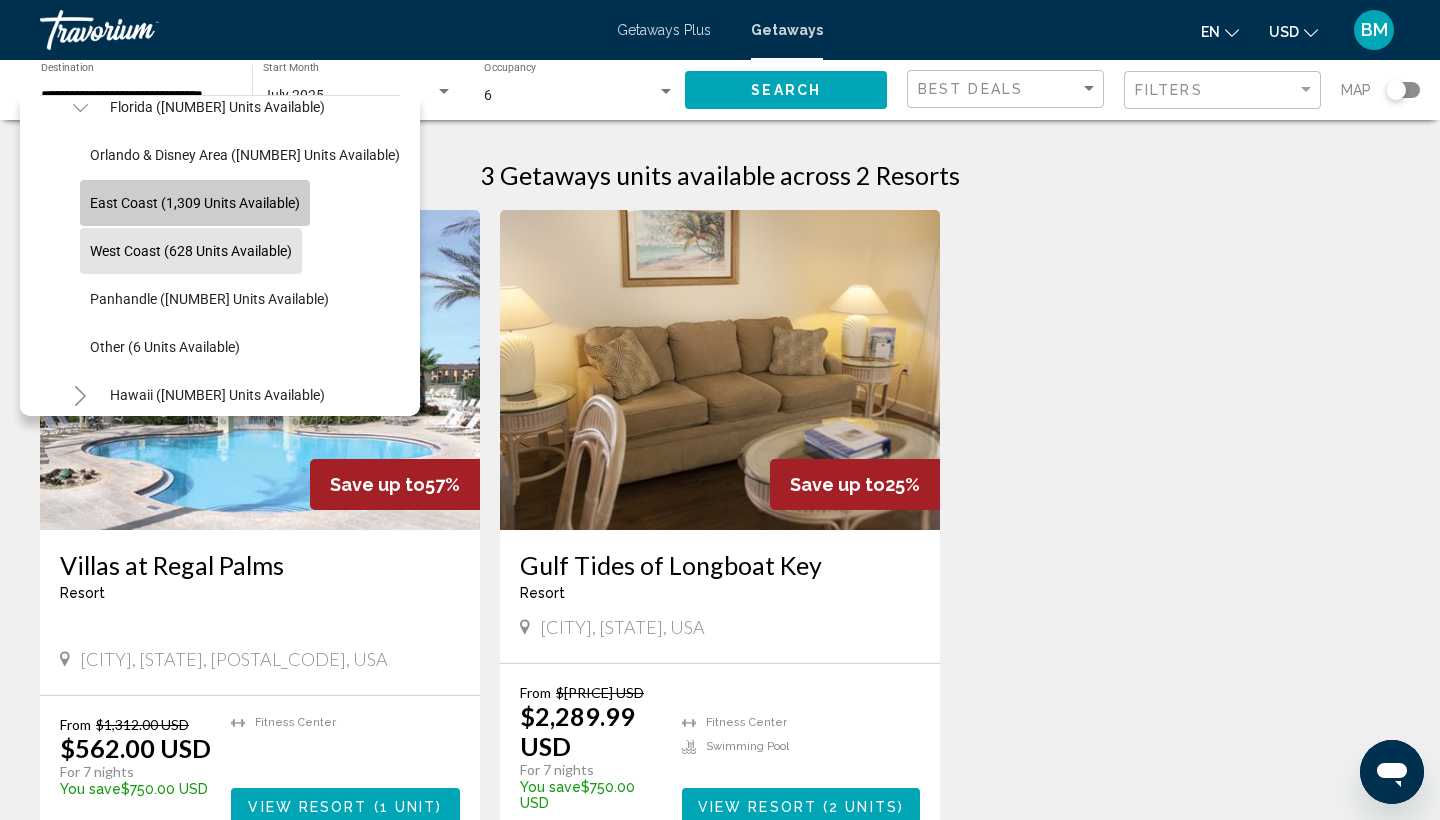 click on "East Coast (1,309 units available)" 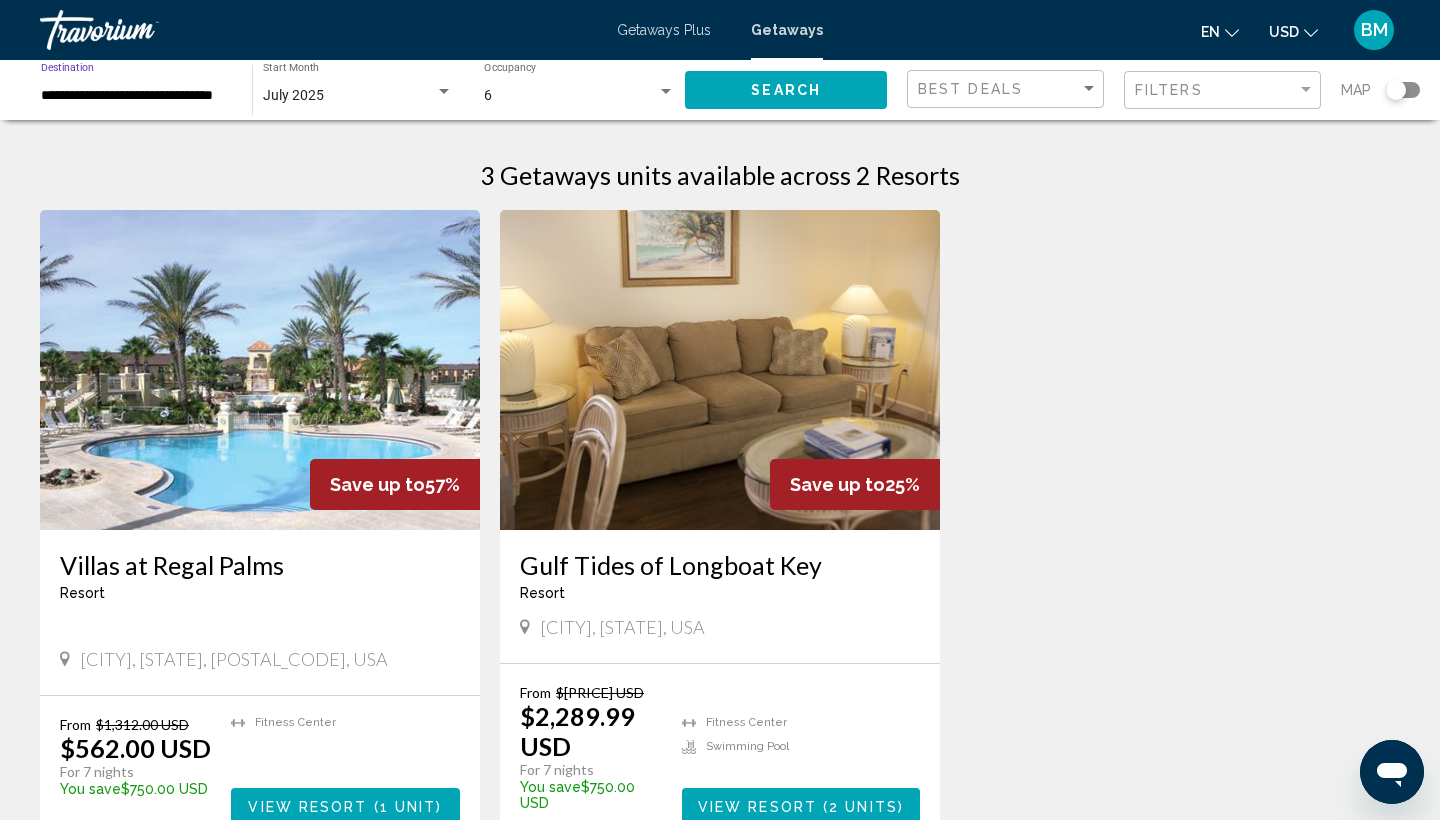 click on "Search" 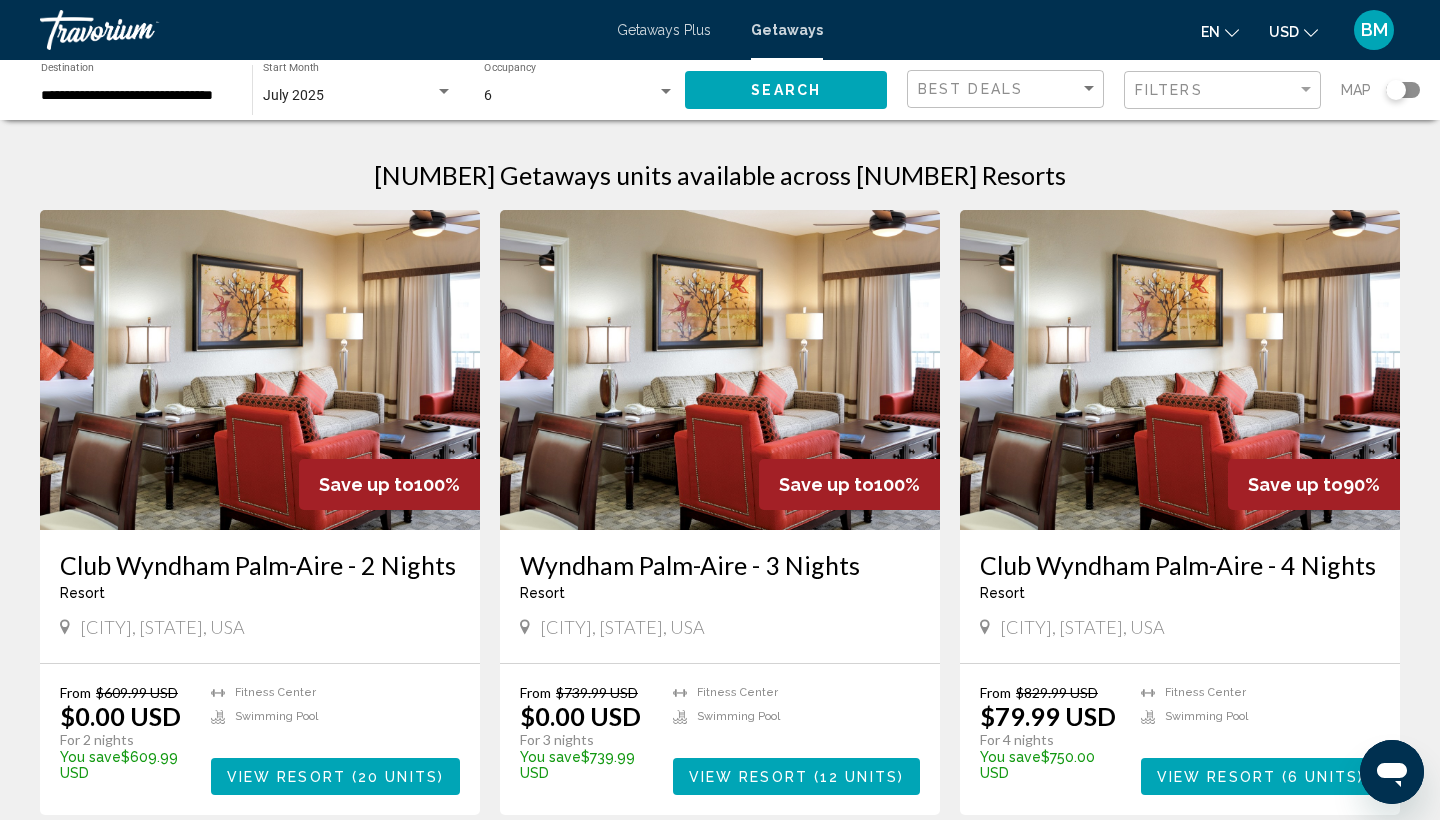 scroll, scrollTop: 0, scrollLeft: 0, axis: both 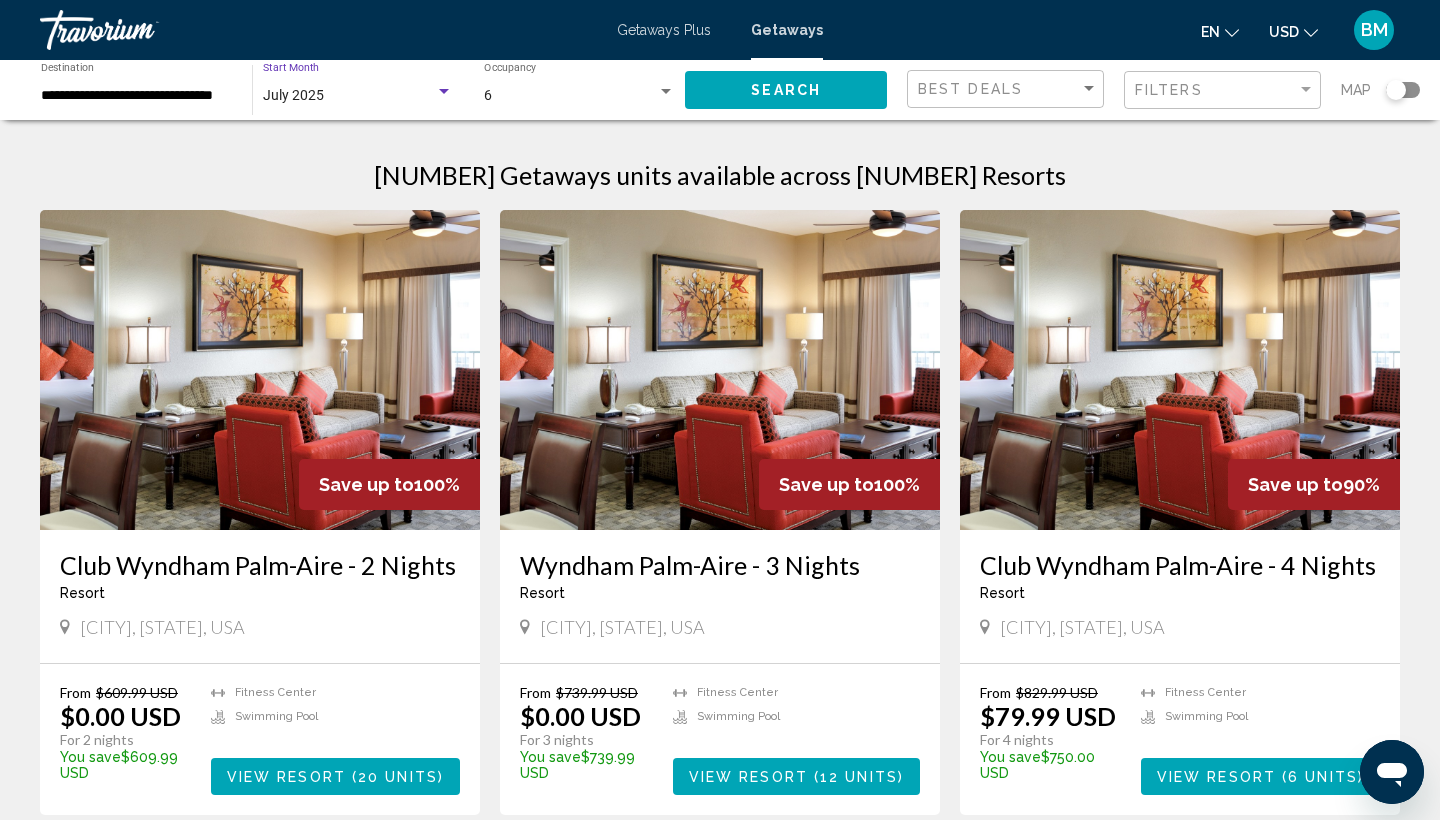 click on "July 2025" at bounding box center [349, 96] 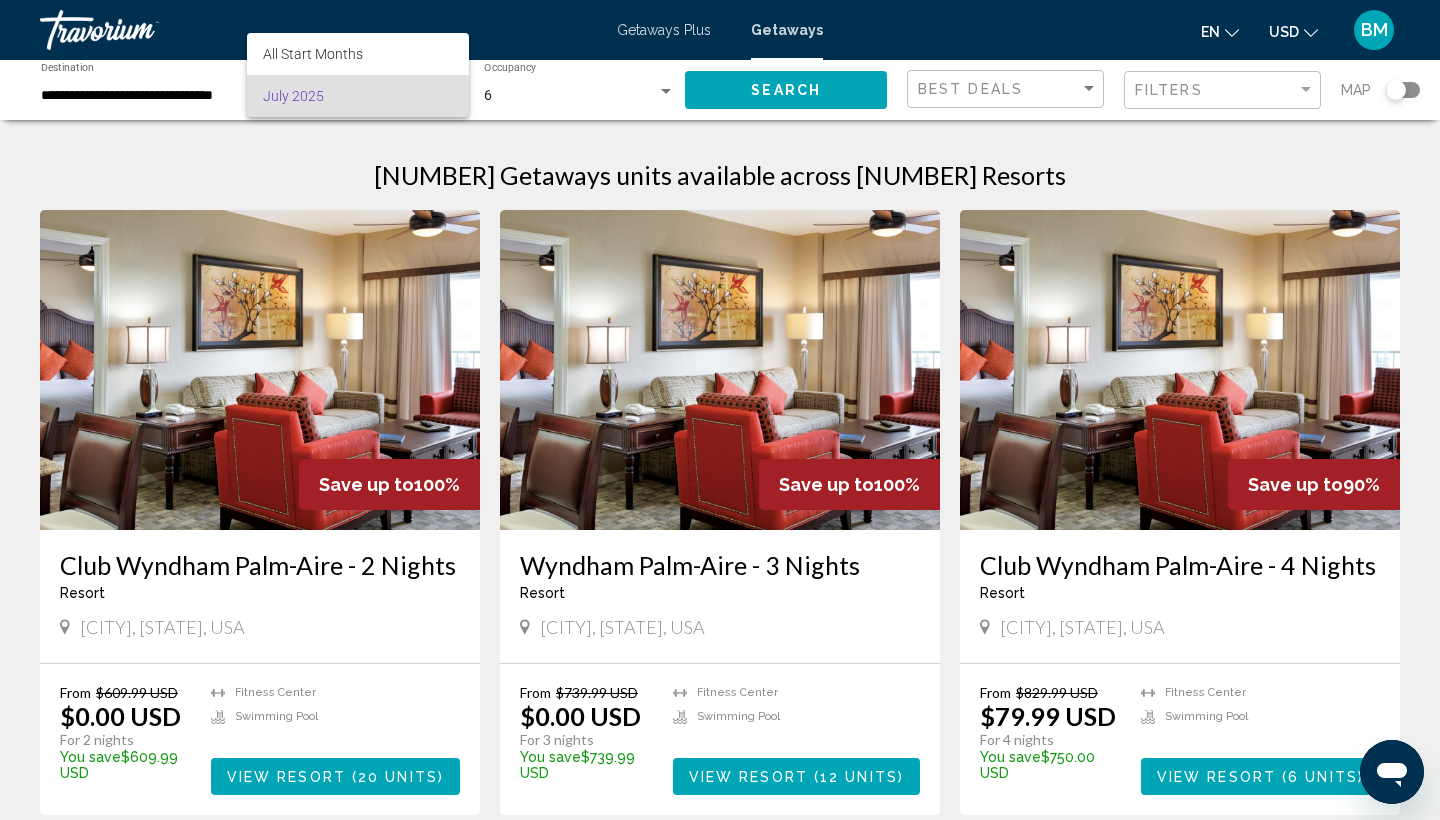 click at bounding box center (720, 410) 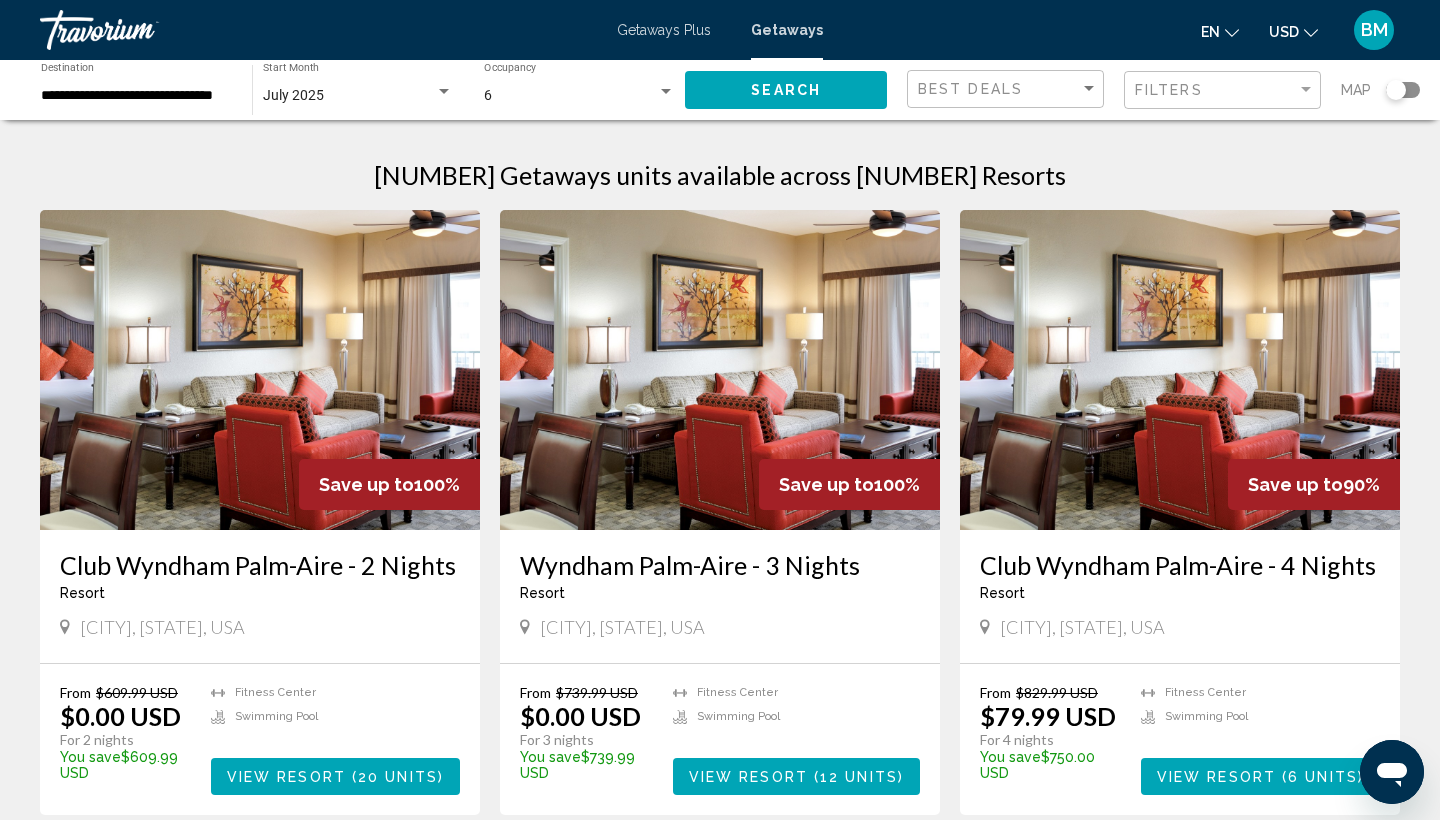 click on "Getaways Plus" at bounding box center [664, 30] 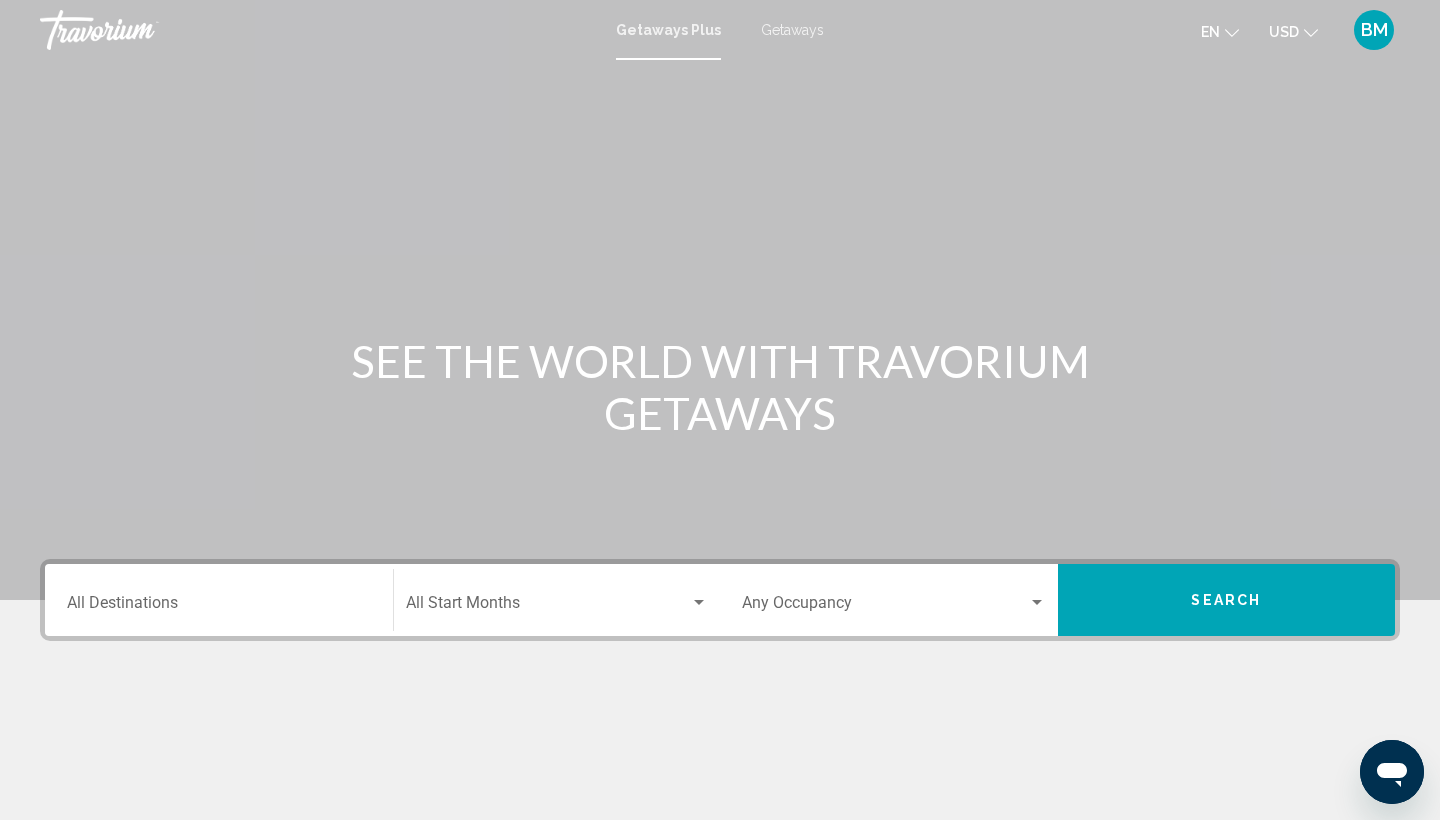 click on "Getaways Plus  Getaways en
English Español Français Italiano Português русский USD
USD ($) MXN (Mex$) CAD (Can$) GBP (£) EUR (€) AUD (A$) NZD (NZ$) CNY (CN¥) BM Login" at bounding box center [720, 30] 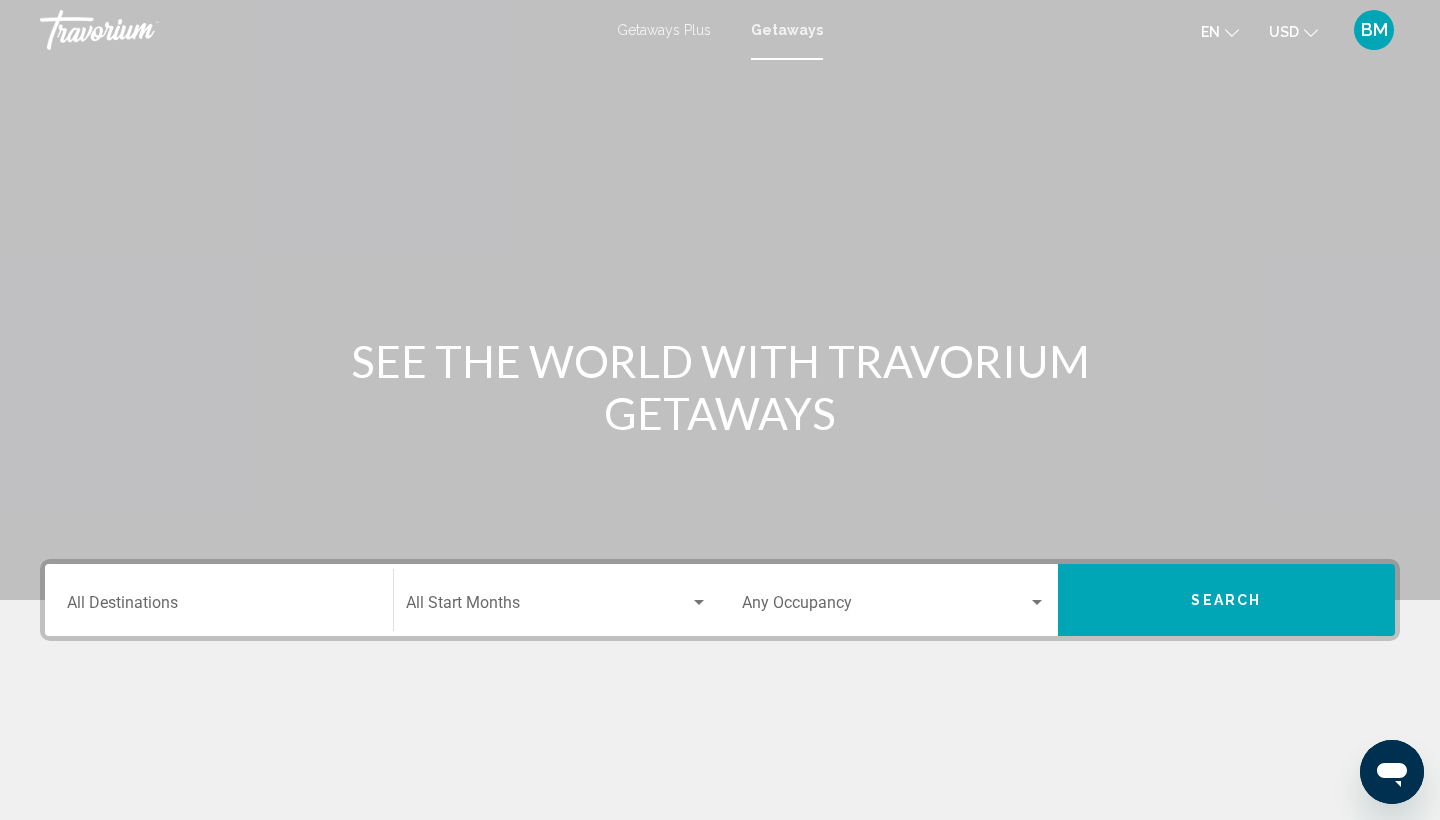 click on "Destination All Destinations" at bounding box center (219, 607) 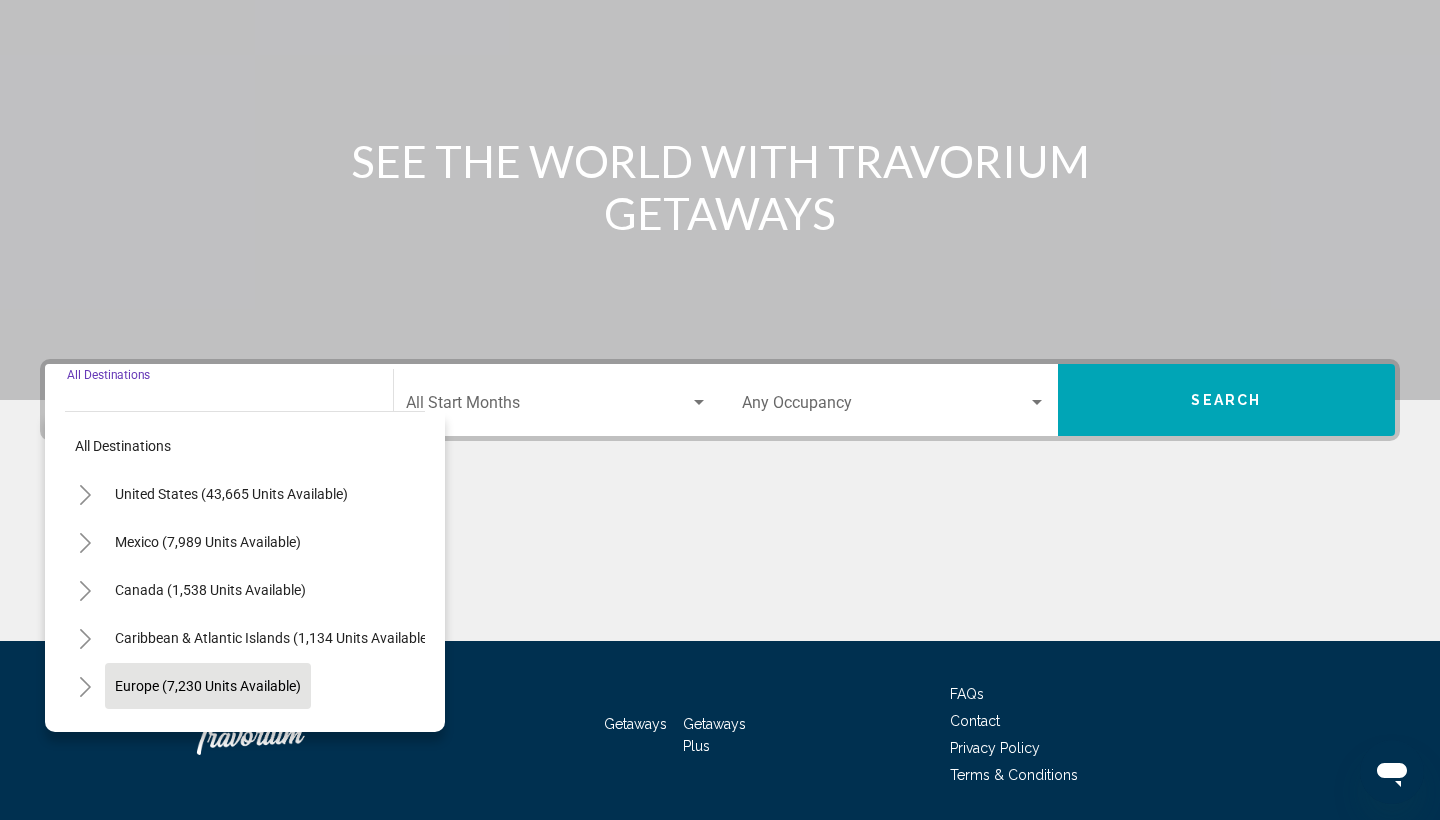 scroll, scrollTop: 266, scrollLeft: 0, axis: vertical 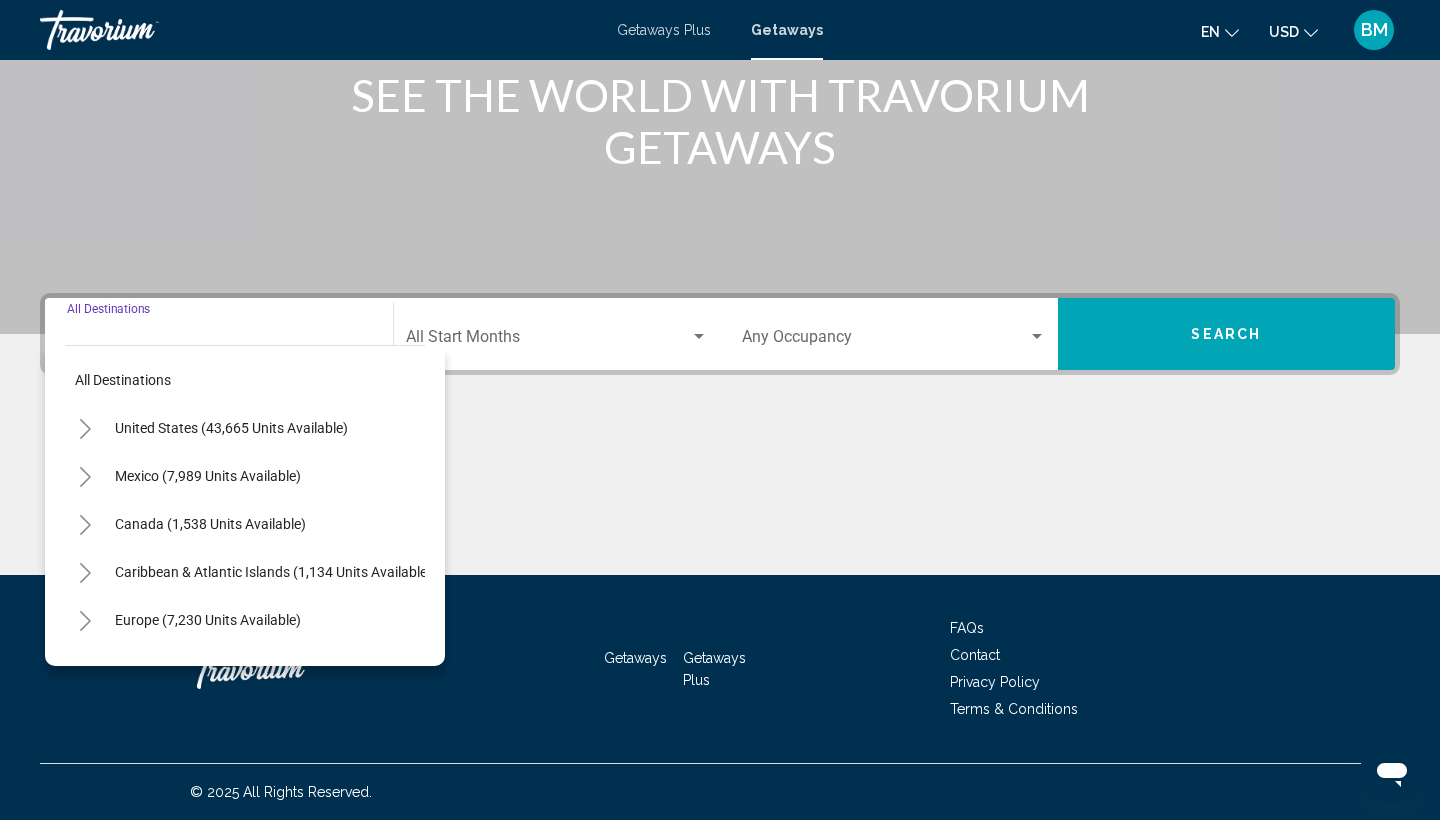 click on "United States (43,665 units available)" at bounding box center (208, 476) 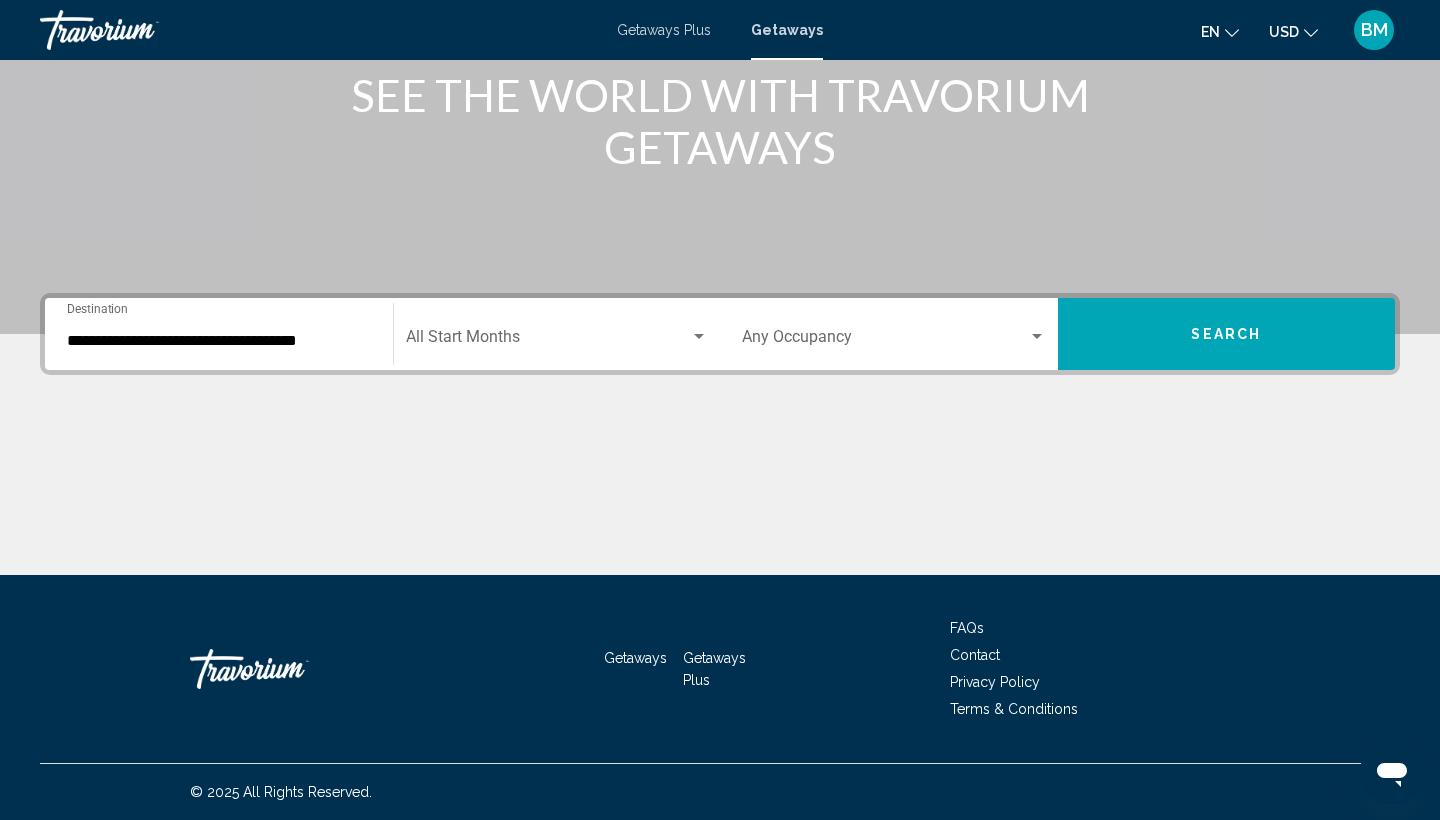 click on "**********" at bounding box center (219, 334) 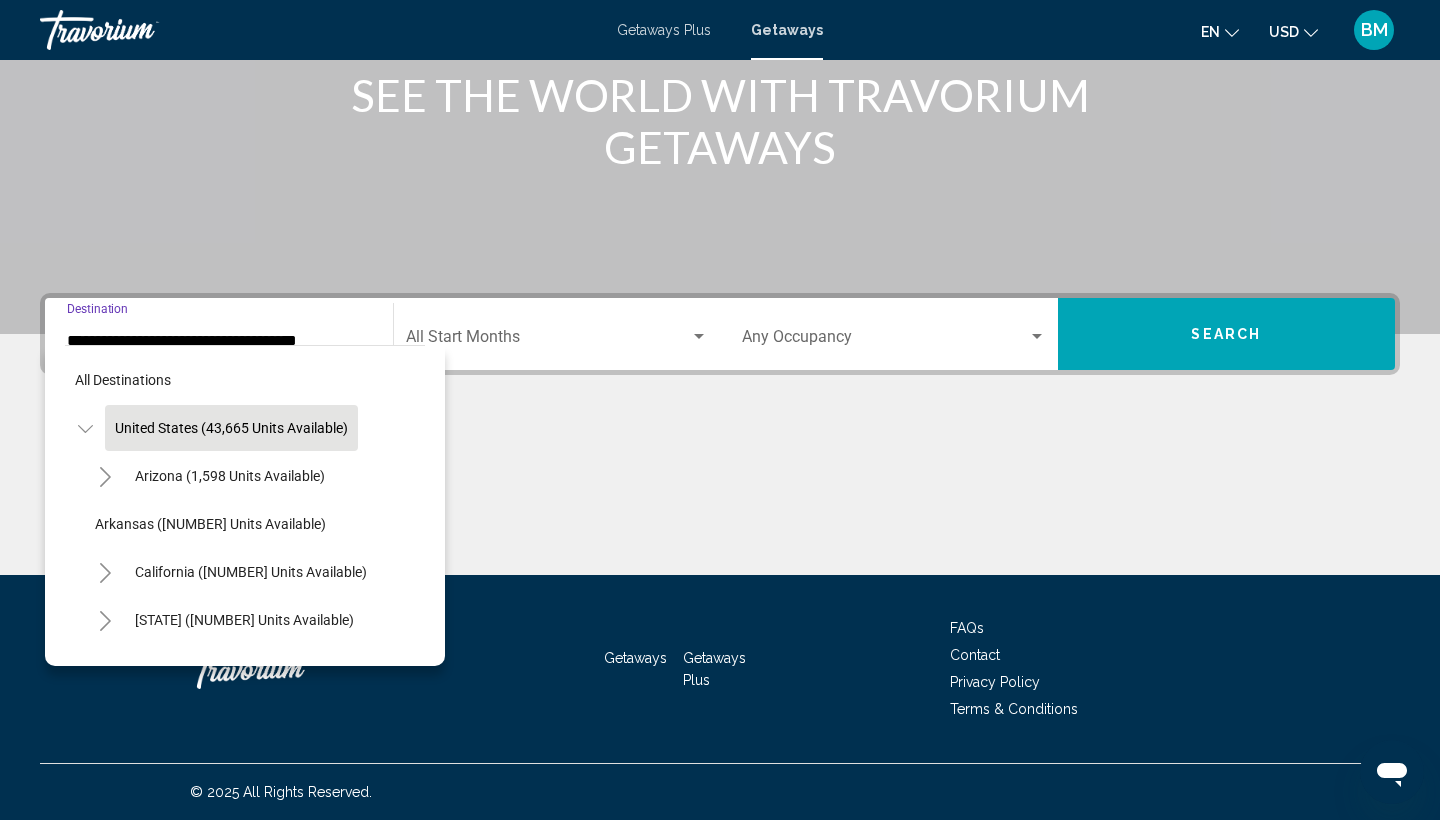click 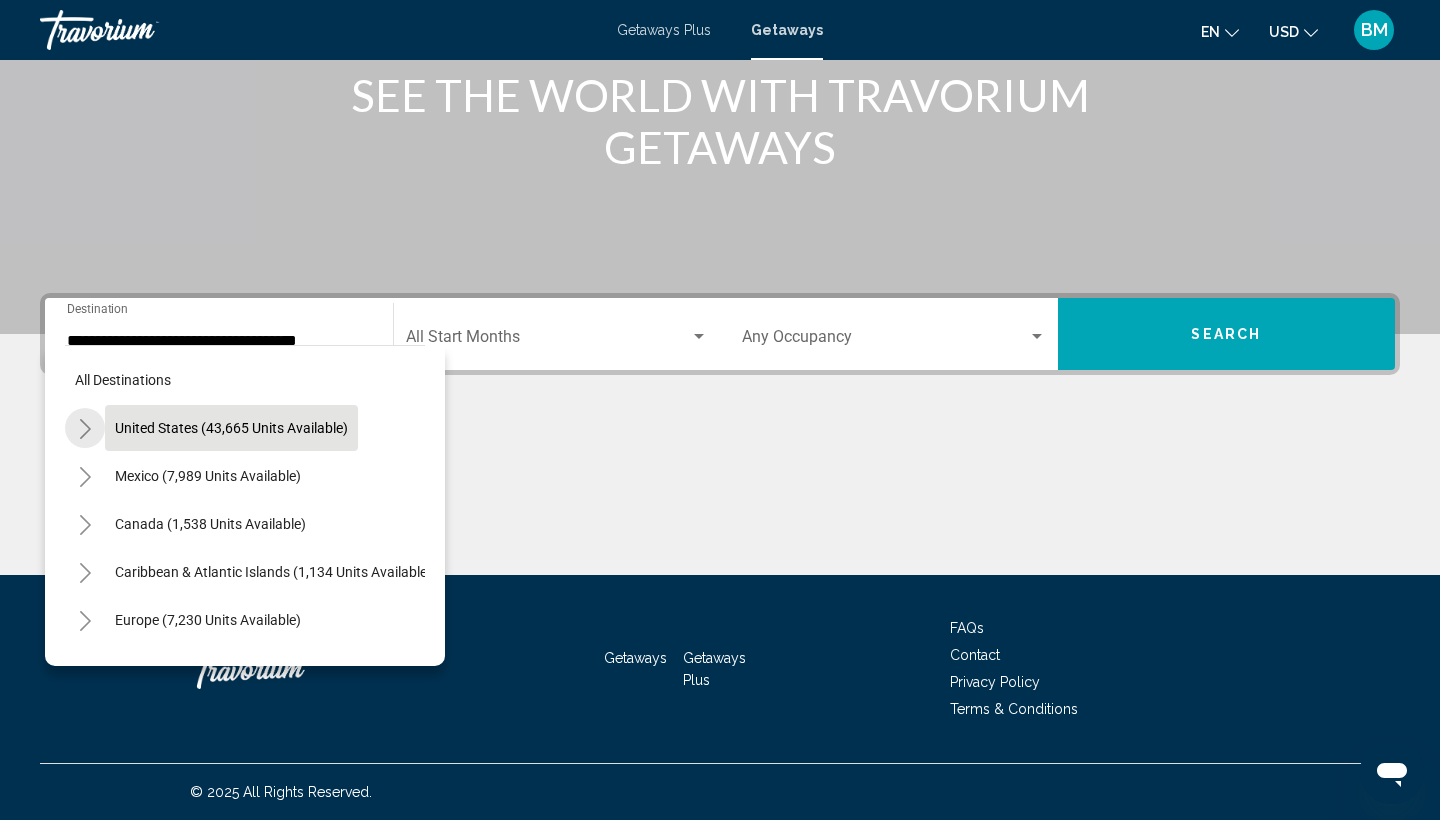 click 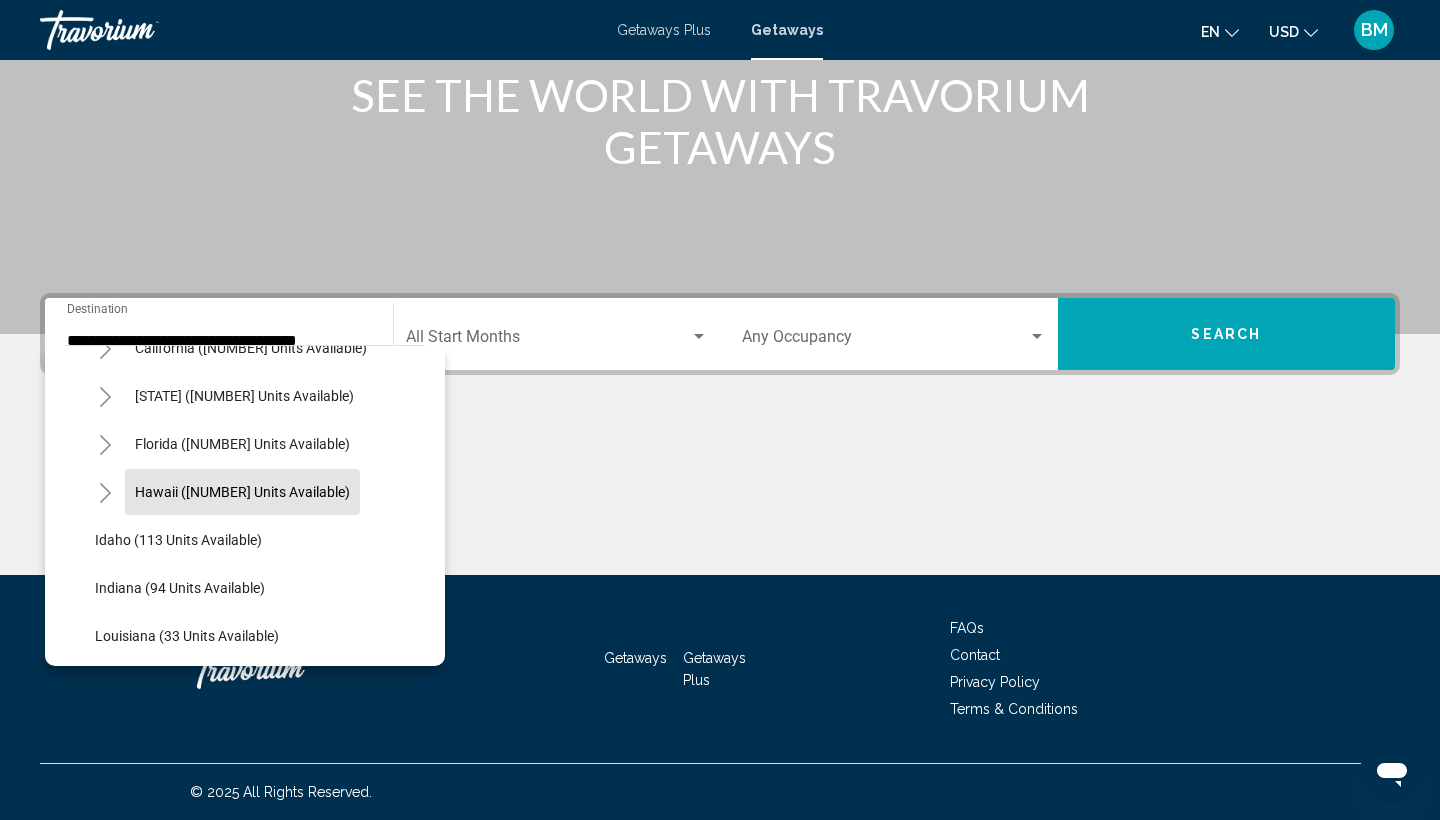 scroll, scrollTop: 228, scrollLeft: 0, axis: vertical 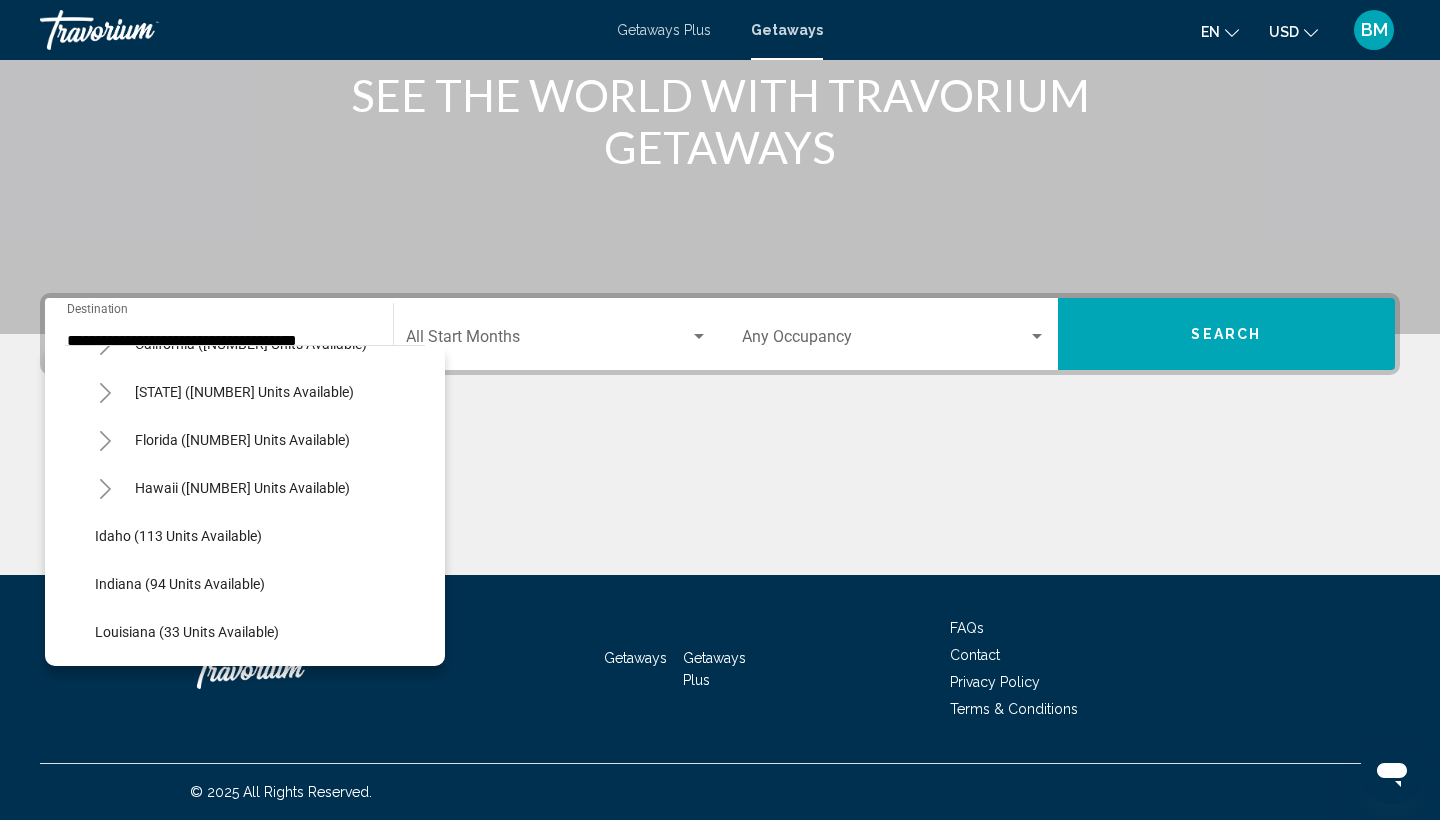 click 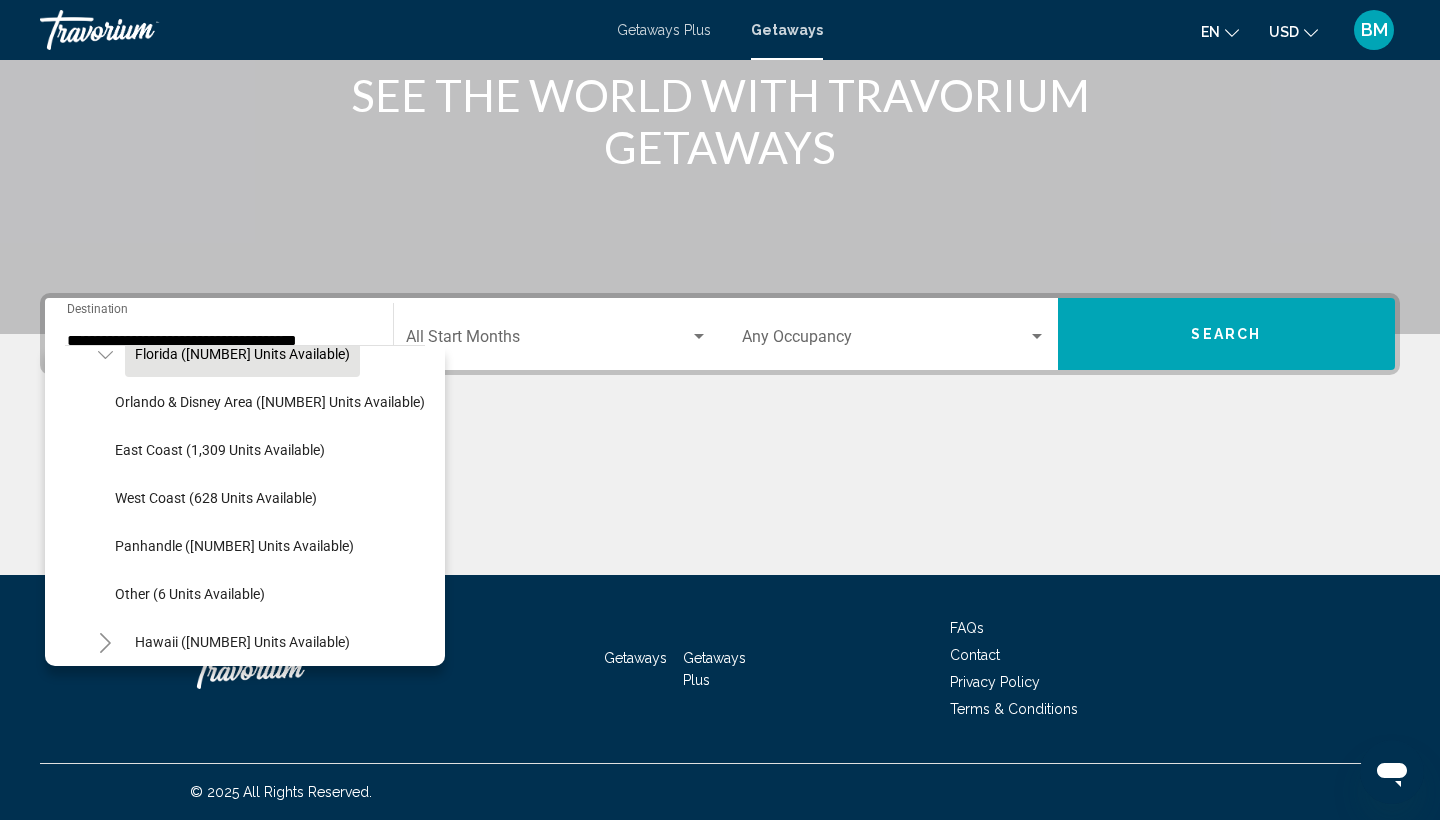 scroll, scrollTop: 320, scrollLeft: 0, axis: vertical 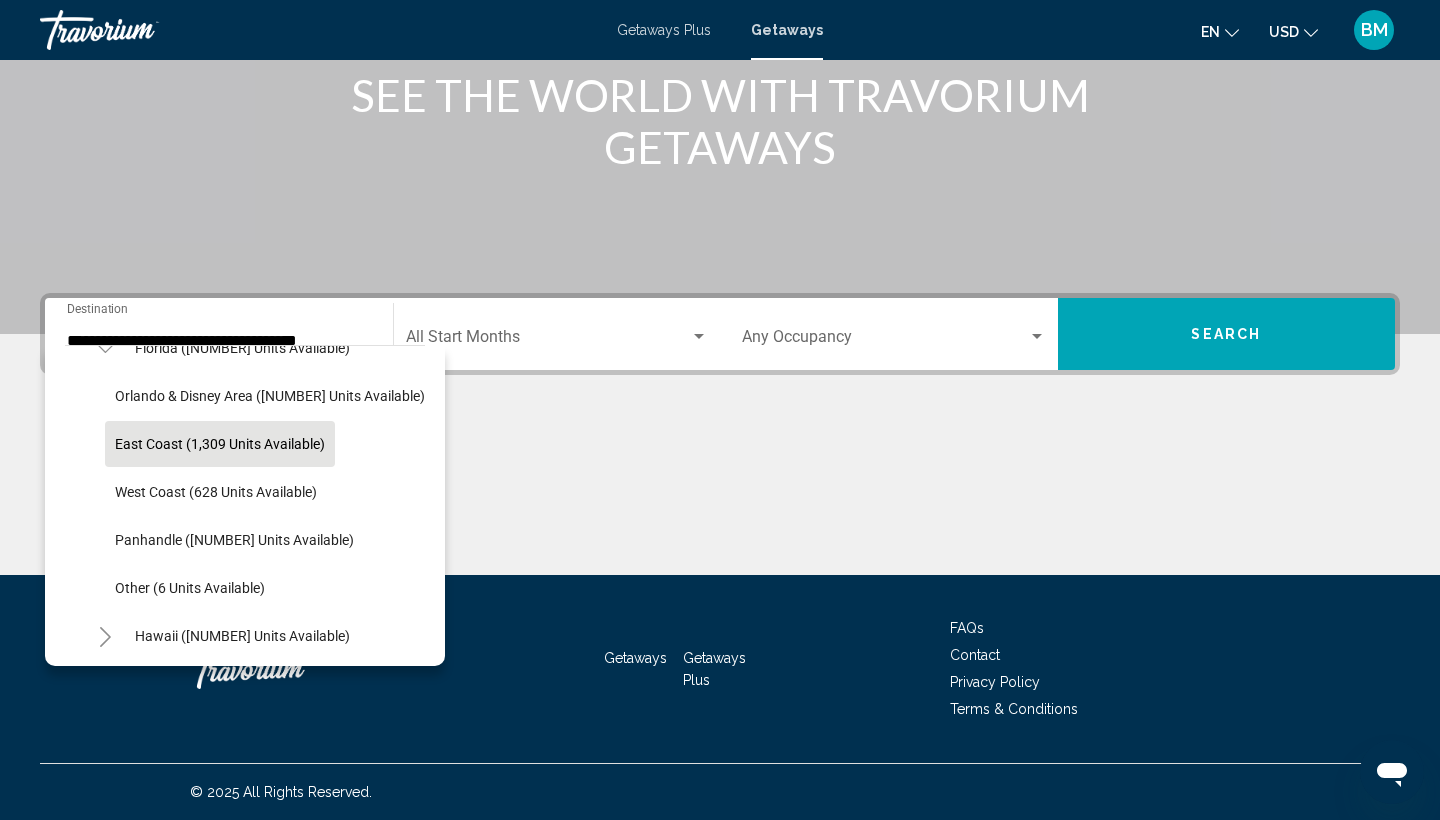 click on "East Coast (1,309 units available)" 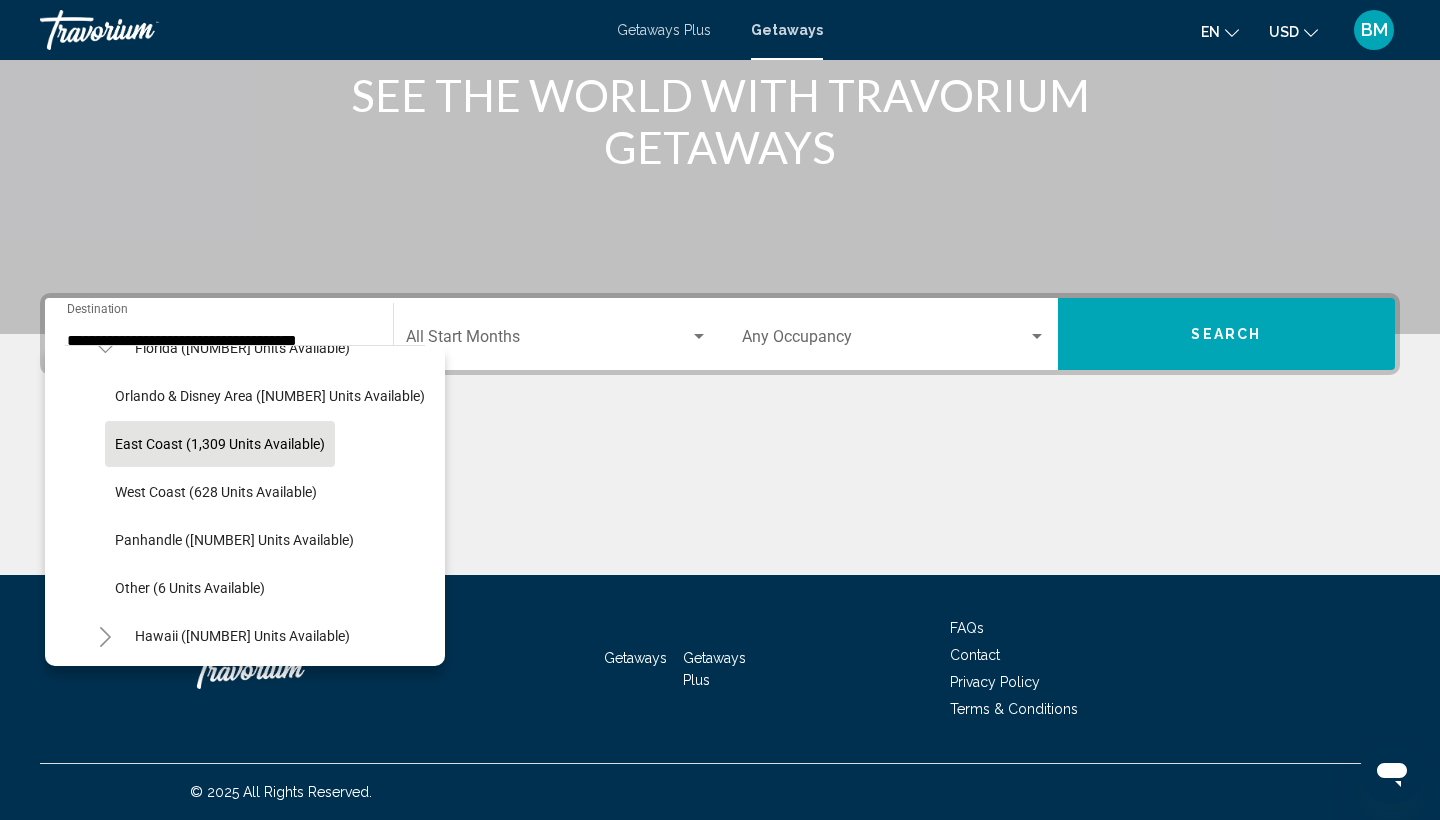 type on "**********" 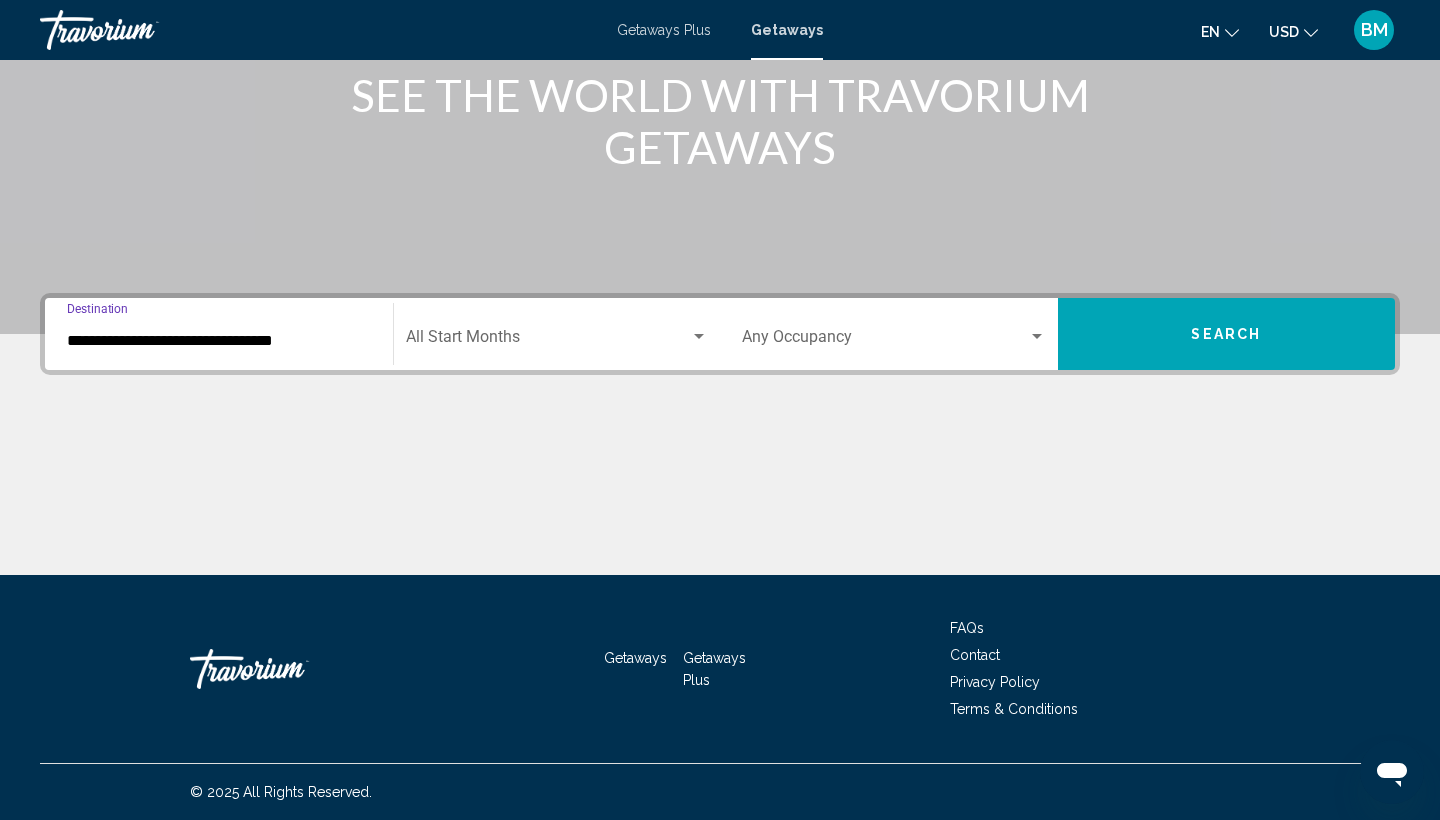 click on "Start Month All Start Months" 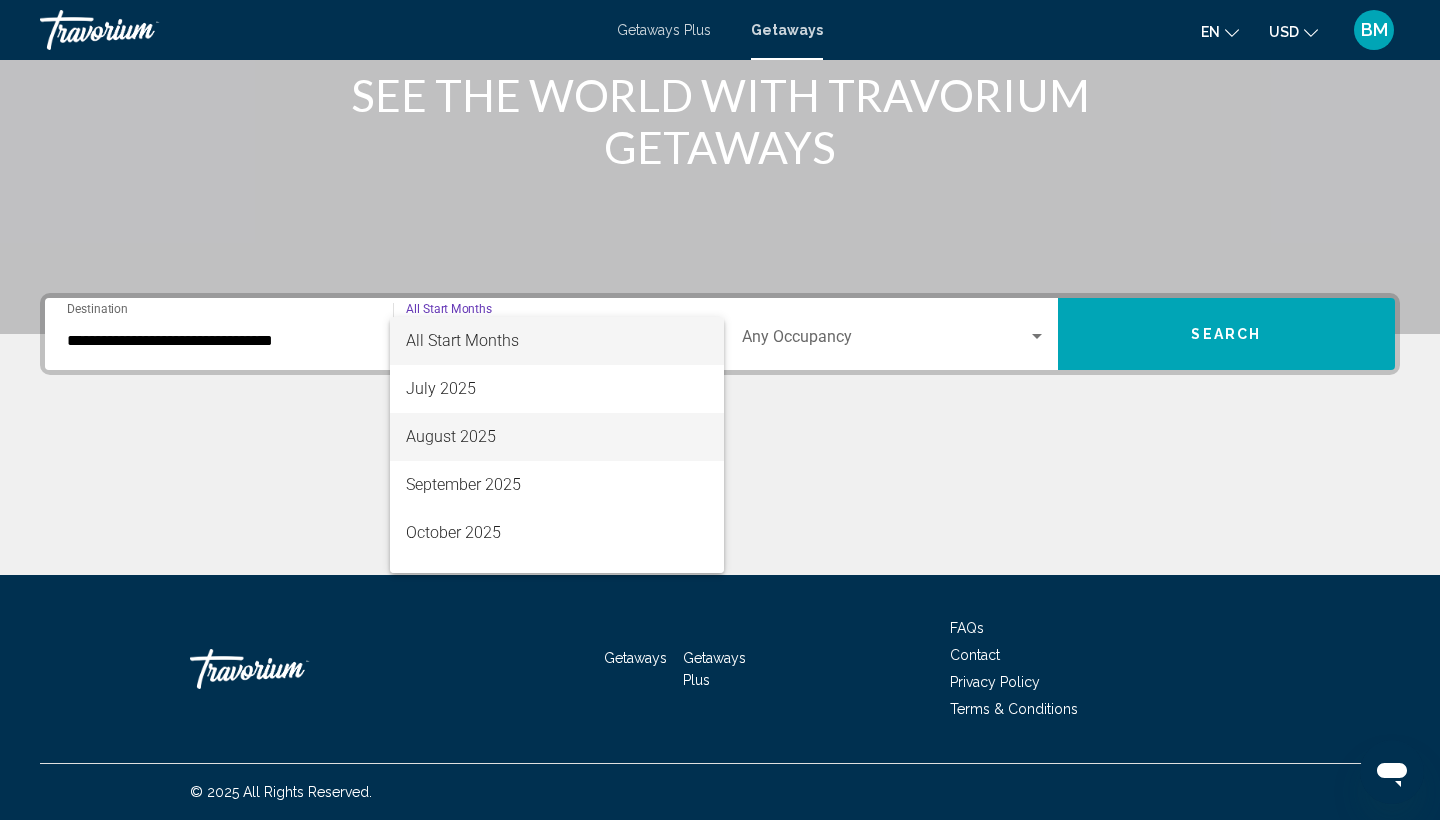 click on "August 2025" at bounding box center [557, 437] 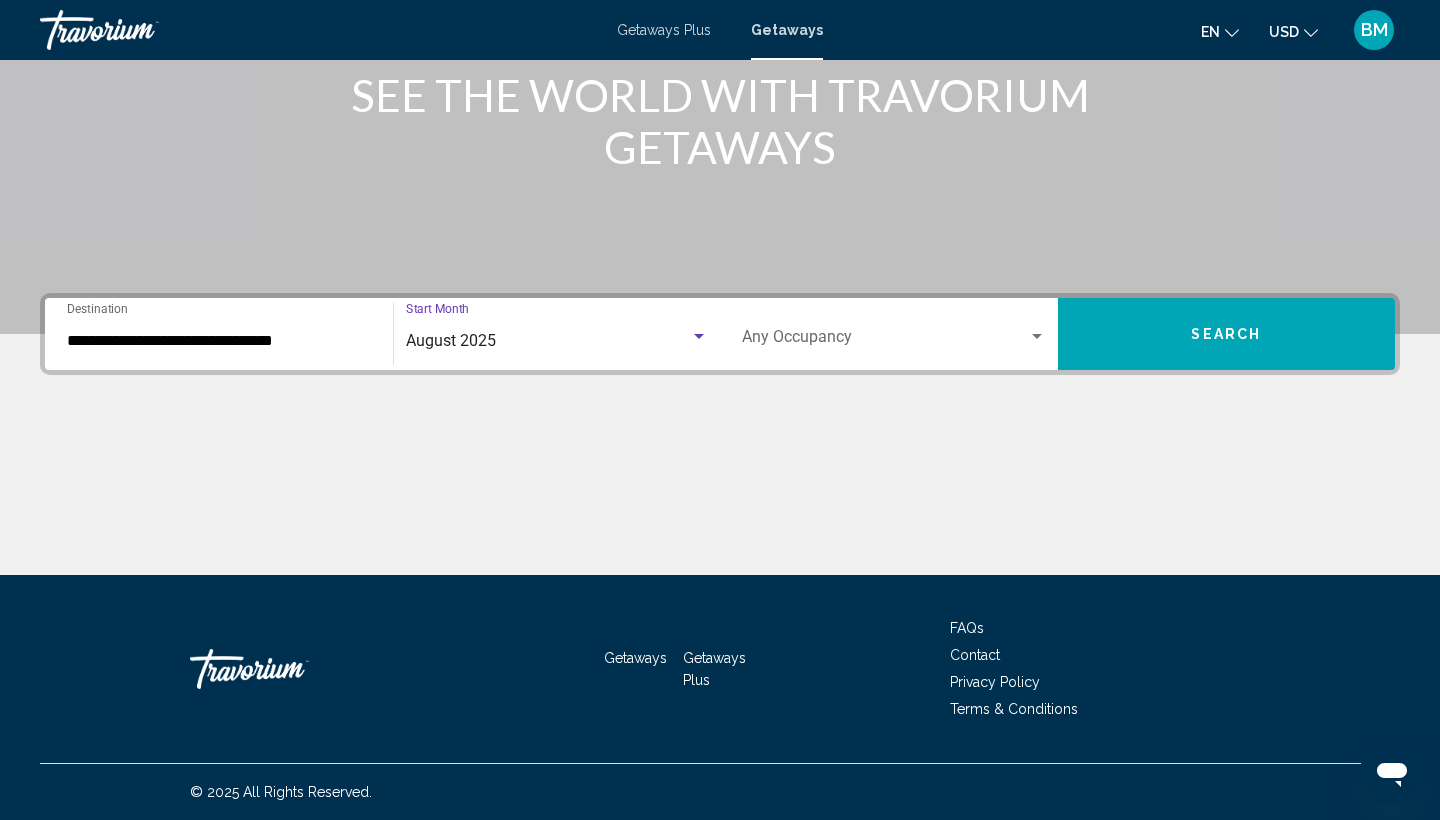 click on "Occupancy Any Occupancy" at bounding box center (894, 334) 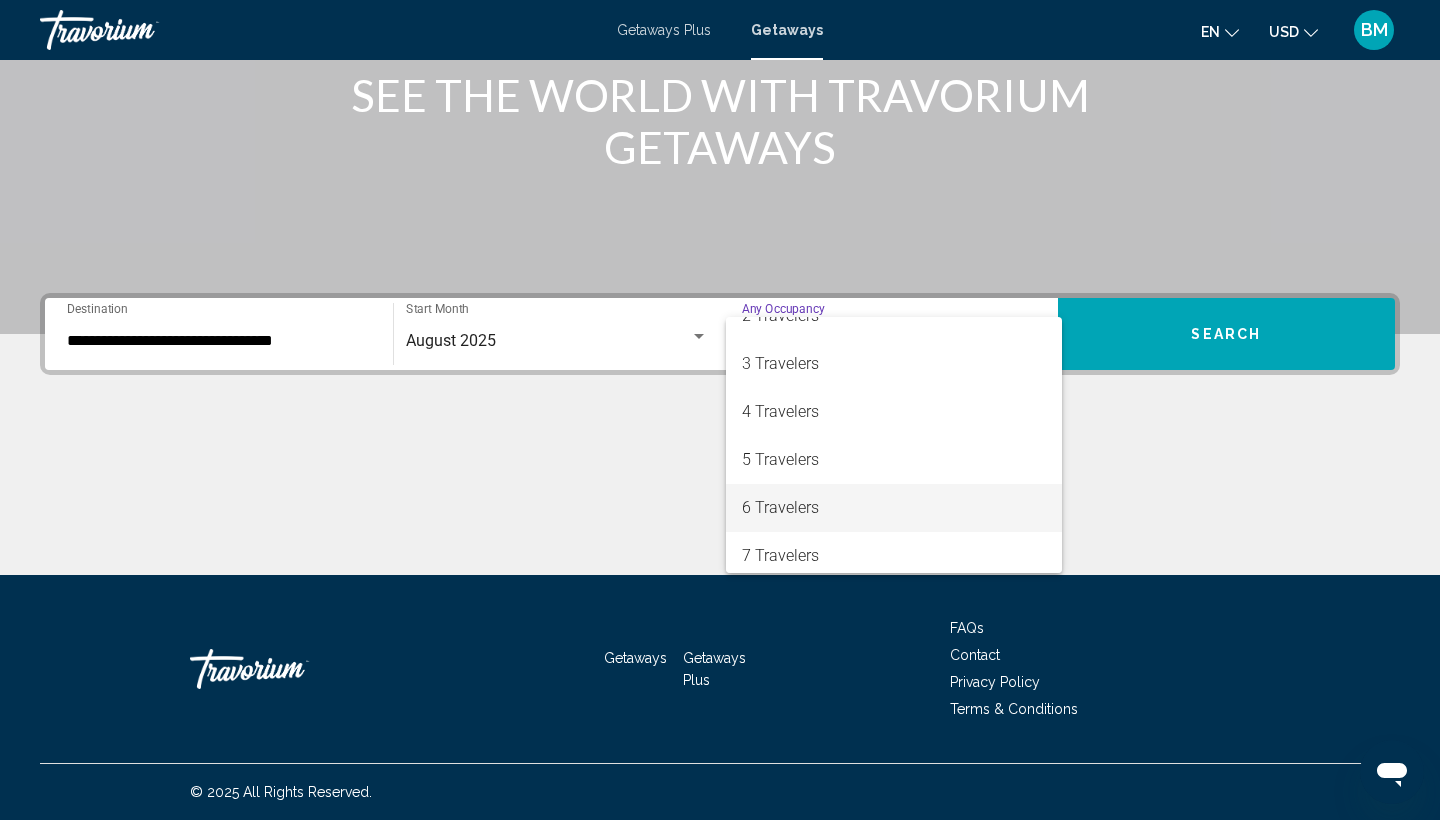 scroll, scrollTop: 76, scrollLeft: 0, axis: vertical 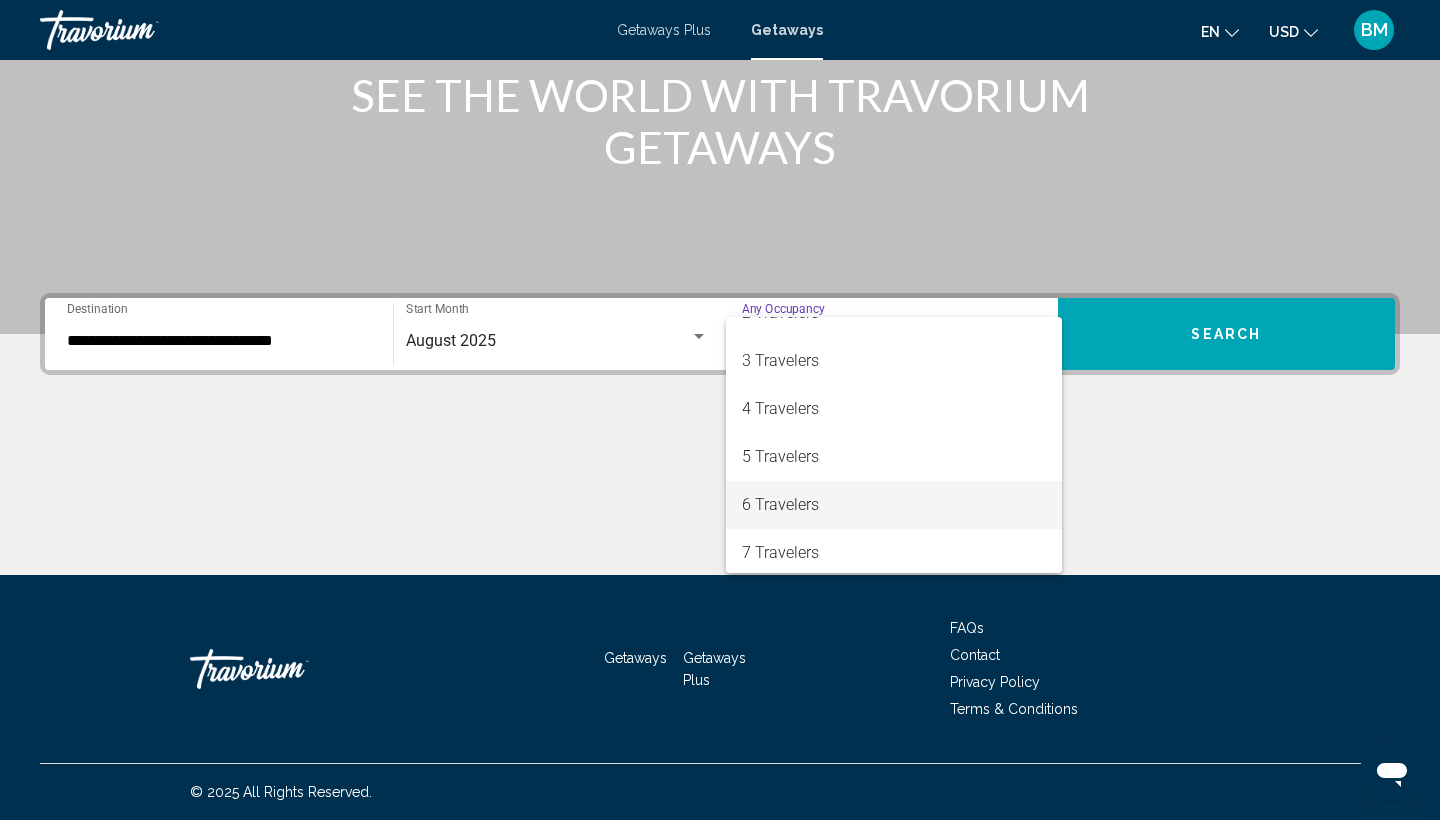 click on "6 Travelers" at bounding box center (894, 505) 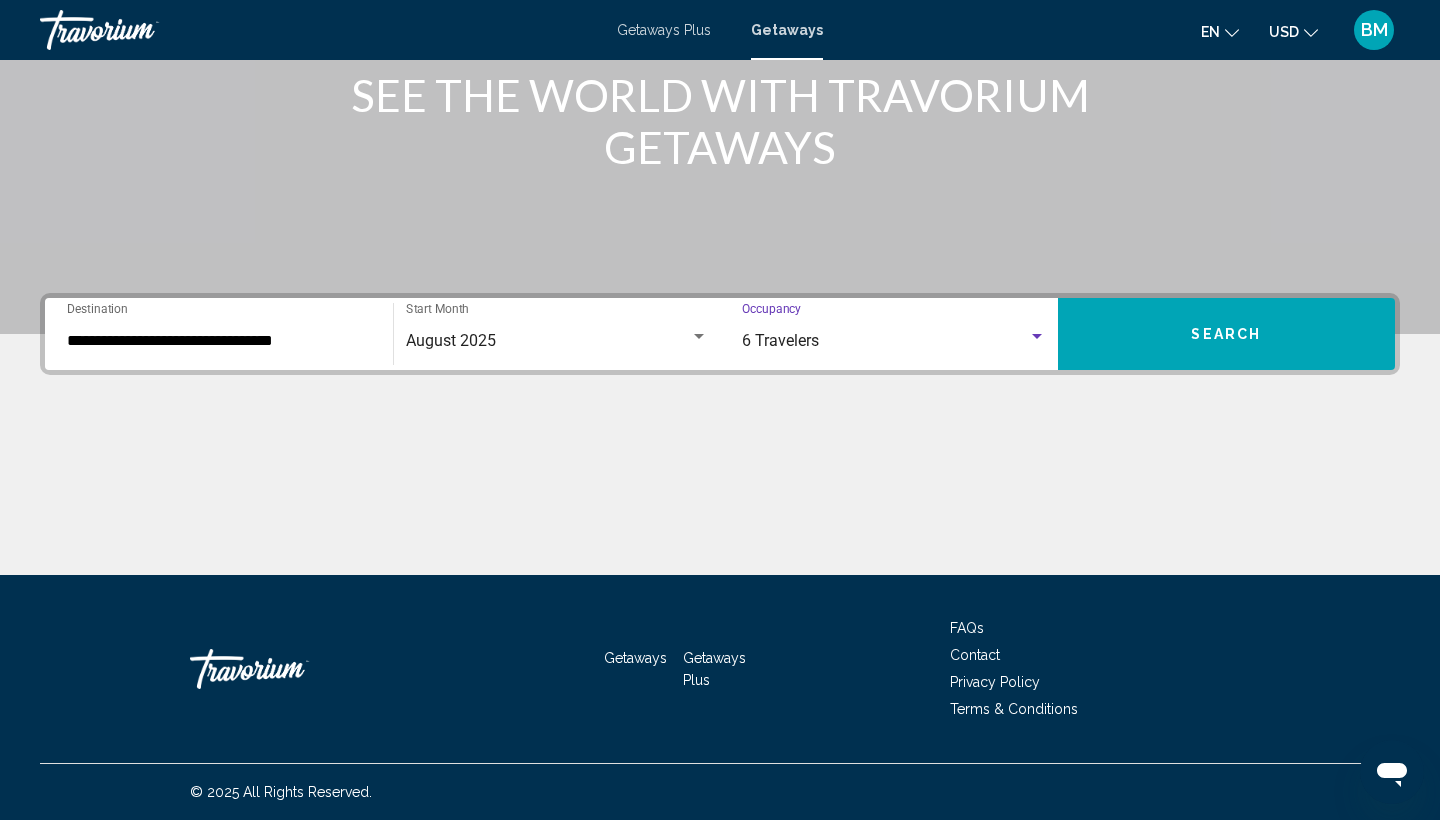 click on "Search" at bounding box center [1227, 334] 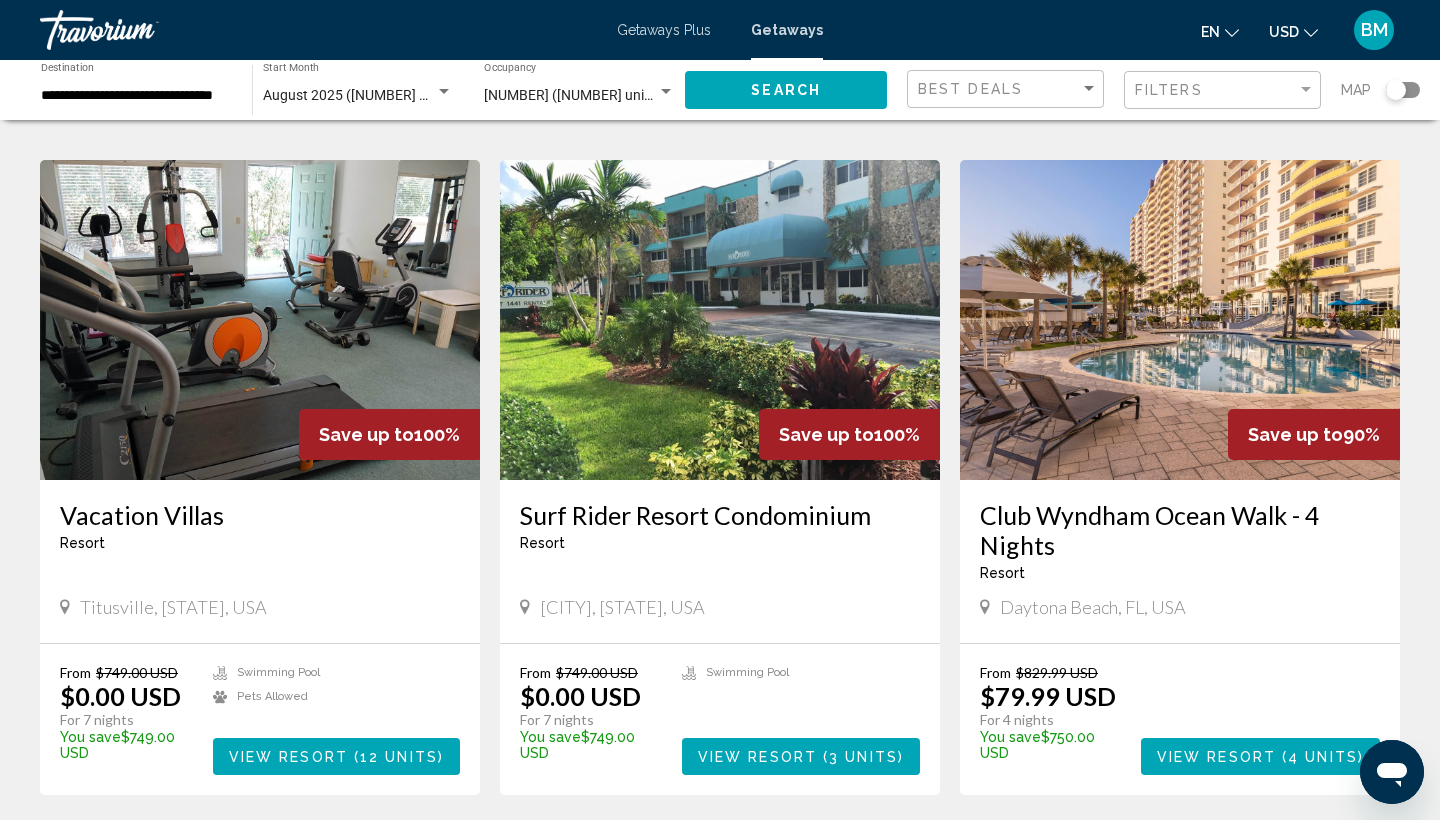 scroll, scrollTop: 1402, scrollLeft: 0, axis: vertical 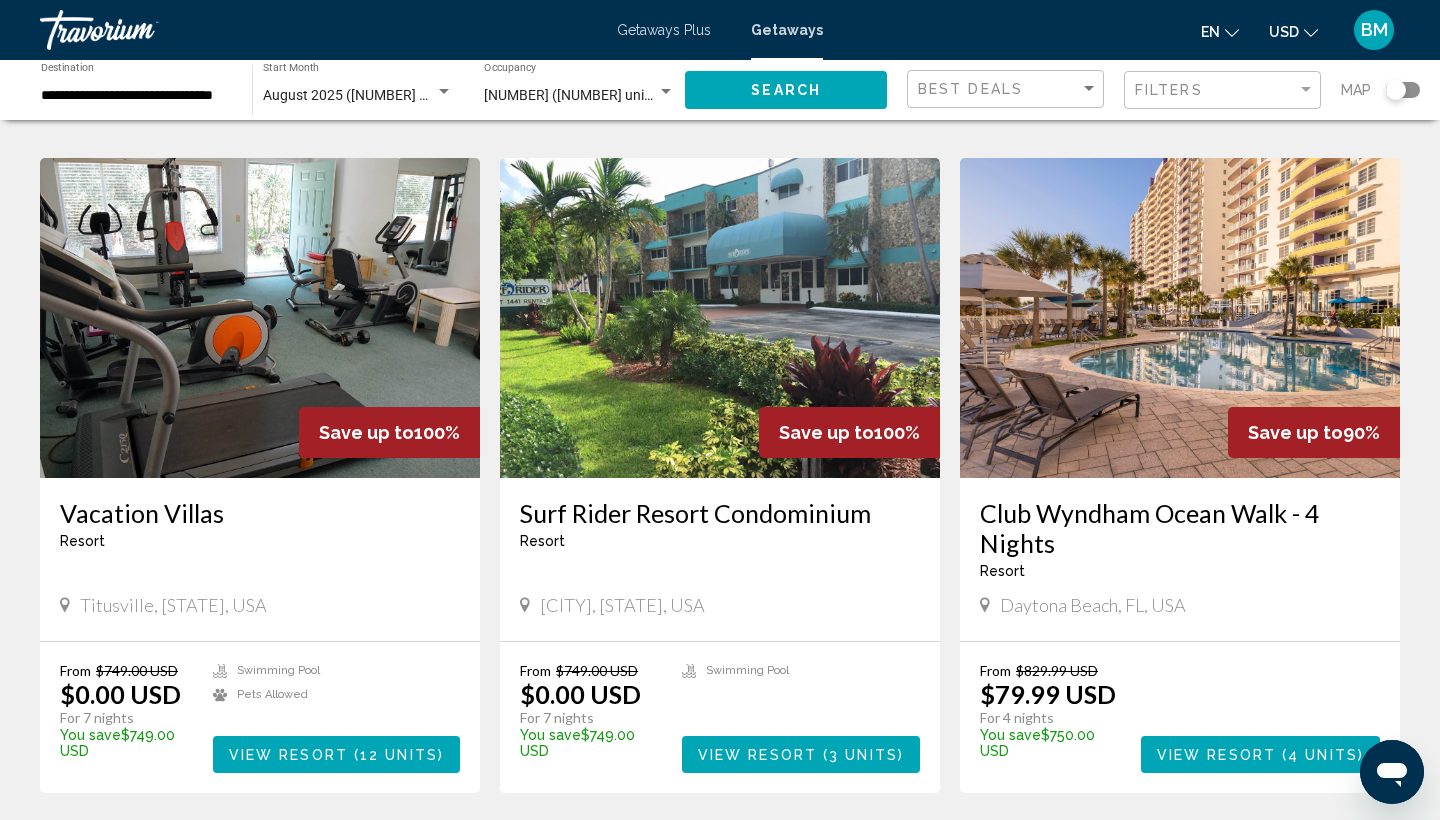 click at bounding box center (1180, 318) 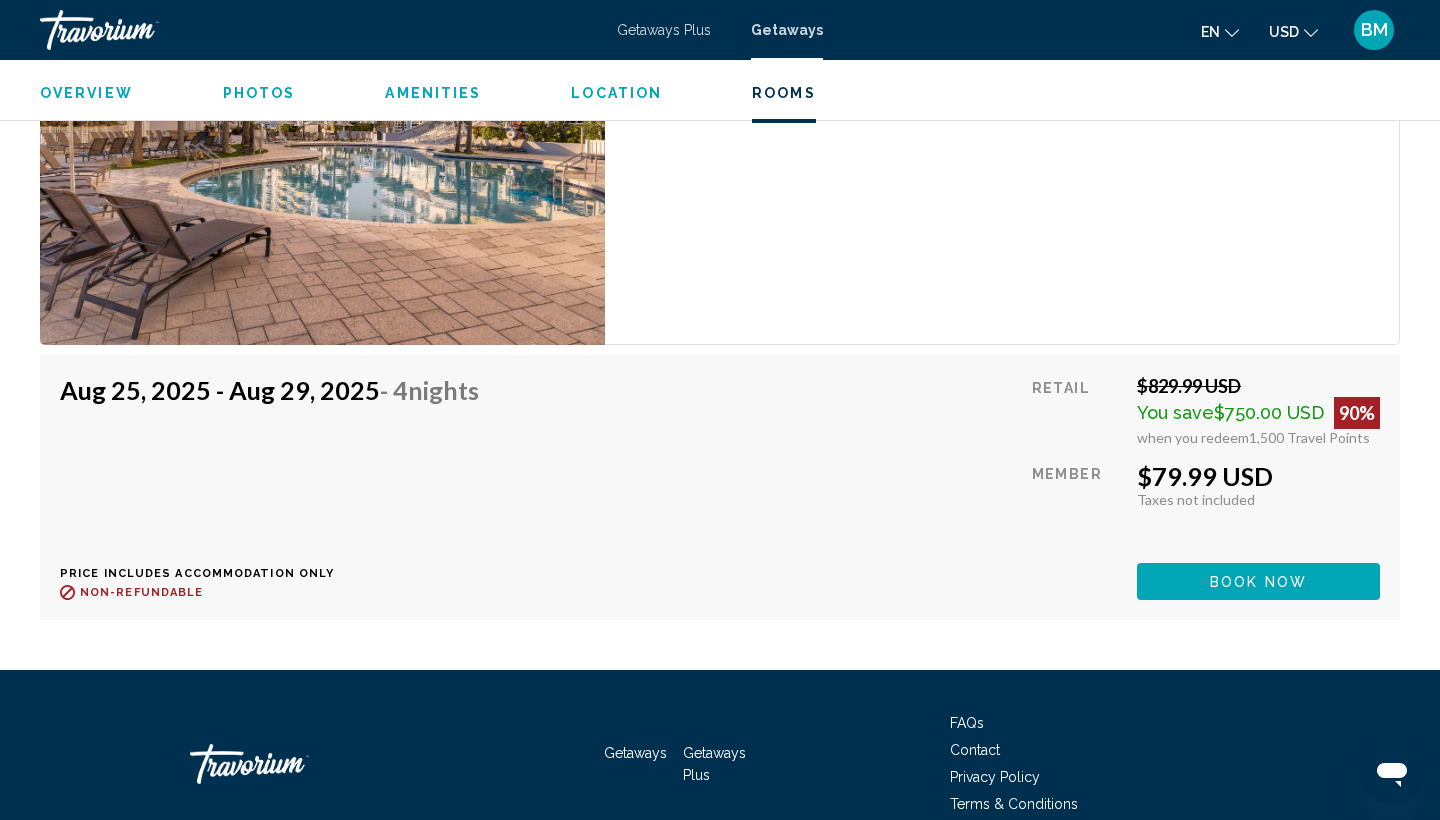 scroll, scrollTop: 3417, scrollLeft: 0, axis: vertical 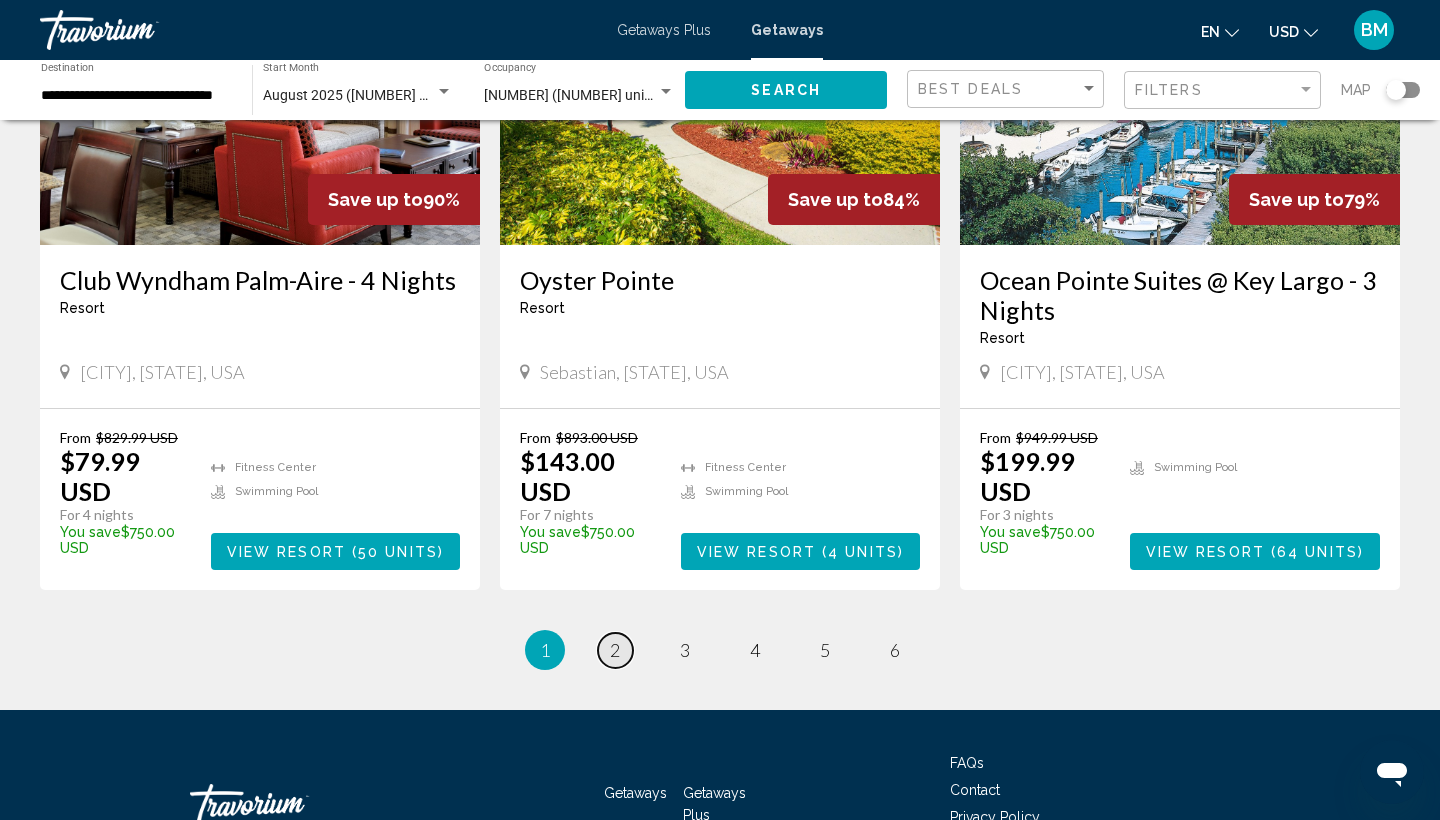 click on "2" at bounding box center (615, 650) 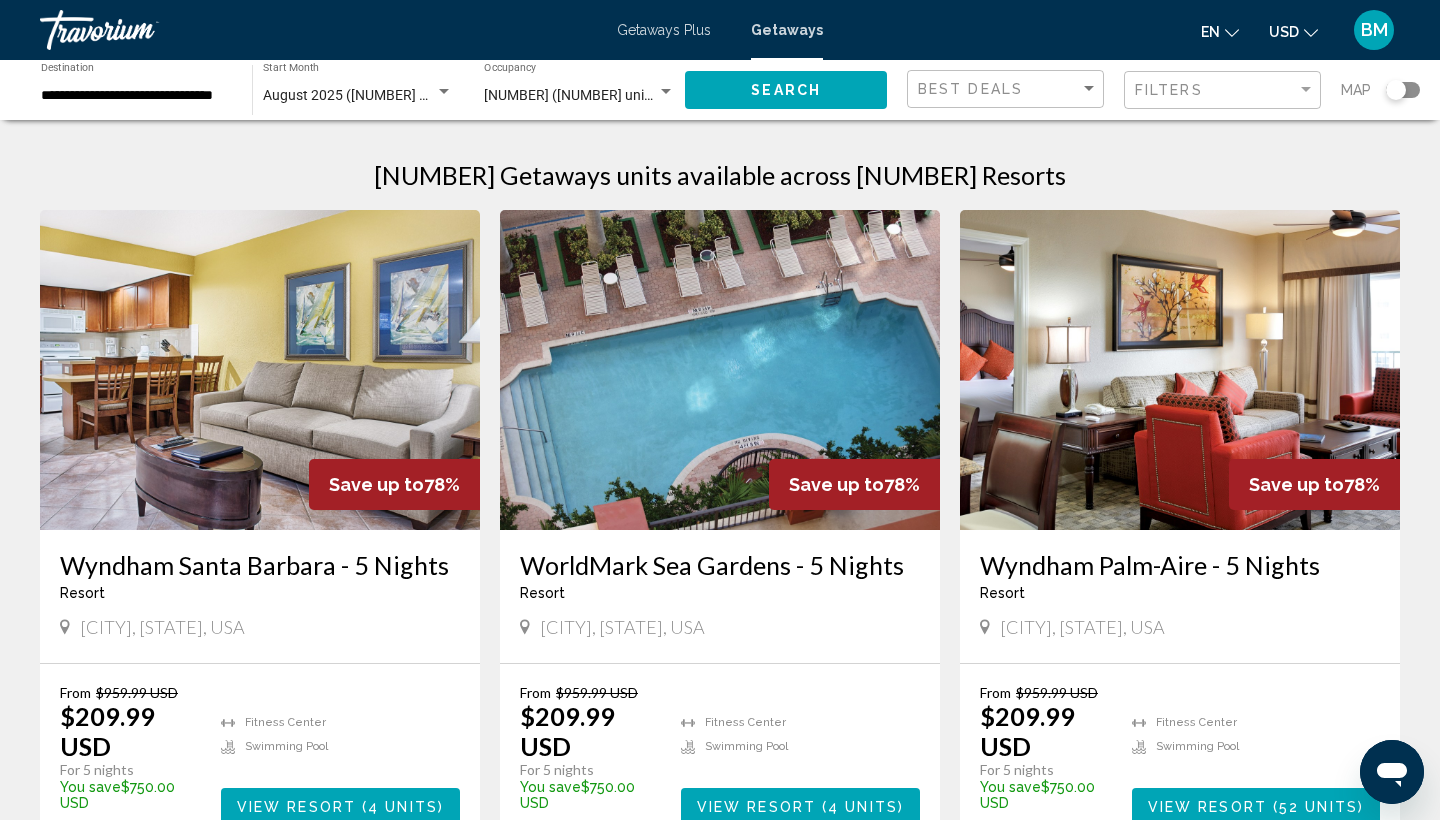scroll, scrollTop: 0, scrollLeft: 0, axis: both 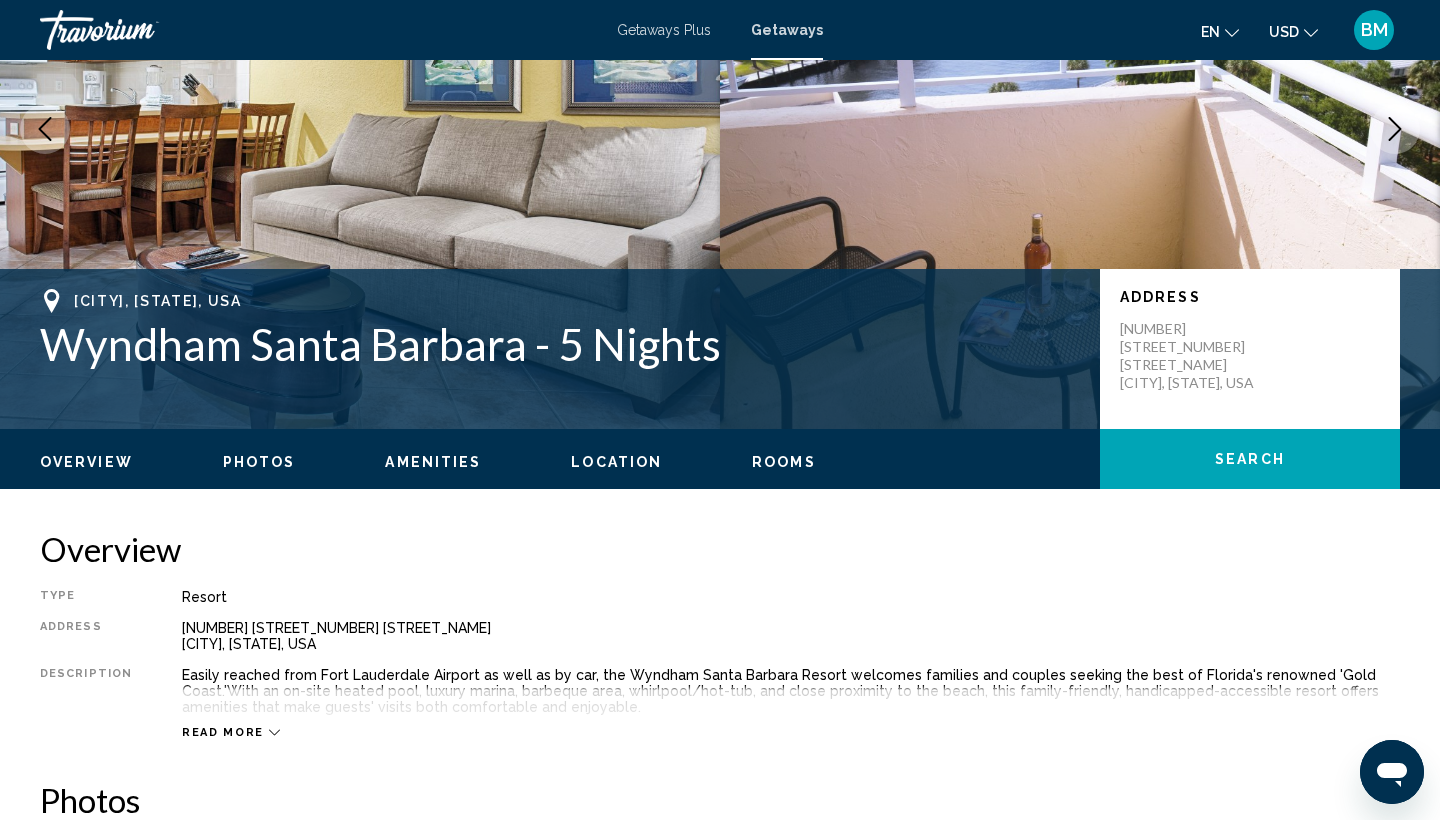 click on "Getaways Plus  Getaways en
English Español Français Italiano Português русский USD
USD ($) MXN (Mex$) CAD (Can$) GBP (£) EUR (€) AUD (A$) NZD (NZ$) CNY (CN¥) BM Login" at bounding box center [720, 30] 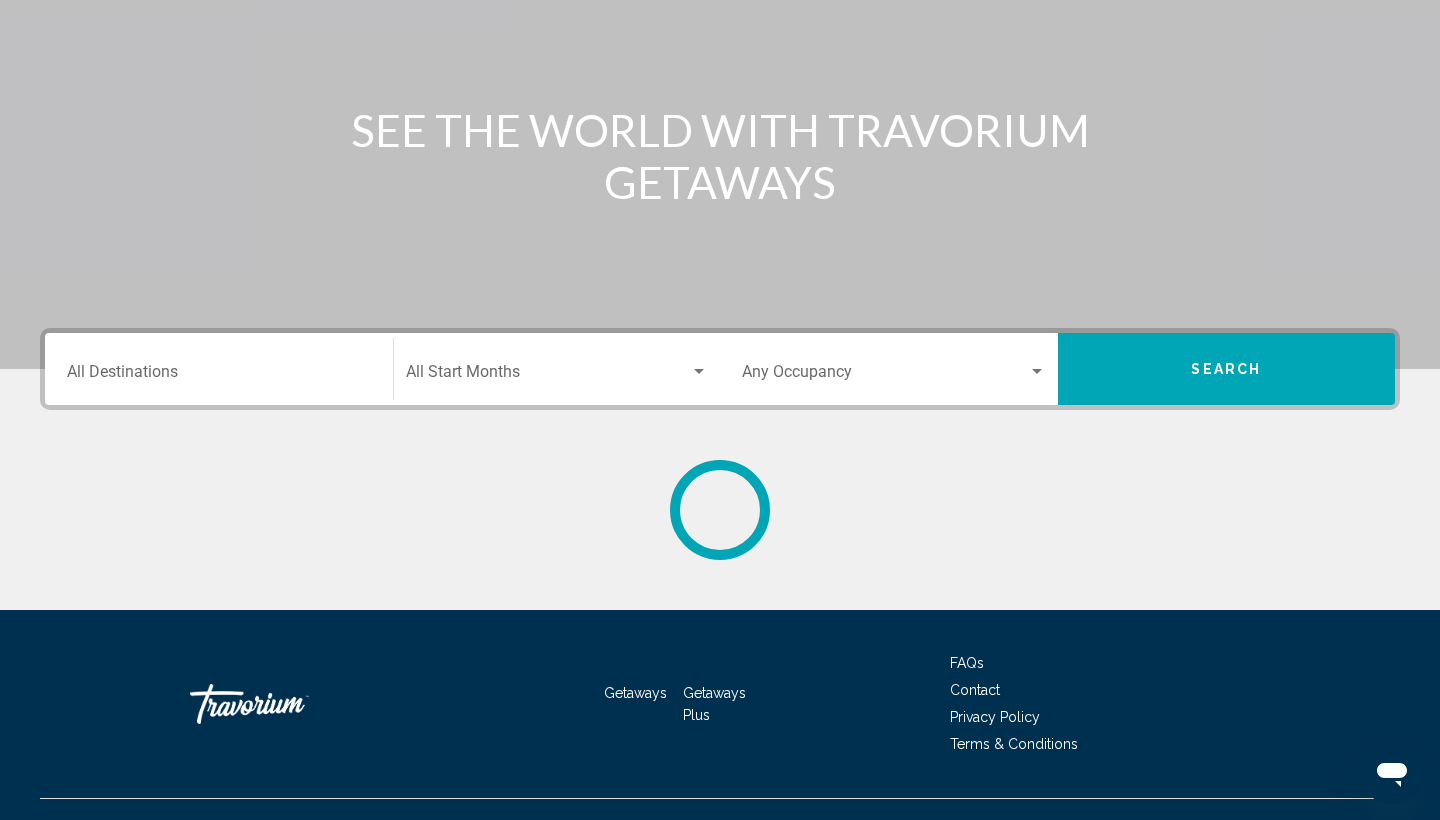 scroll, scrollTop: 0, scrollLeft: 0, axis: both 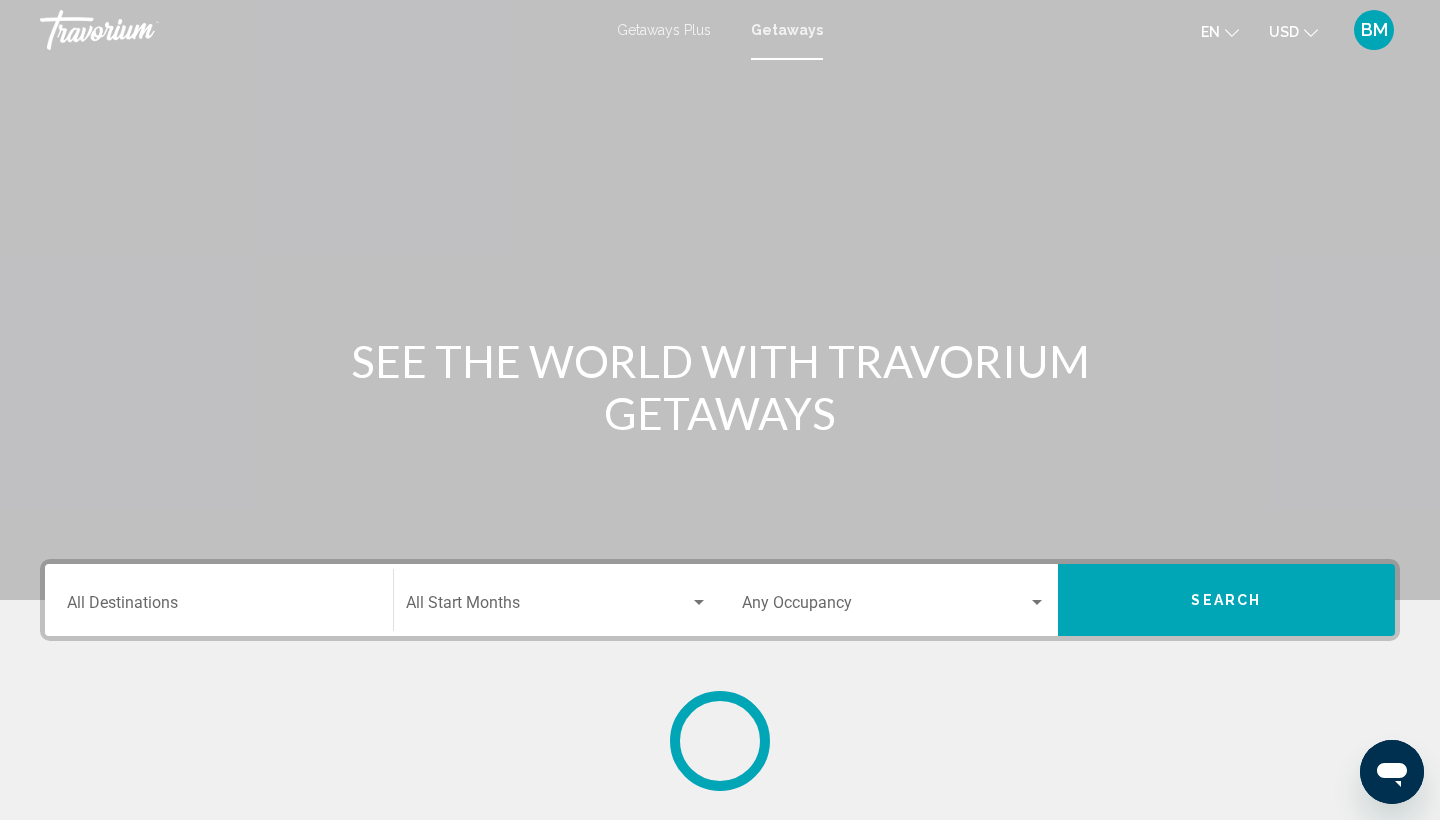 click on "Destination All Destinations" at bounding box center [219, 607] 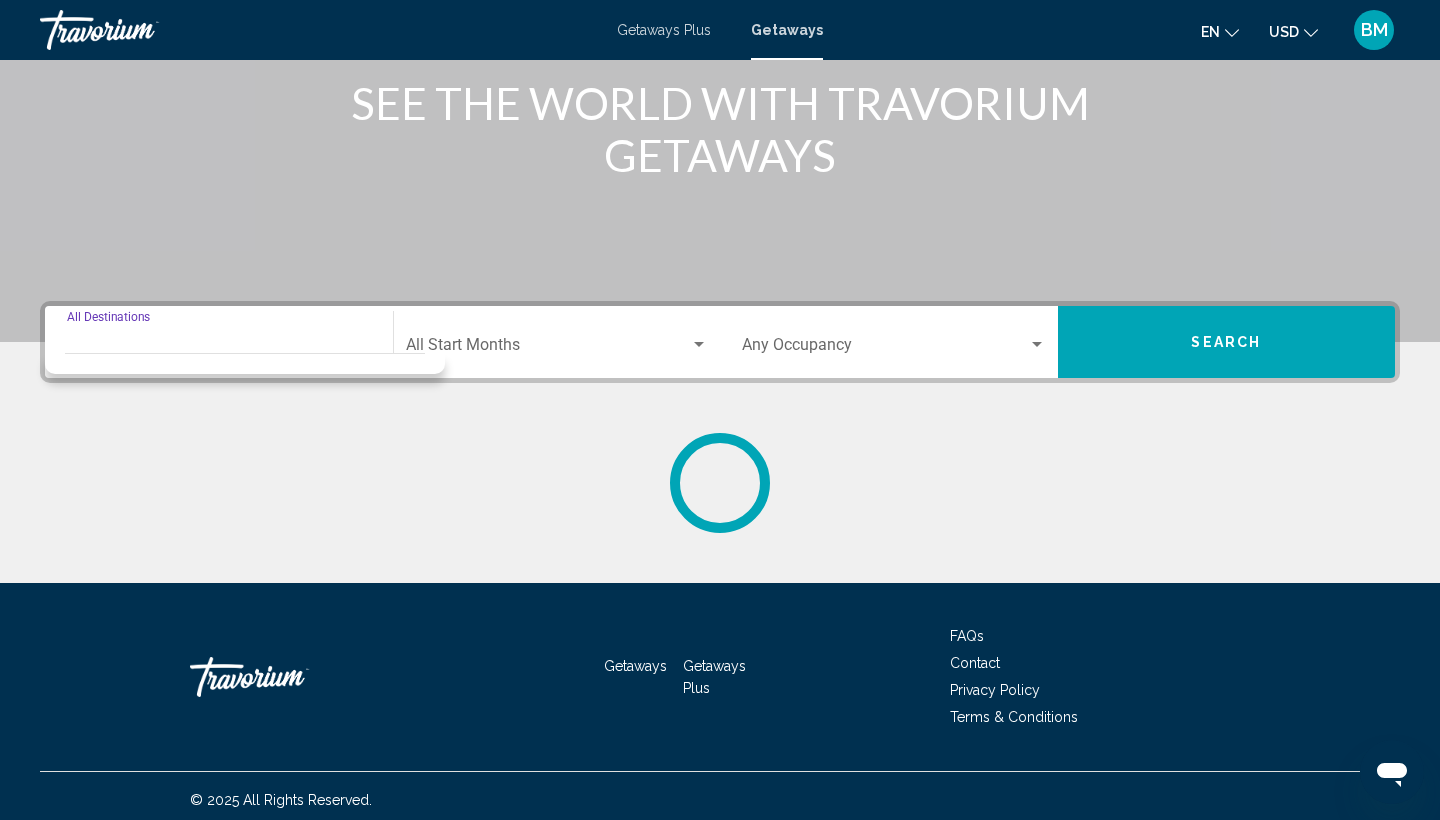 scroll, scrollTop: 266, scrollLeft: 0, axis: vertical 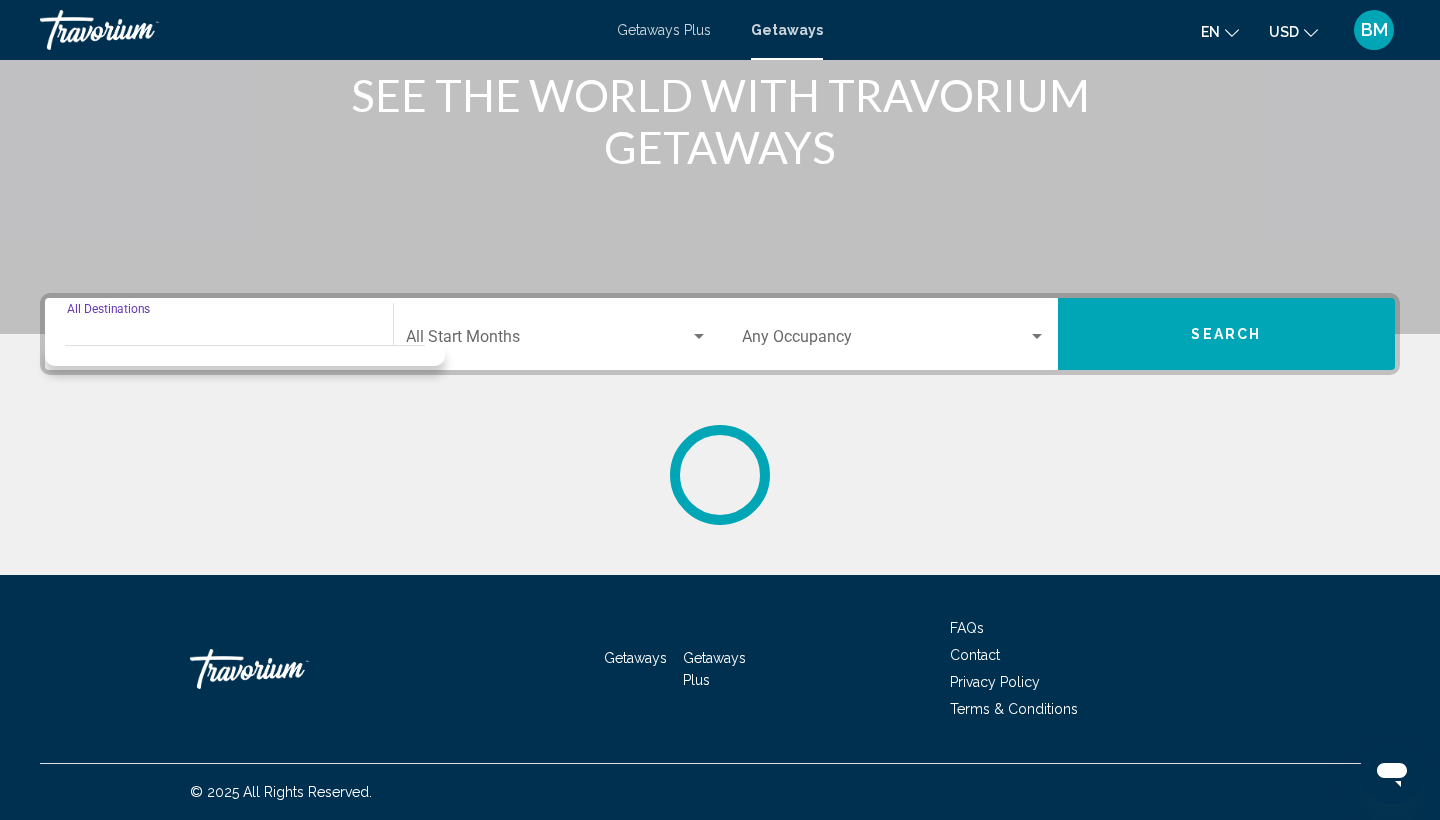 click on "Destination All Destinations Start Month All Start Months Occupancy Any Occupancy Search" at bounding box center [720, 409] 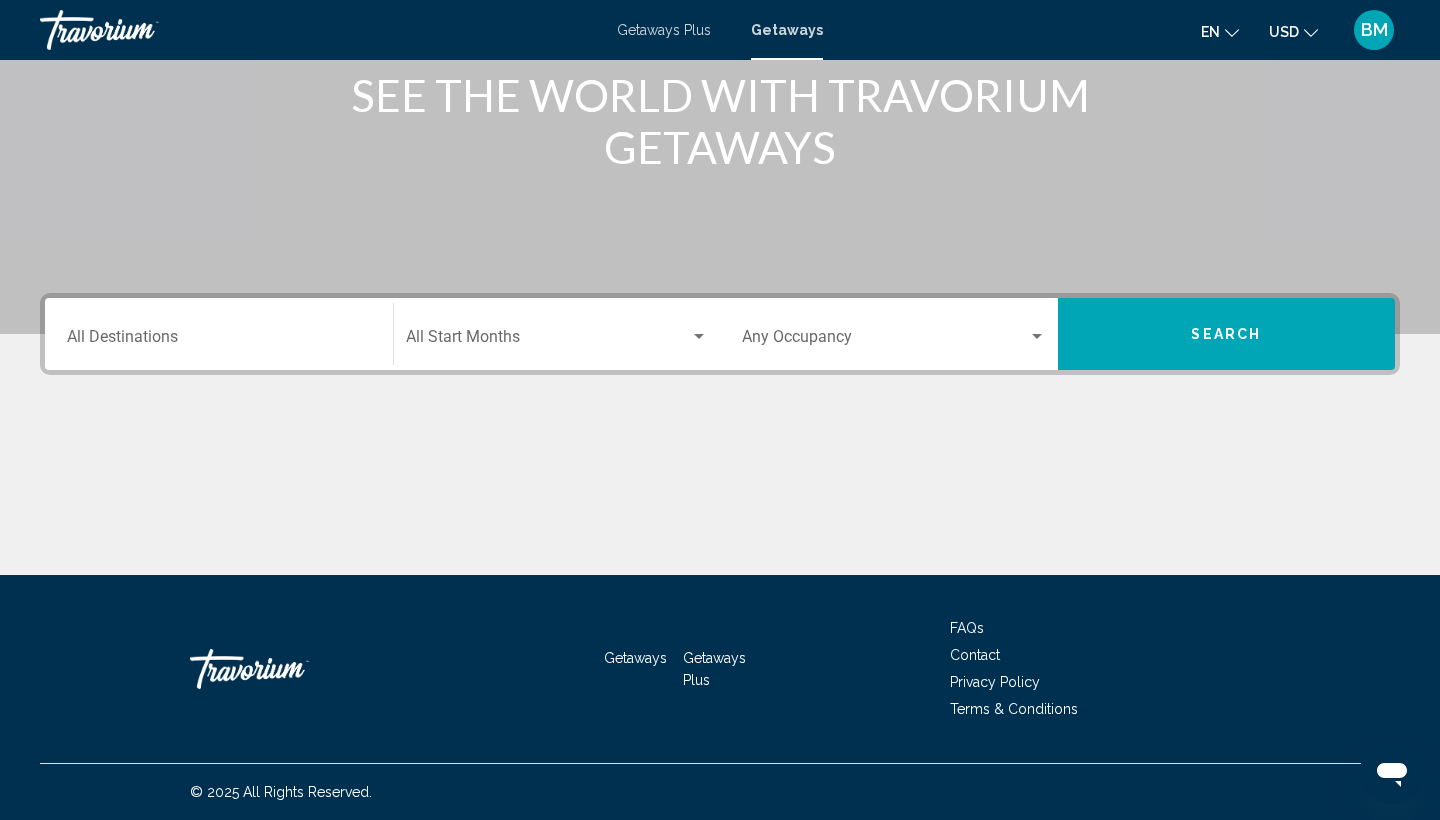 click on "Destination All Destinations" at bounding box center (219, 334) 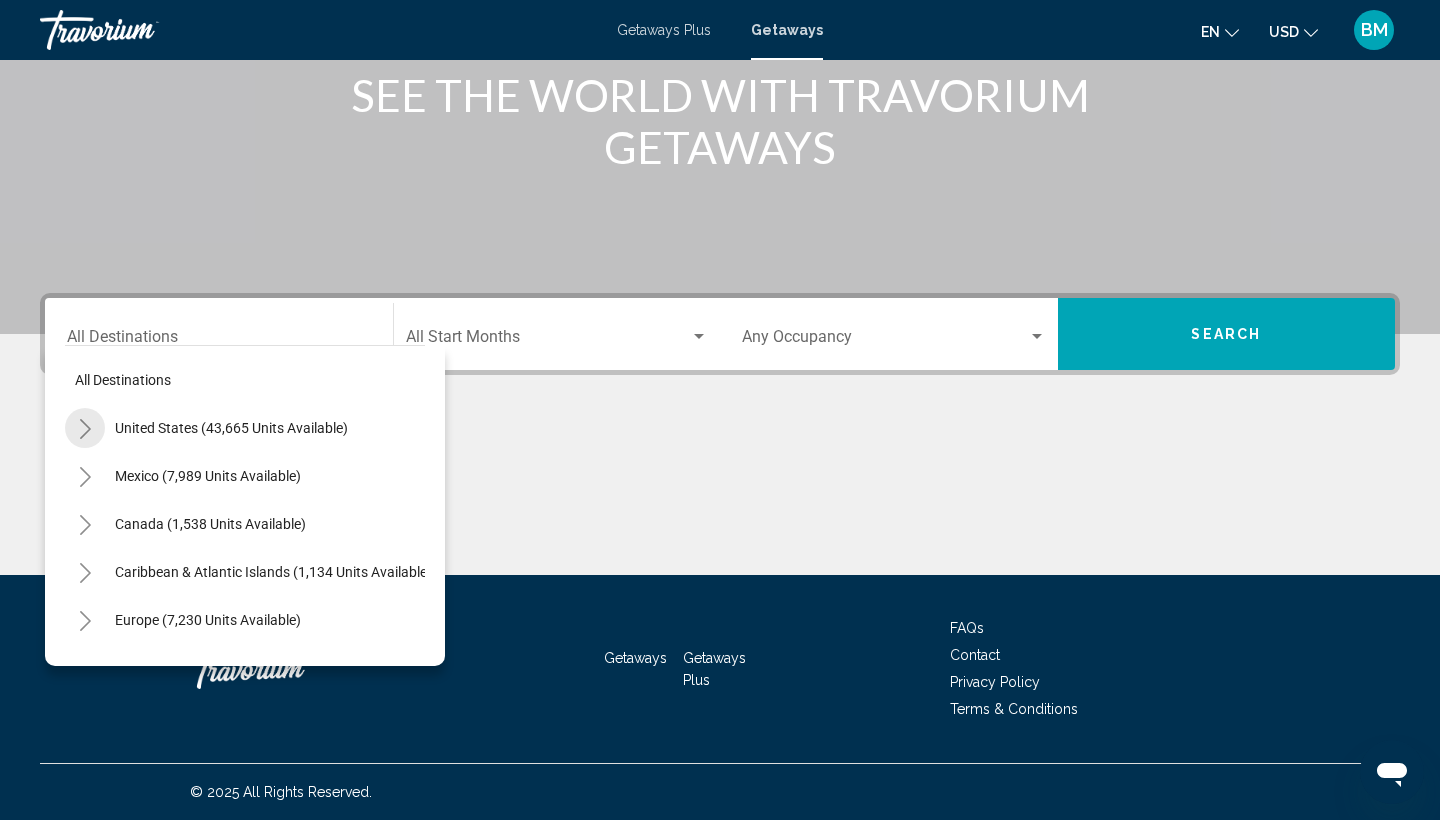 click 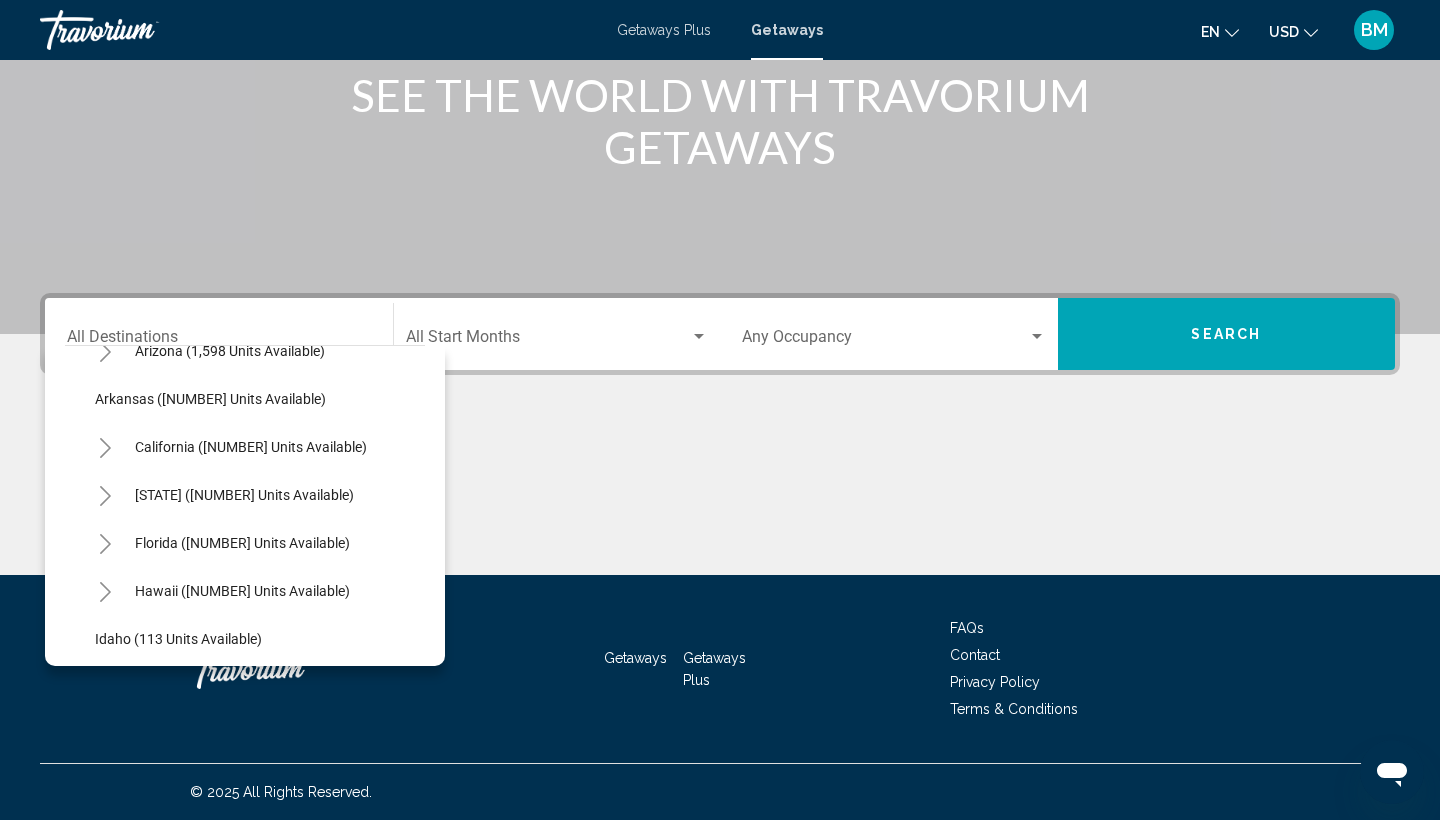 scroll, scrollTop: 172, scrollLeft: 0, axis: vertical 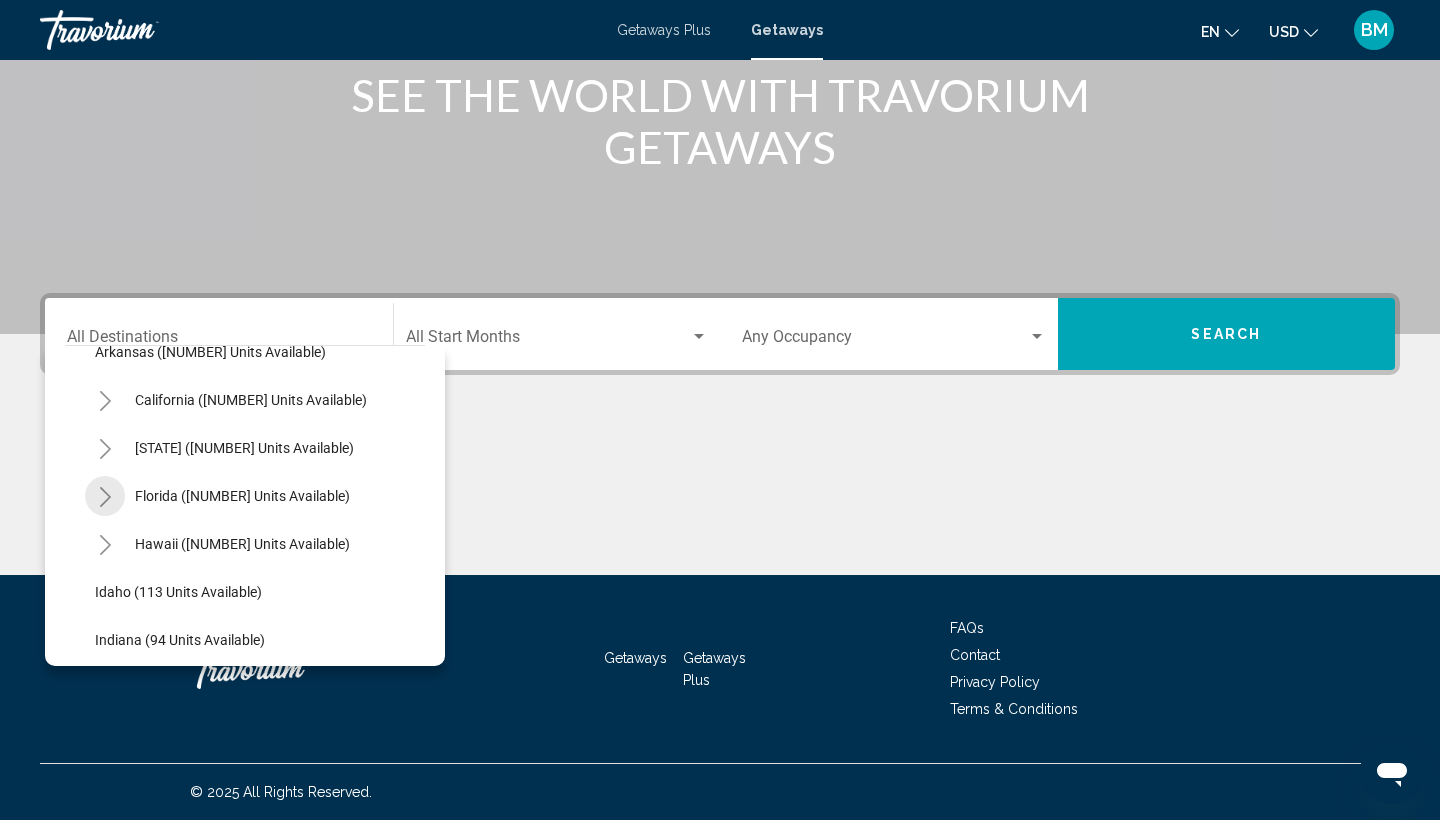 click 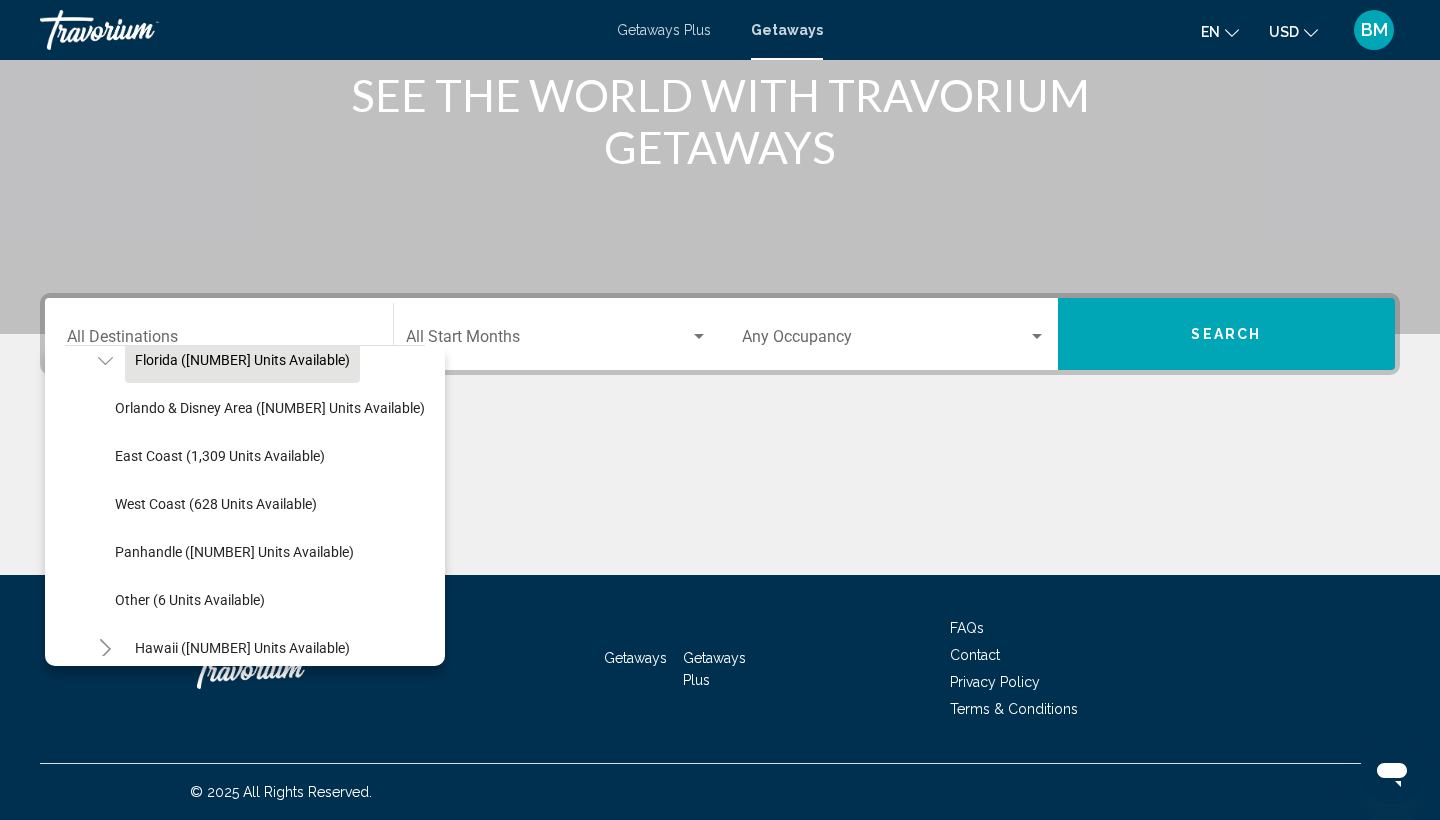 scroll, scrollTop: 327, scrollLeft: 0, axis: vertical 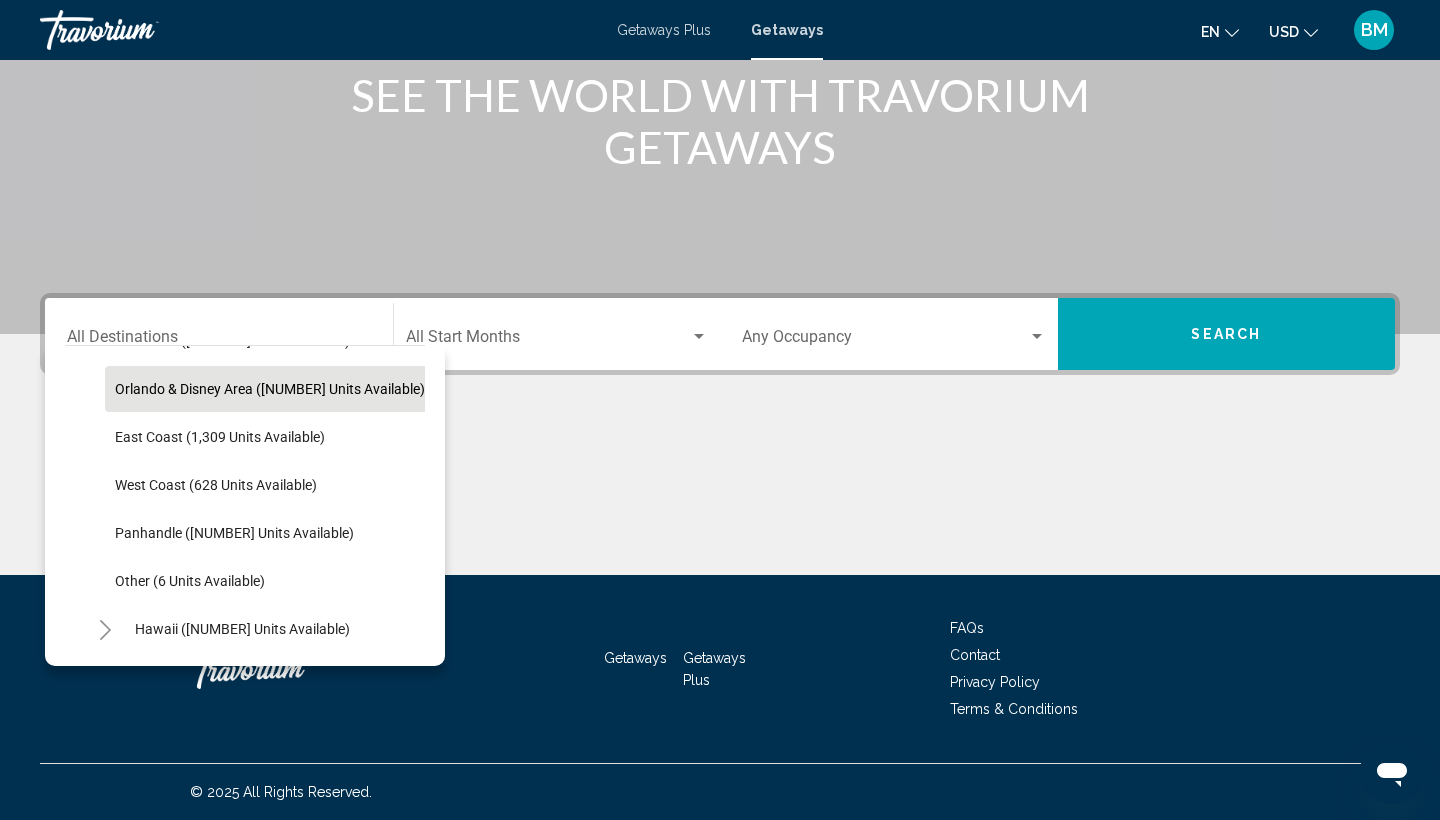 click on "Orlando & Disney Area ([NUMBER] units available)" 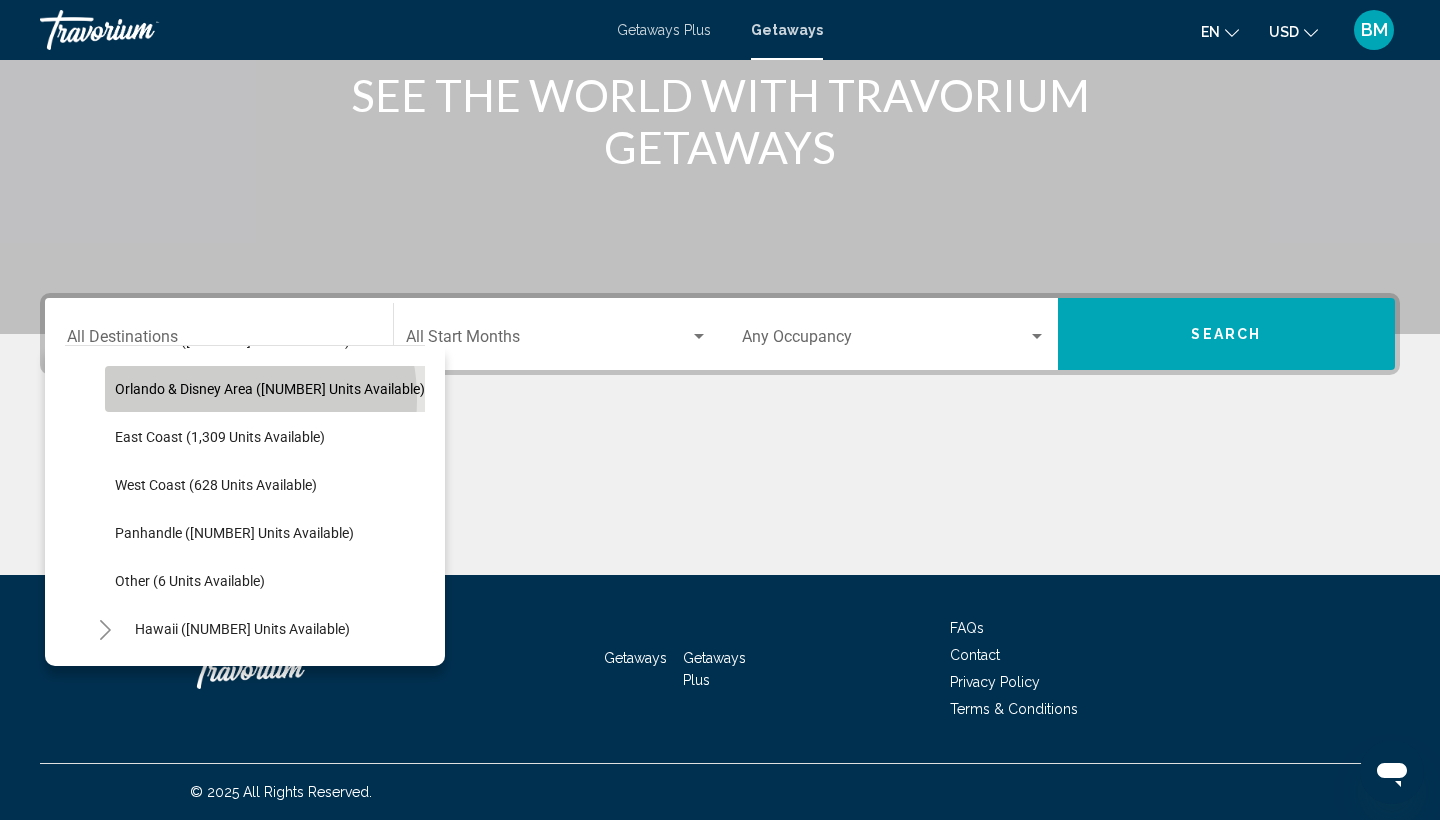 type on "**********" 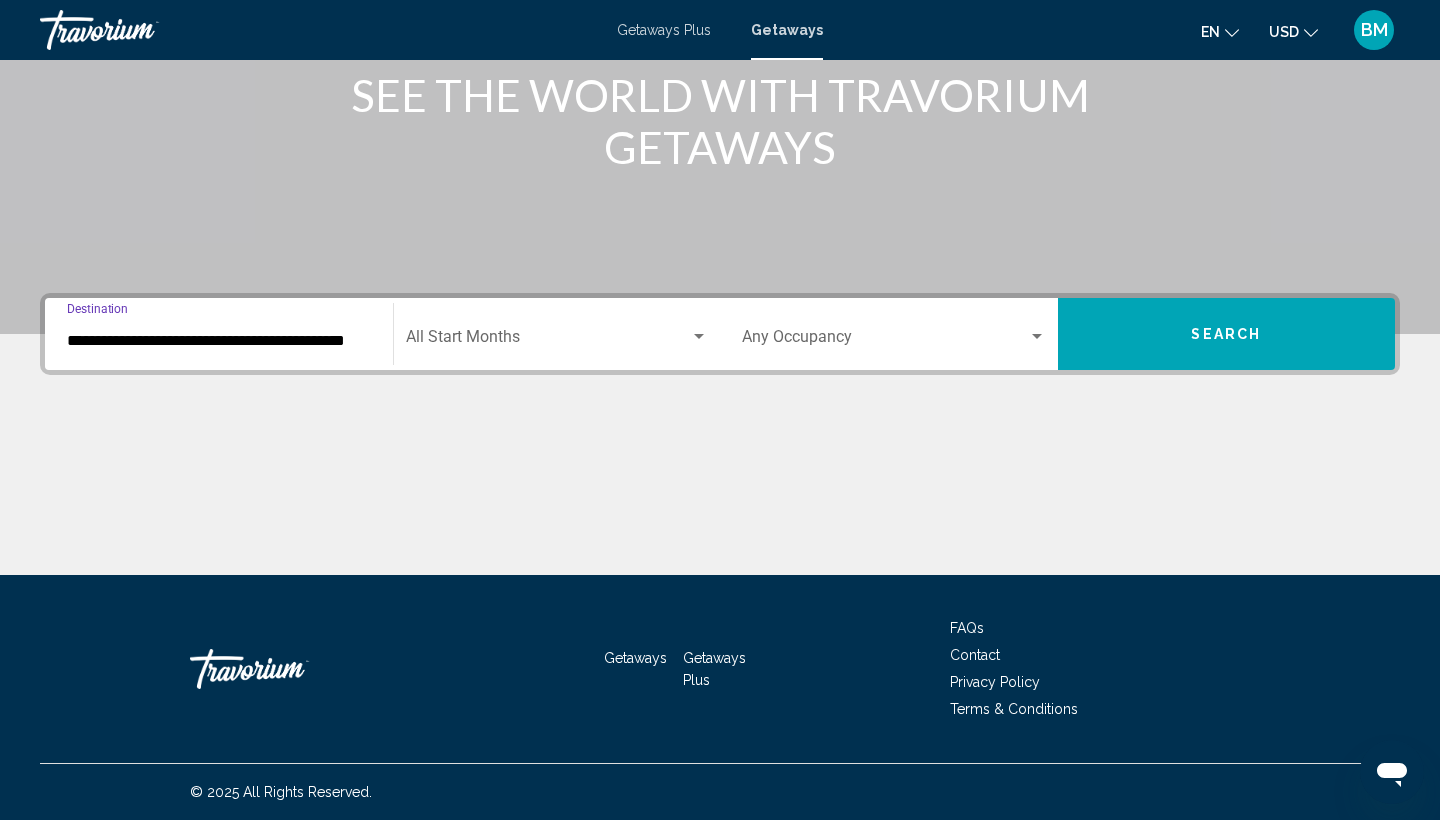 click at bounding box center [548, 341] 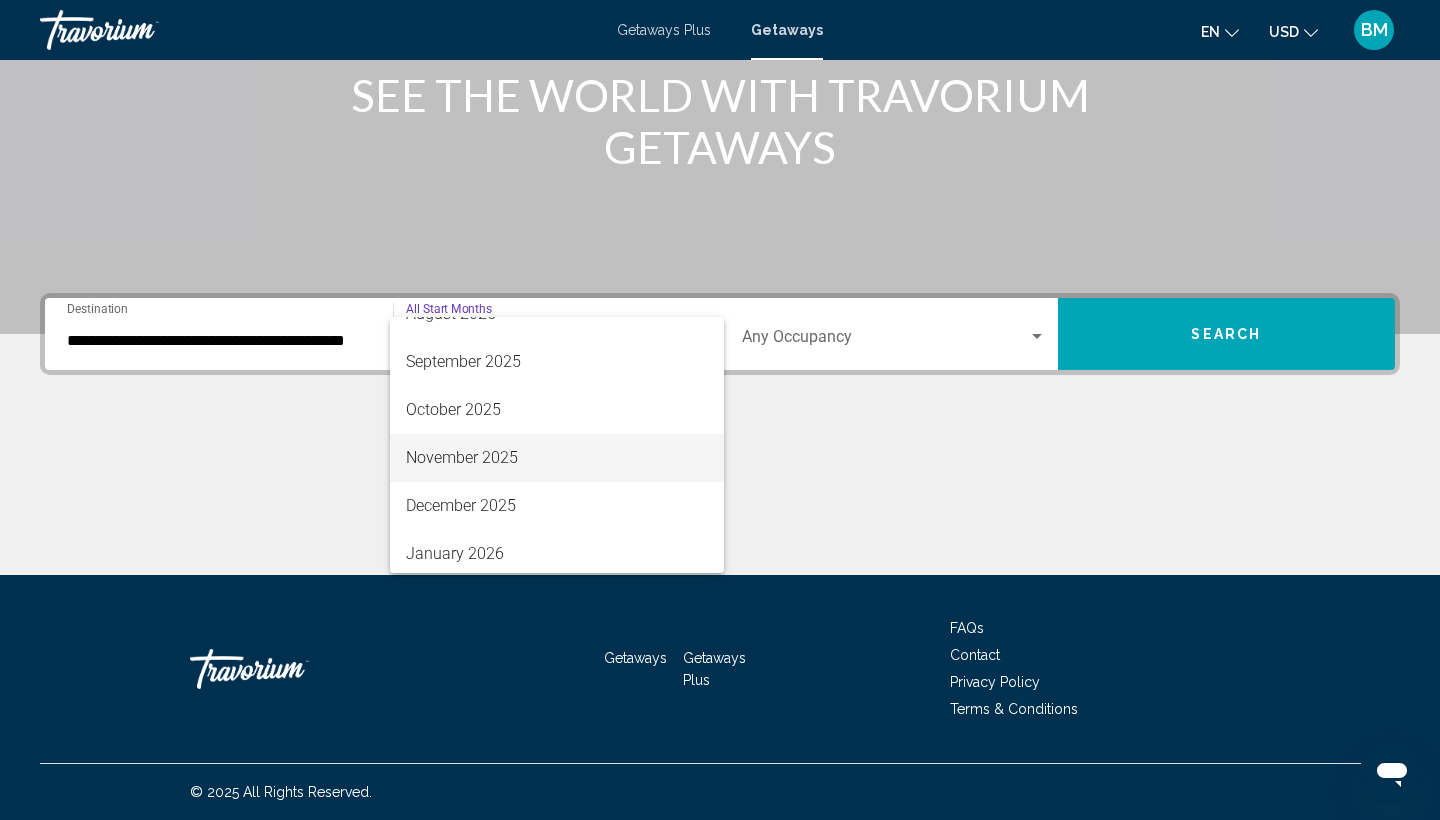 scroll, scrollTop: 137, scrollLeft: 0, axis: vertical 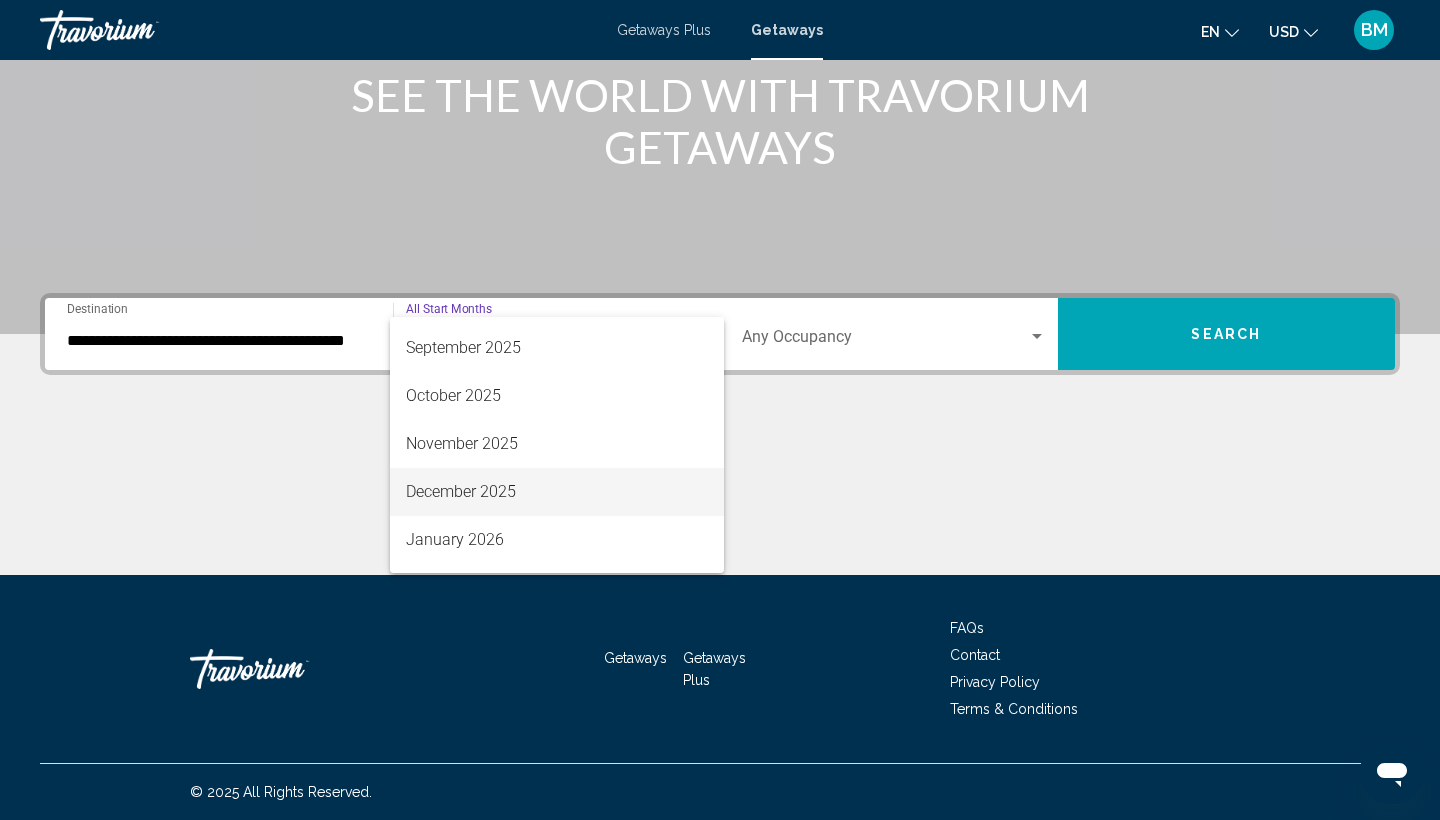 click on "December 2025" at bounding box center [557, 492] 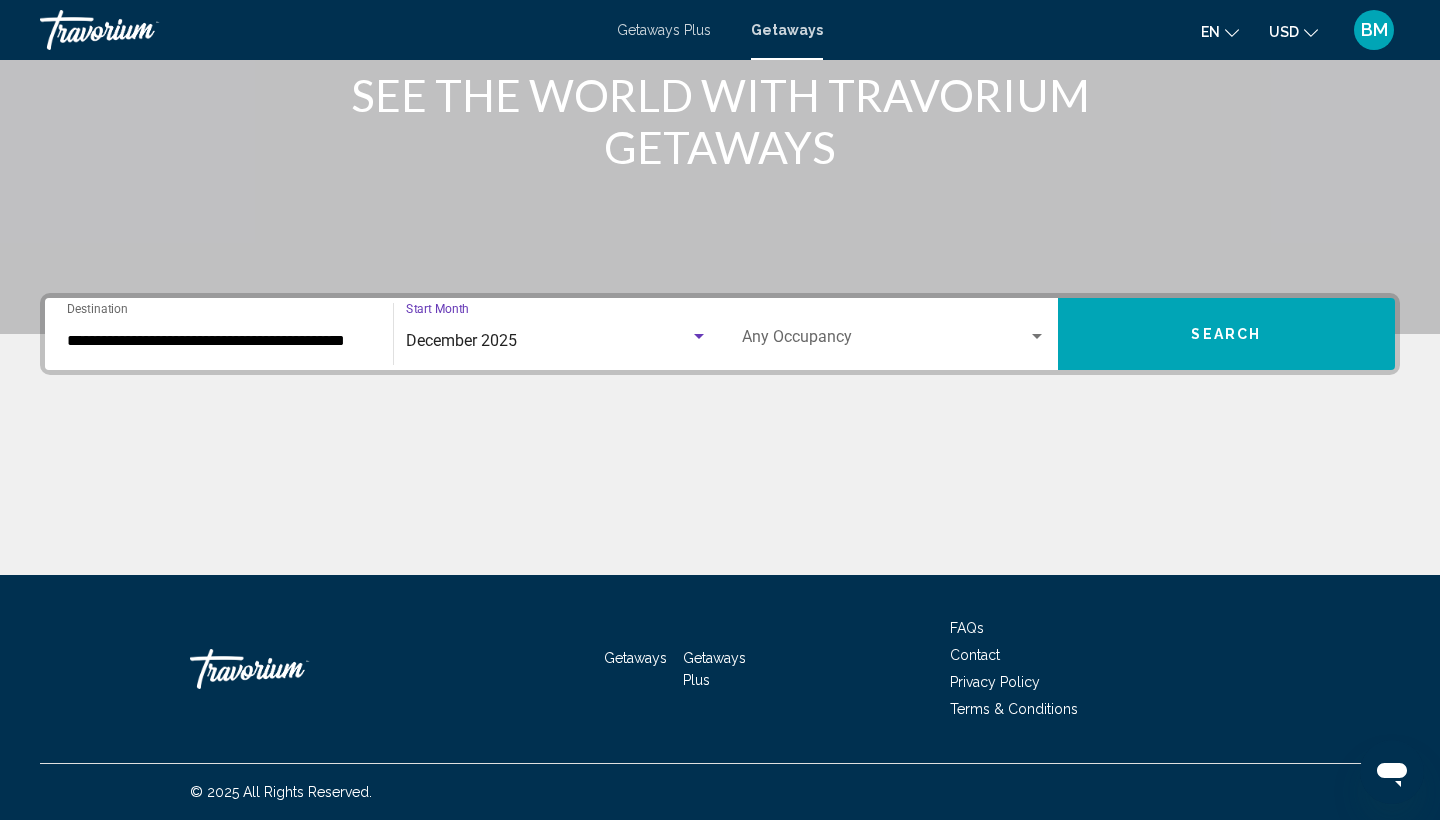 click at bounding box center [885, 341] 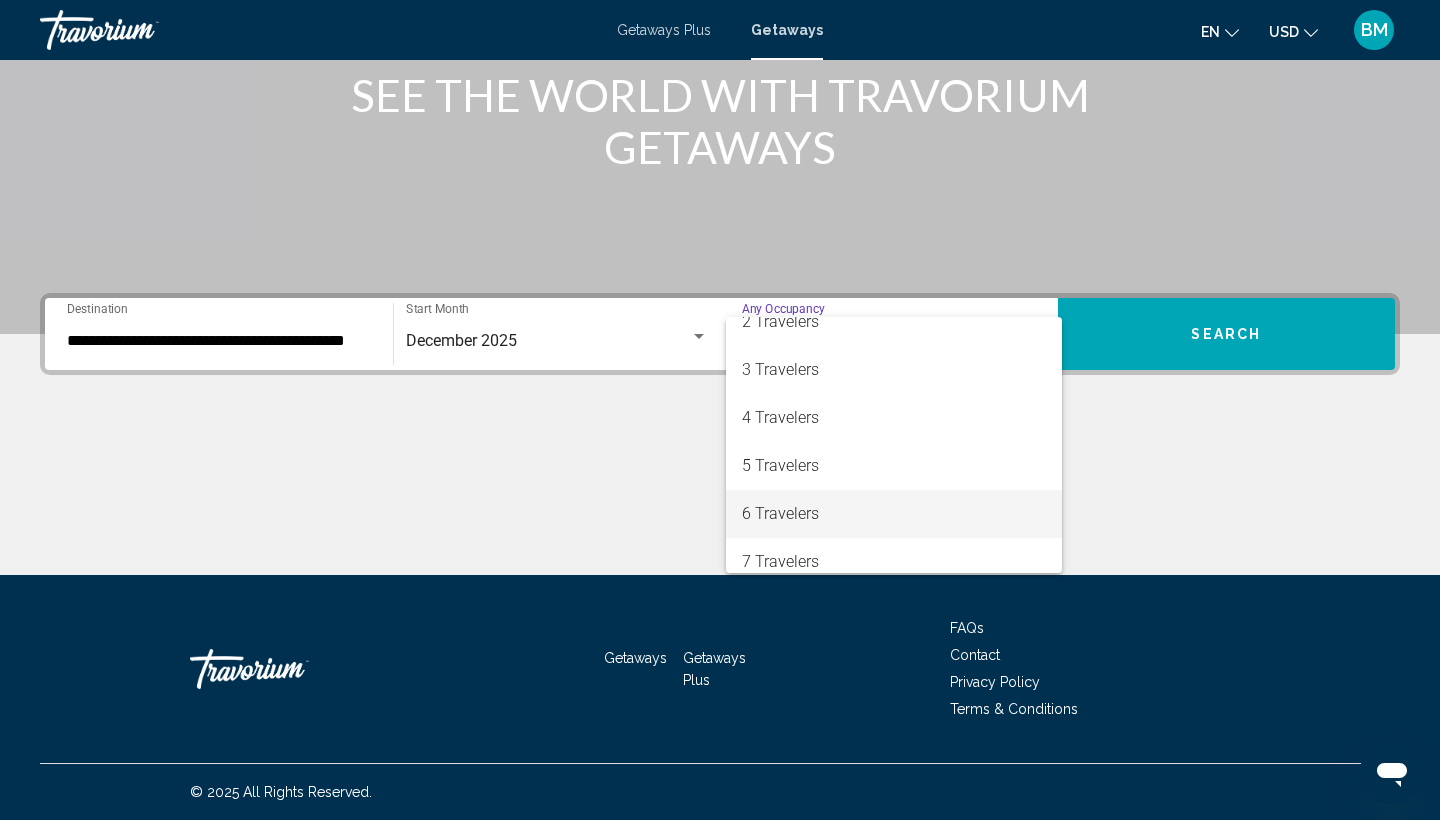 scroll, scrollTop: 82, scrollLeft: 0, axis: vertical 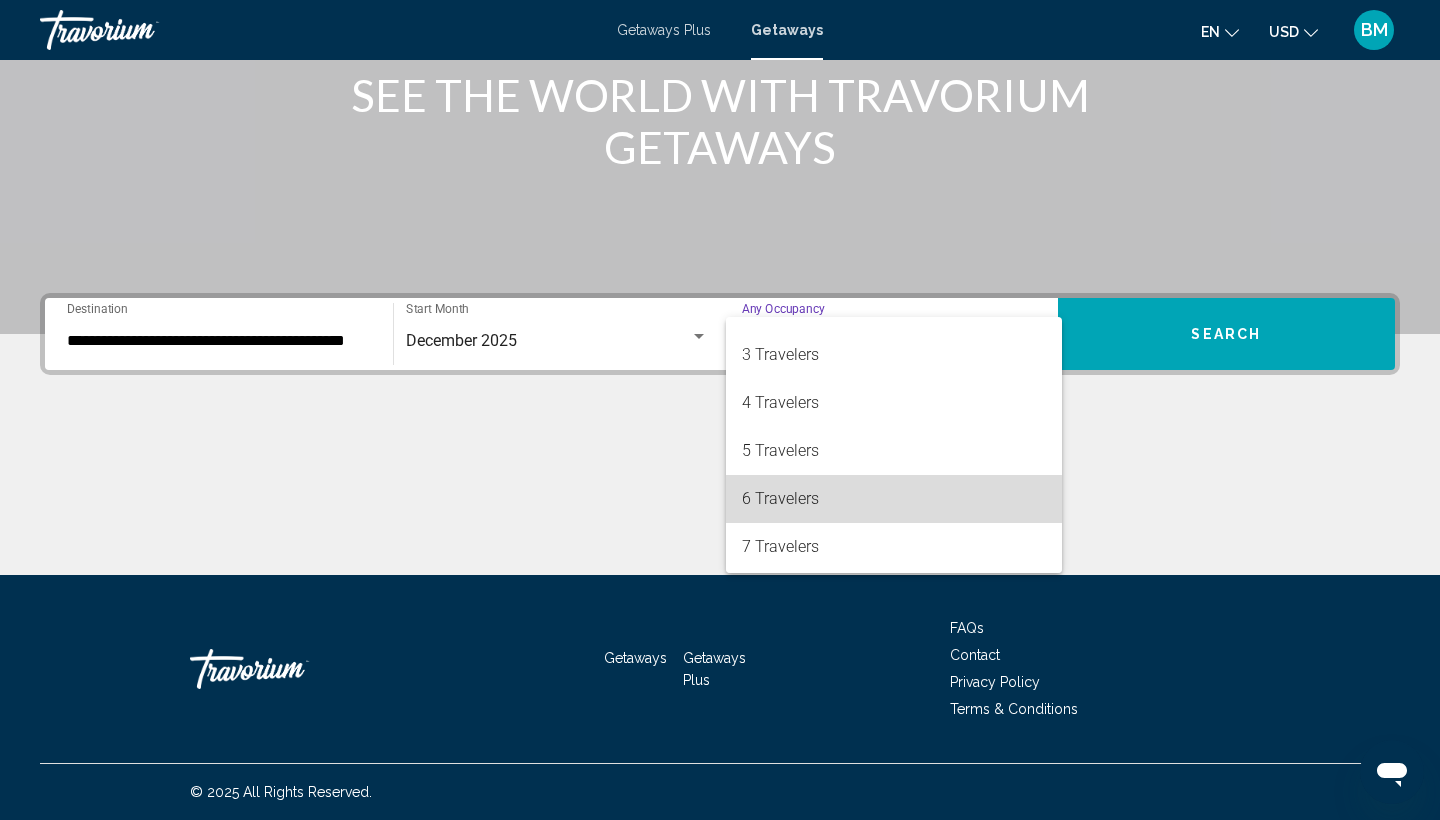 click on "6 Travelers" at bounding box center [894, 499] 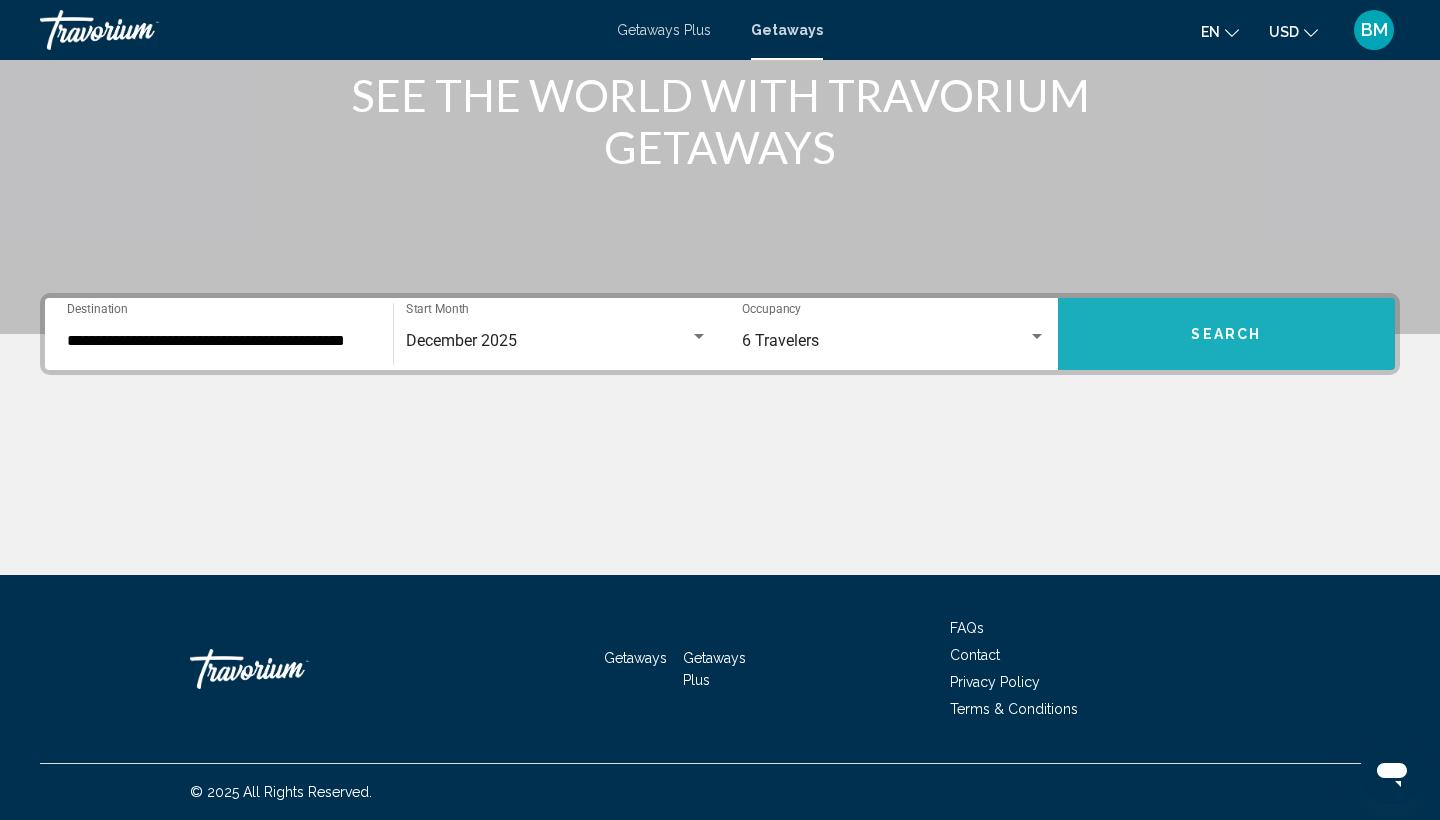 click on "Search" at bounding box center [1227, 334] 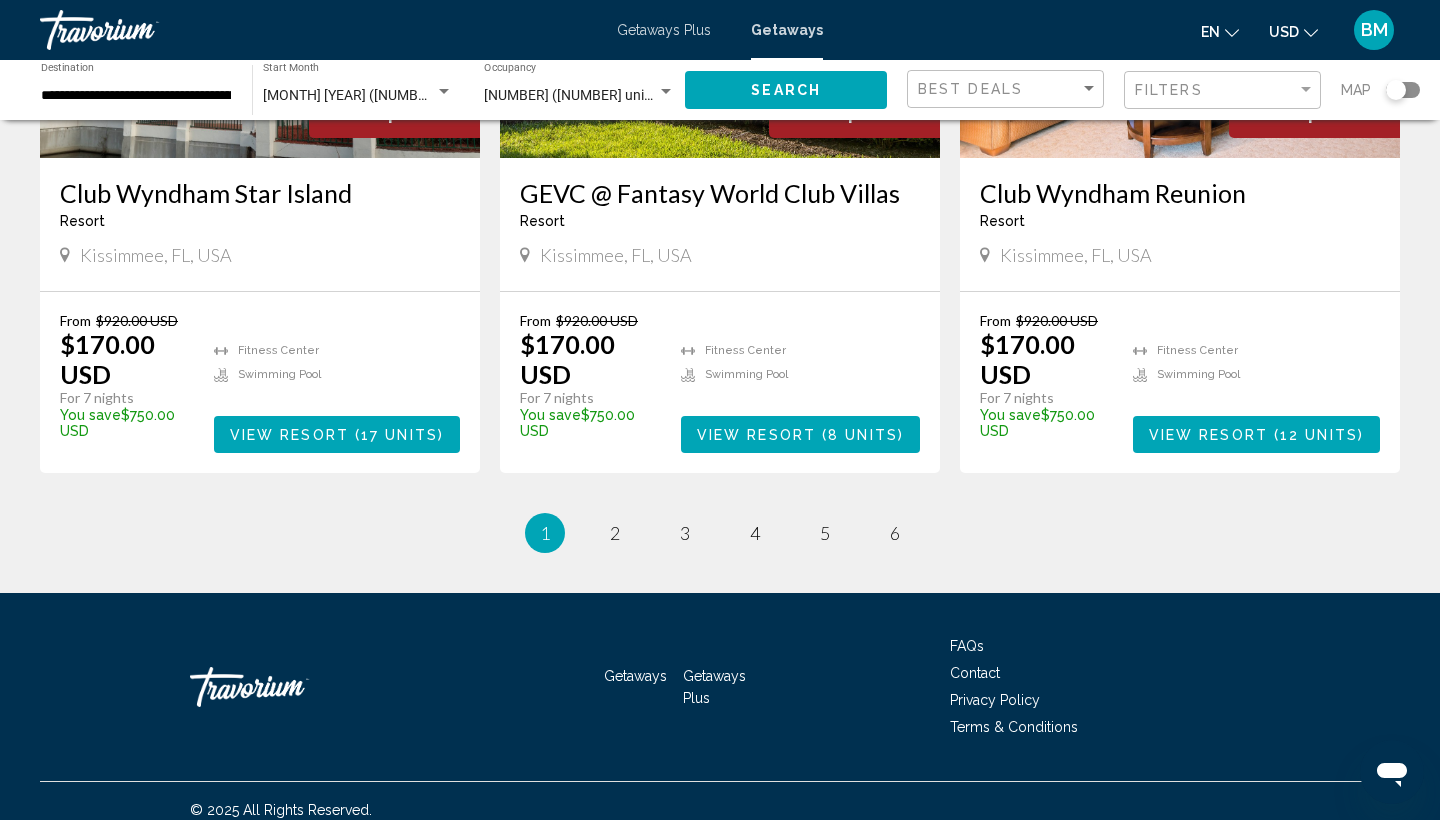 scroll, scrollTop: 2426, scrollLeft: 0, axis: vertical 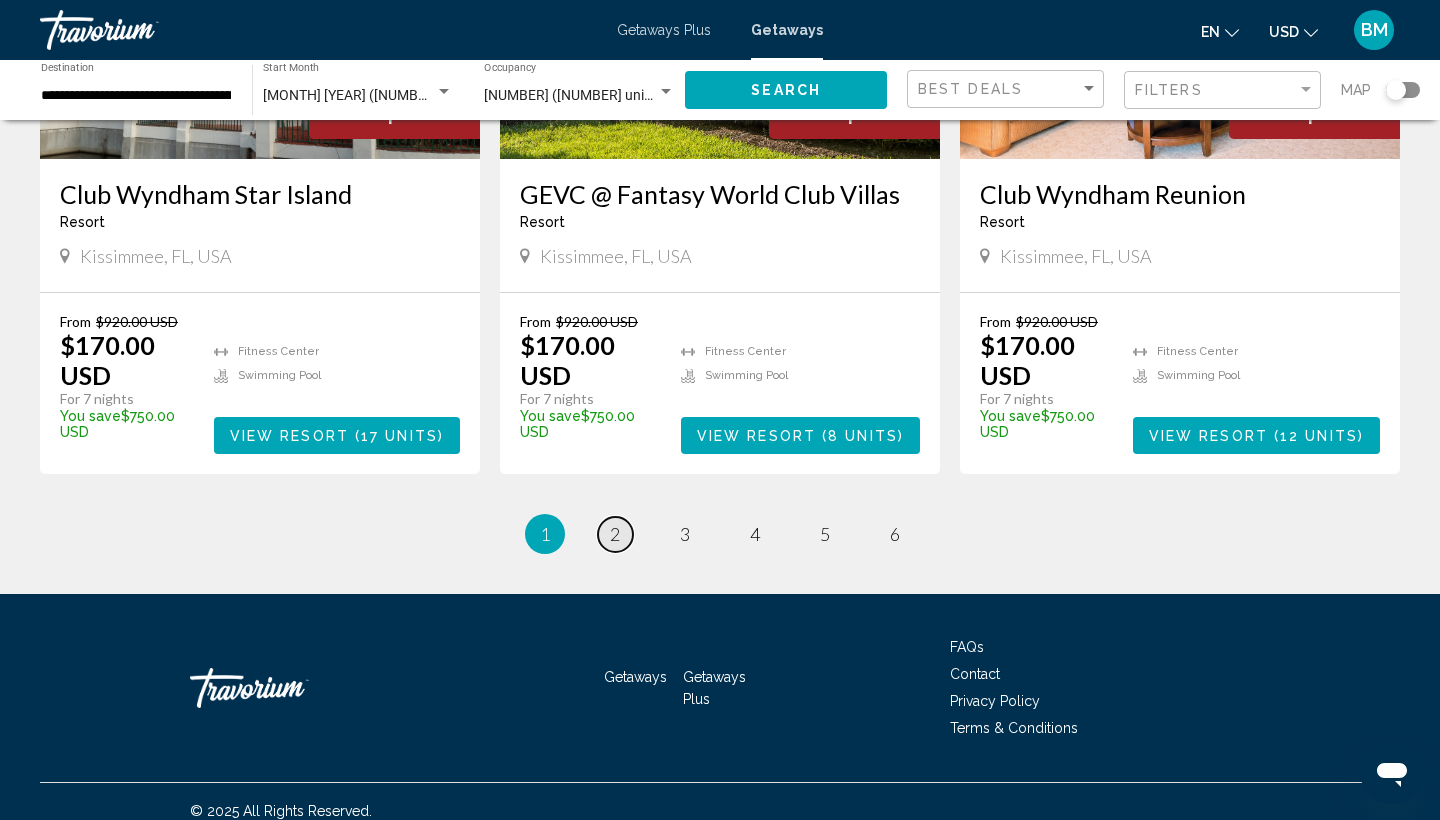 click on "page  2" at bounding box center (615, 534) 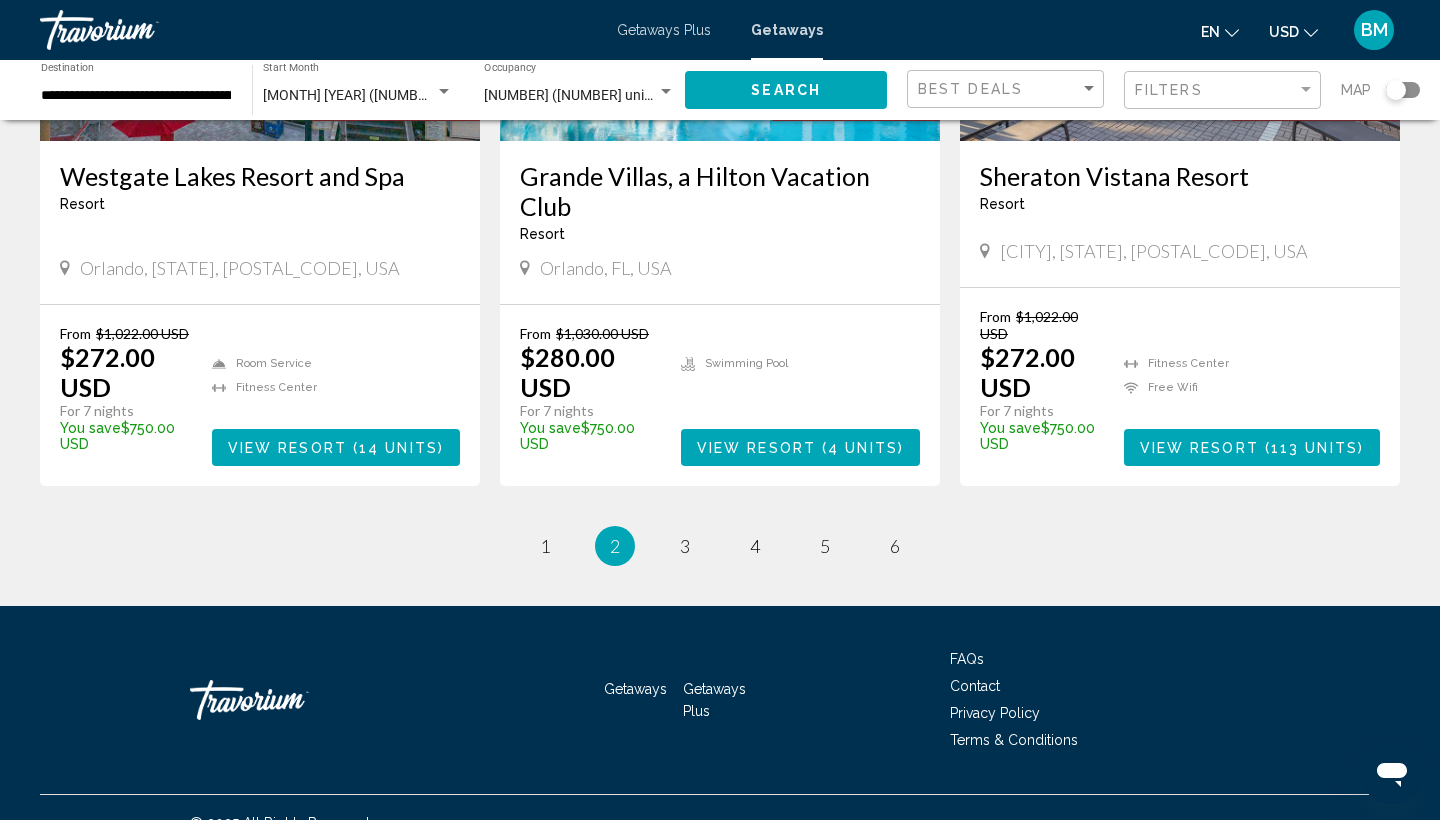 scroll, scrollTop: 2473, scrollLeft: 0, axis: vertical 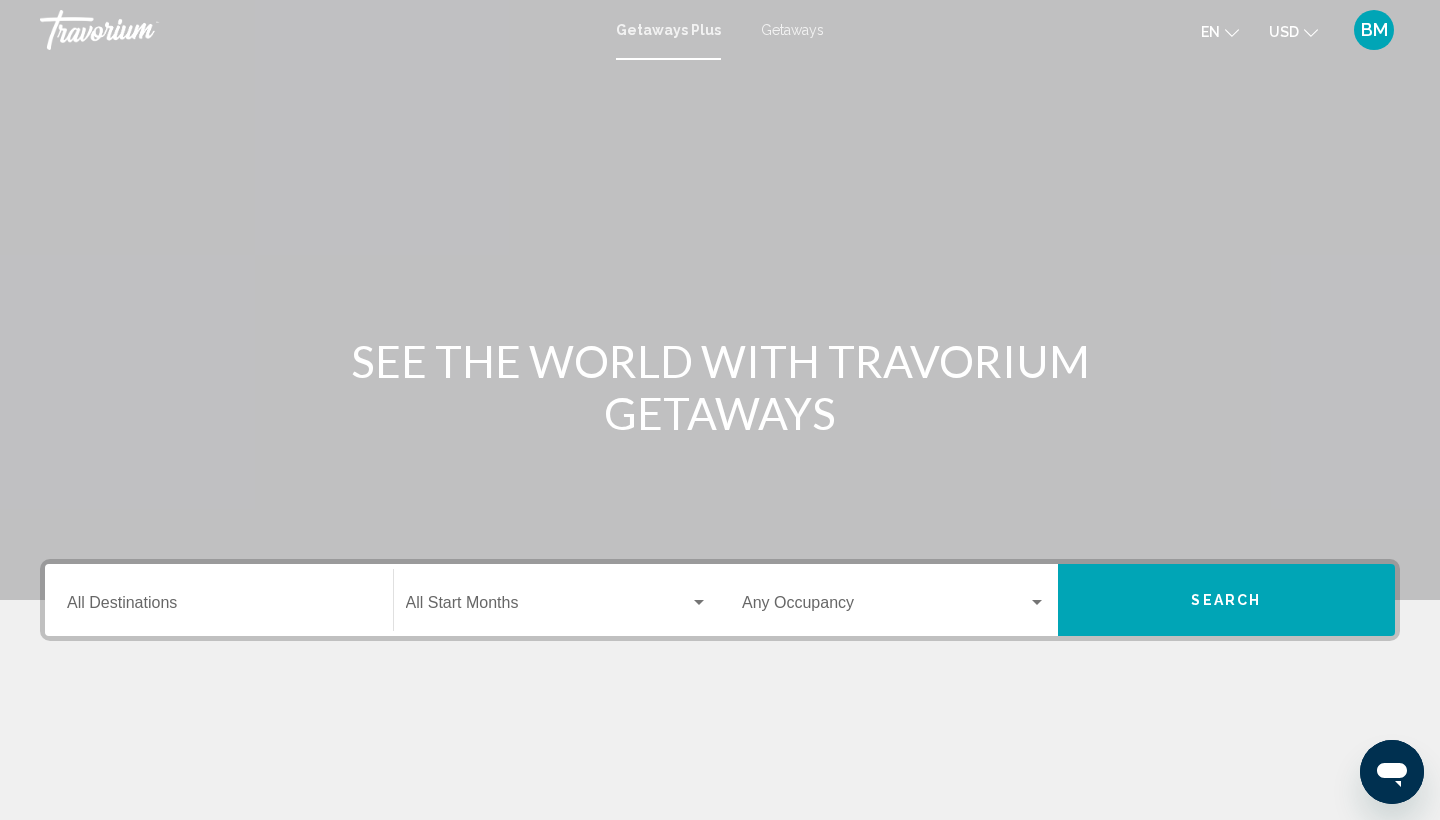click on "Destination All Destinations" at bounding box center (219, 600) 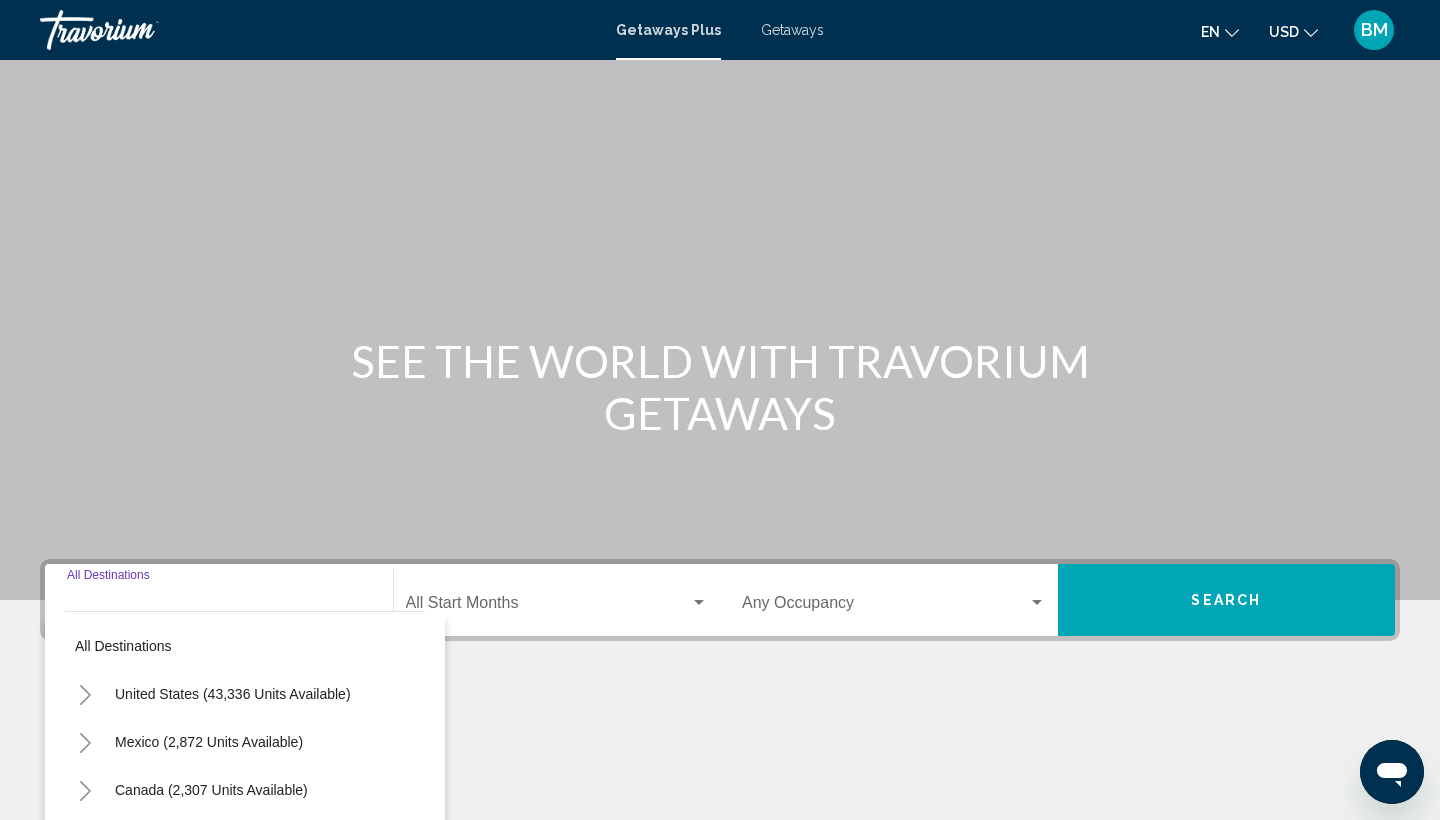 scroll, scrollTop: 266, scrollLeft: 0, axis: vertical 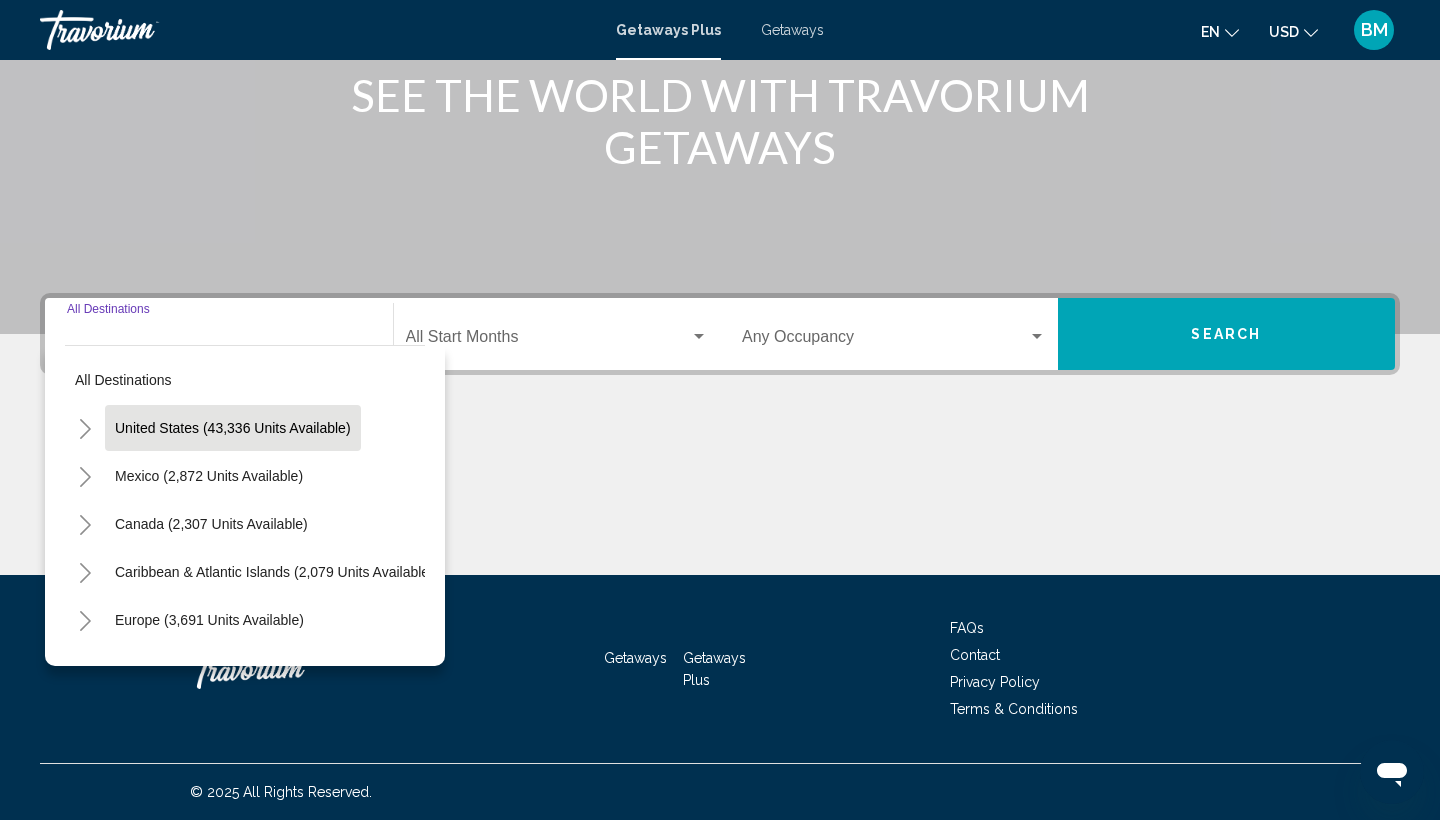click on "United States (43,336 units available)" at bounding box center [209, 476] 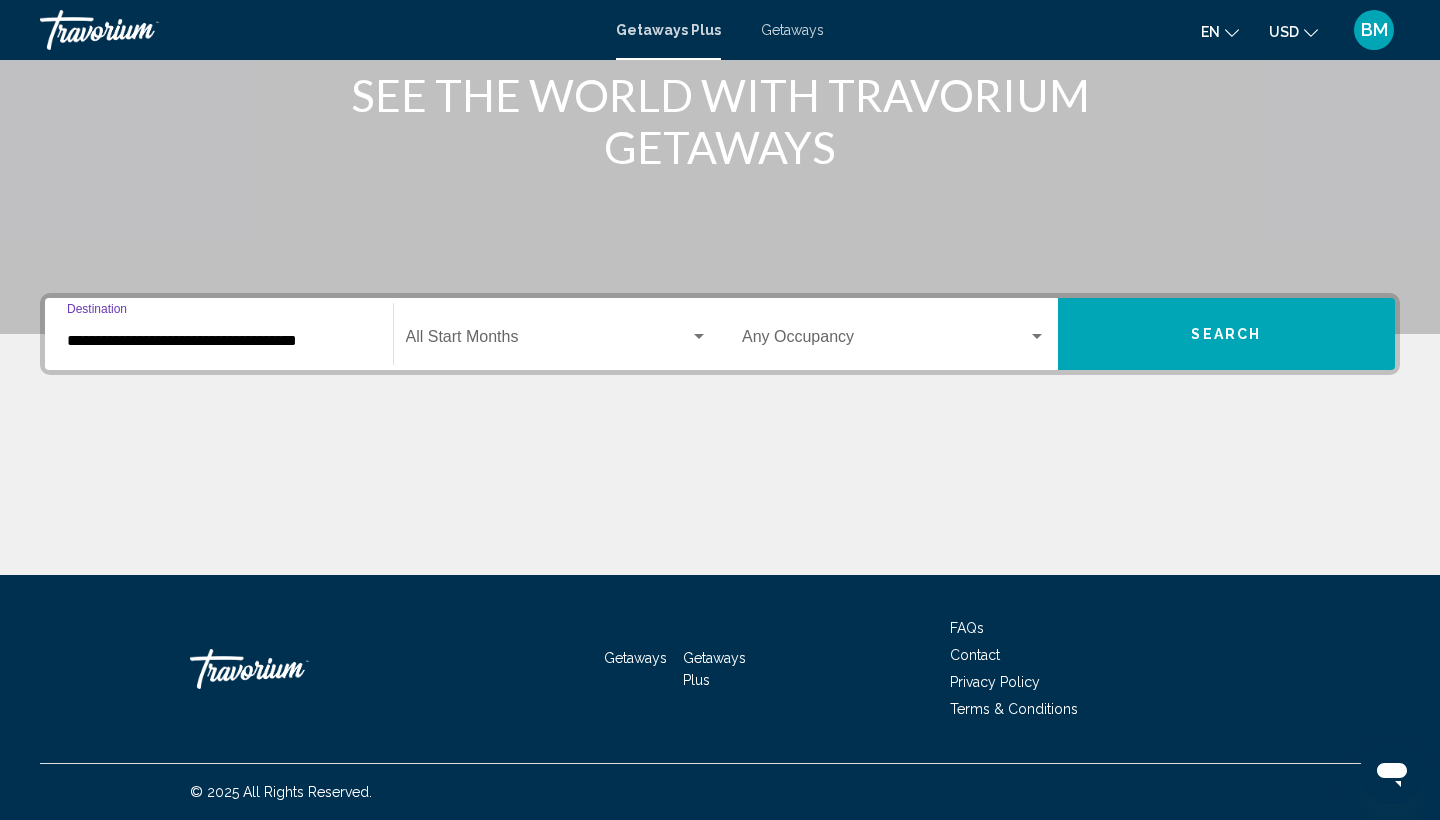 click on "**********" at bounding box center [219, 341] 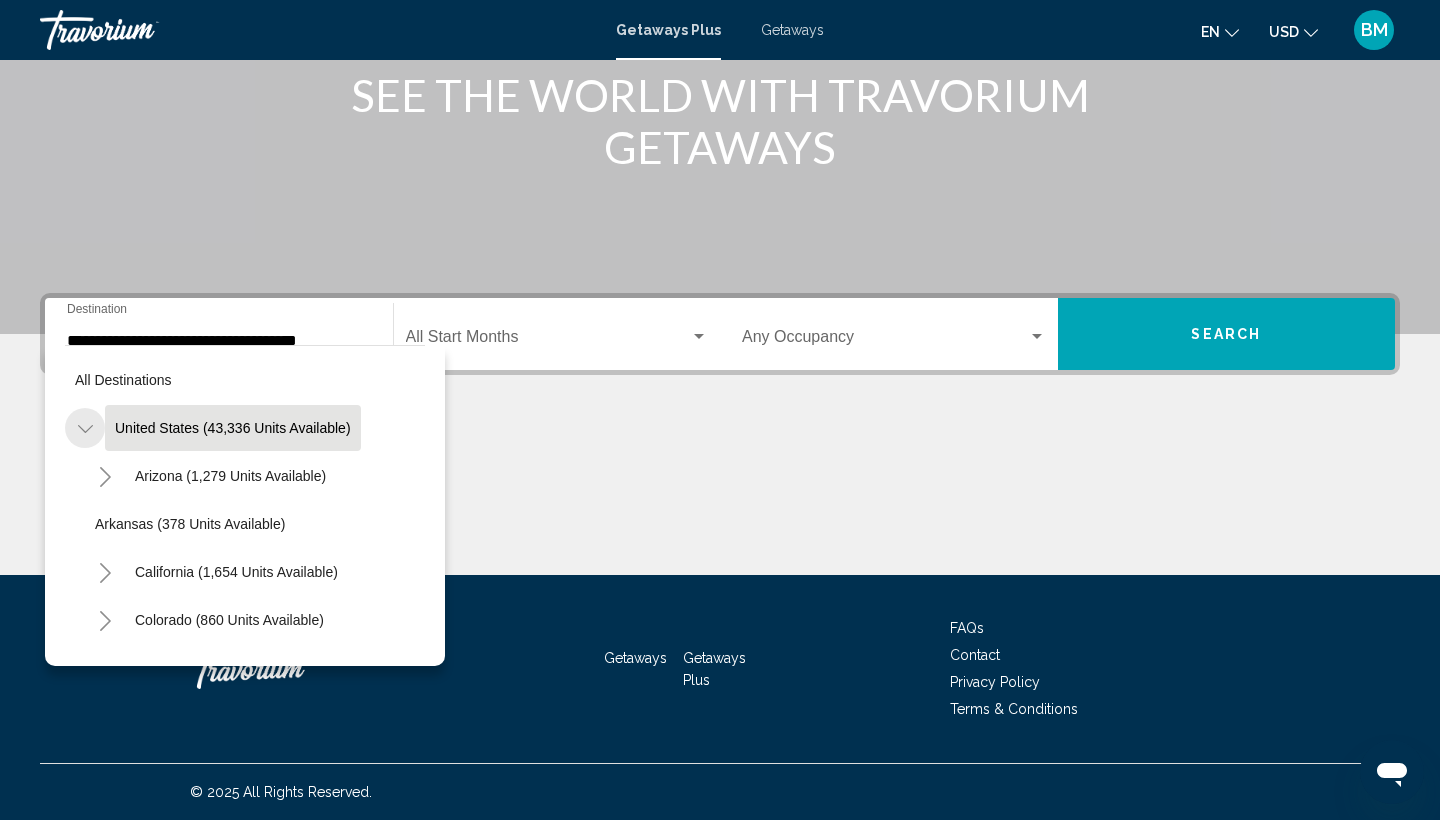 click 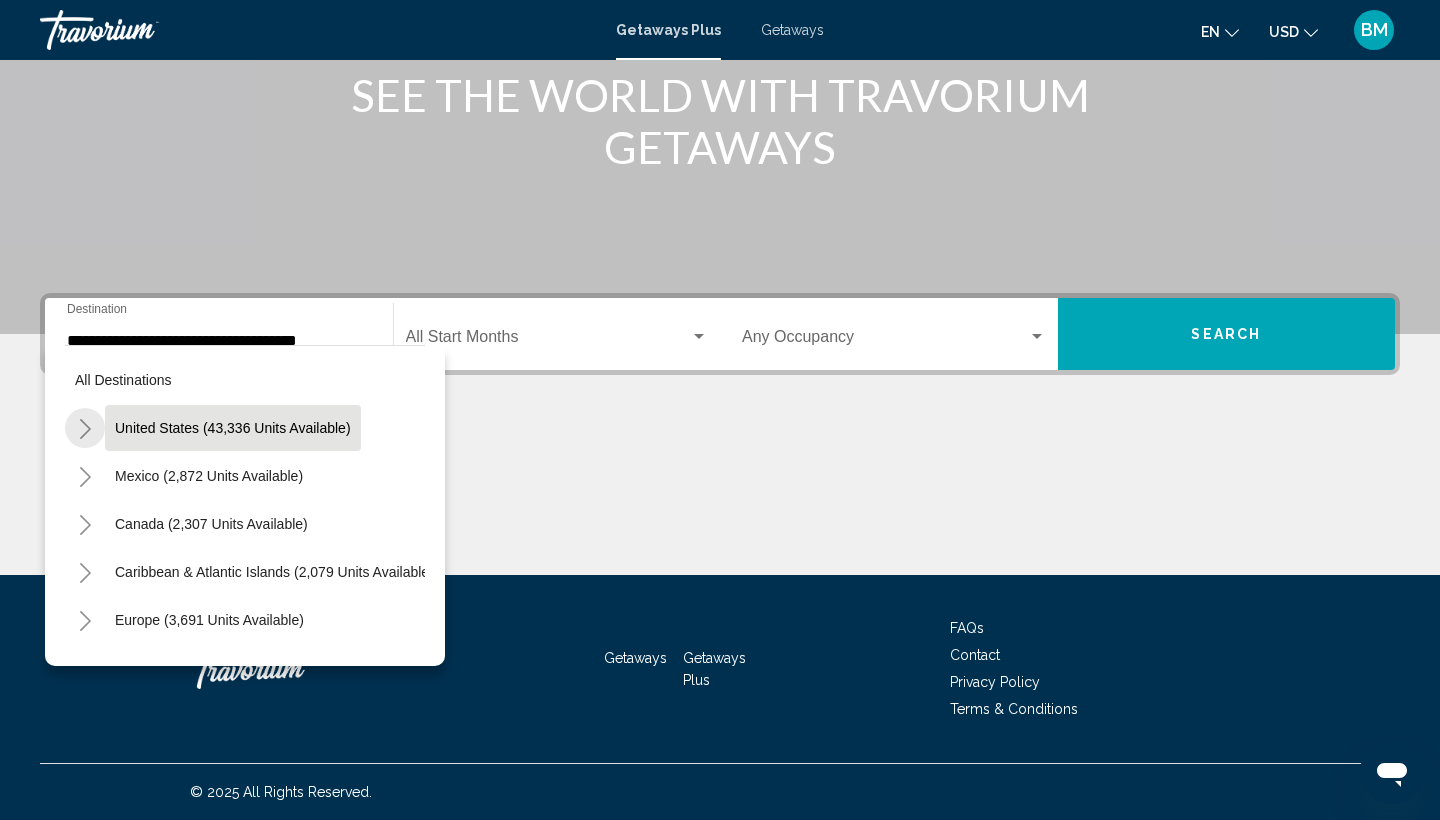click 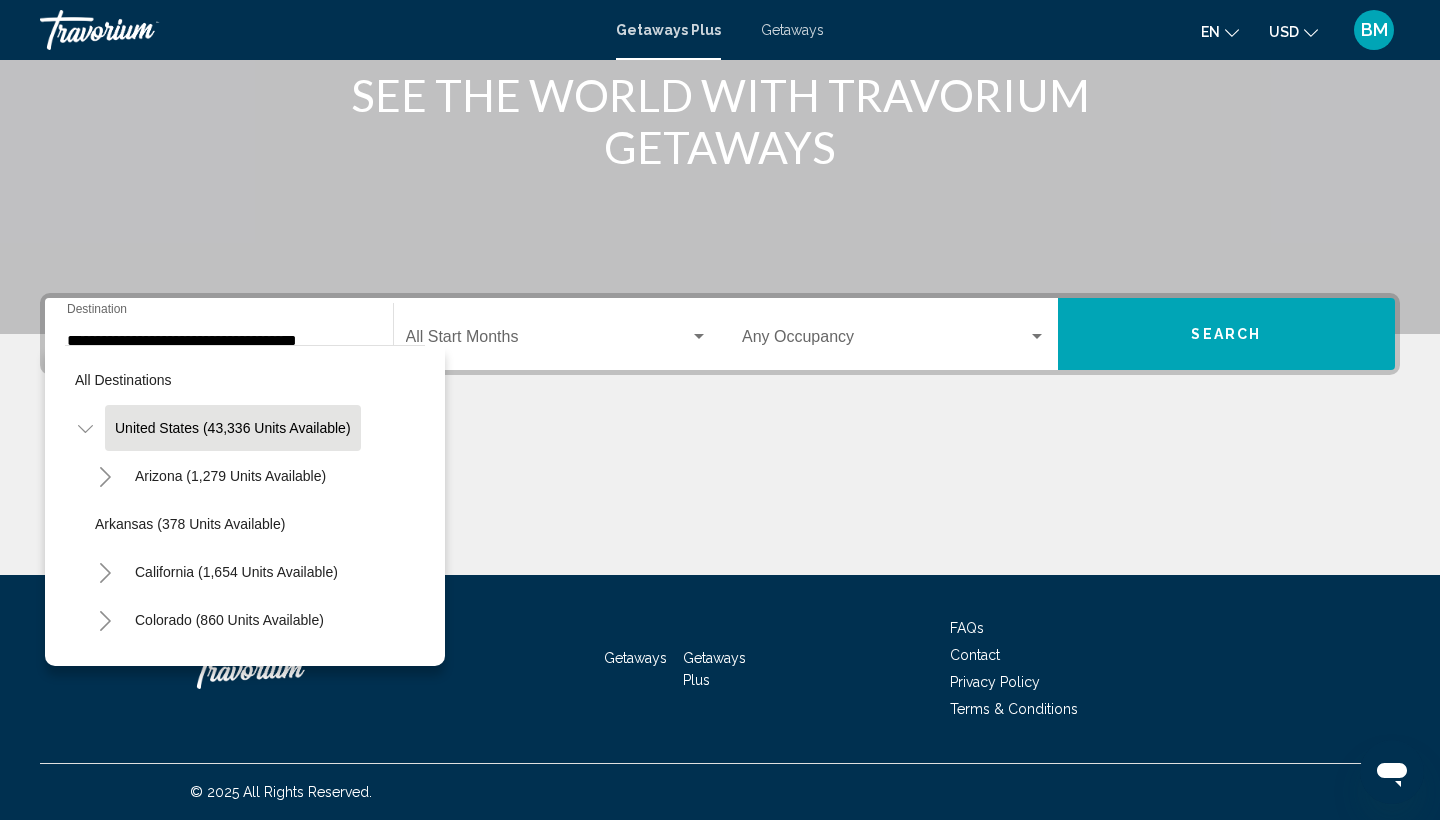 click 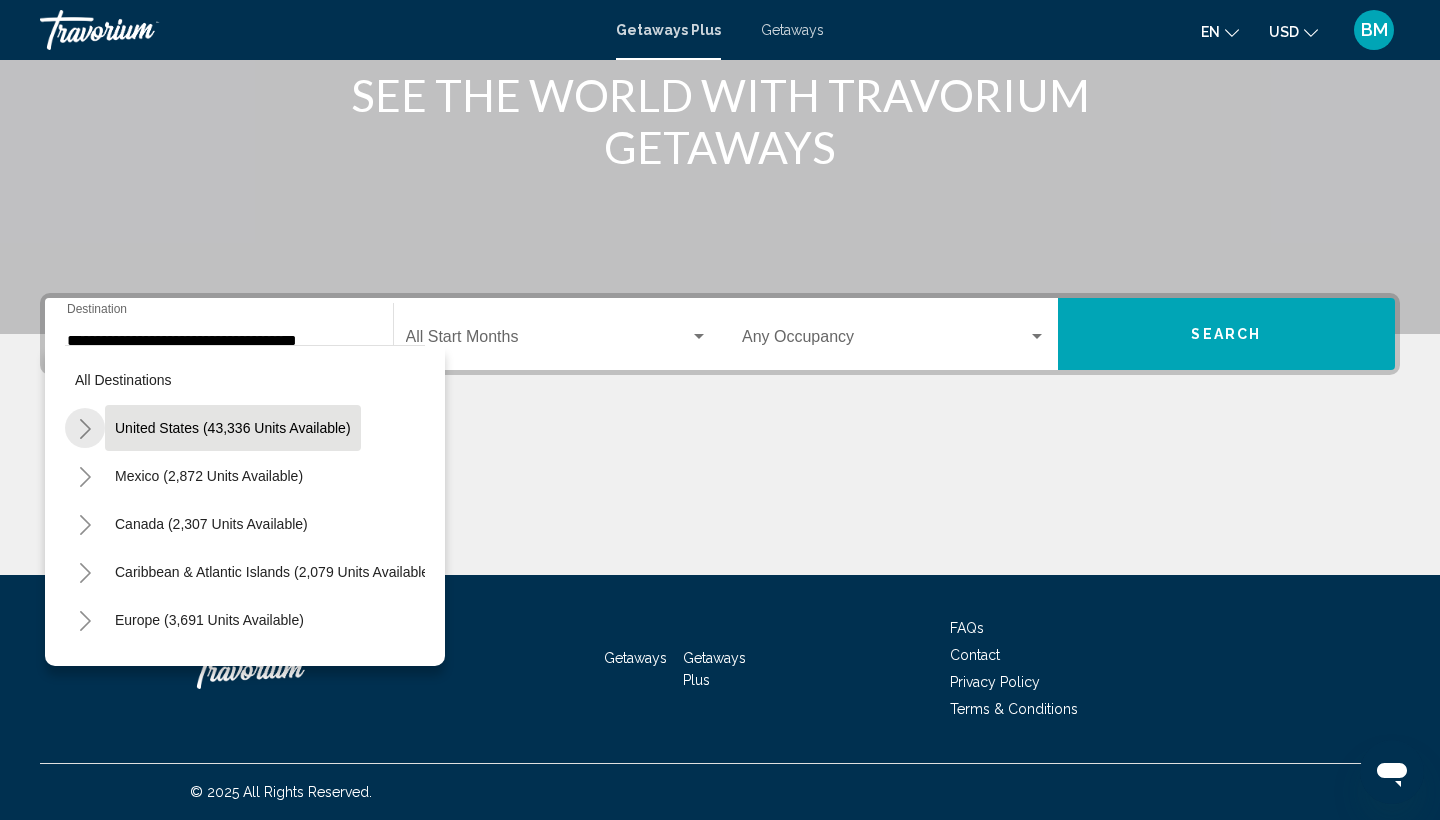 click 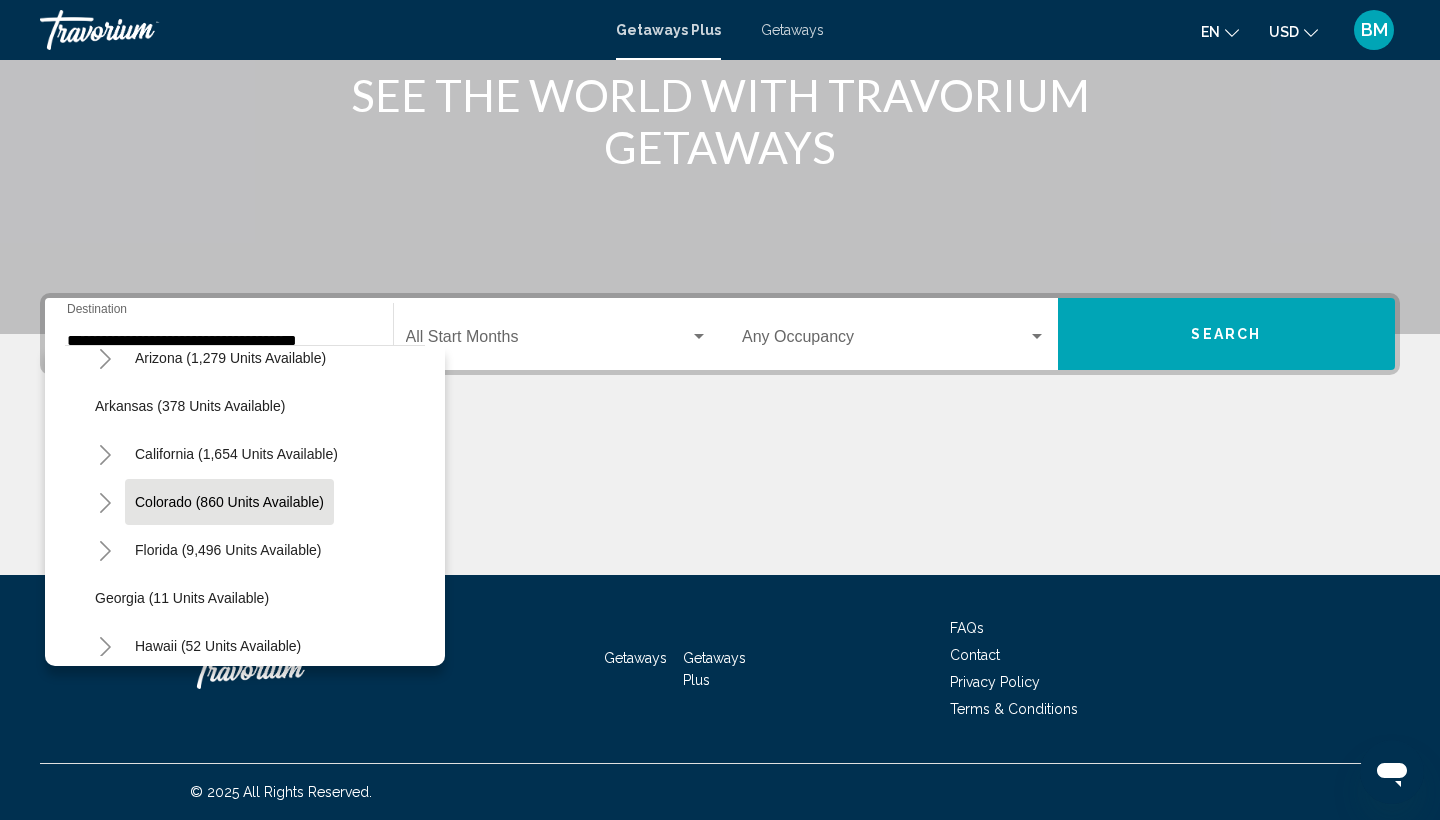 scroll, scrollTop: 129, scrollLeft: 0, axis: vertical 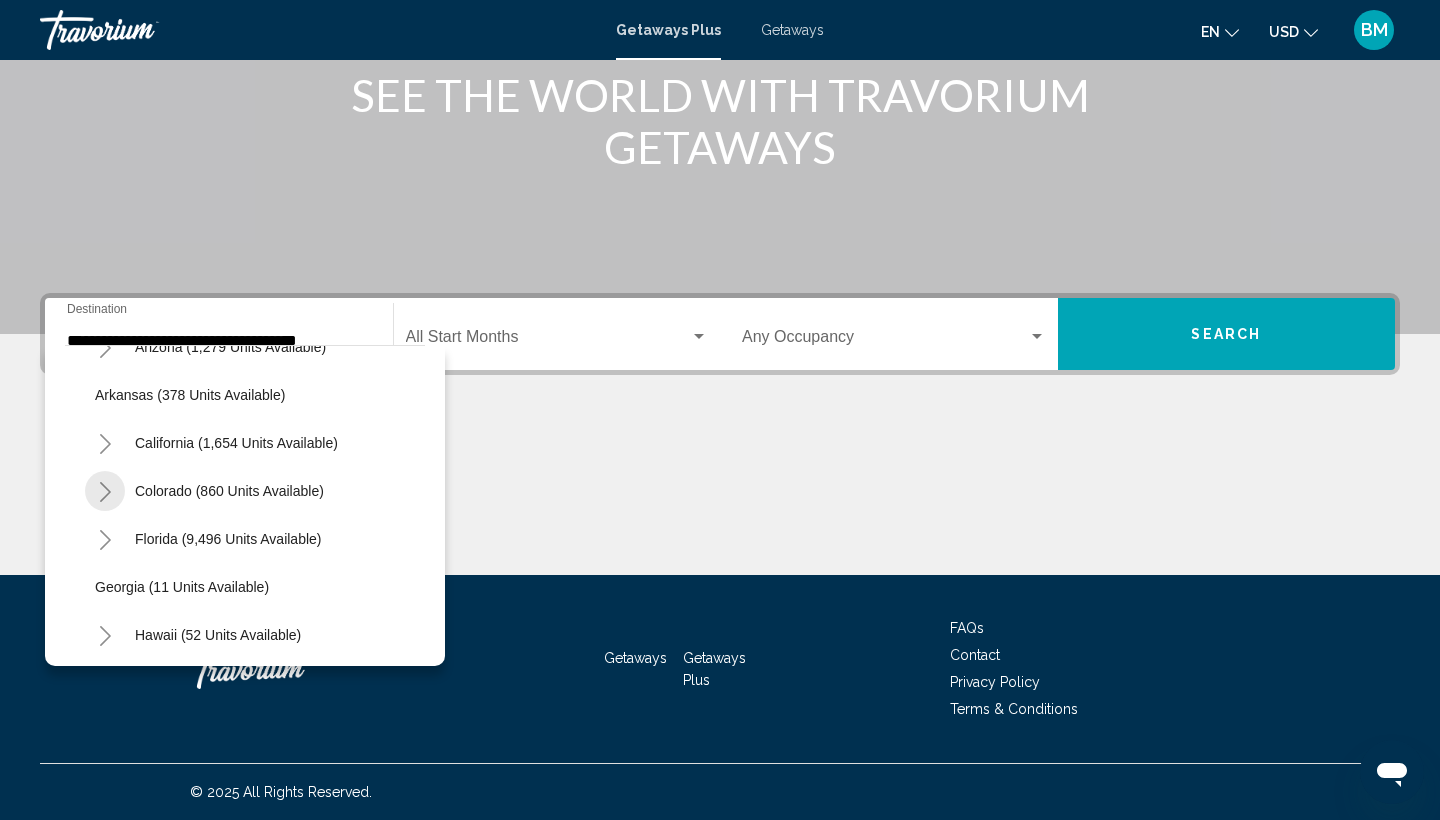 click 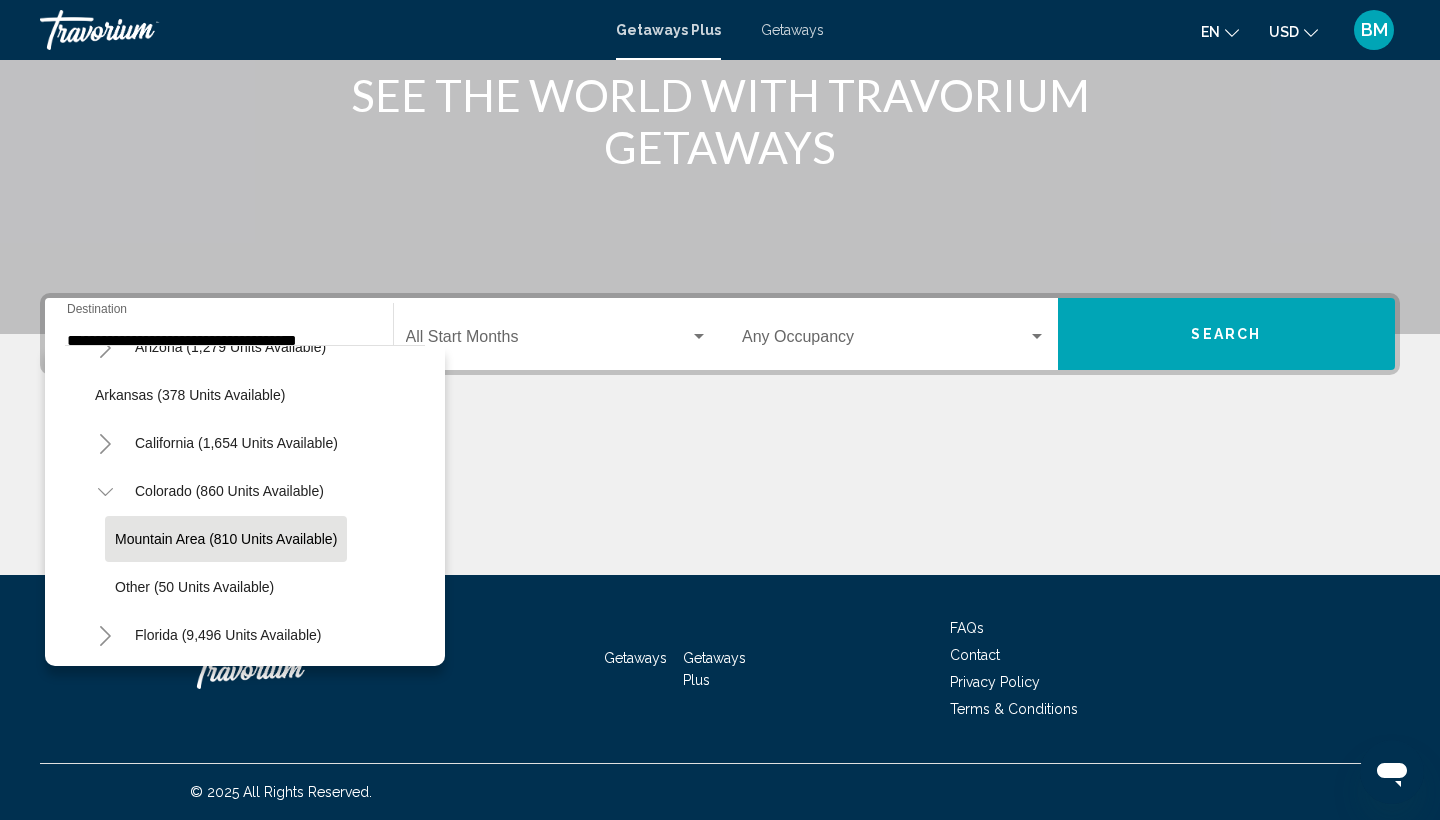 scroll, scrollTop: 146, scrollLeft: 0, axis: vertical 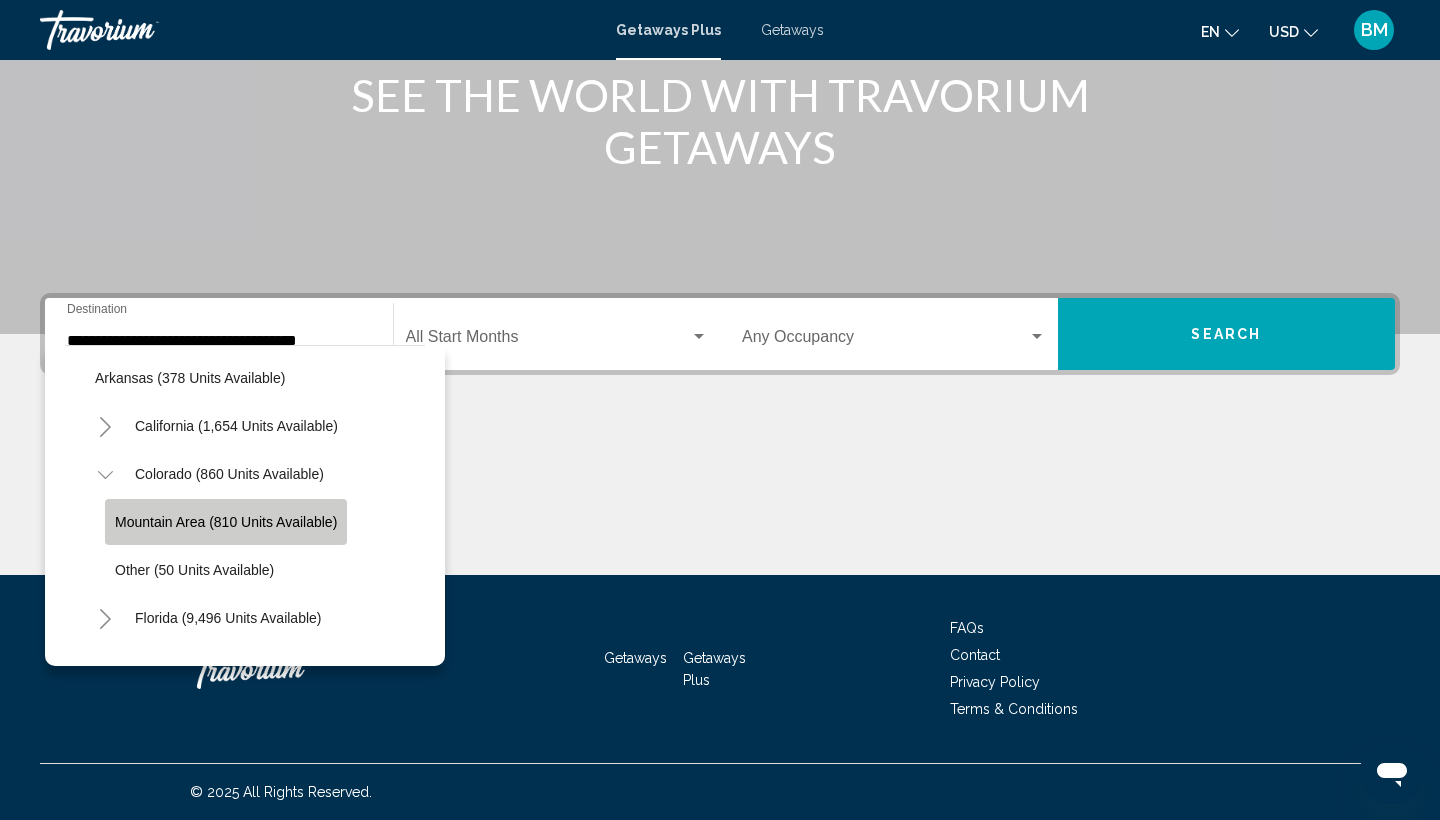 click on "Mountain Area (810 units available)" 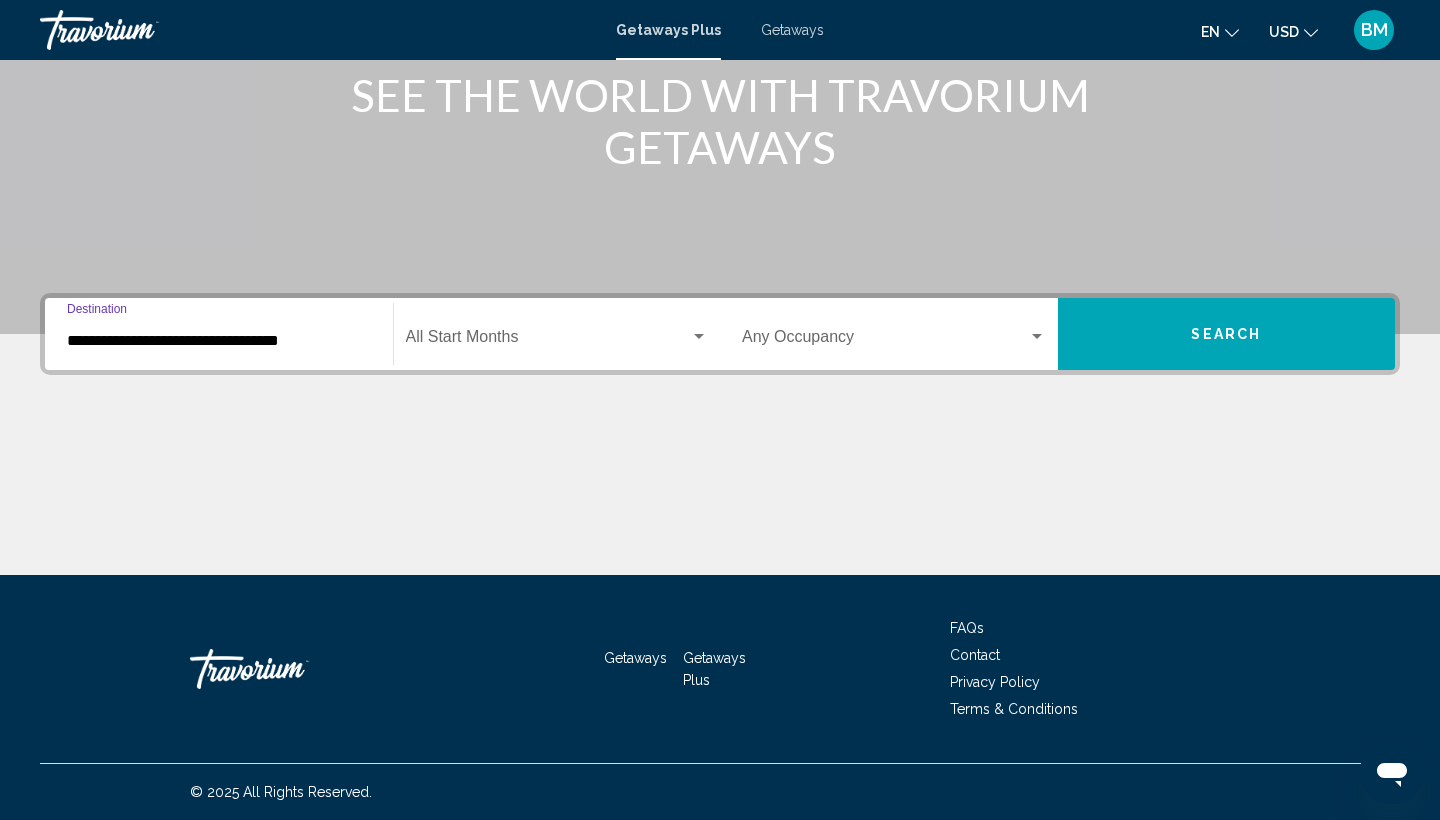 click on "**********" at bounding box center [219, 341] 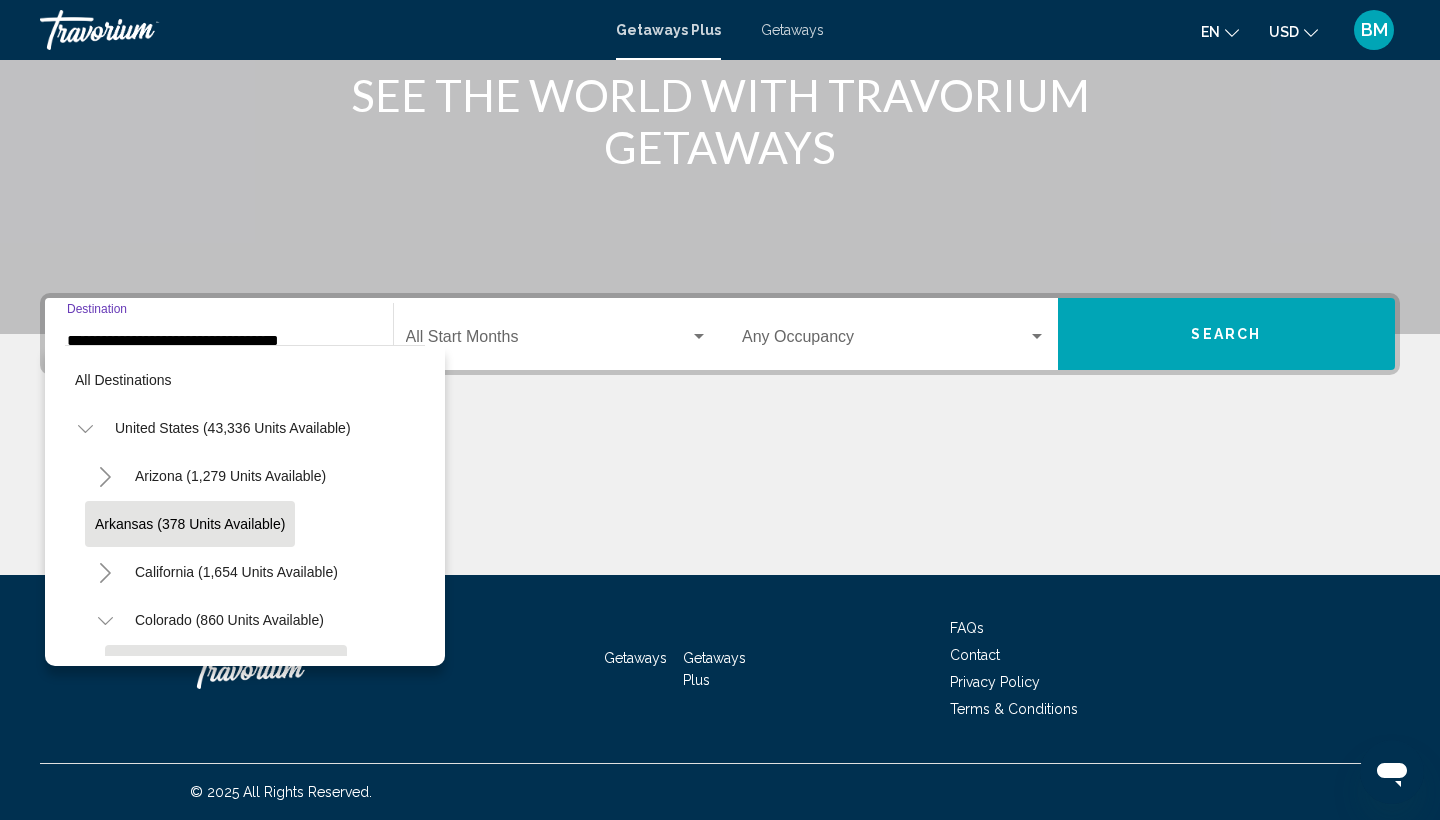 scroll, scrollTop: 167, scrollLeft: 0, axis: vertical 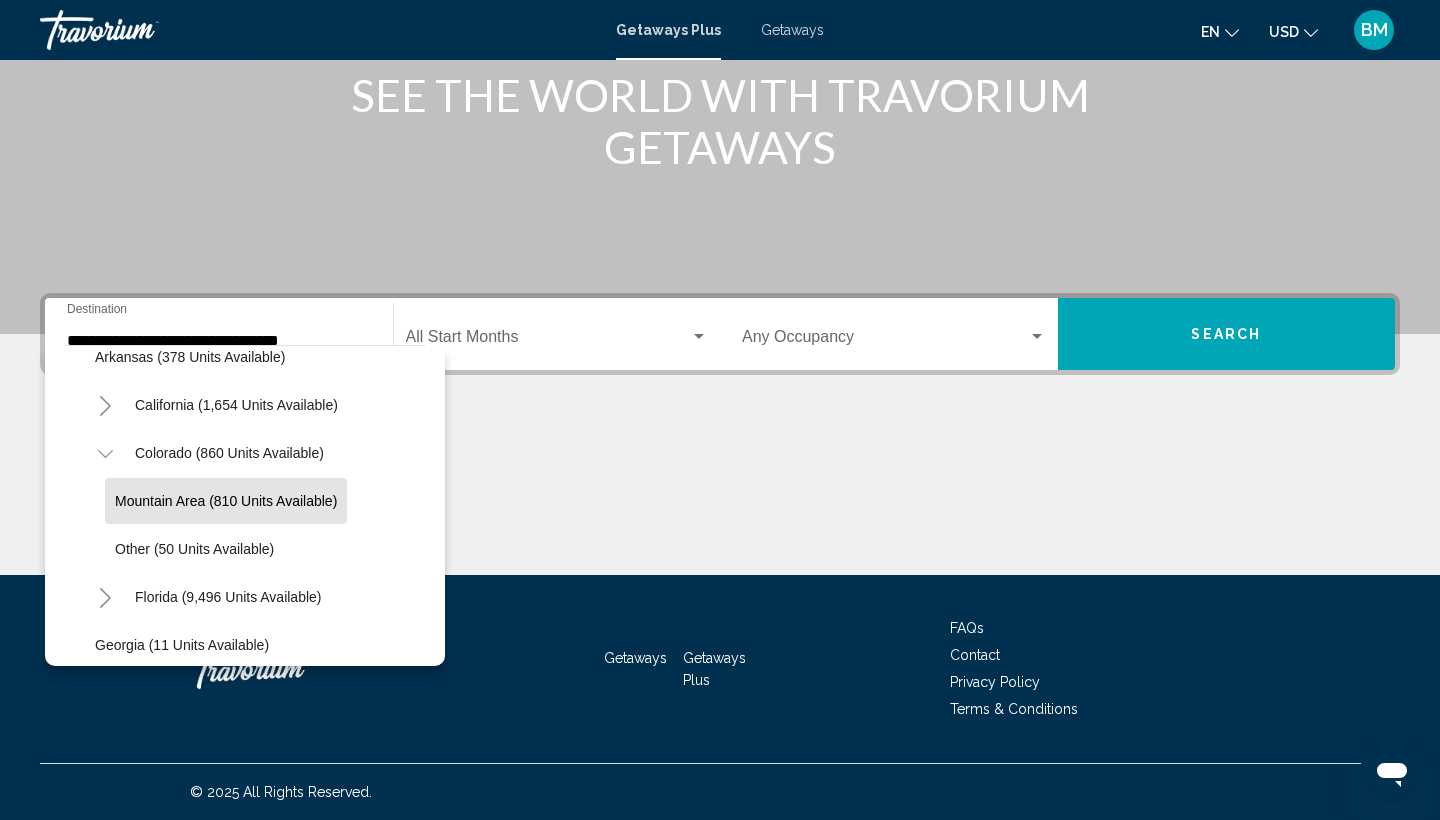 click at bounding box center (720, 500) 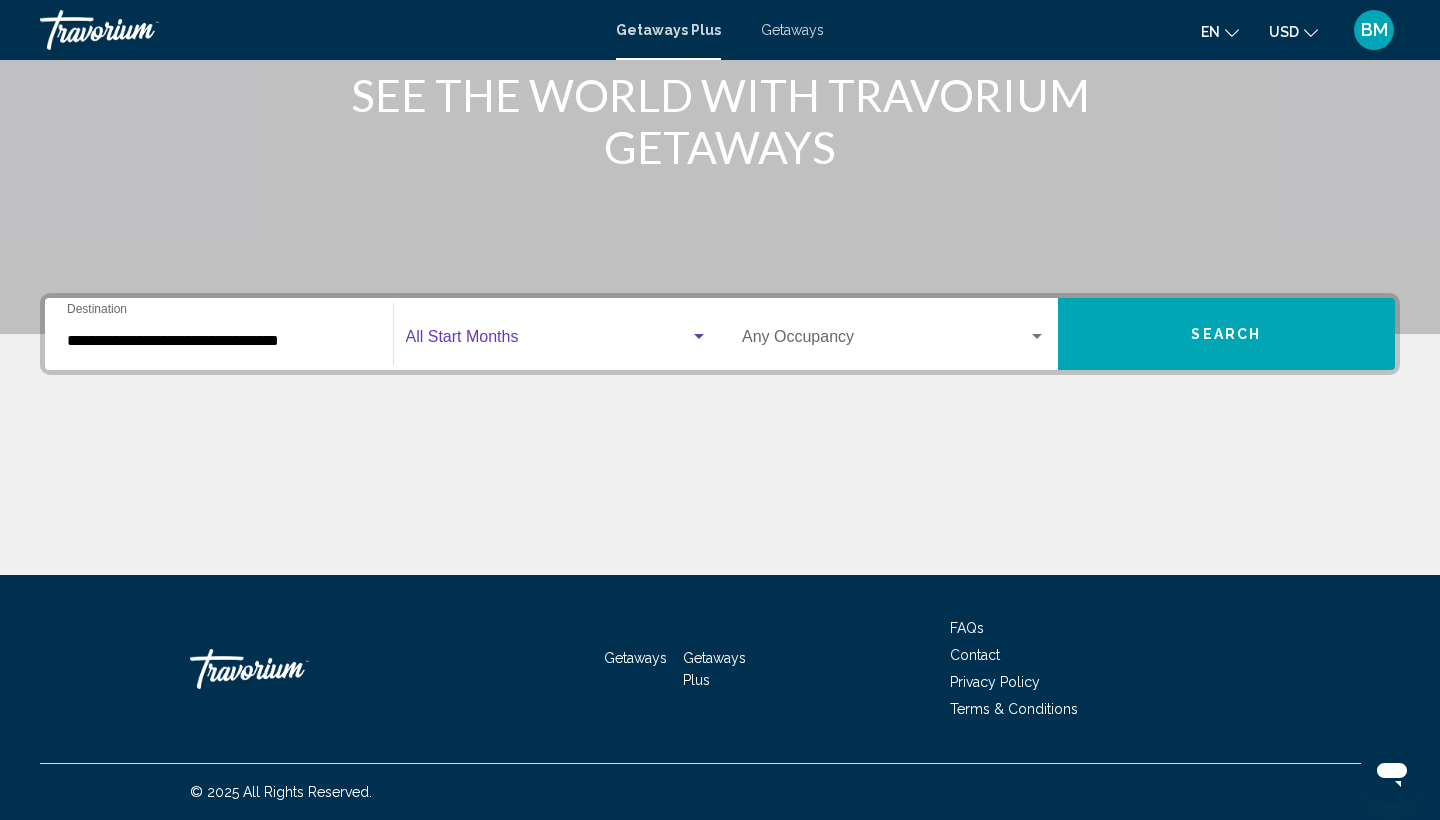 click at bounding box center (548, 341) 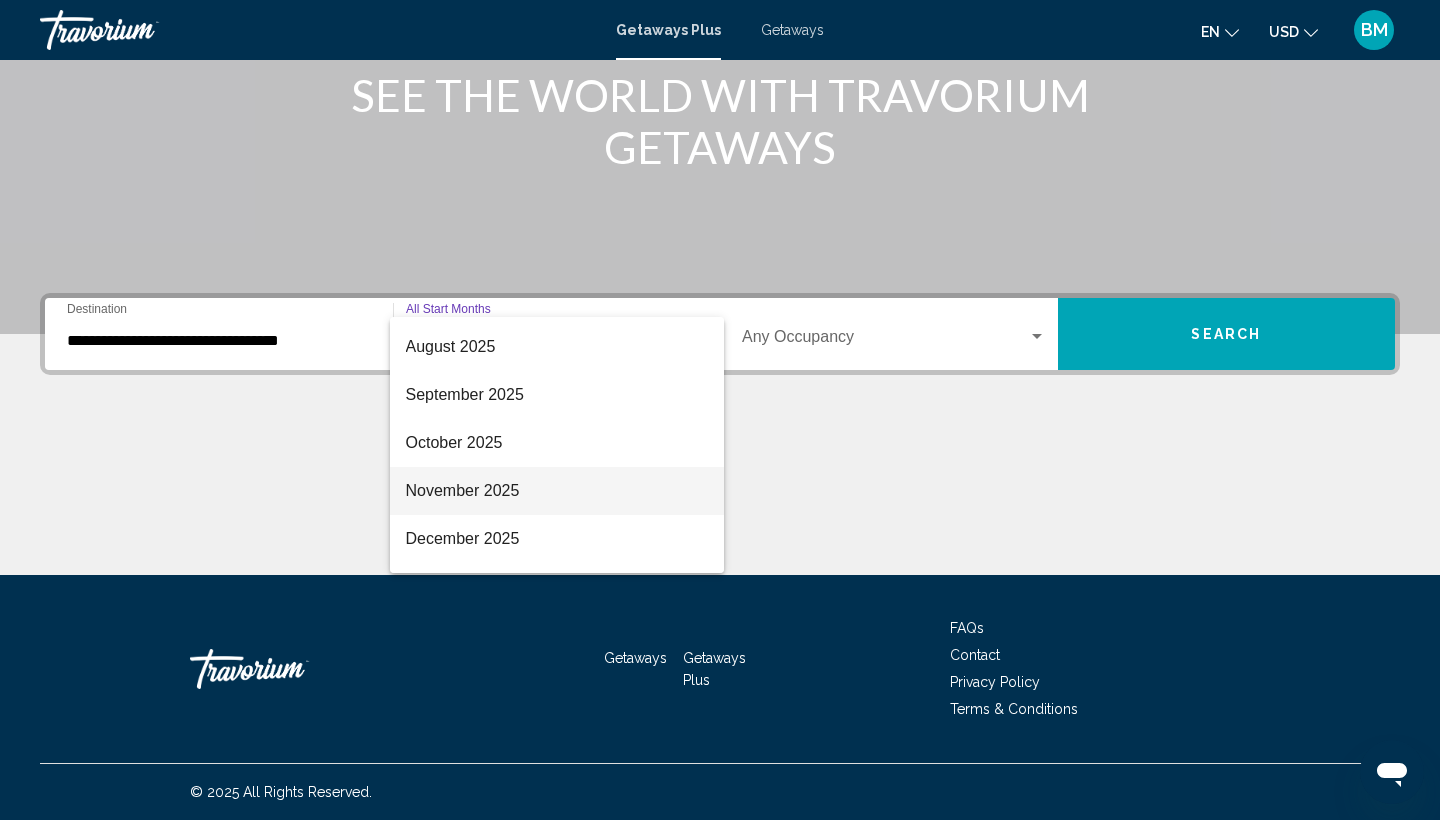 scroll, scrollTop: 107, scrollLeft: 0, axis: vertical 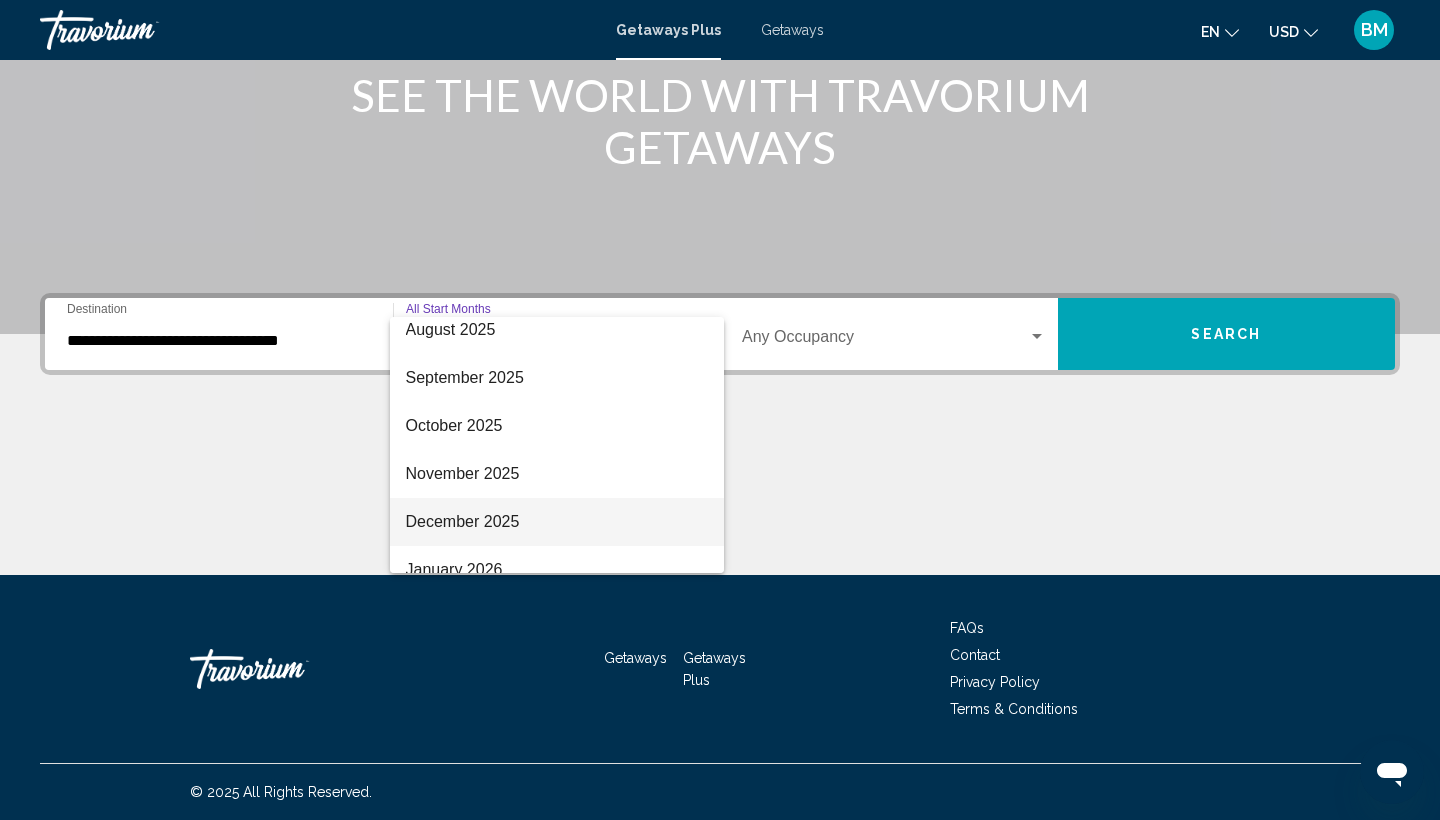 click on "December 2025" at bounding box center [557, 522] 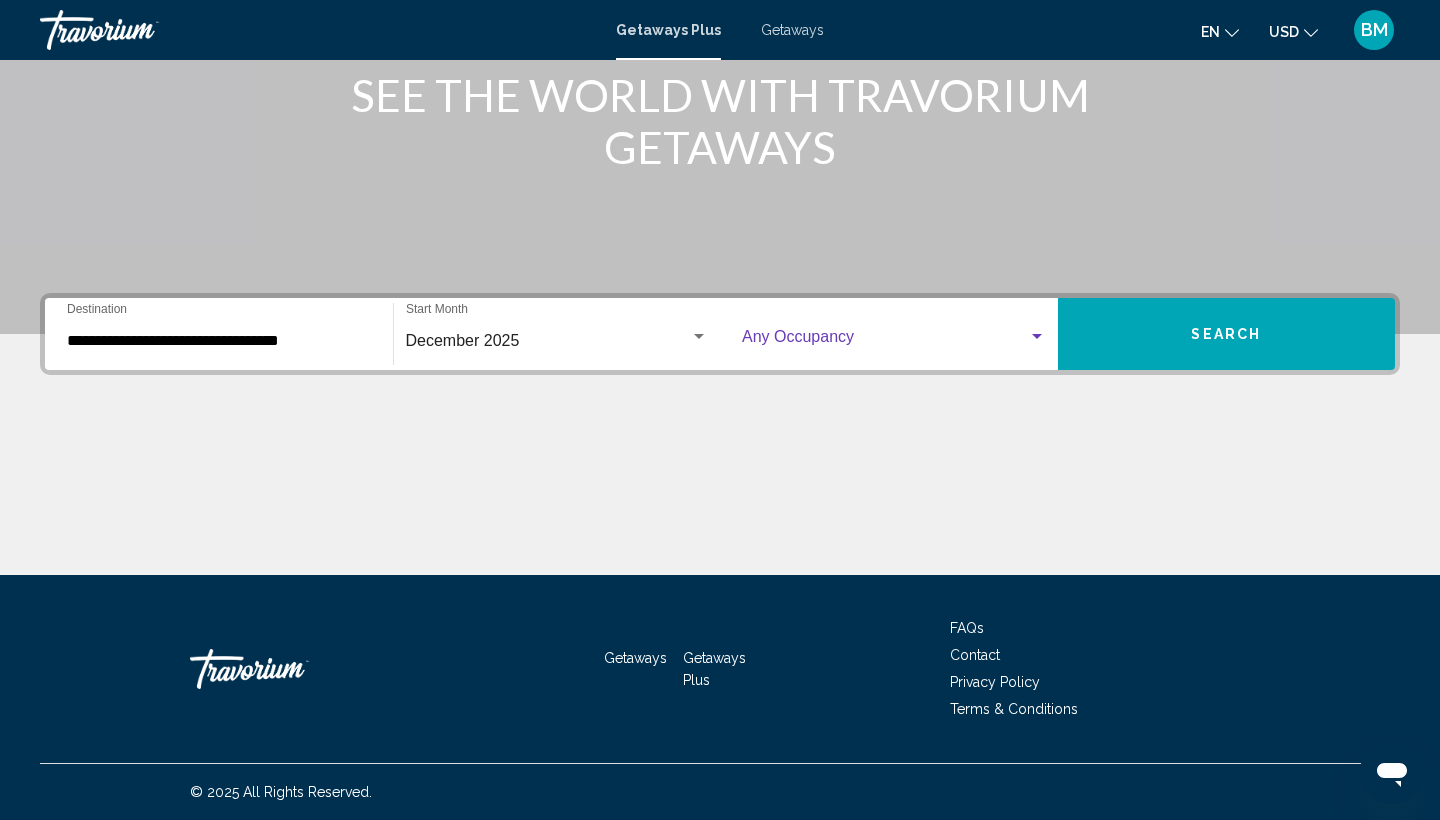 click at bounding box center (885, 341) 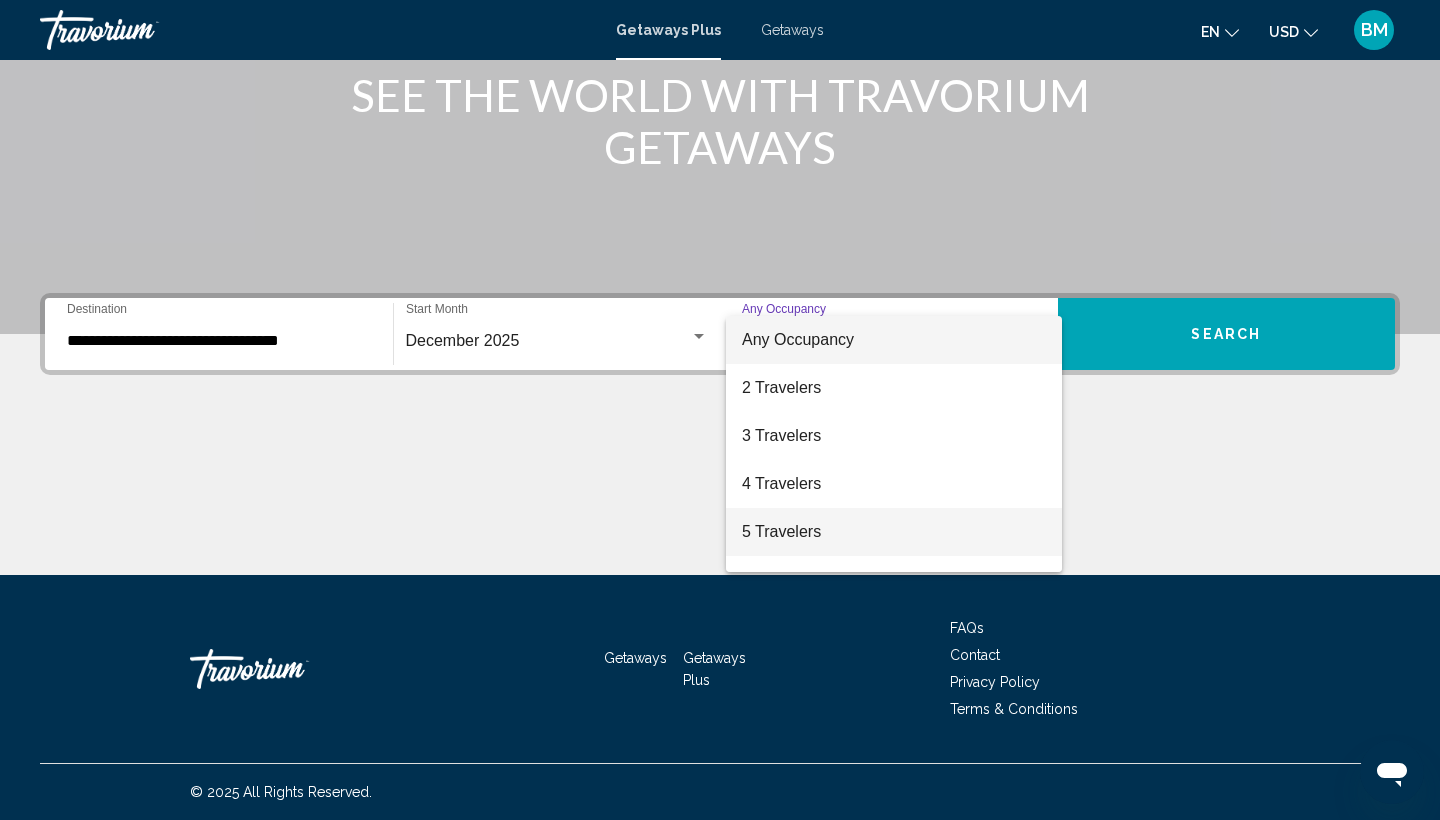 scroll, scrollTop: 266, scrollLeft: 0, axis: vertical 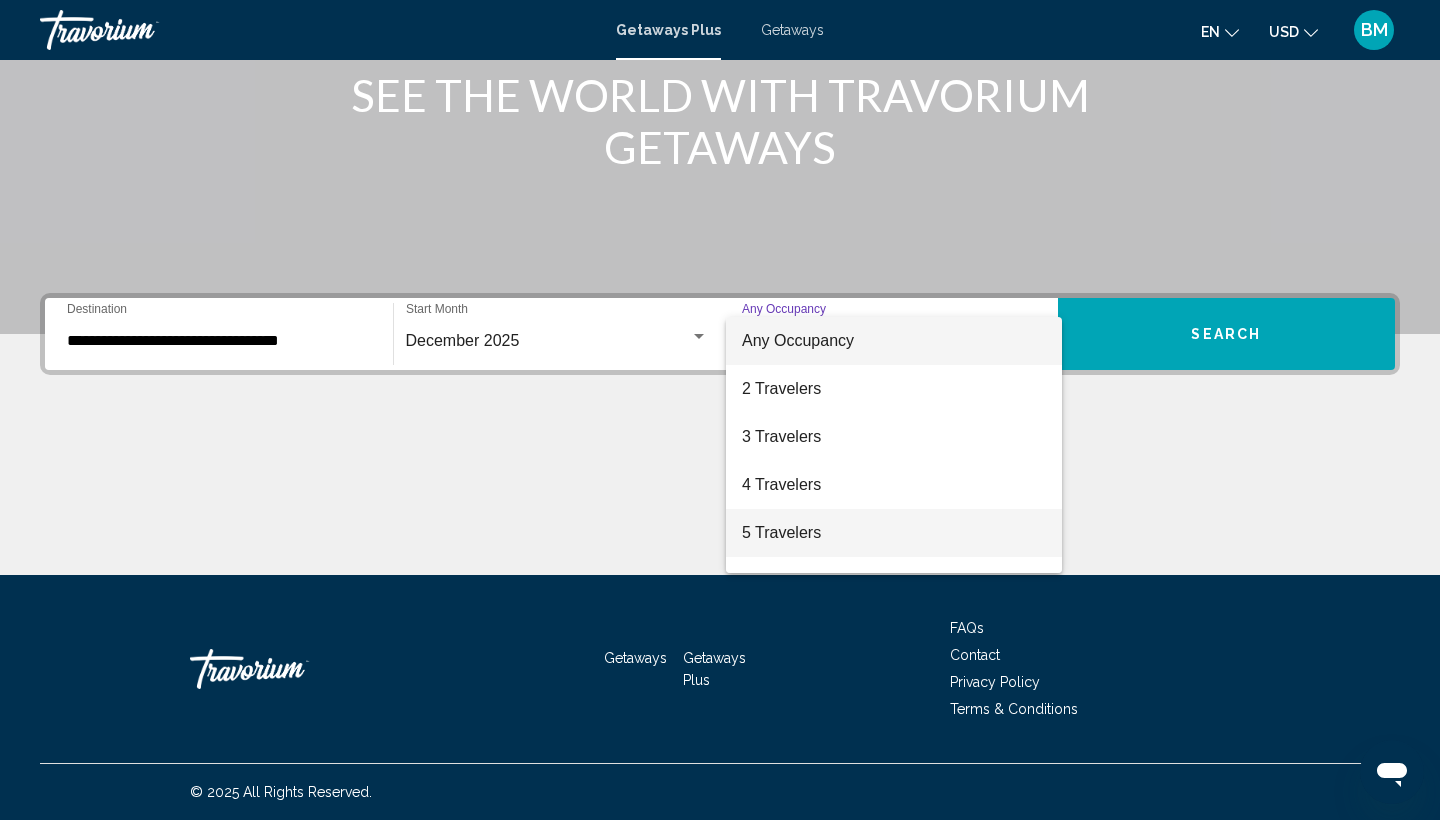 click on "5 Travelers" at bounding box center [894, 533] 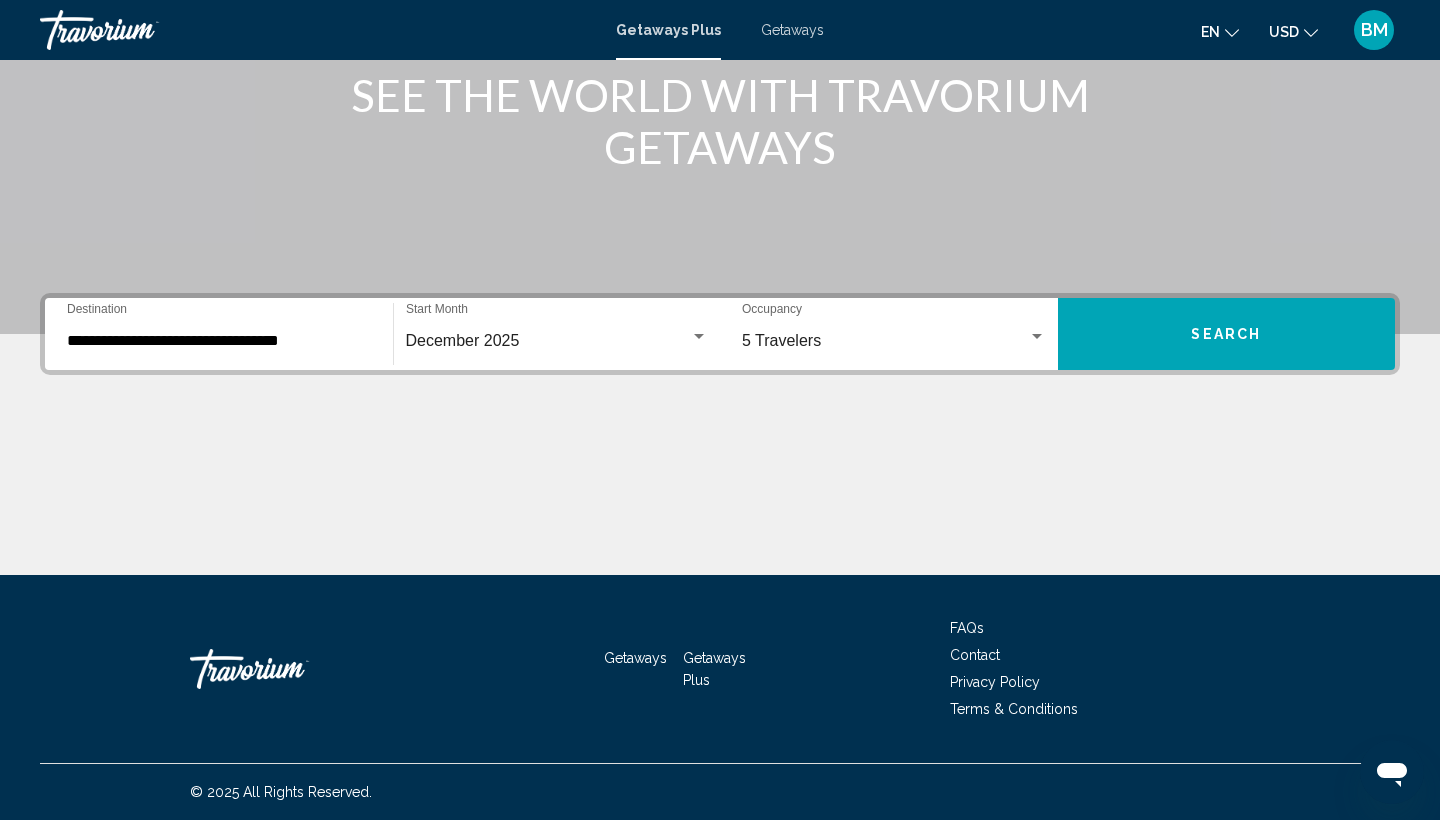 click on "5 Travelers Occupancy Any Occupancy" at bounding box center (894, 334) 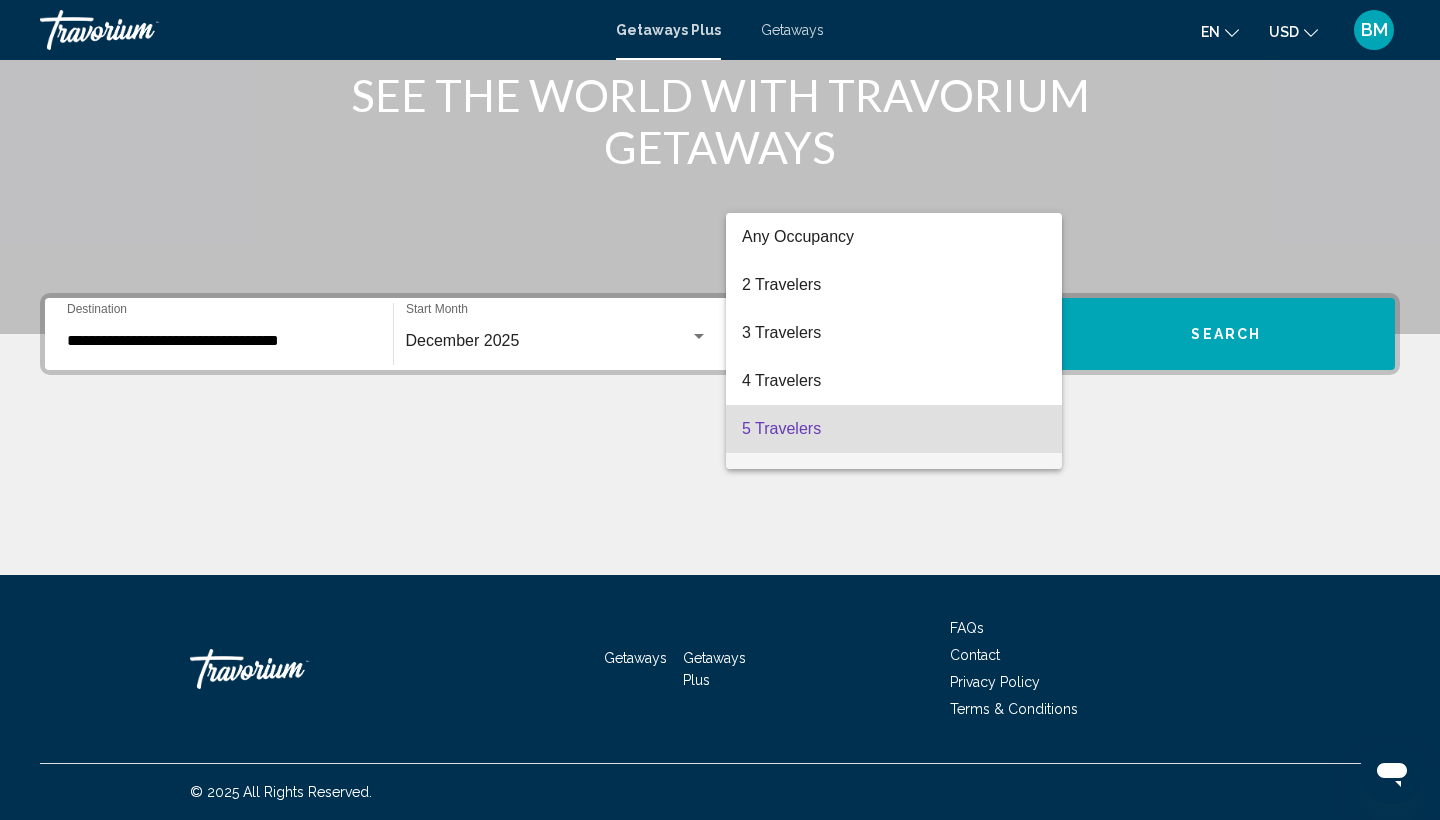 scroll, scrollTop: 88, scrollLeft: 0, axis: vertical 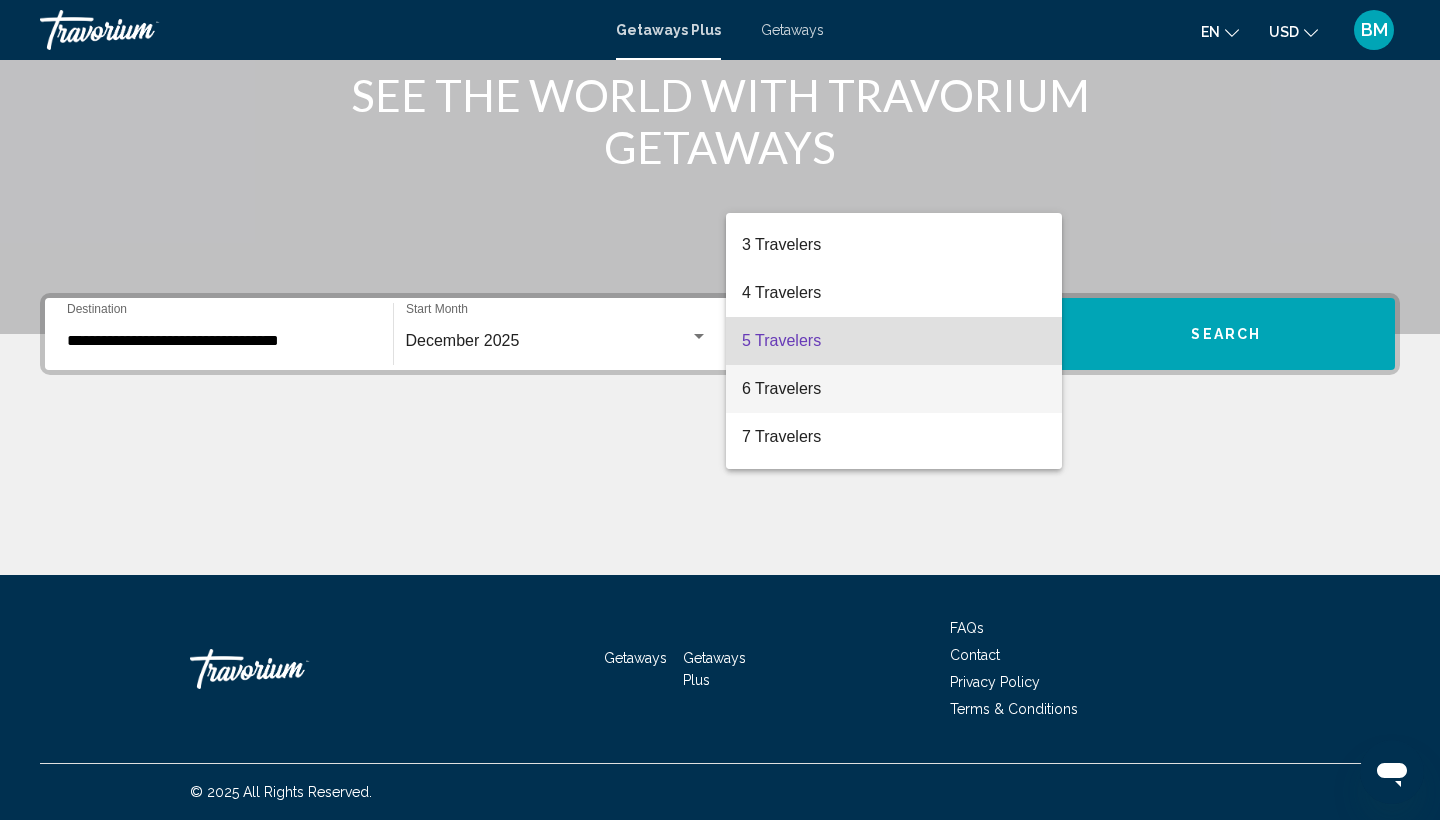 click on "6 Travelers" at bounding box center [894, 389] 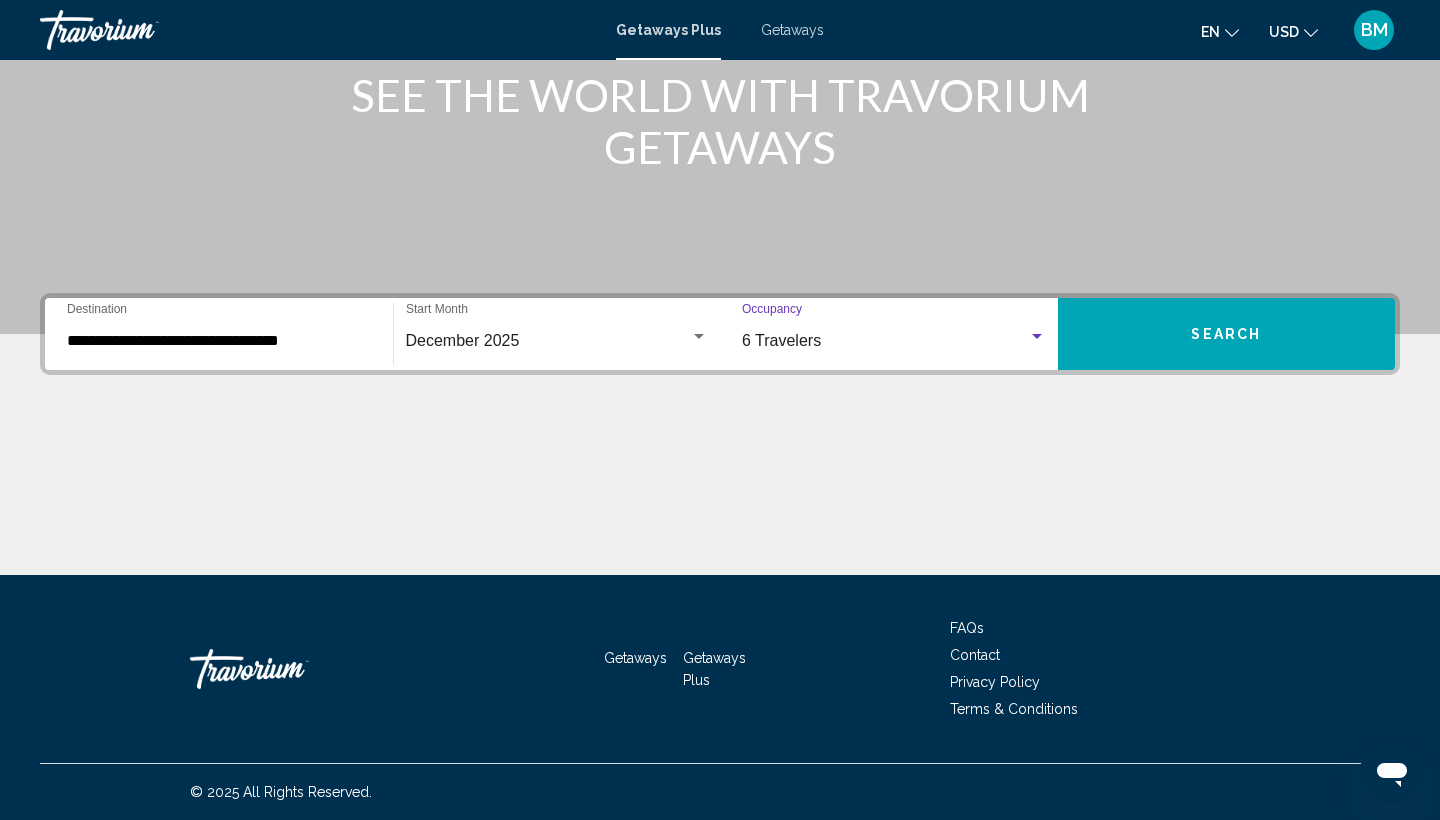click on "Search" at bounding box center (1227, 334) 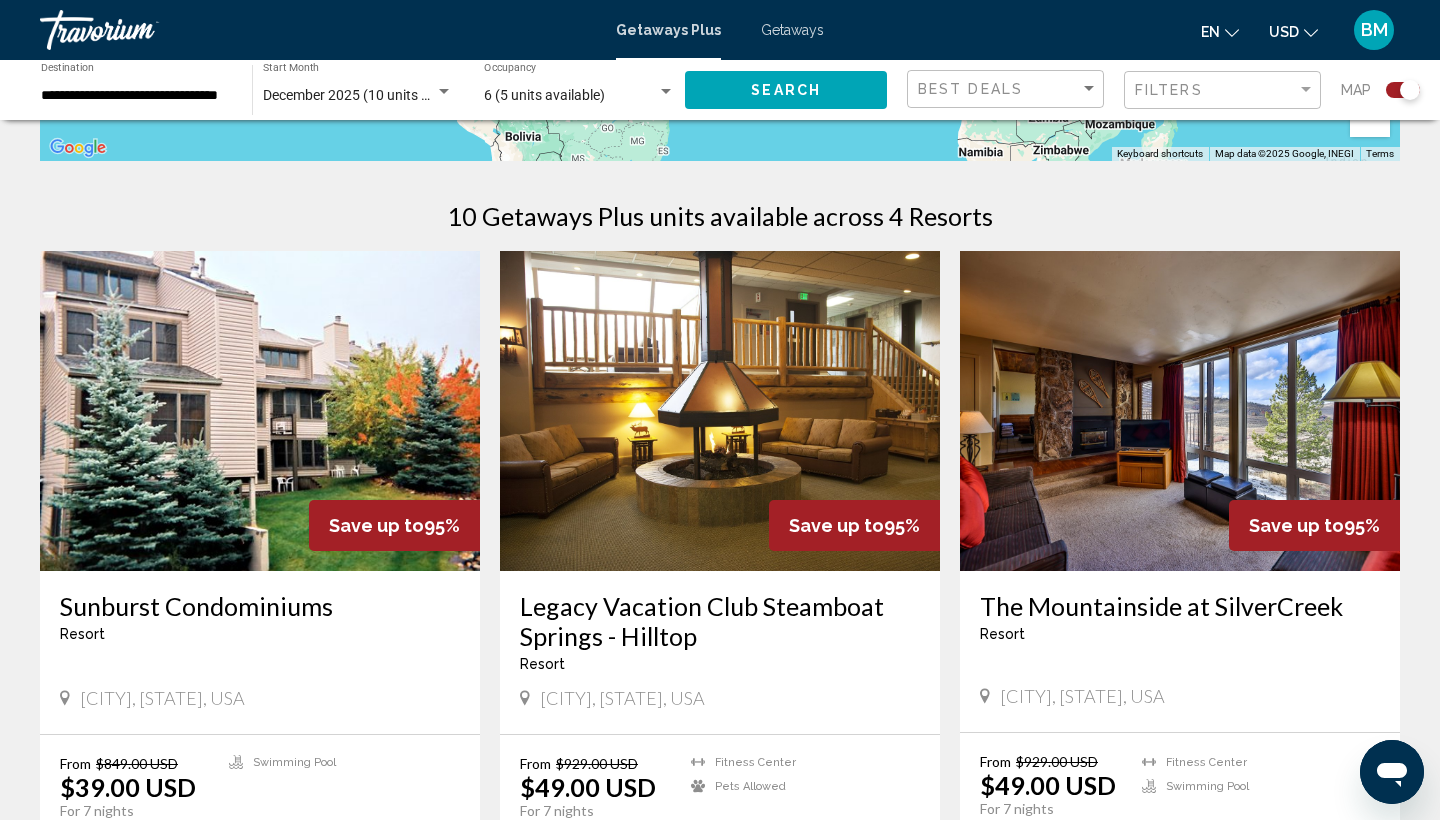 scroll, scrollTop: 543, scrollLeft: 0, axis: vertical 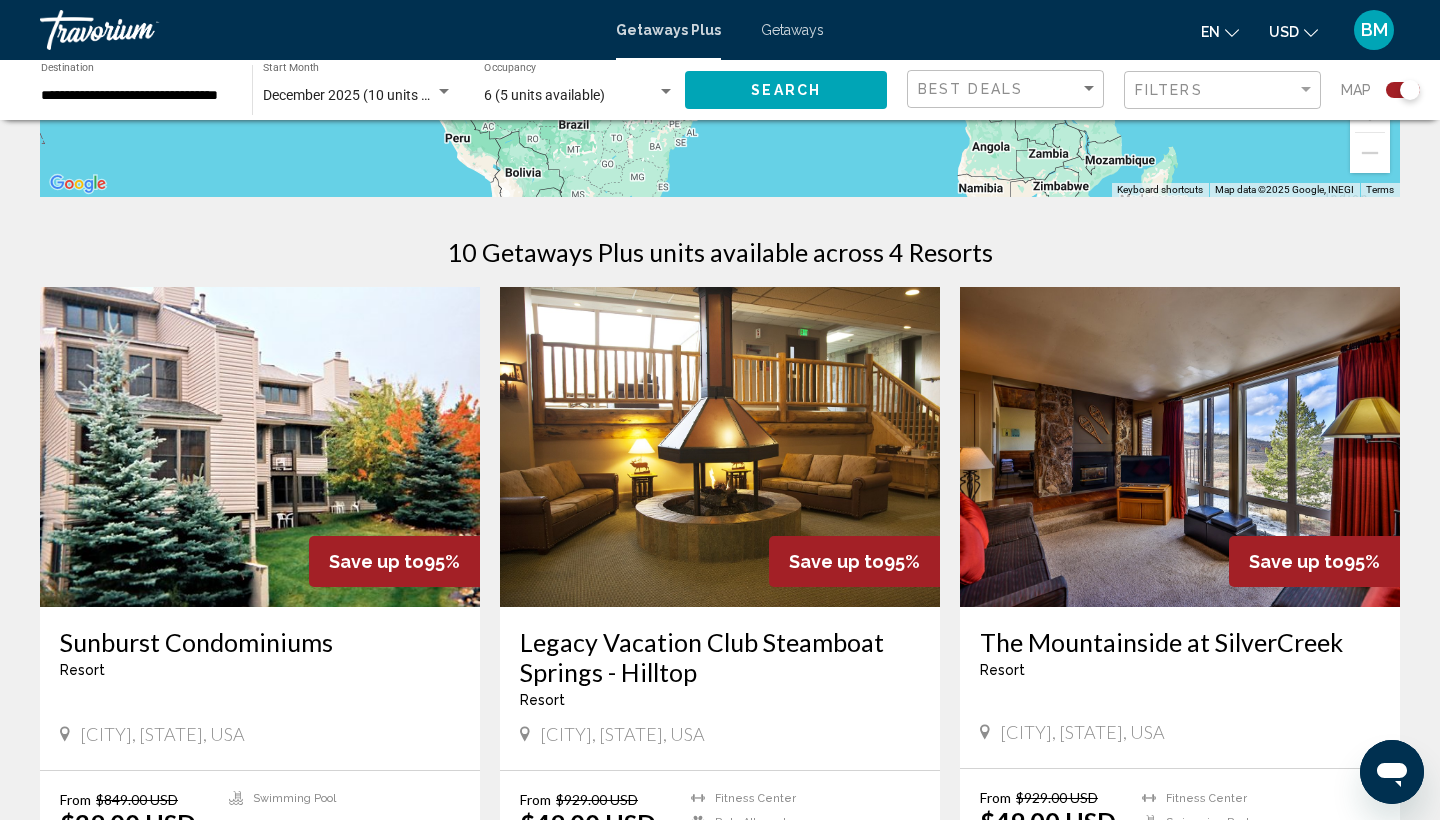 click at bounding box center (720, 447) 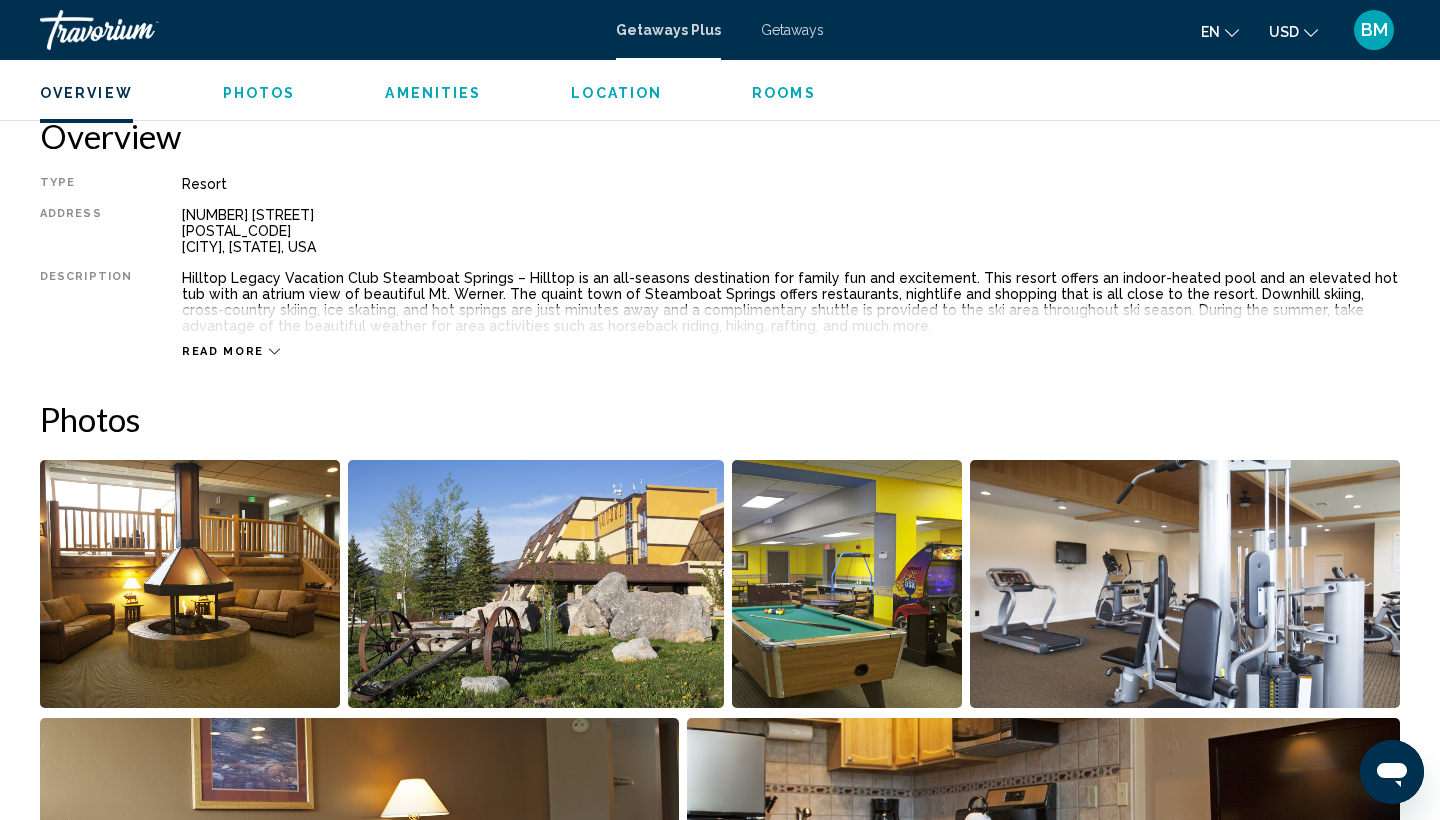 scroll, scrollTop: 650, scrollLeft: 0, axis: vertical 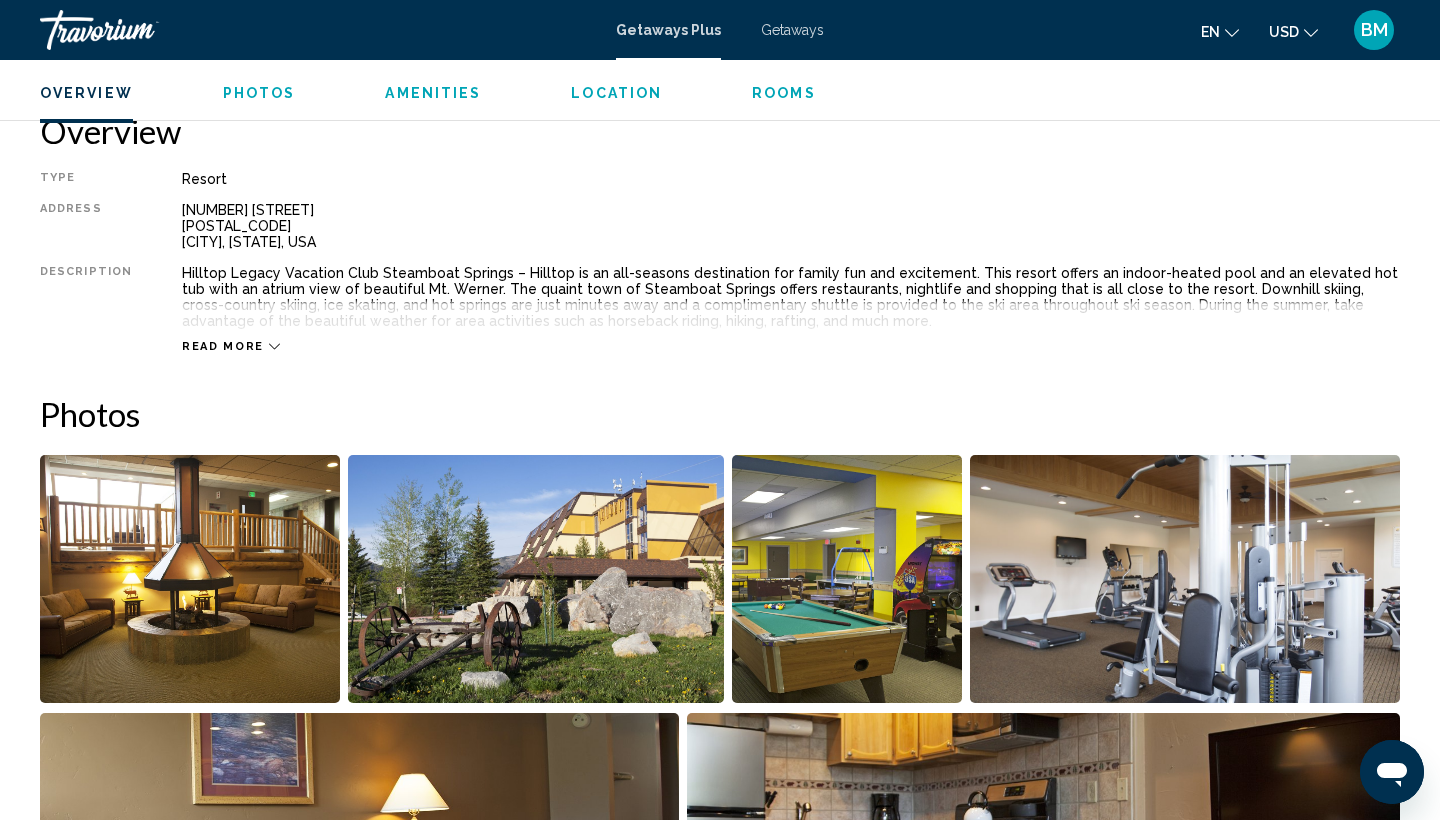 click at bounding box center [190, 579] 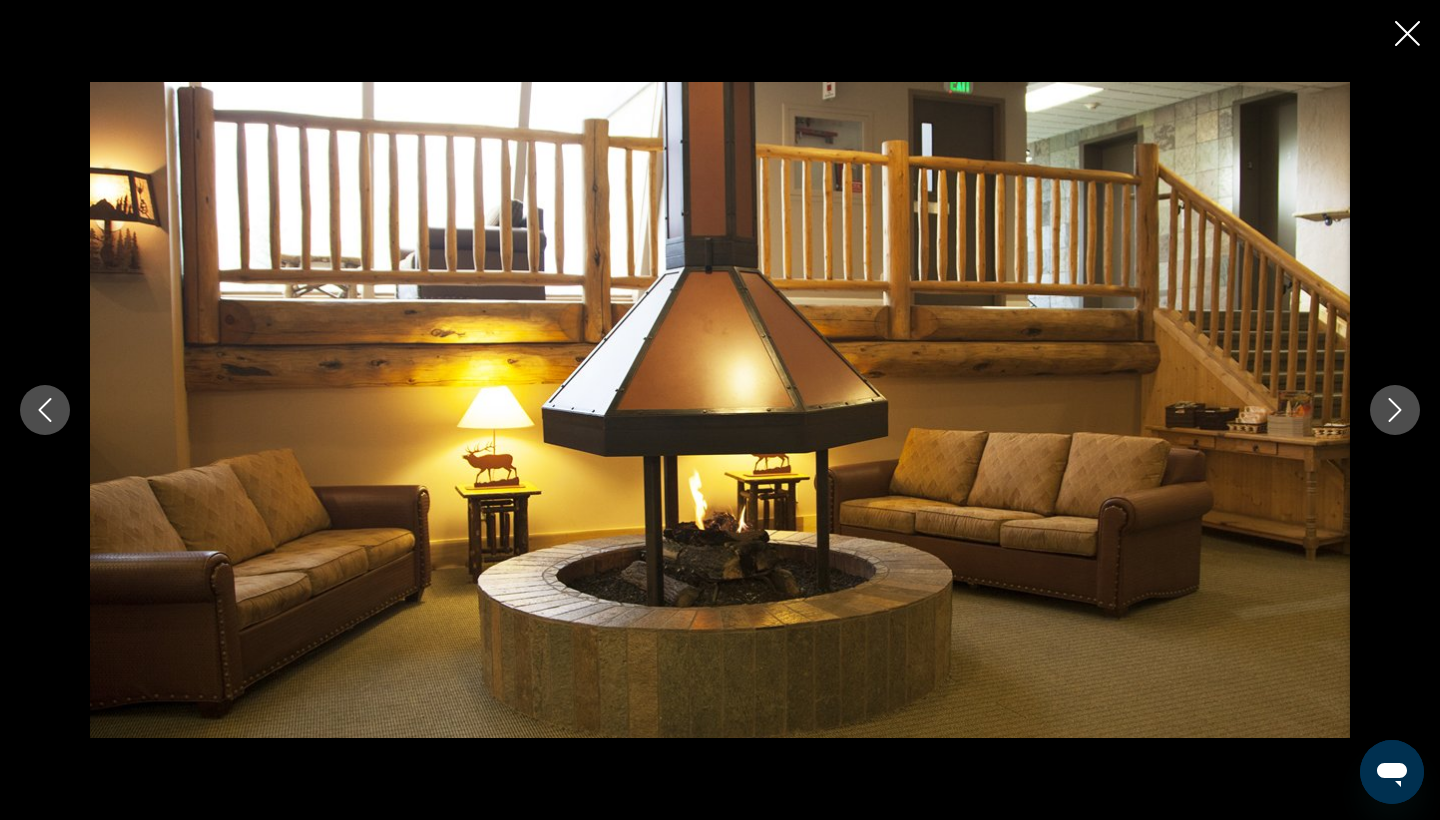 click at bounding box center (720, 410) 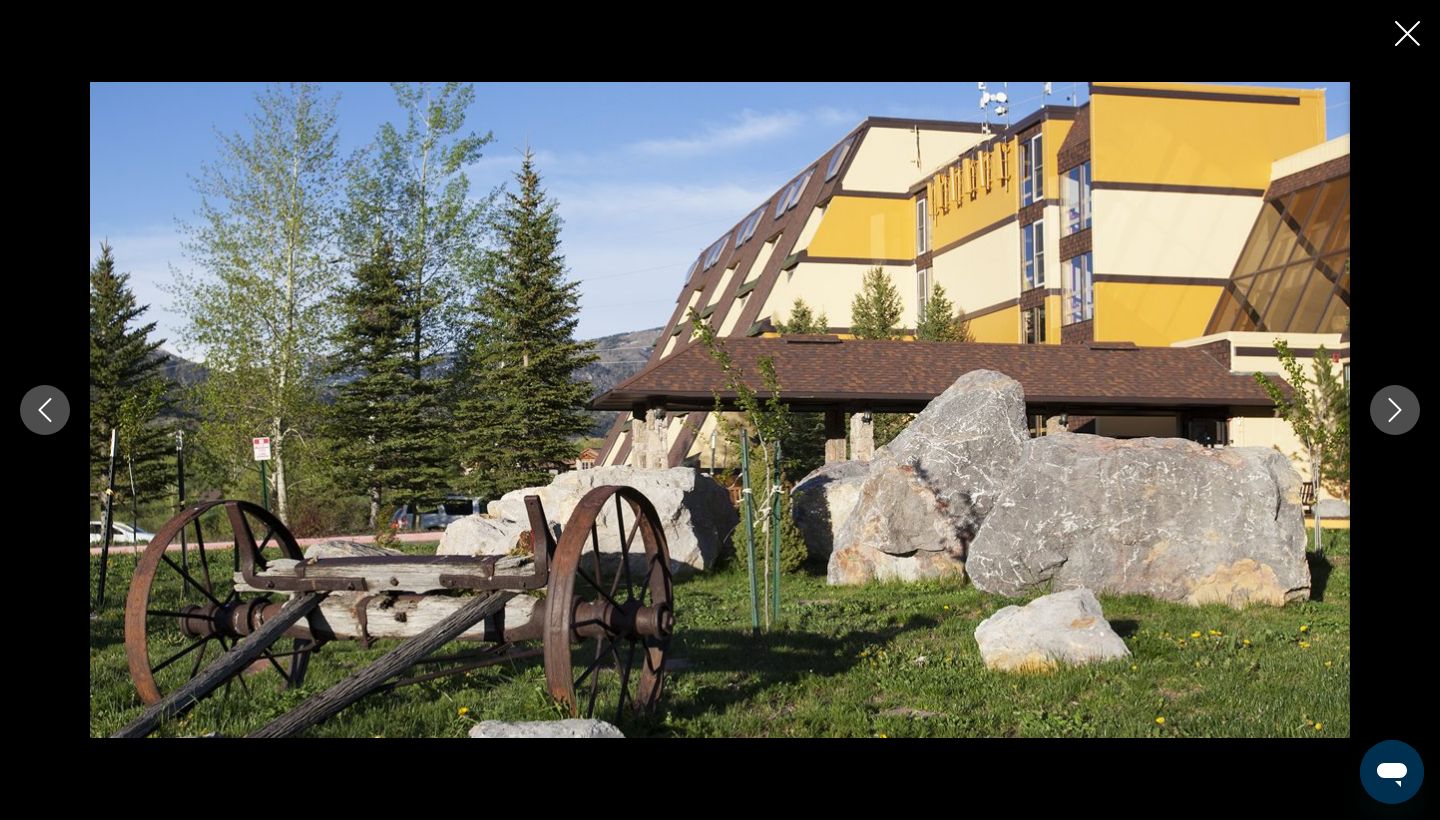 click 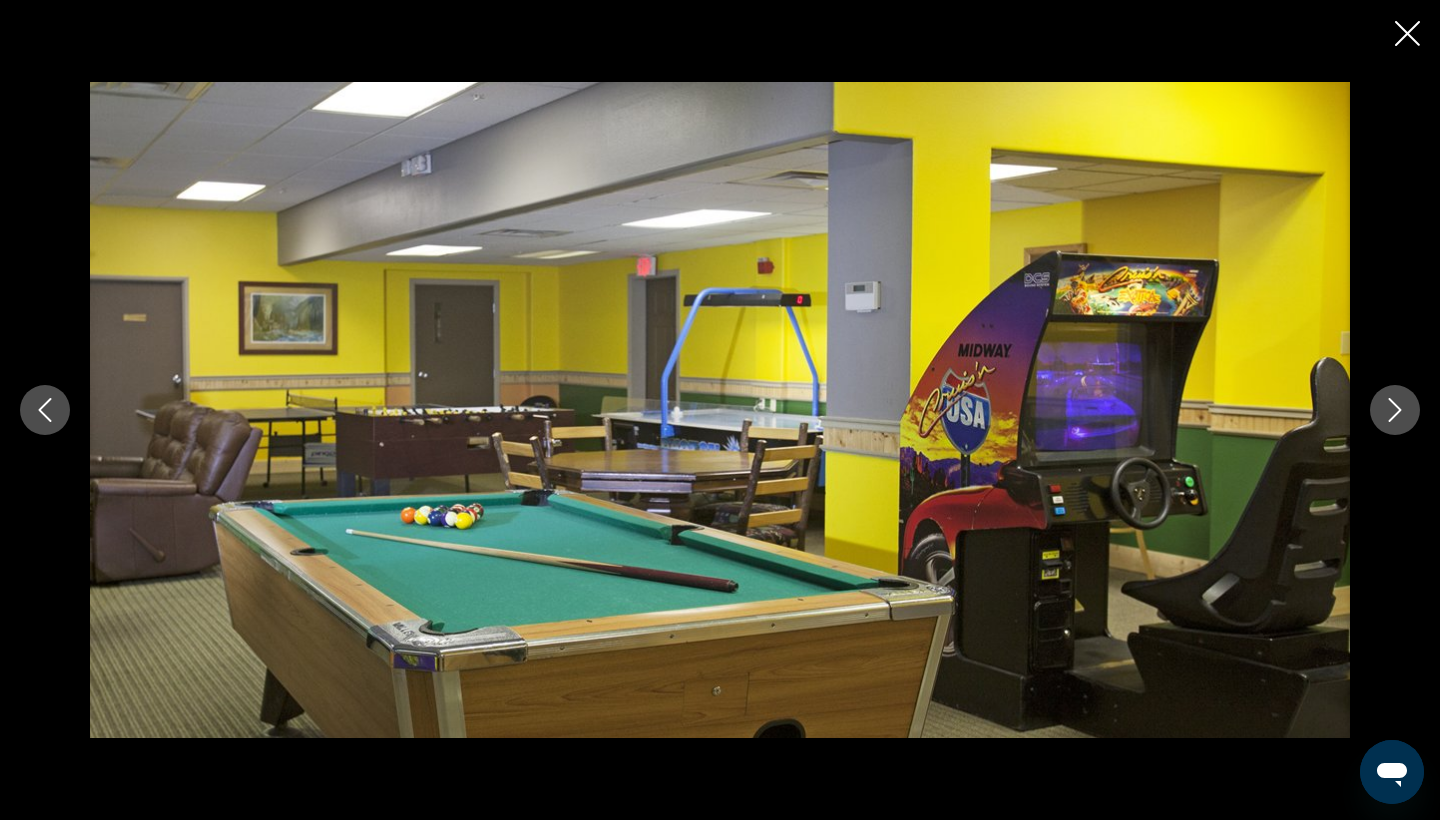 click 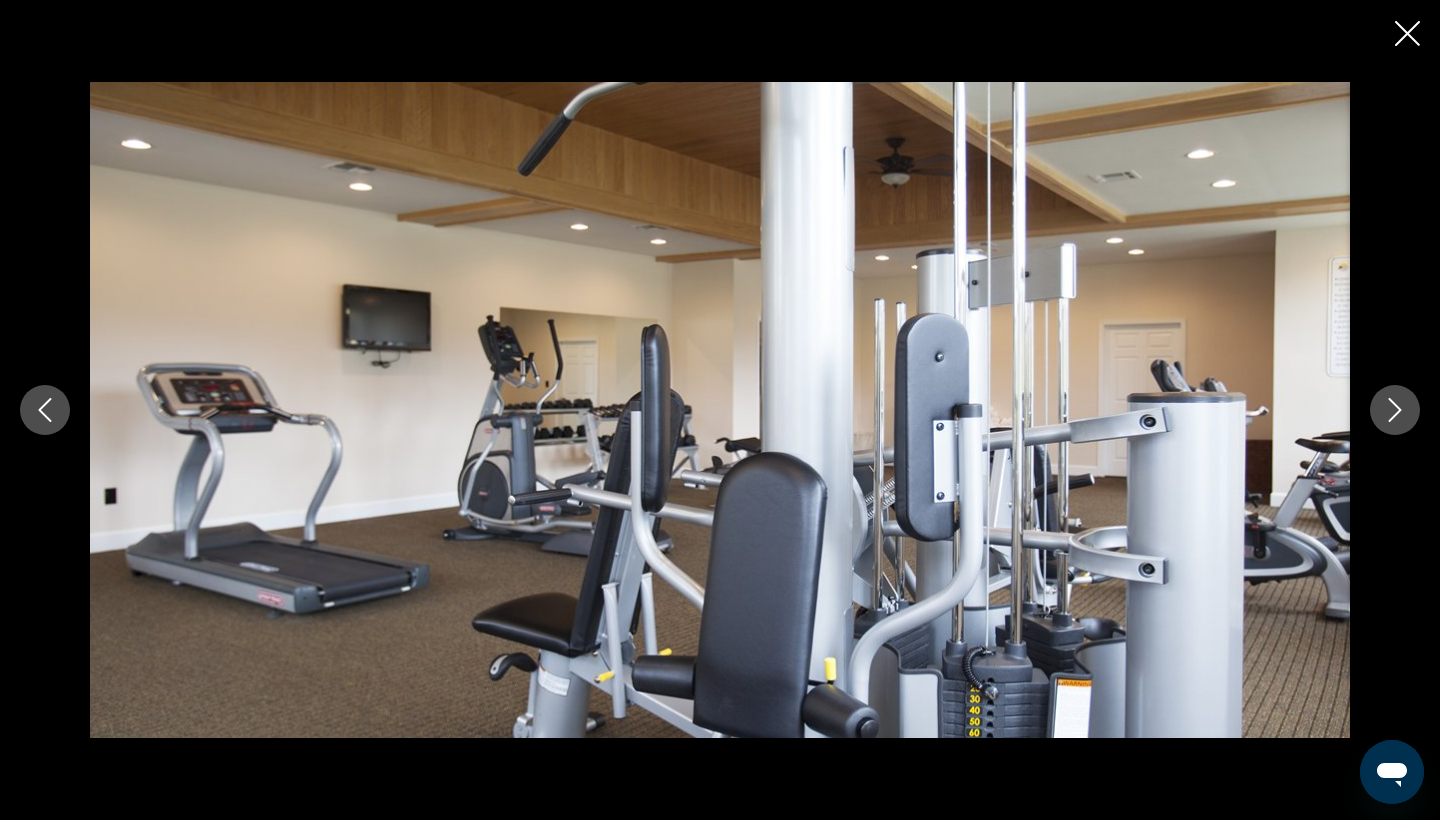 click 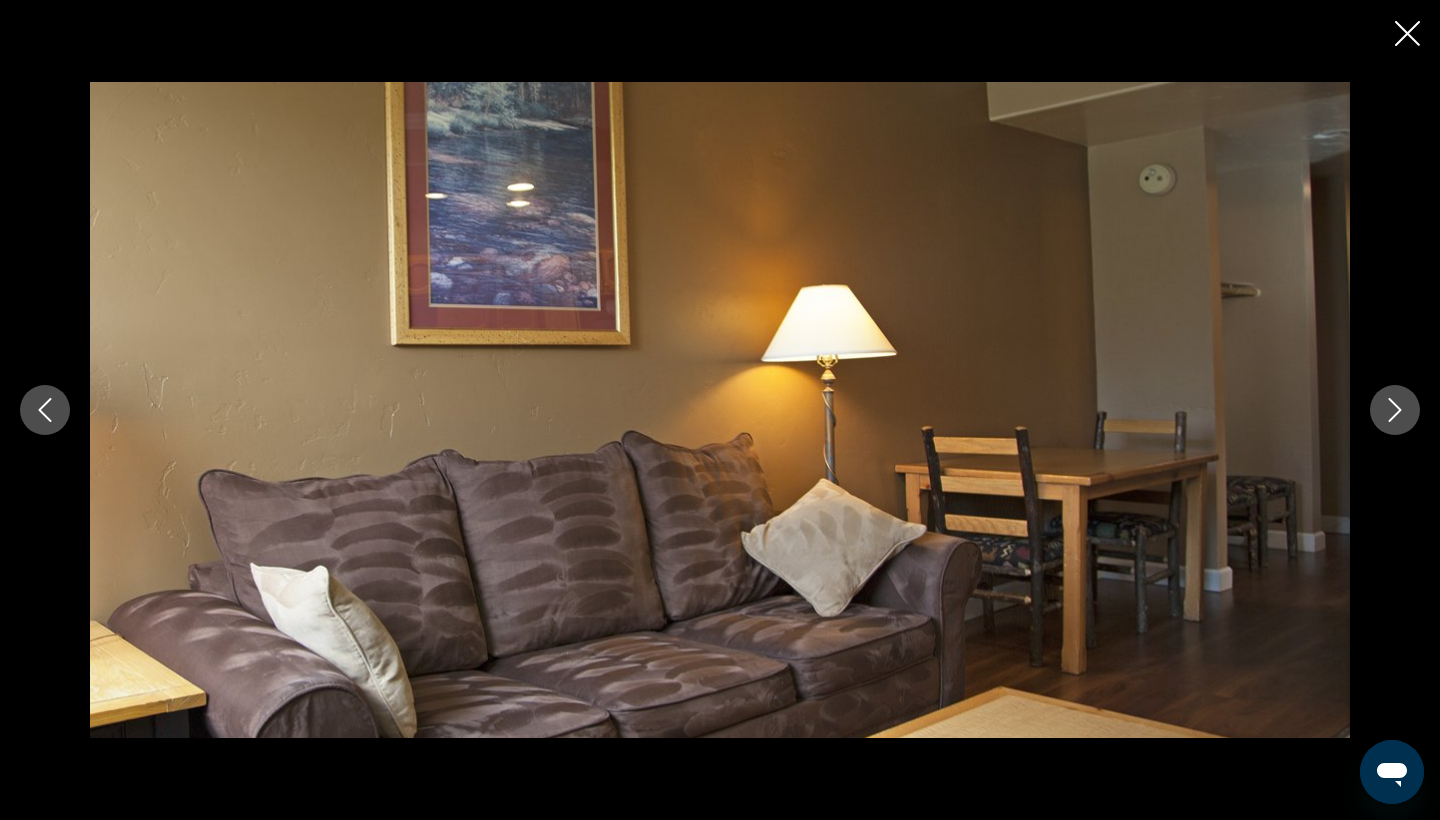 click 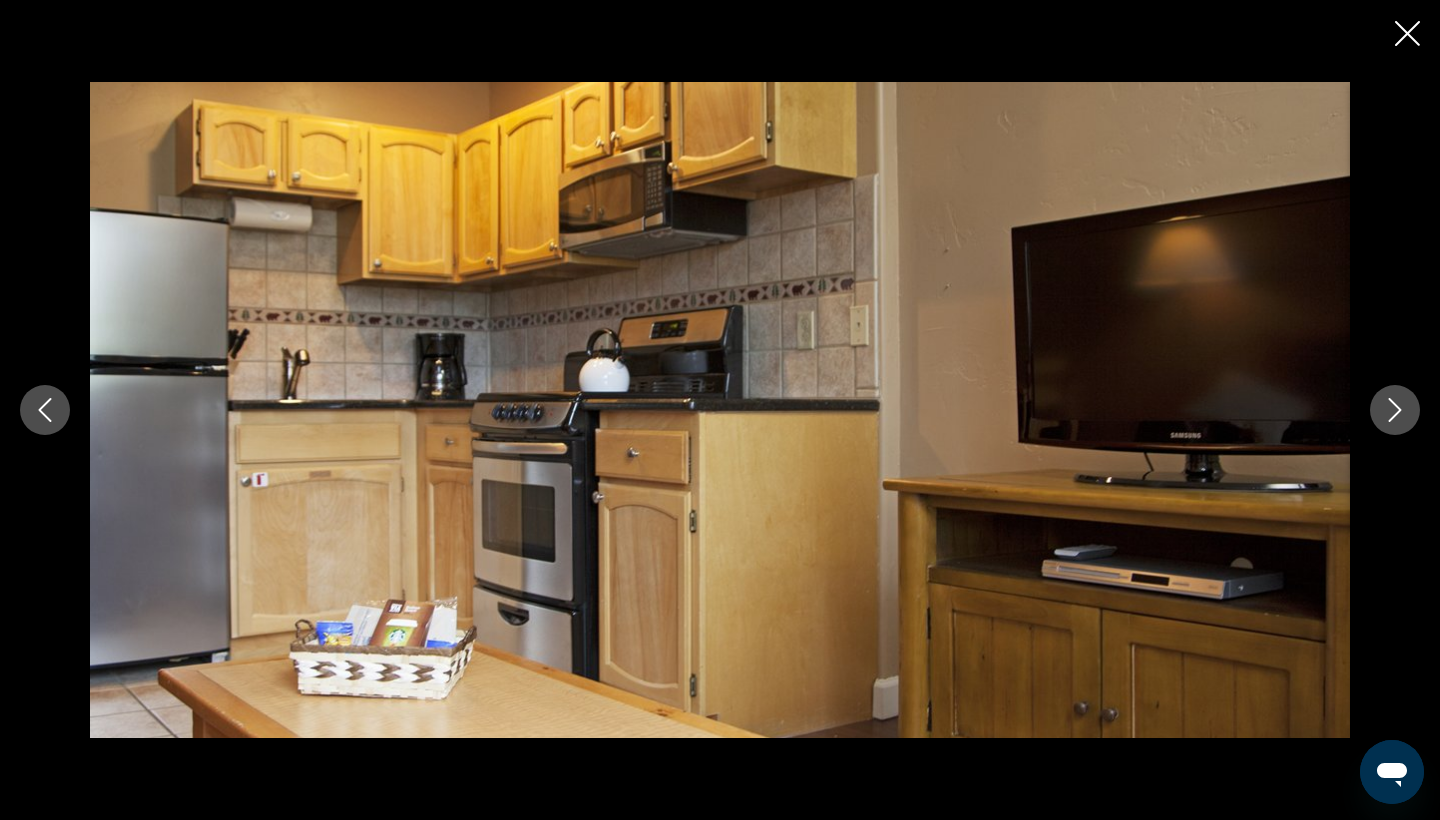 click 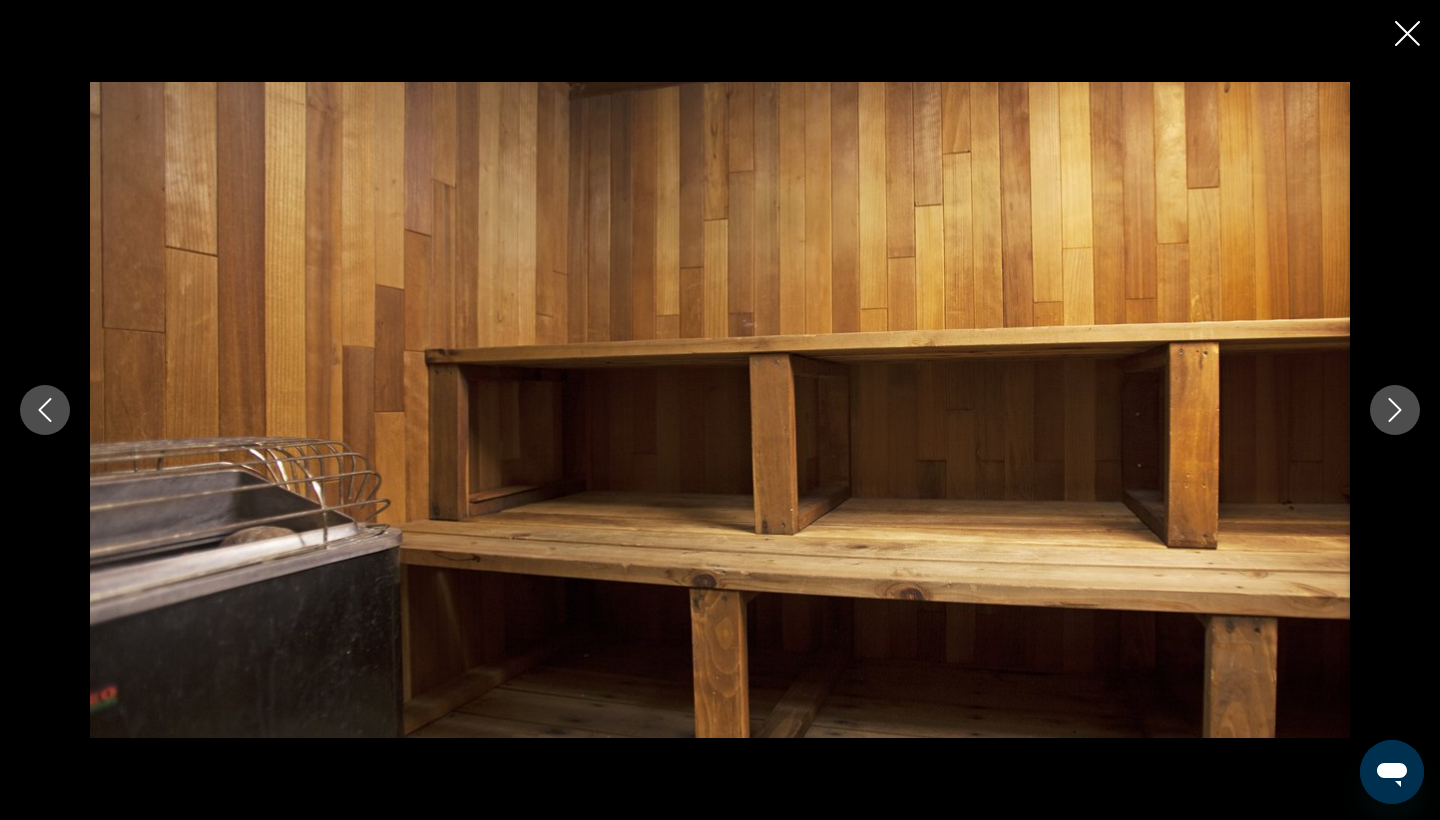 click 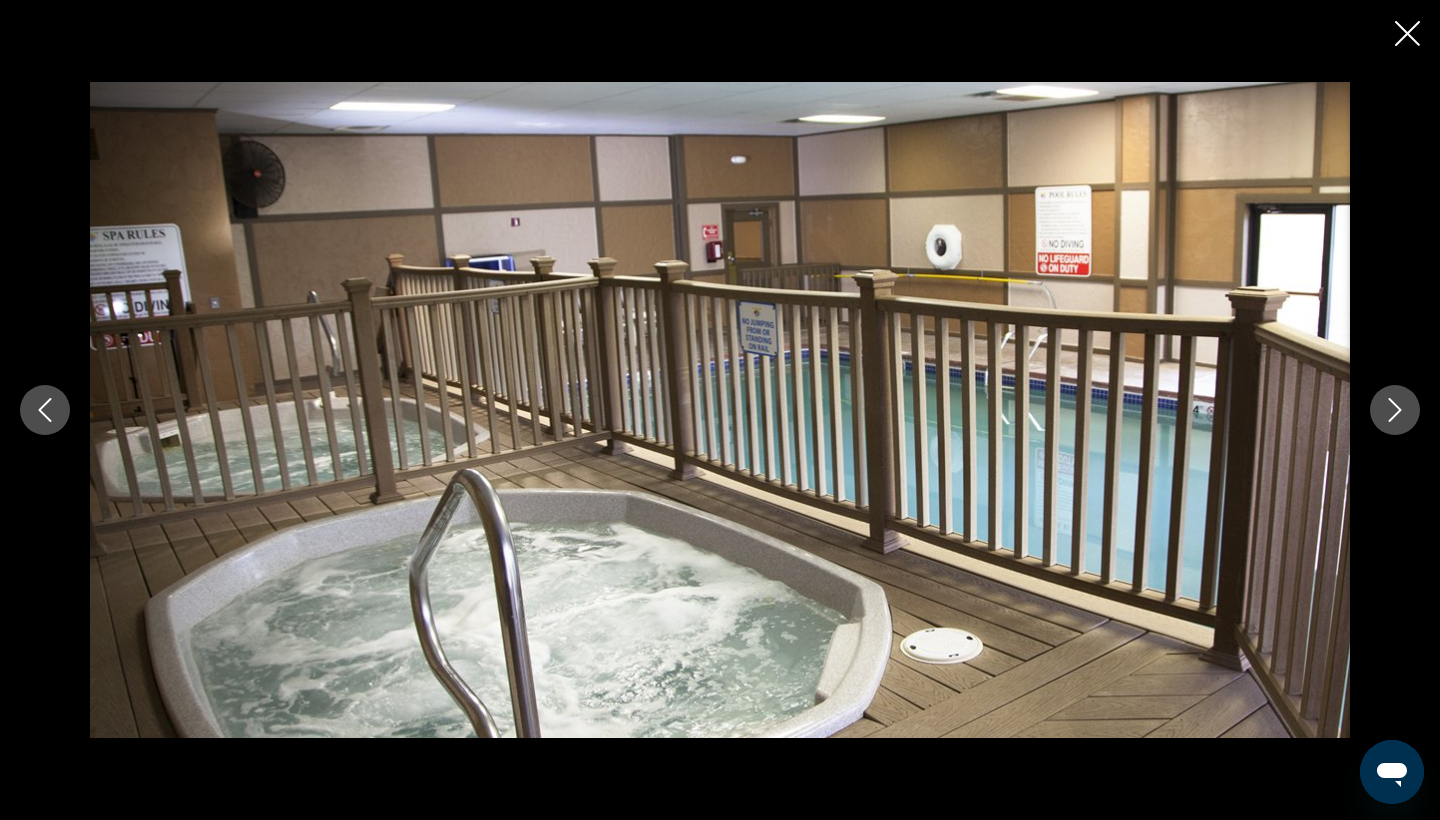 click 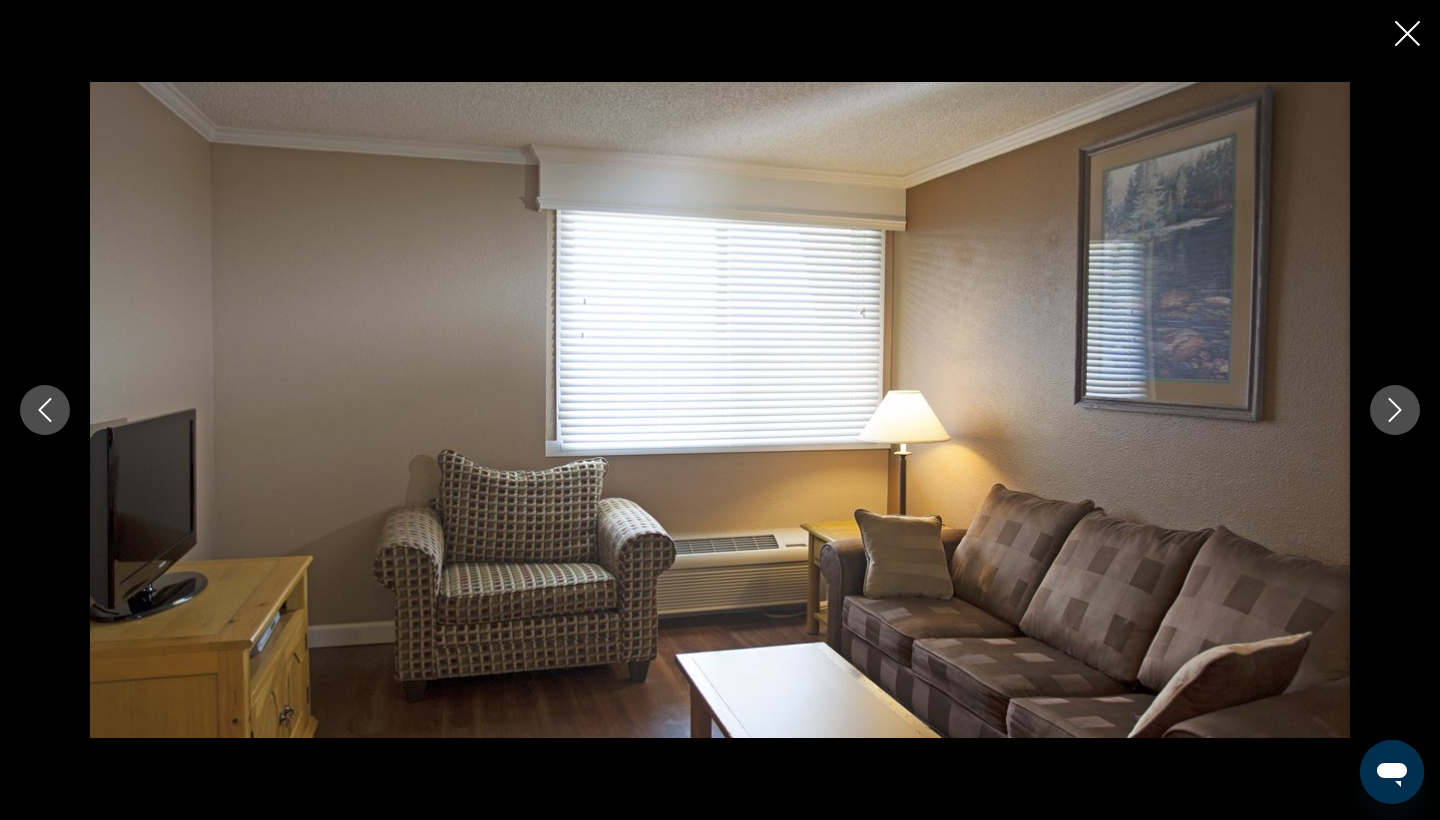 click 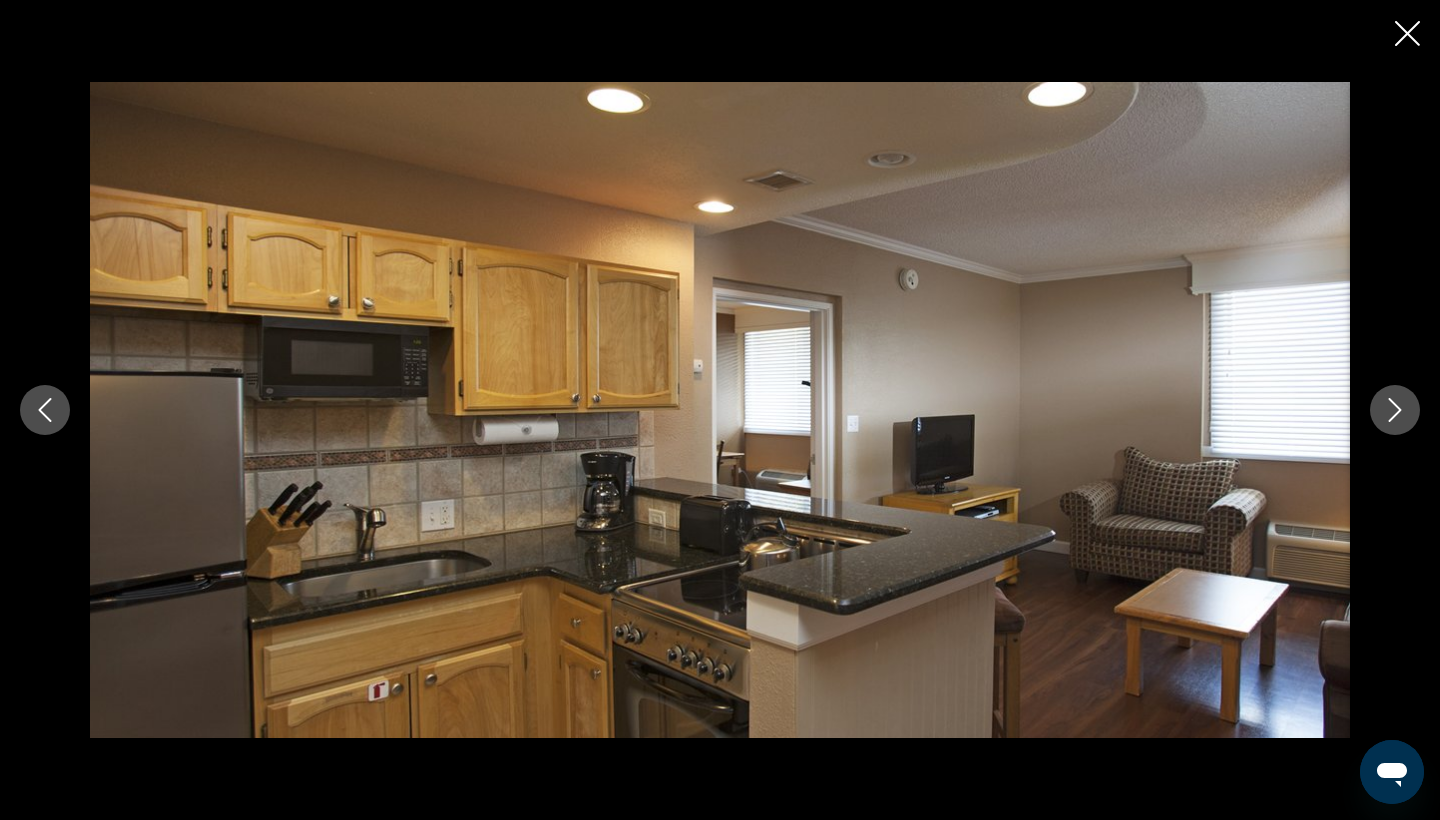 click 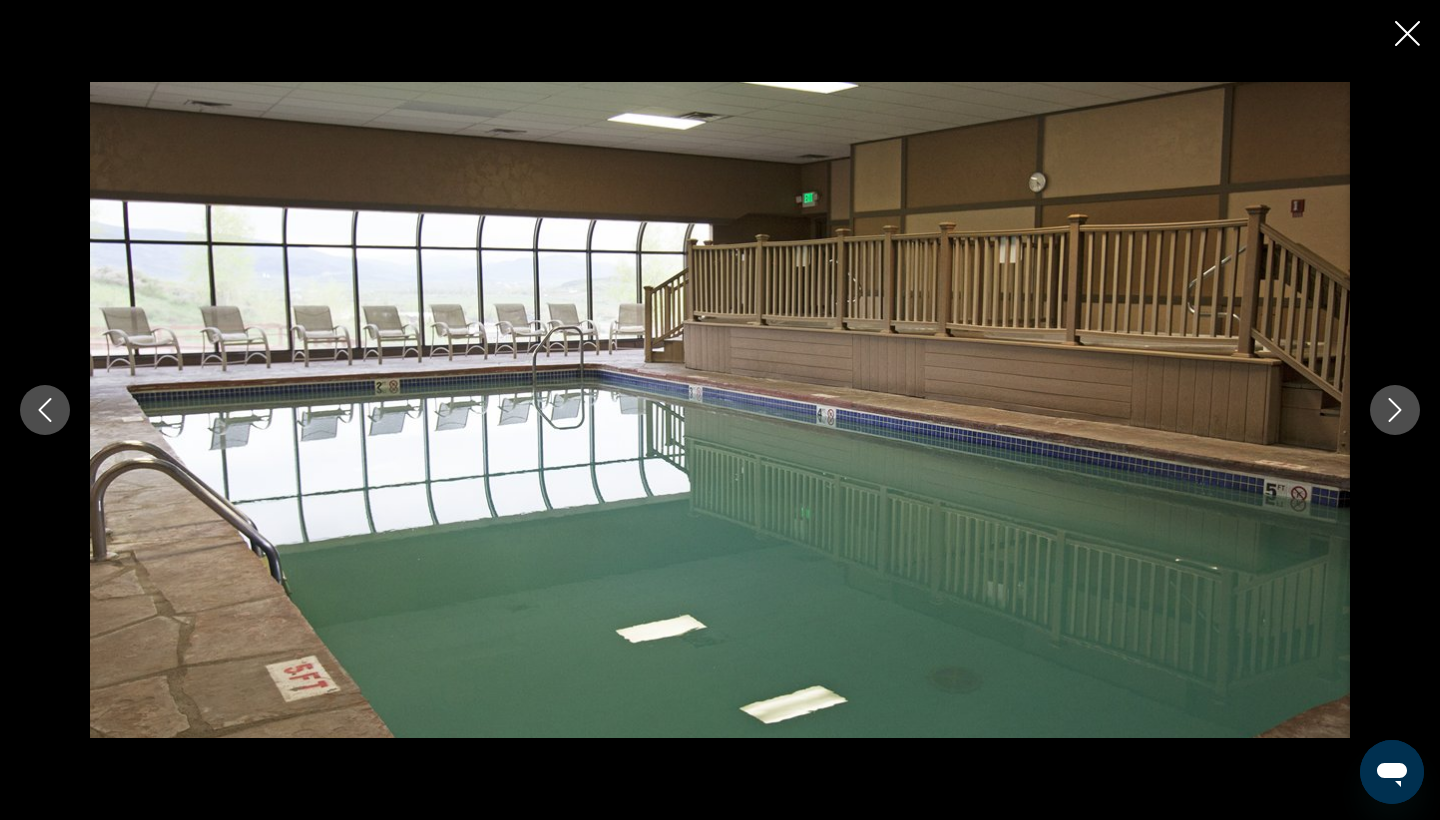 click 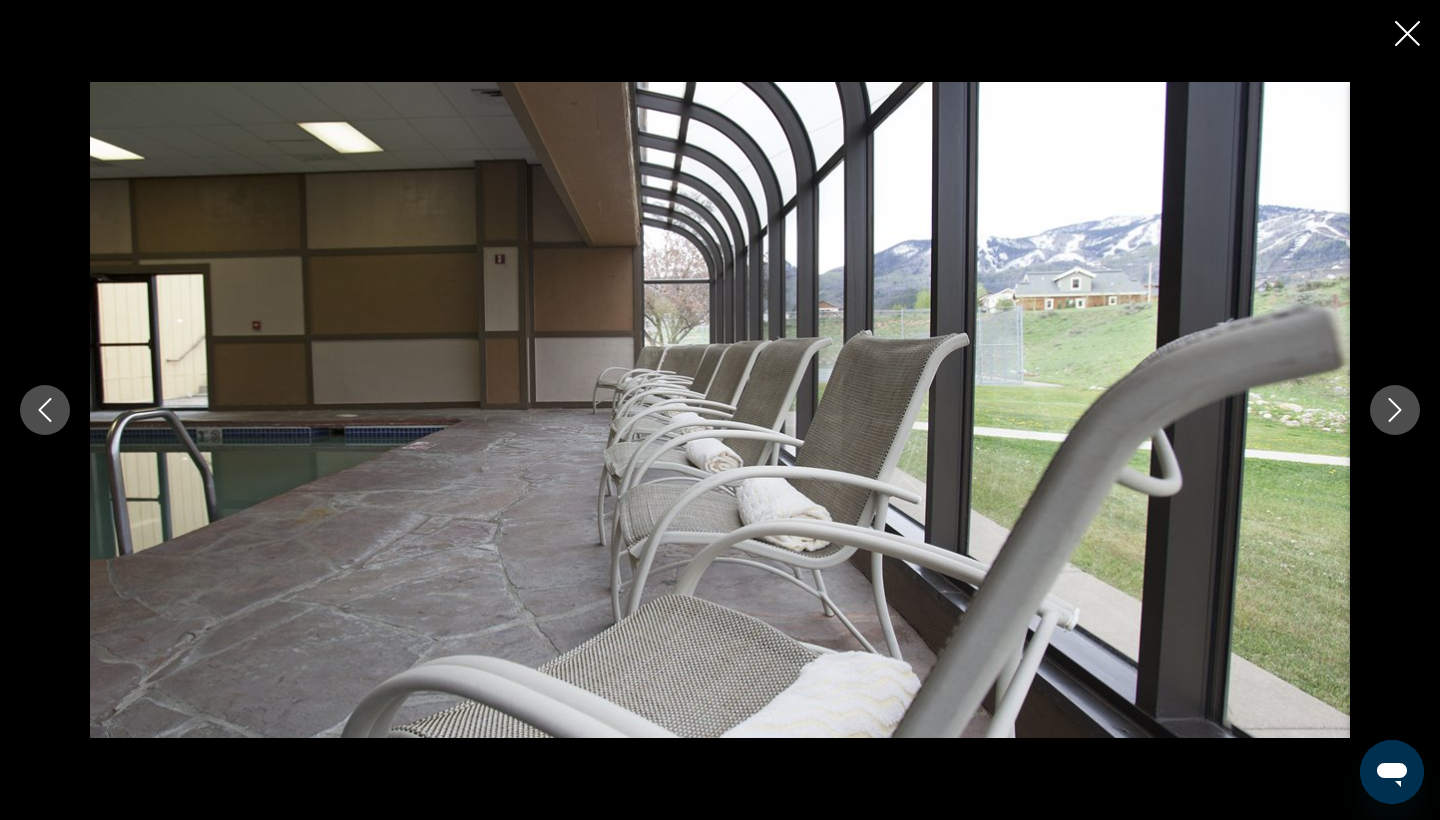 click 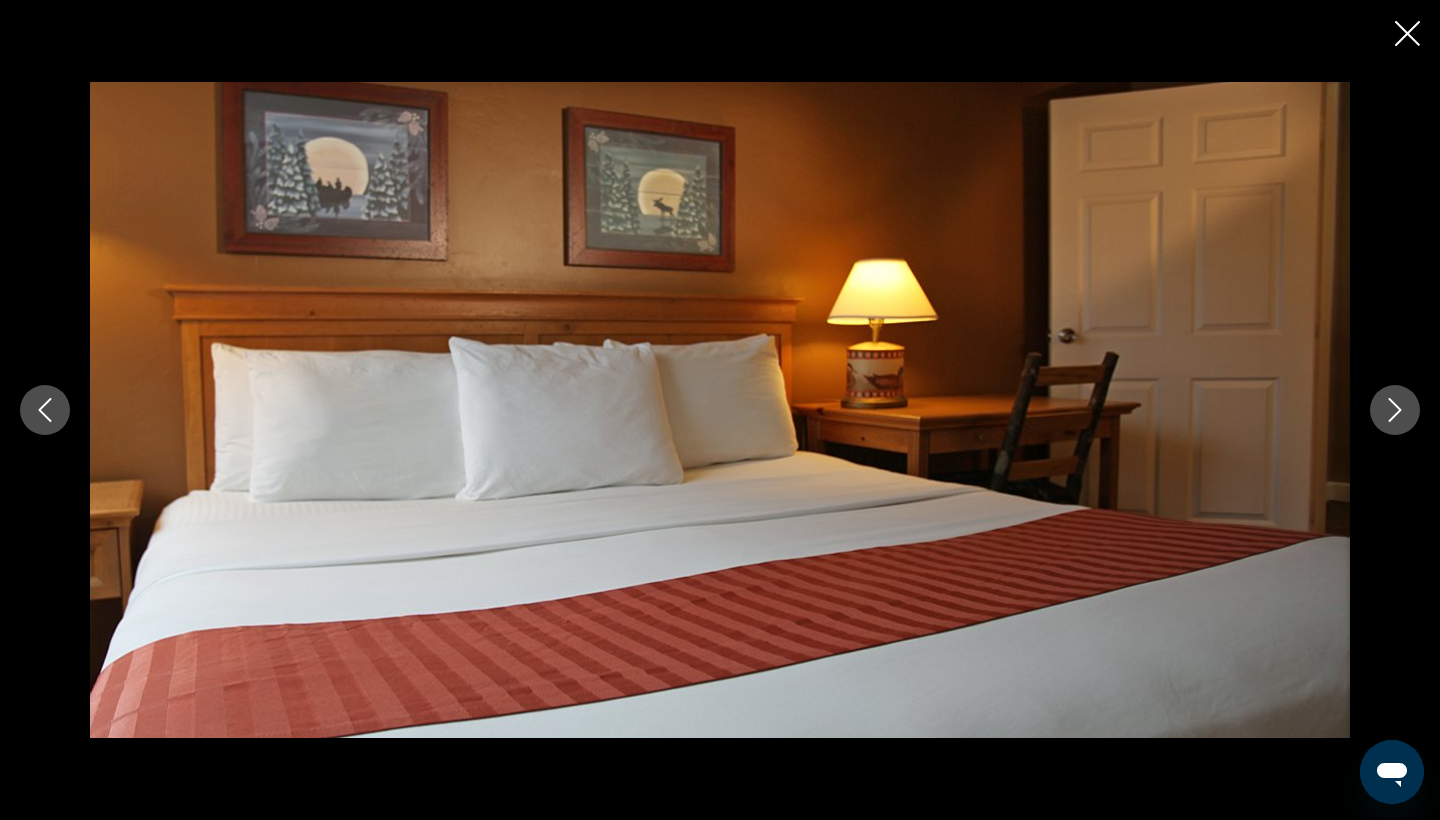 click 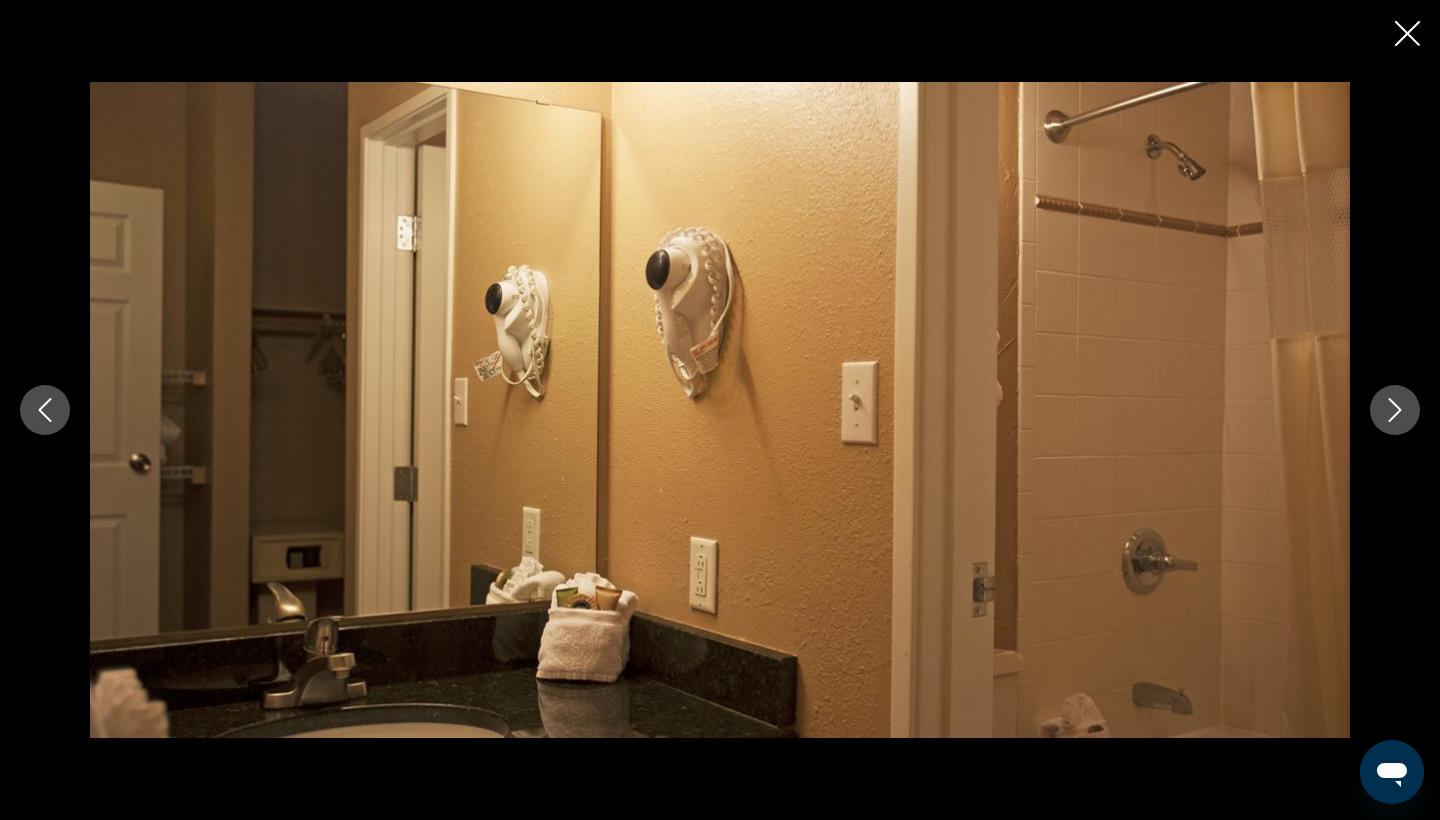 click 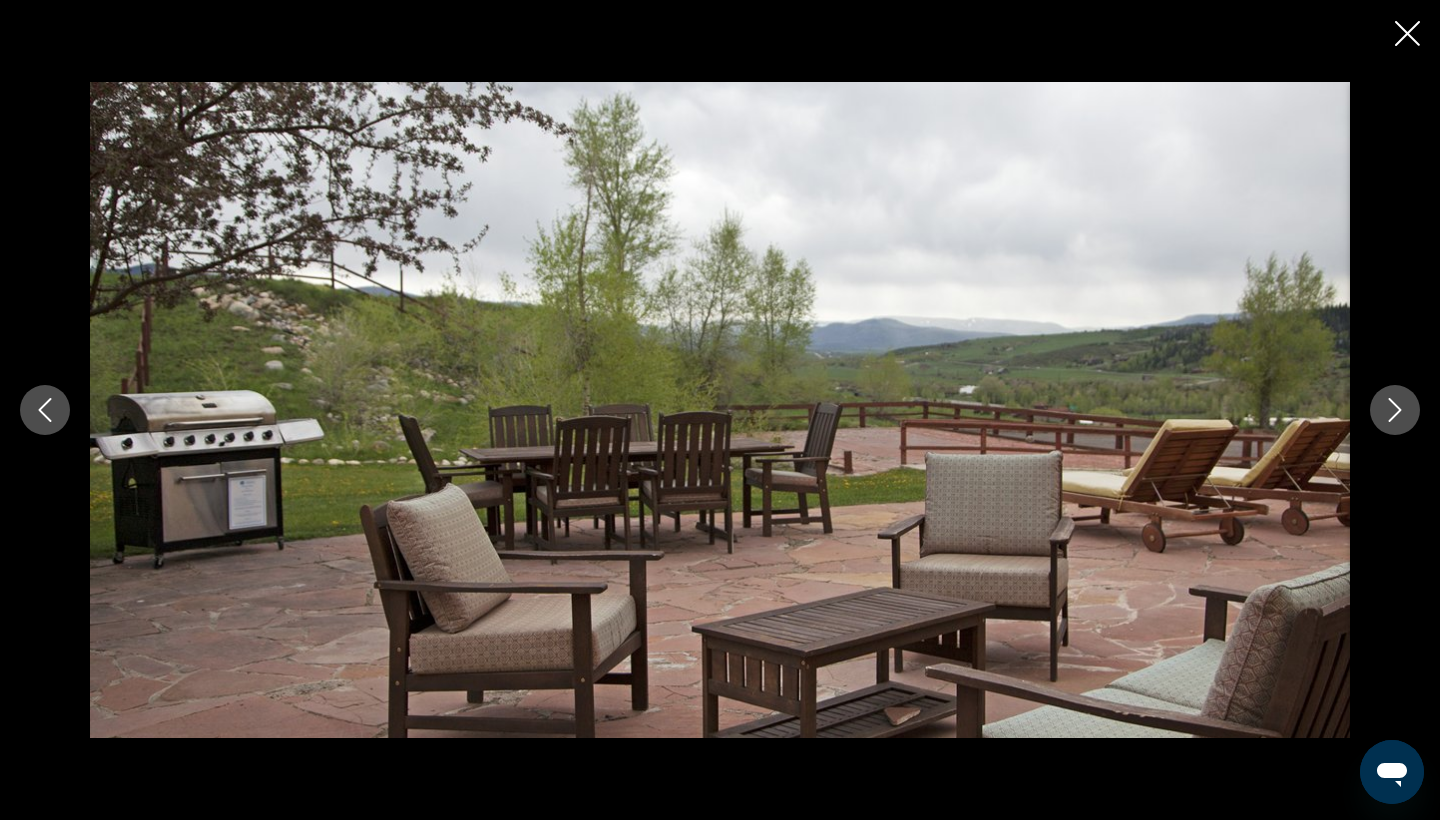 click 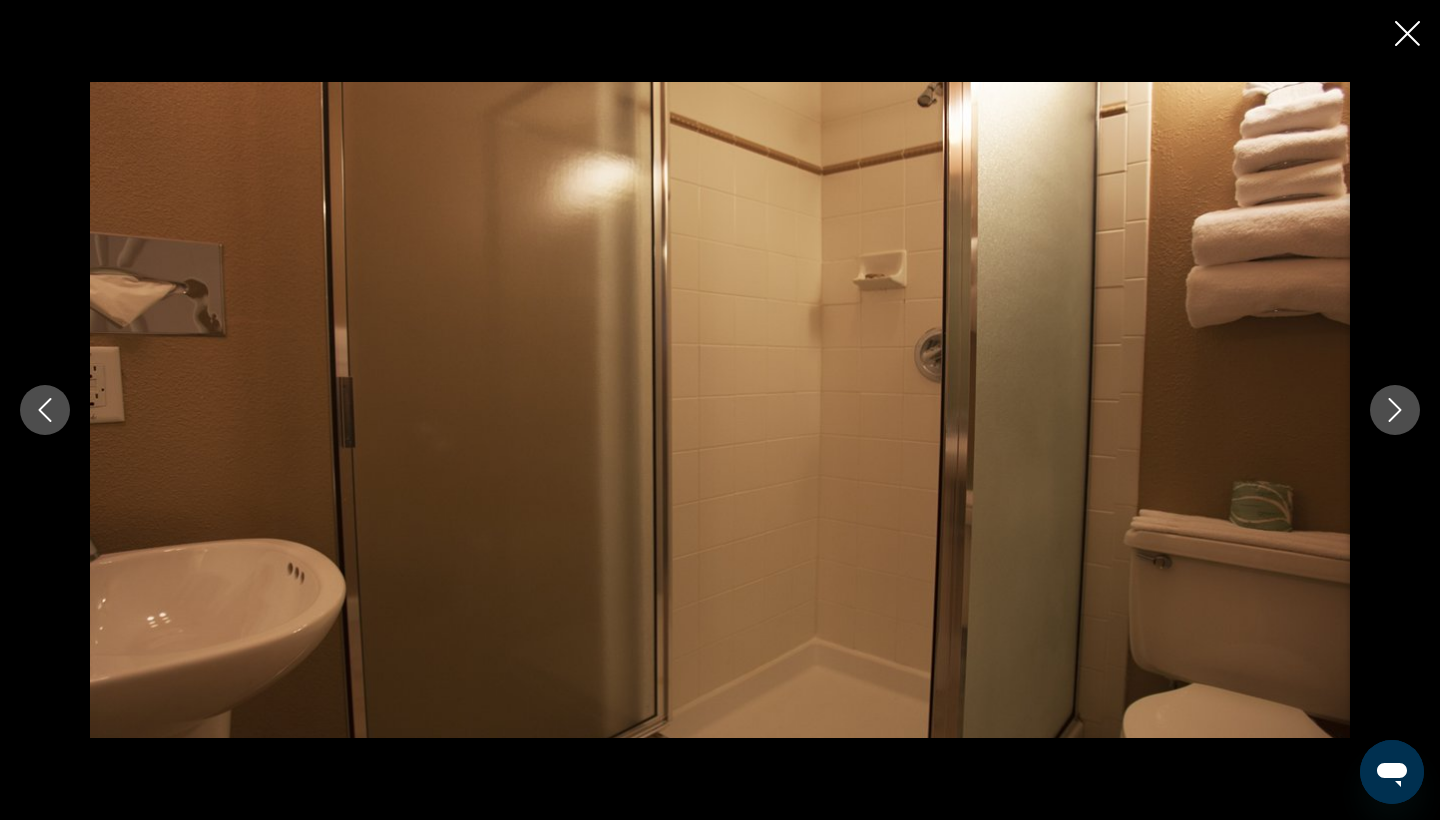 click 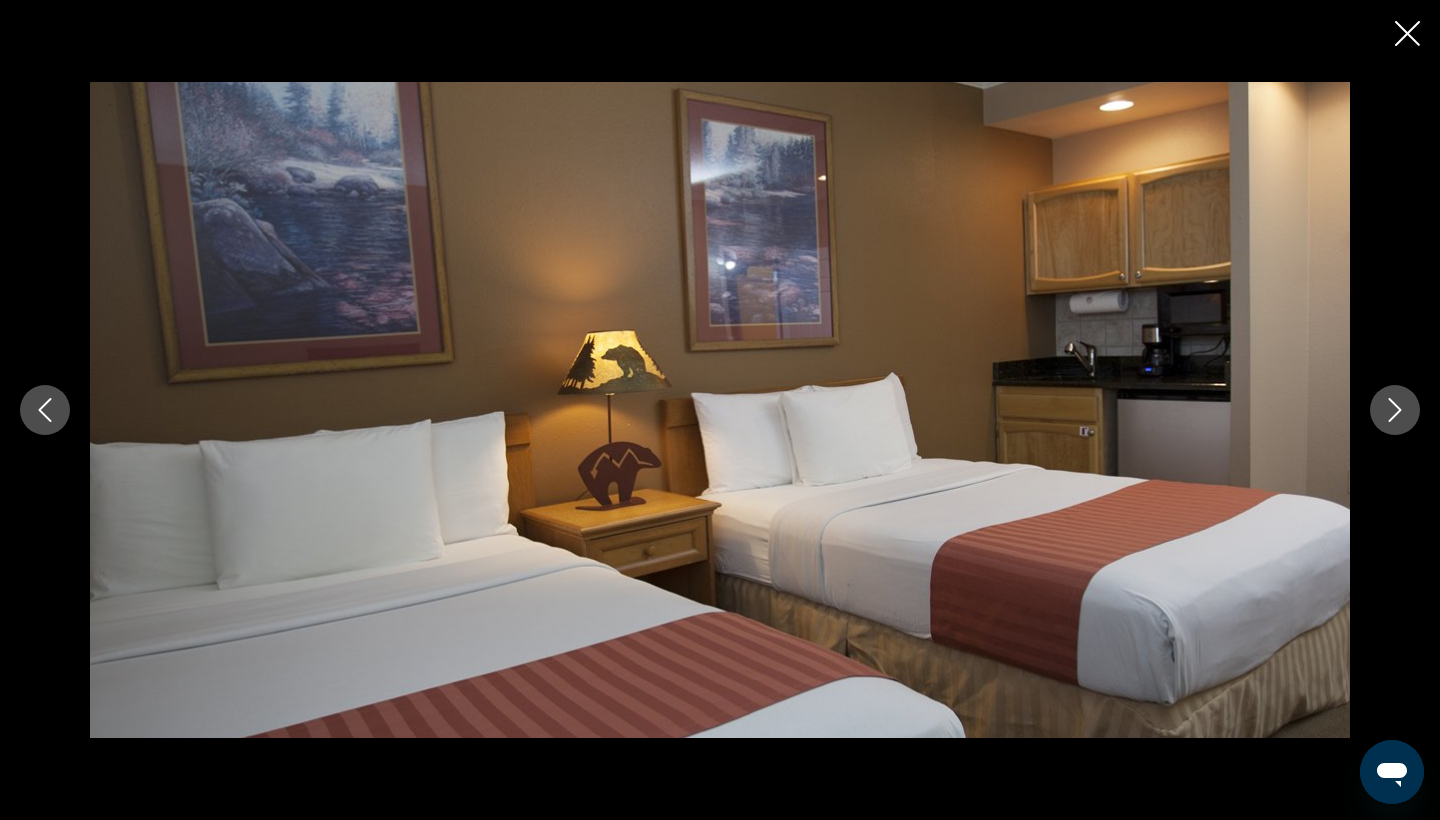 click 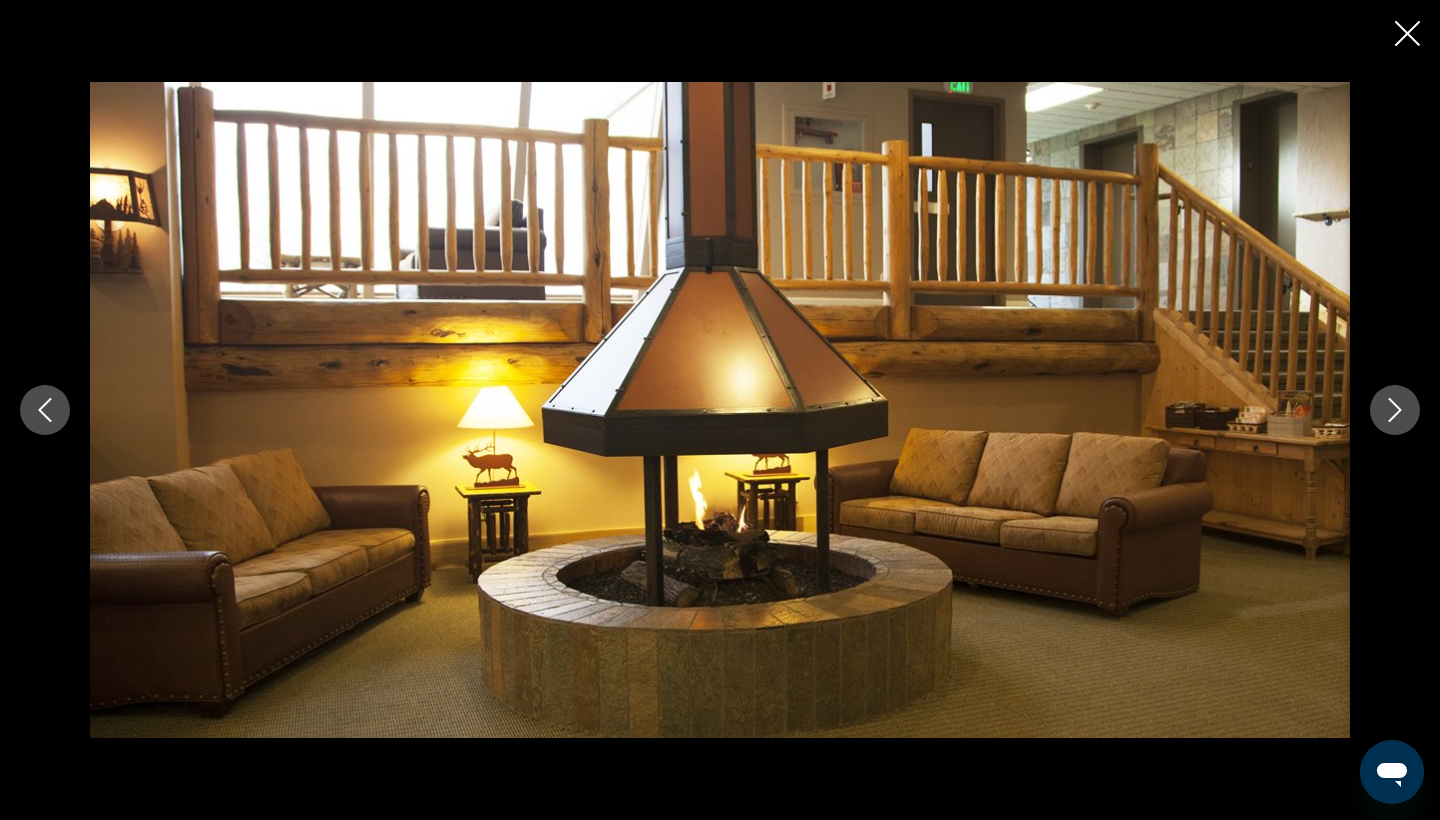 click at bounding box center (1407, 35) 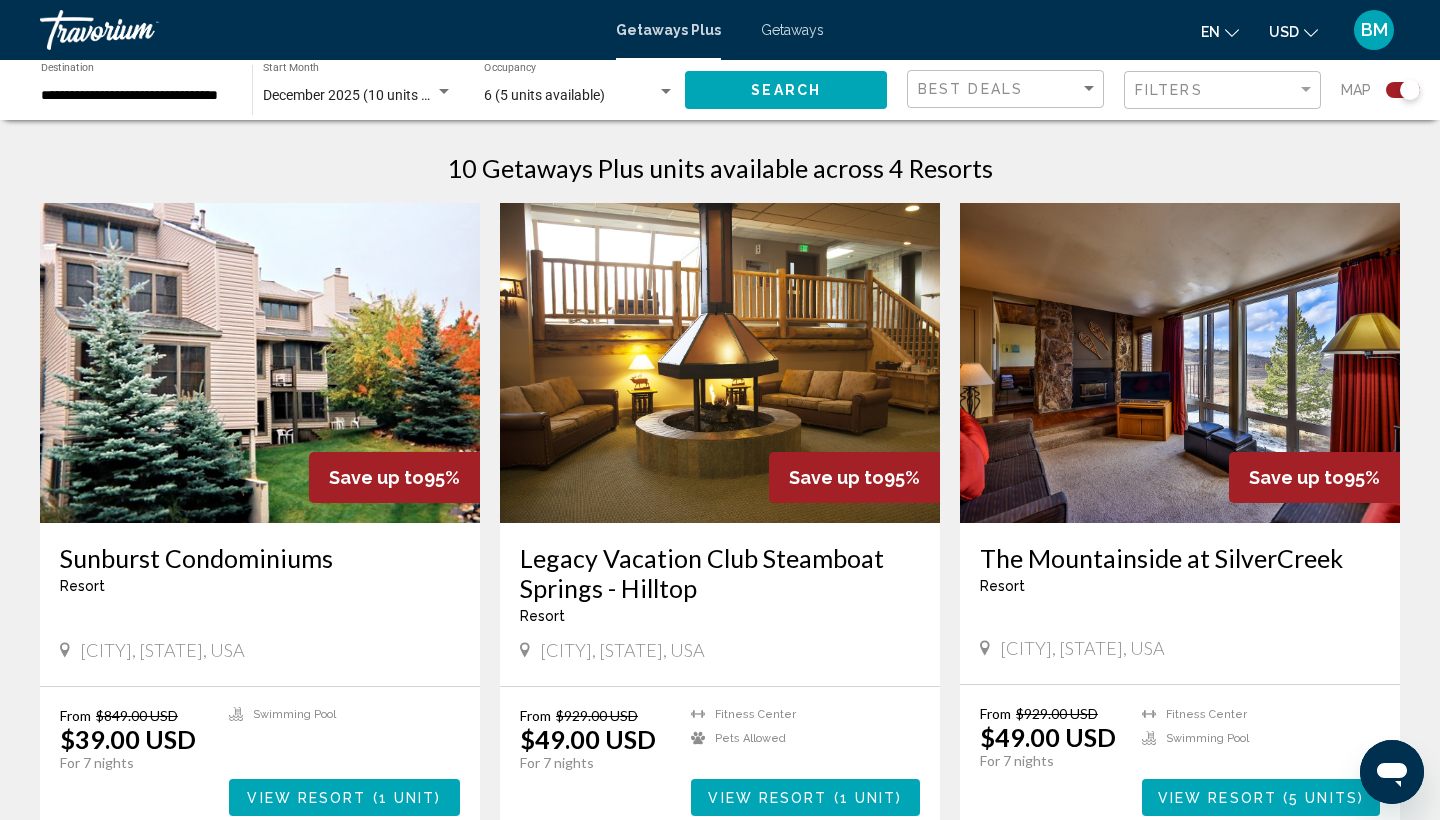 scroll, scrollTop: 690, scrollLeft: 0, axis: vertical 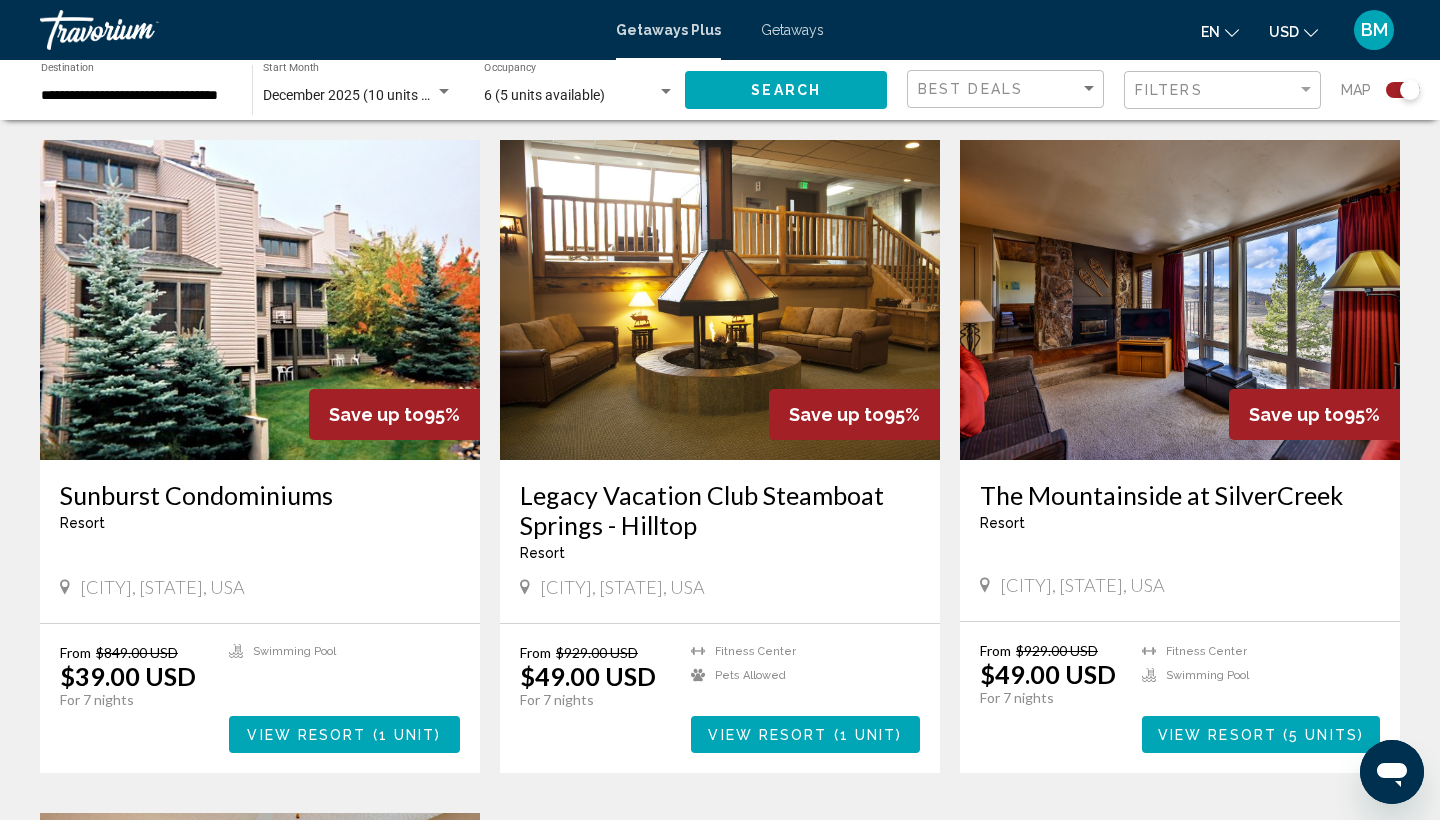 click at bounding box center (1180, 300) 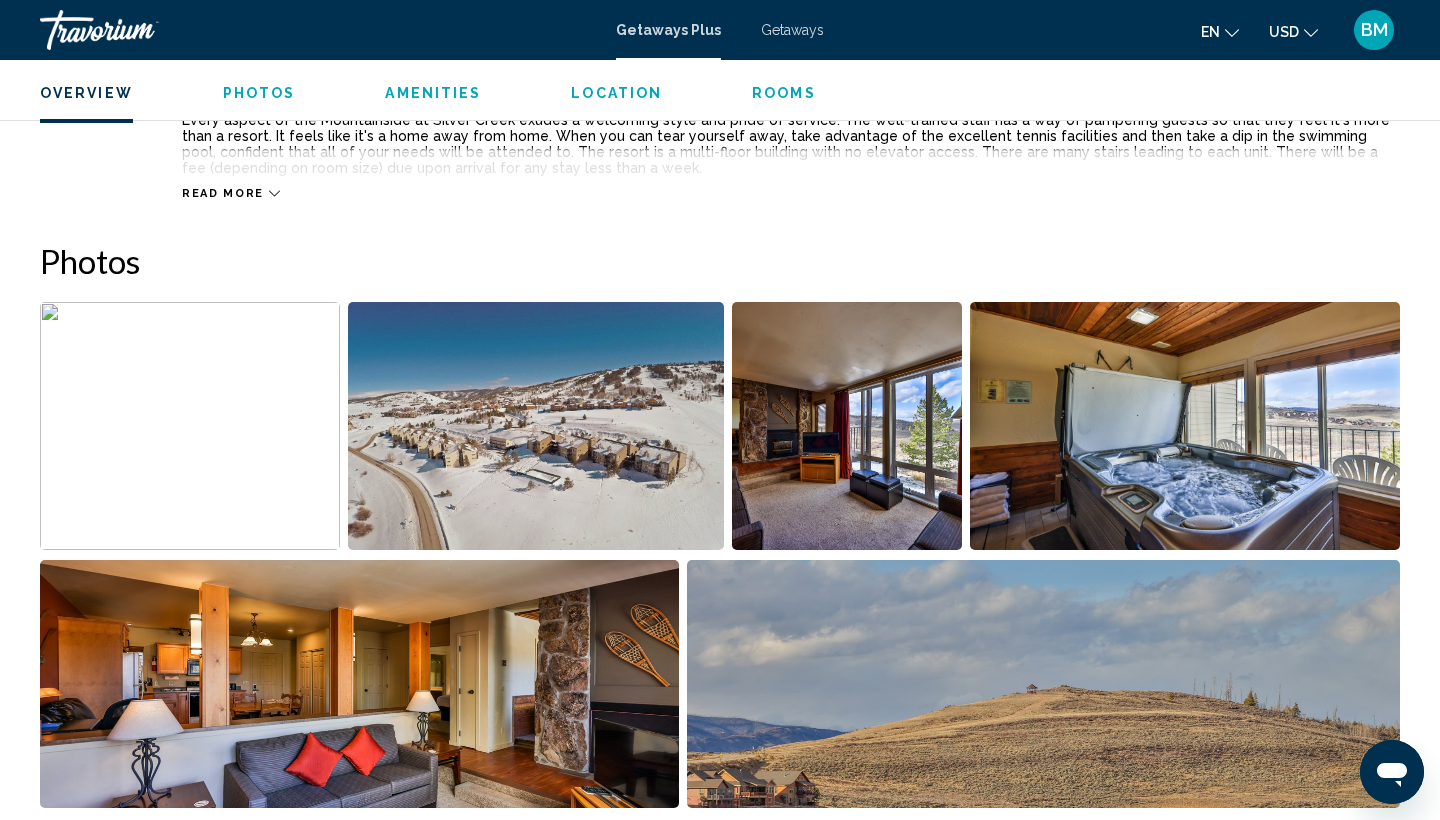 scroll, scrollTop: 833, scrollLeft: 0, axis: vertical 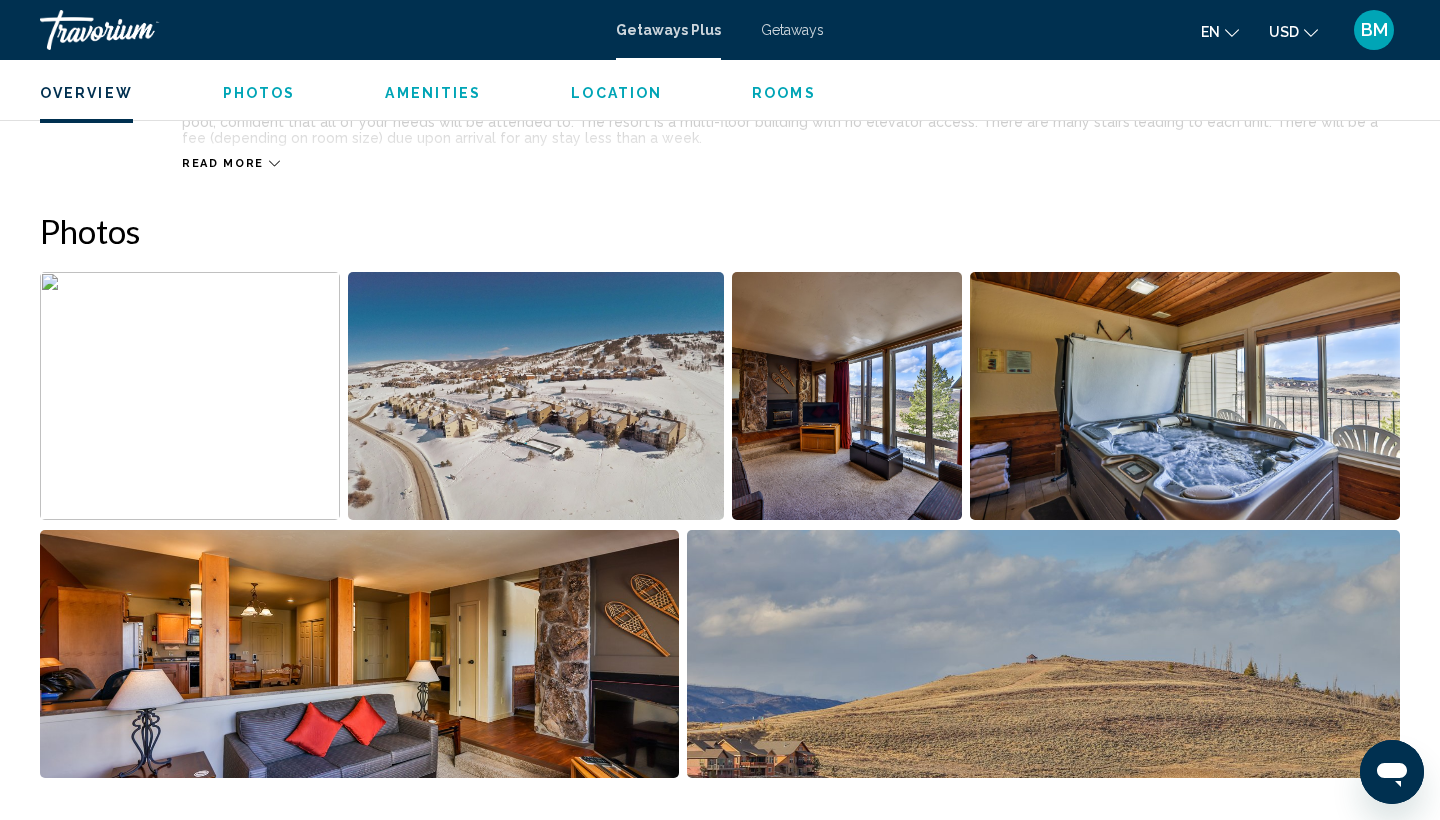 click at bounding box center [535, 396] 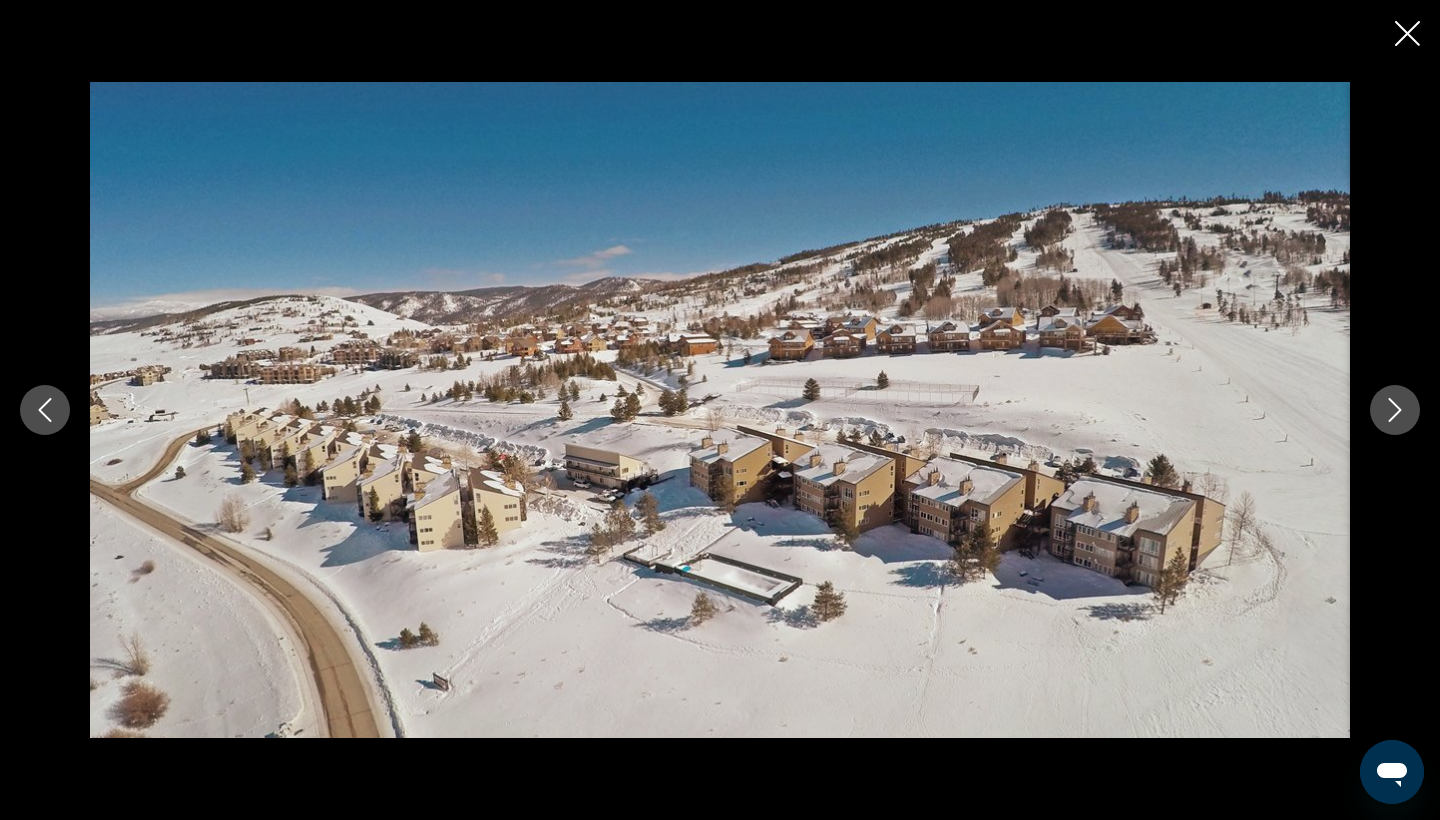 click 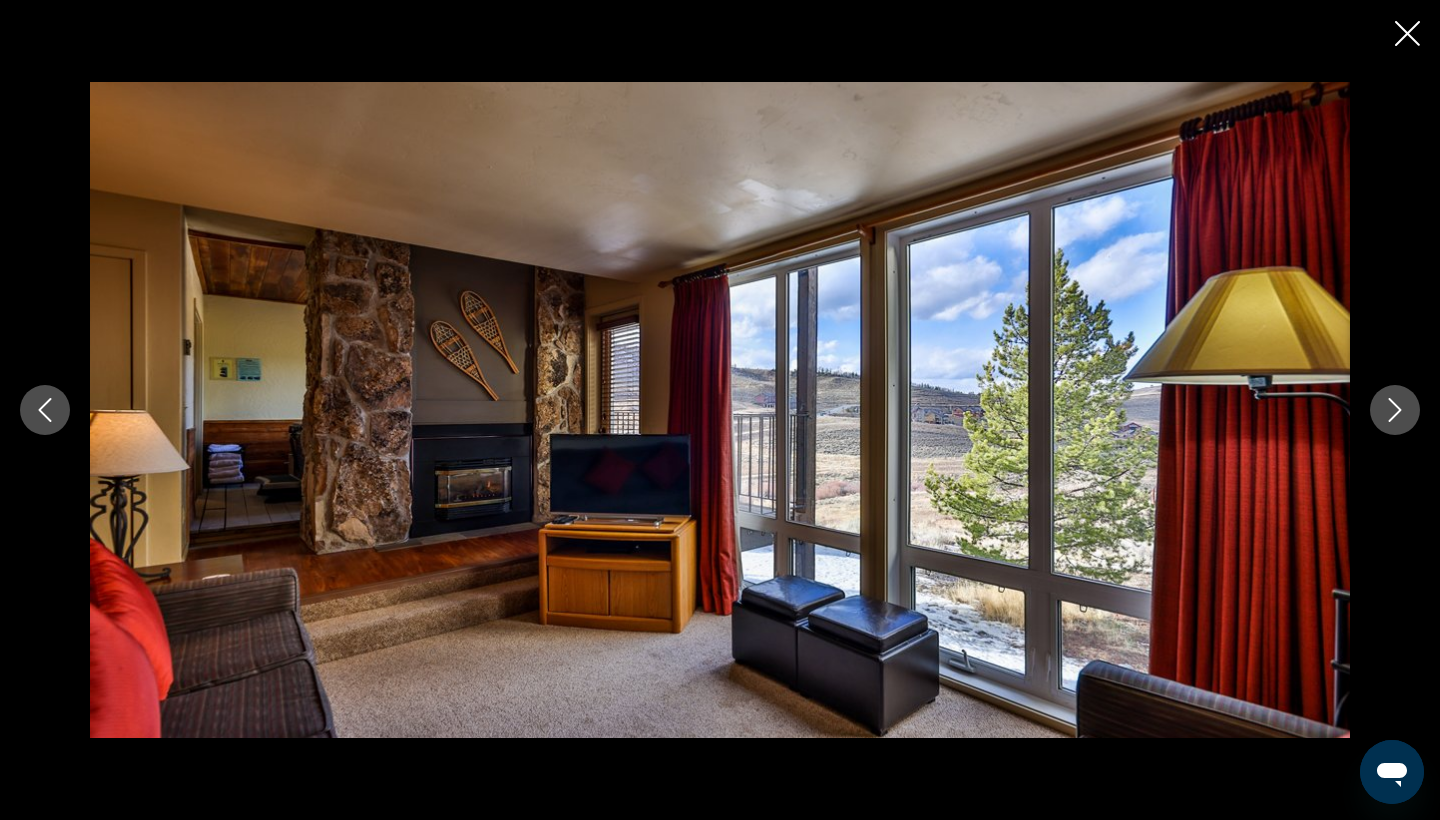click 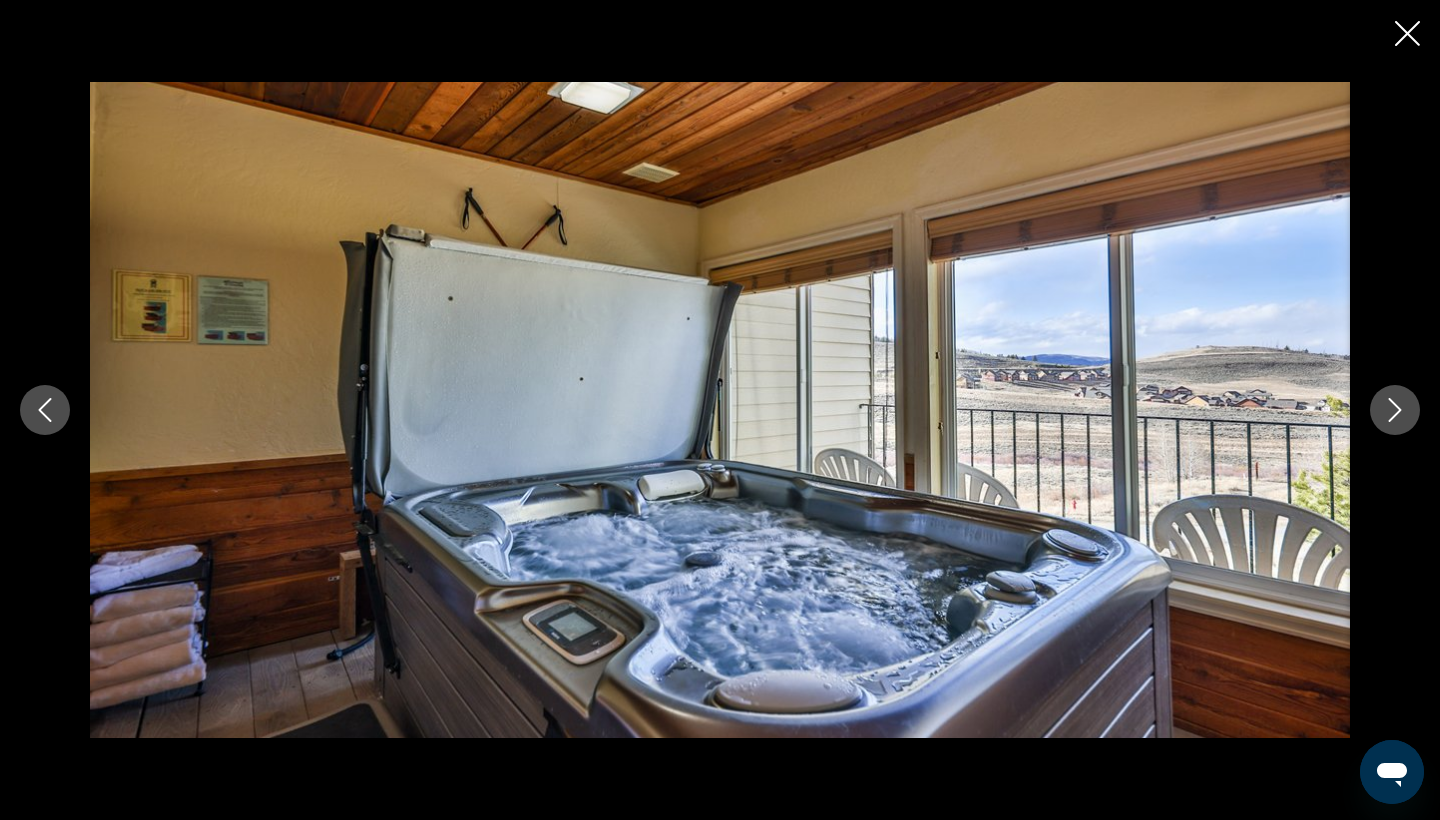 click 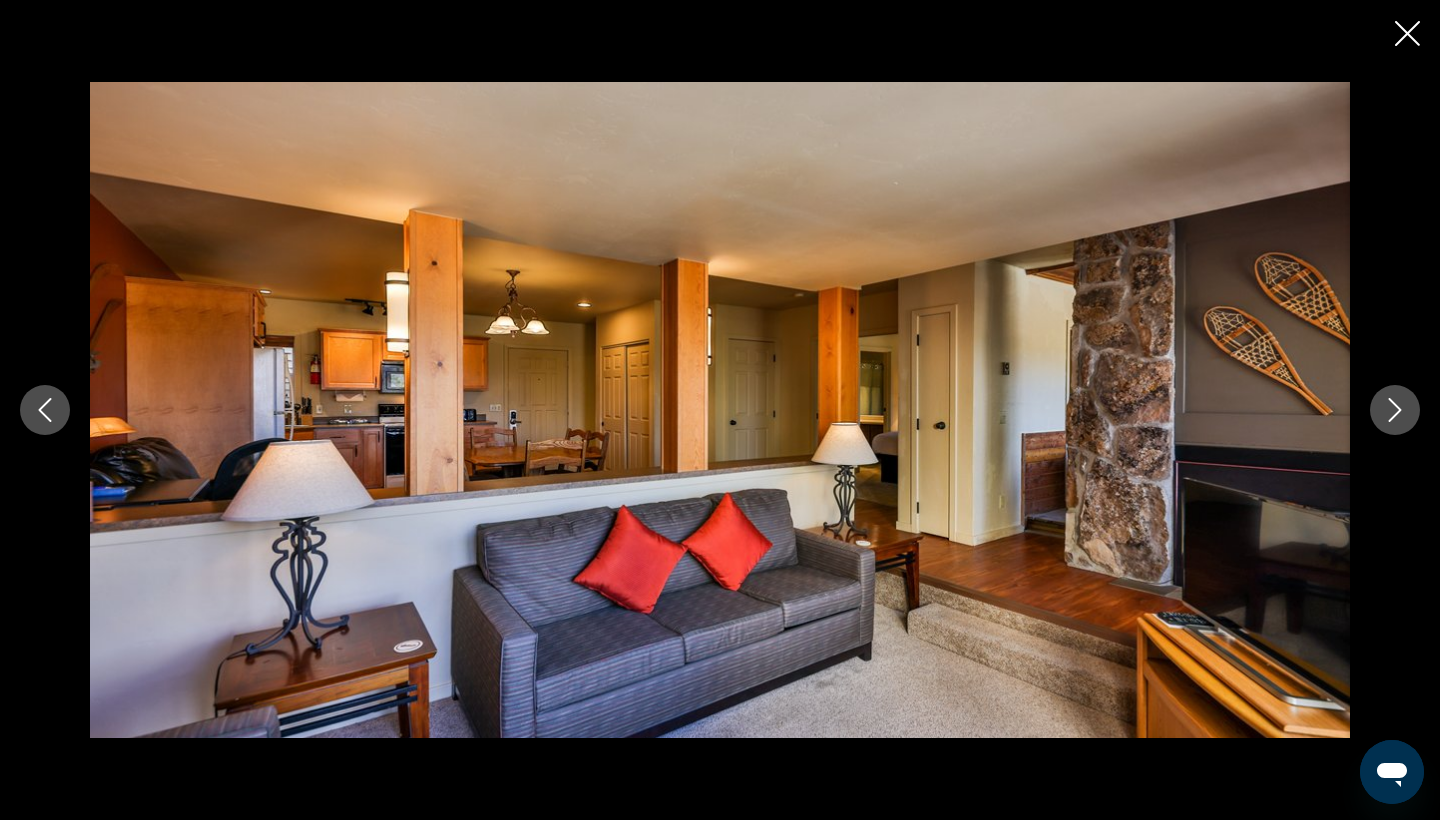 click 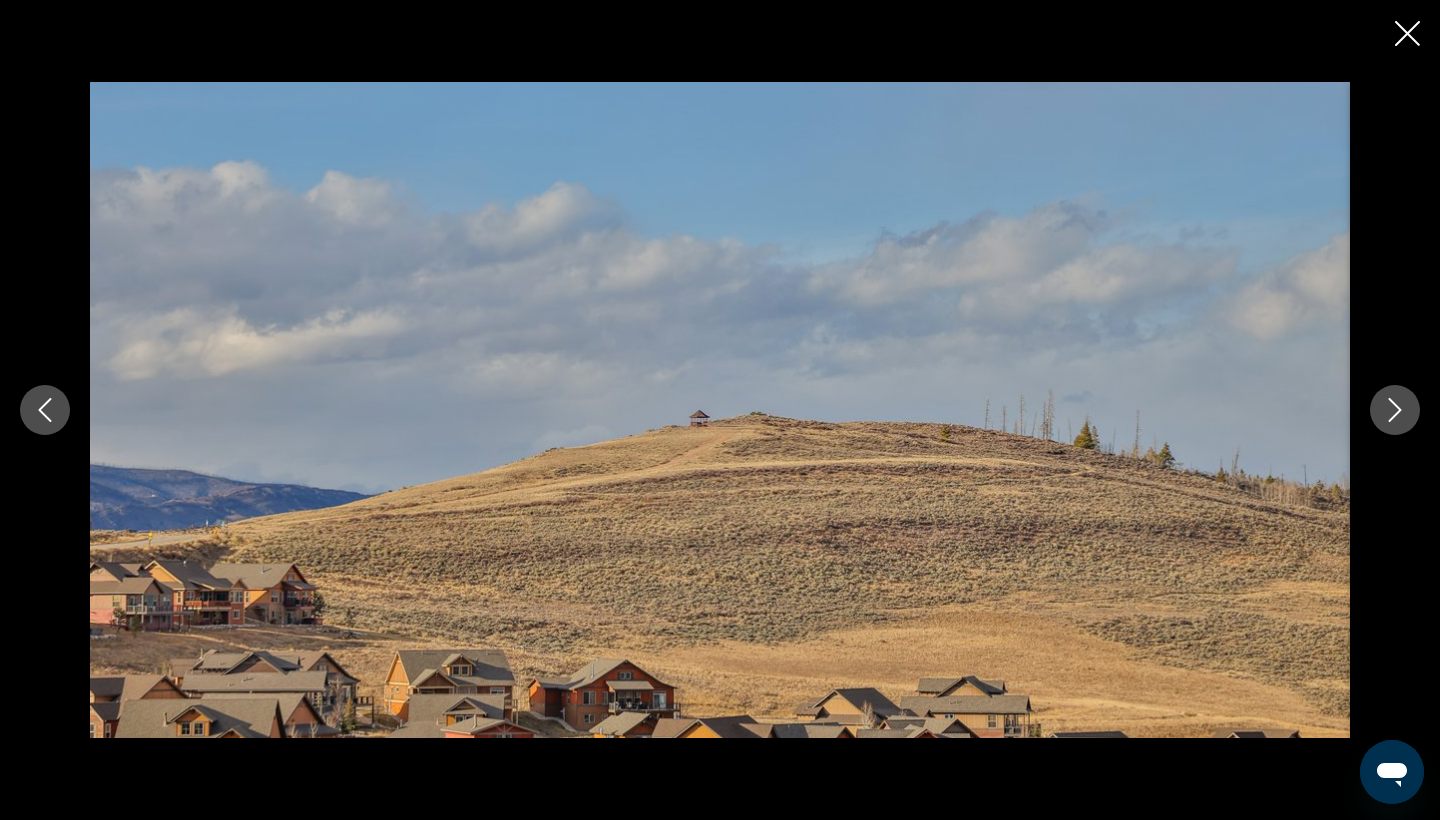 click 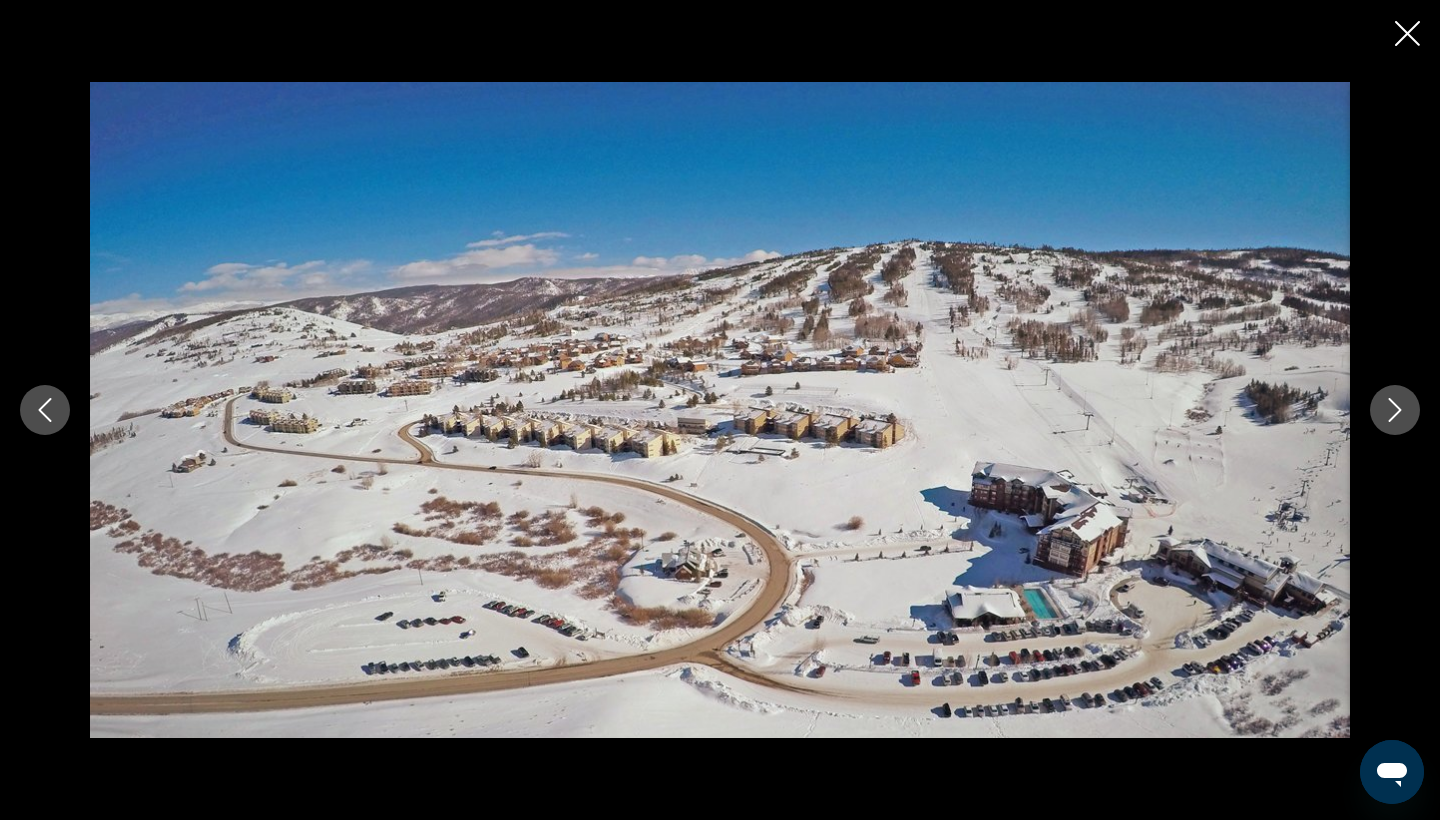 click 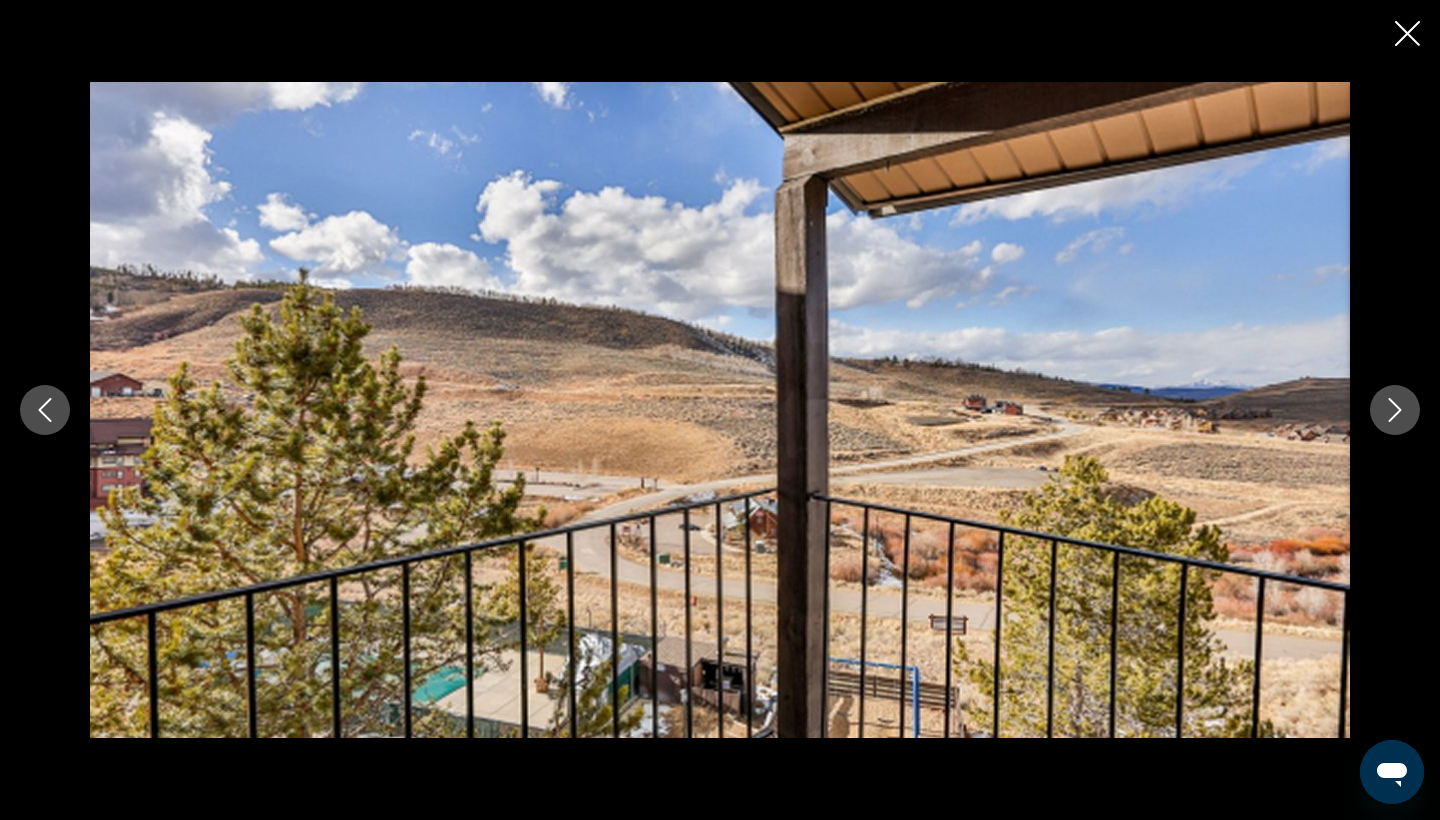 click 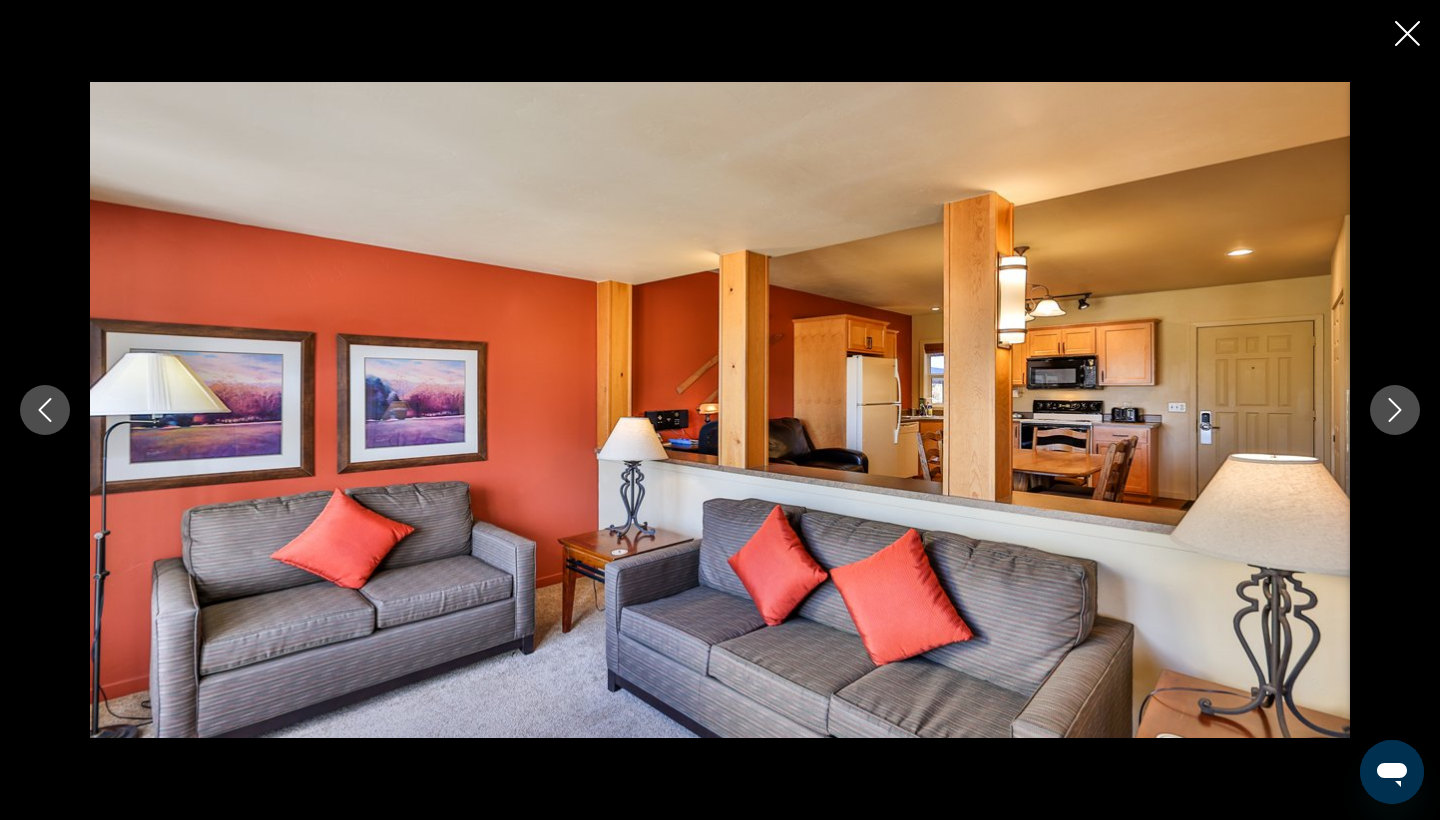 click 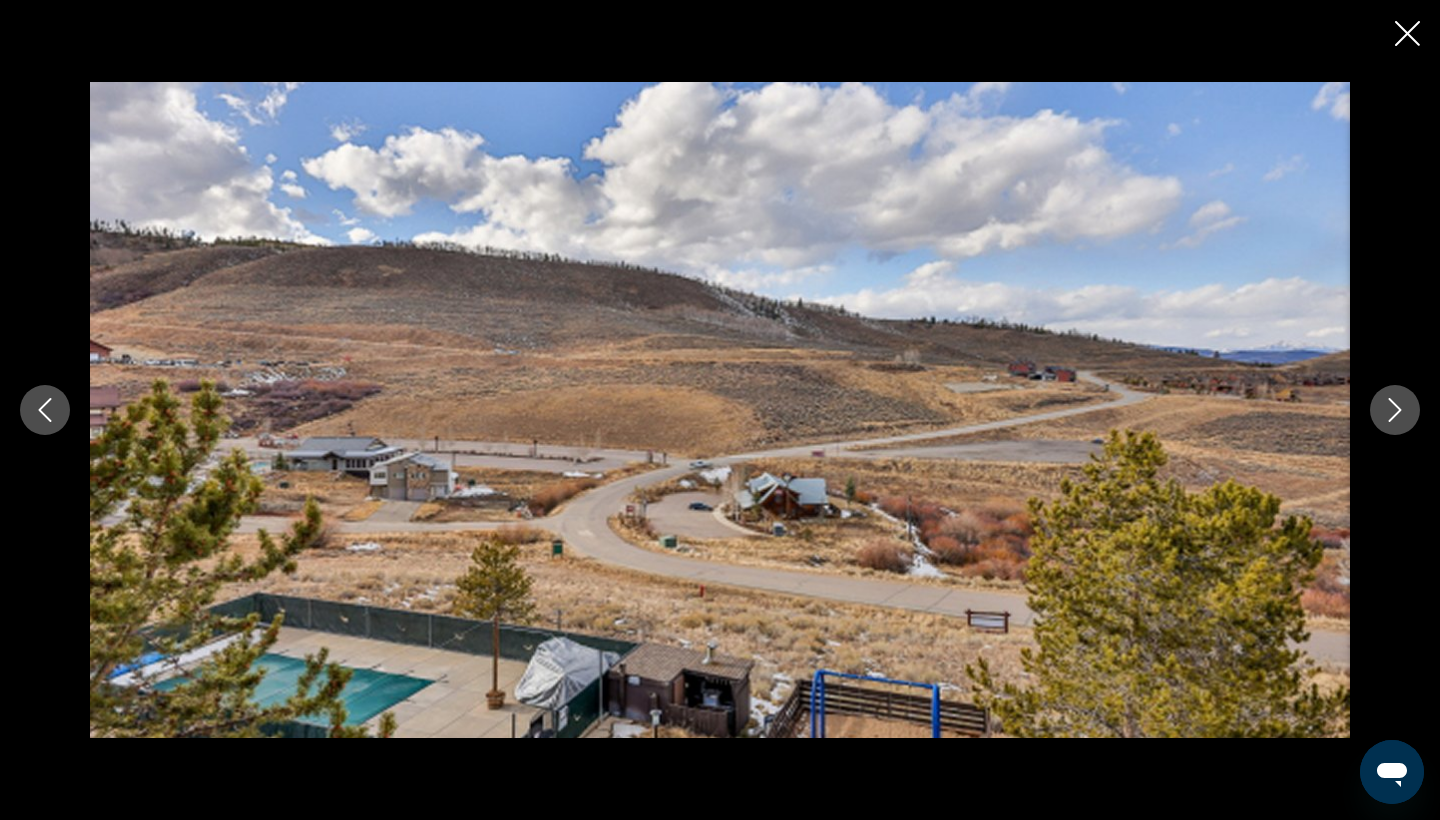 click 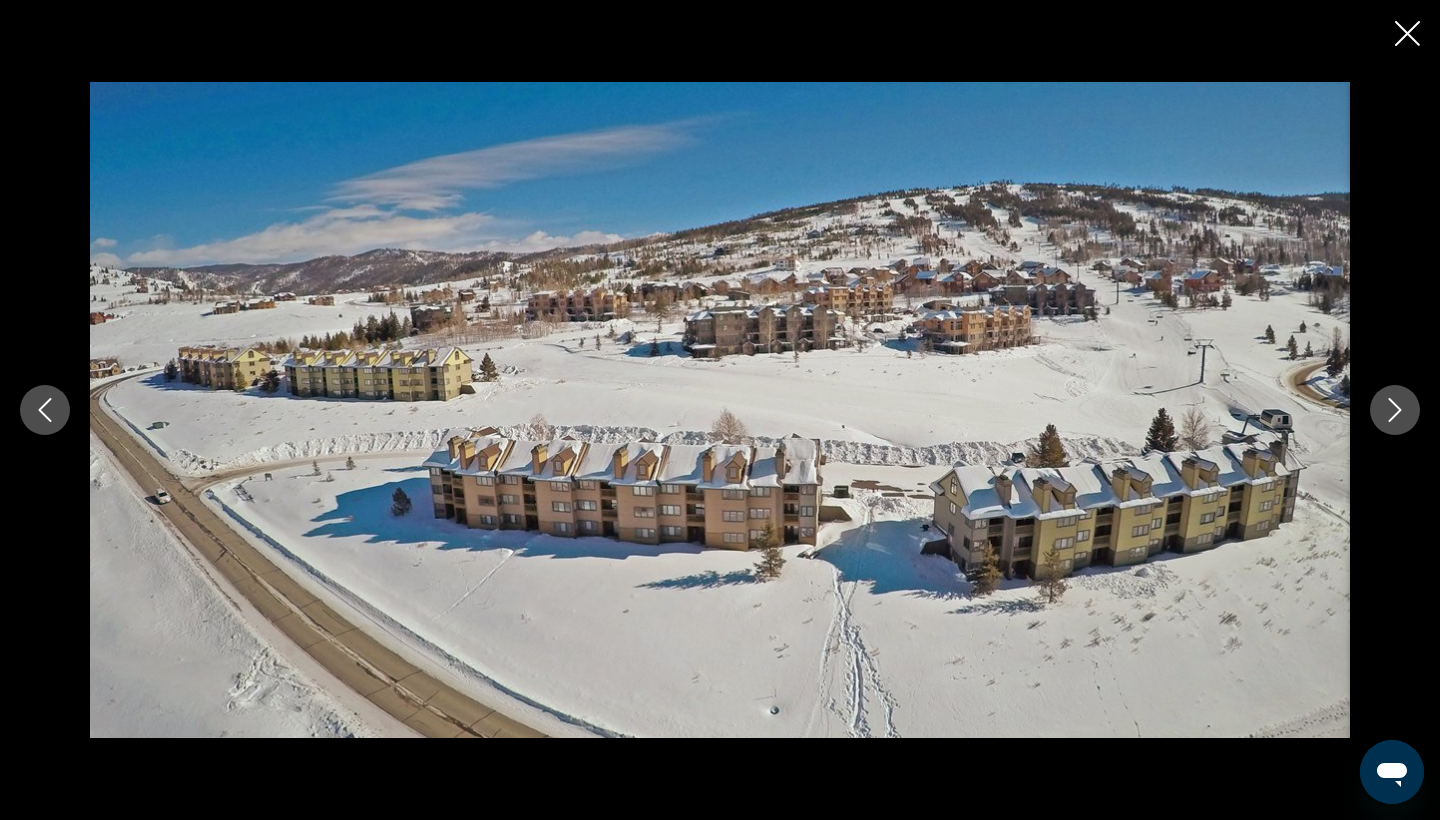 click 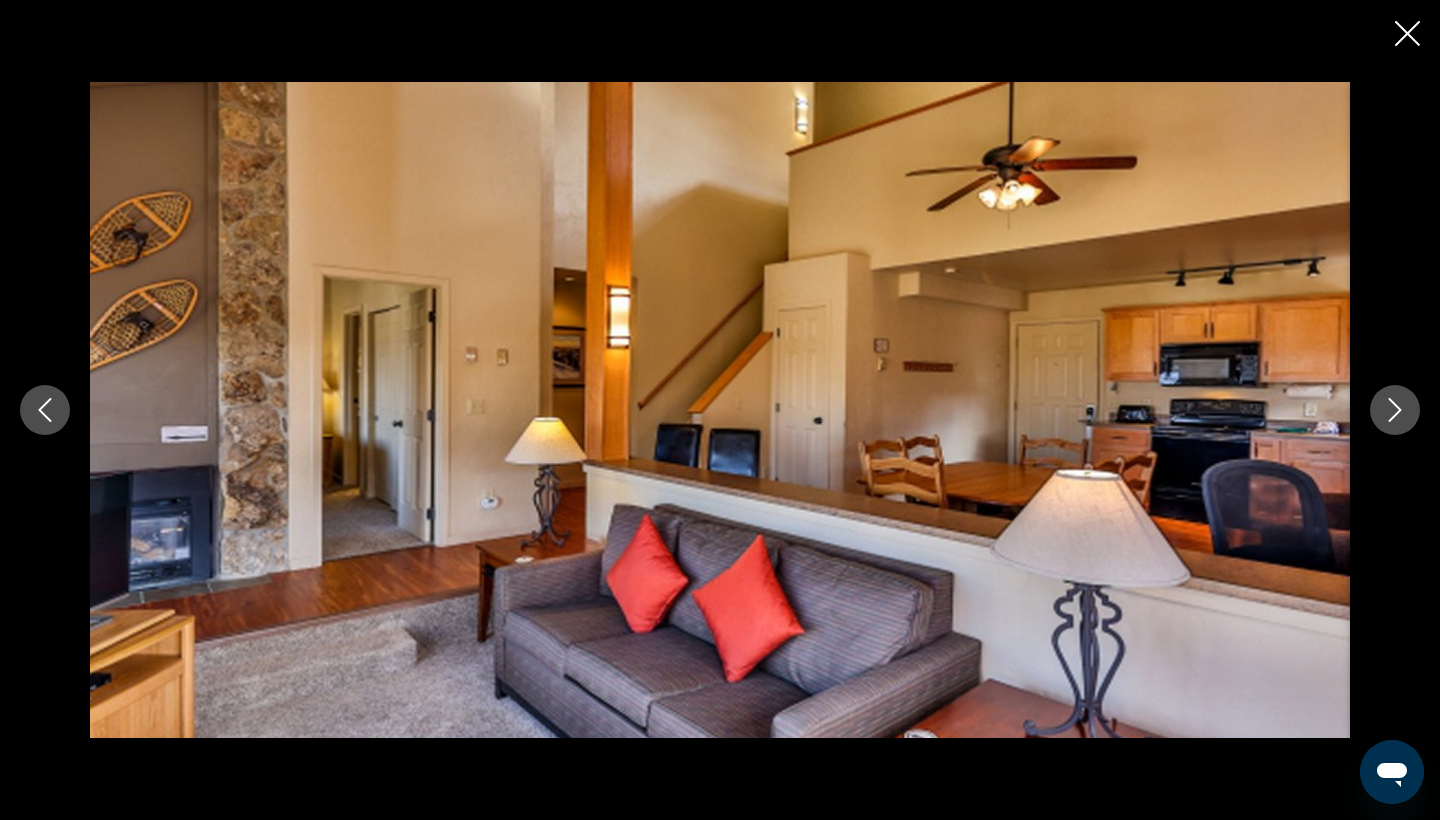 click 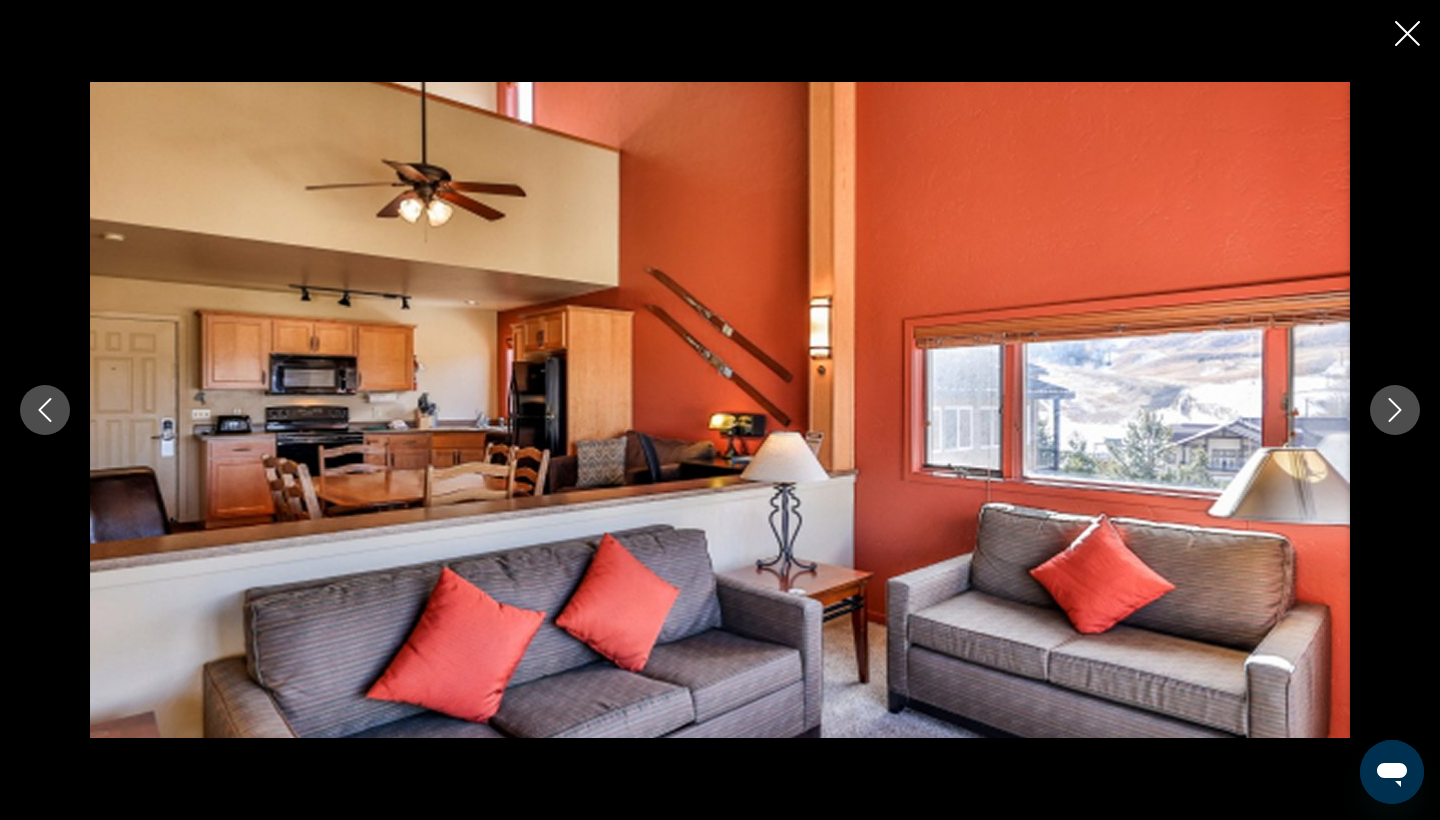 click 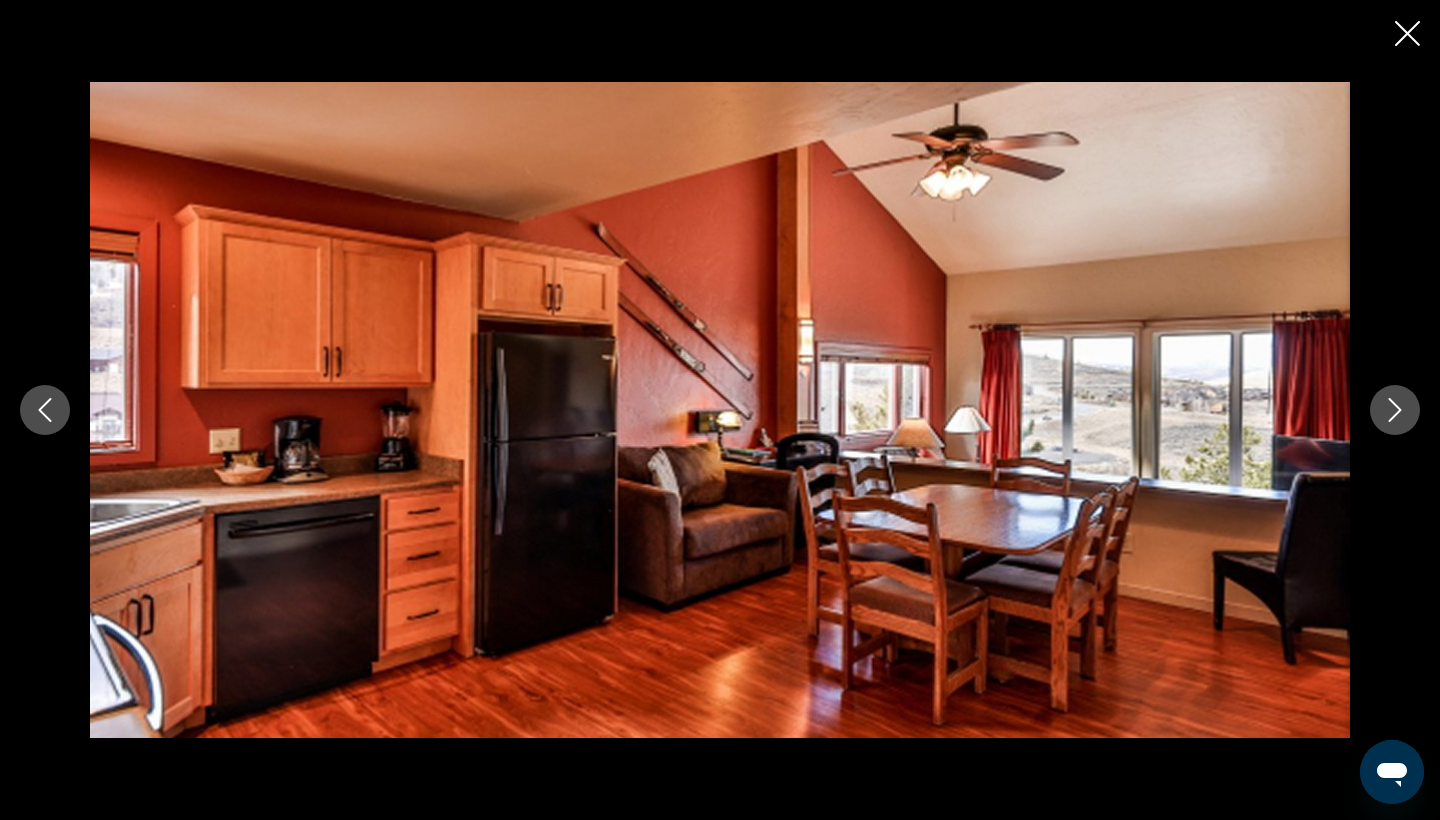 click 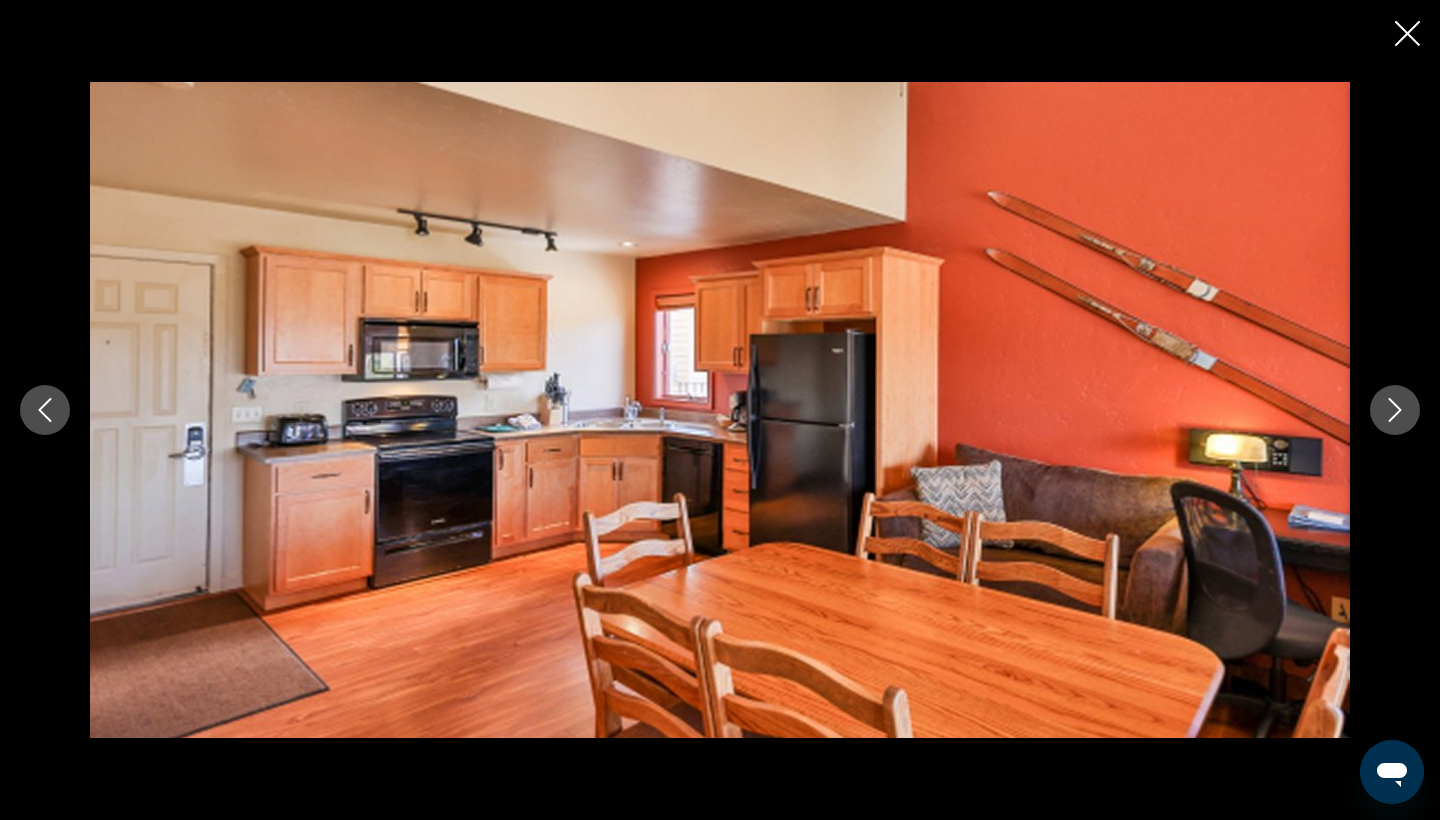 click 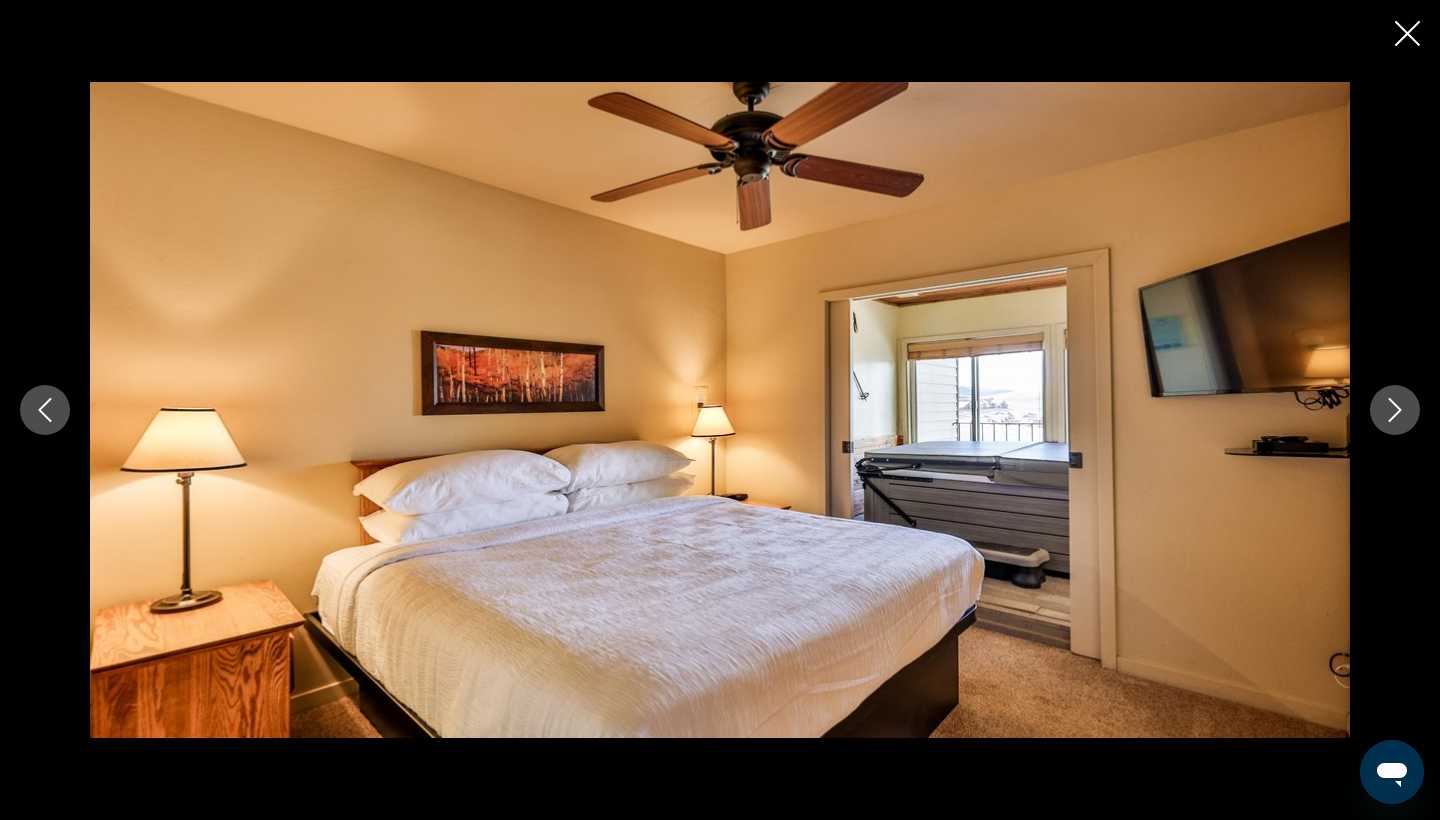 click 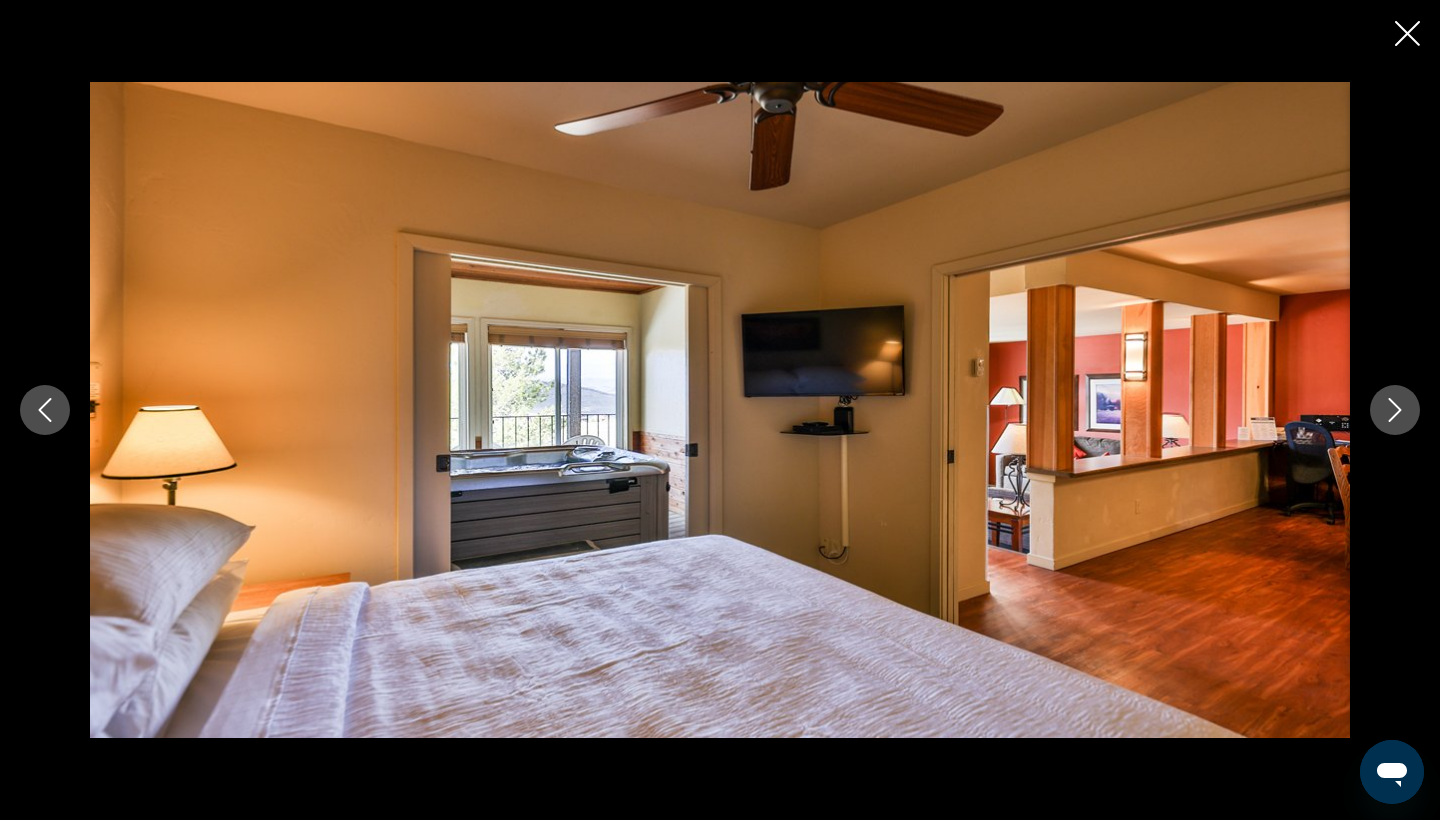 click 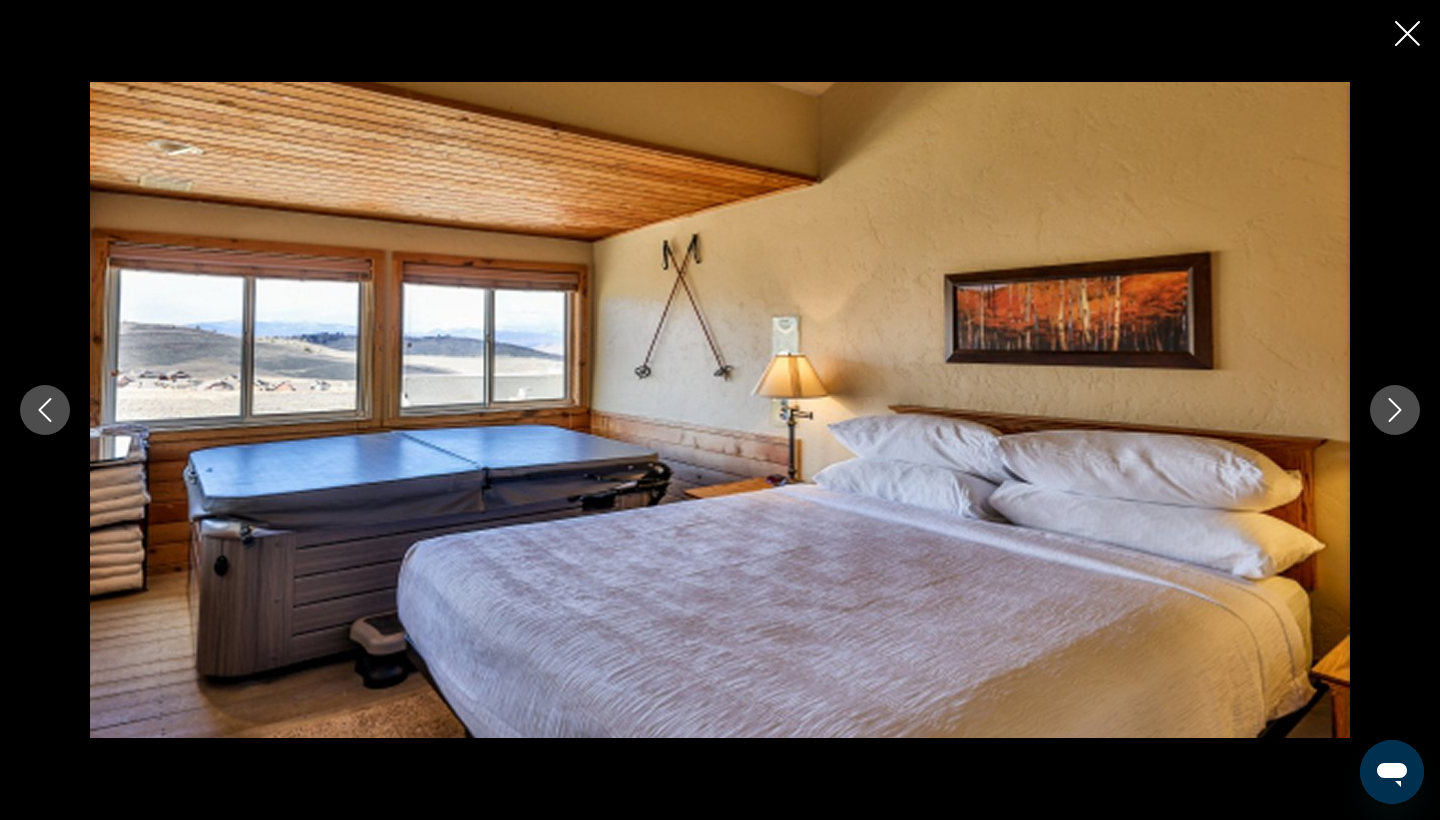 click 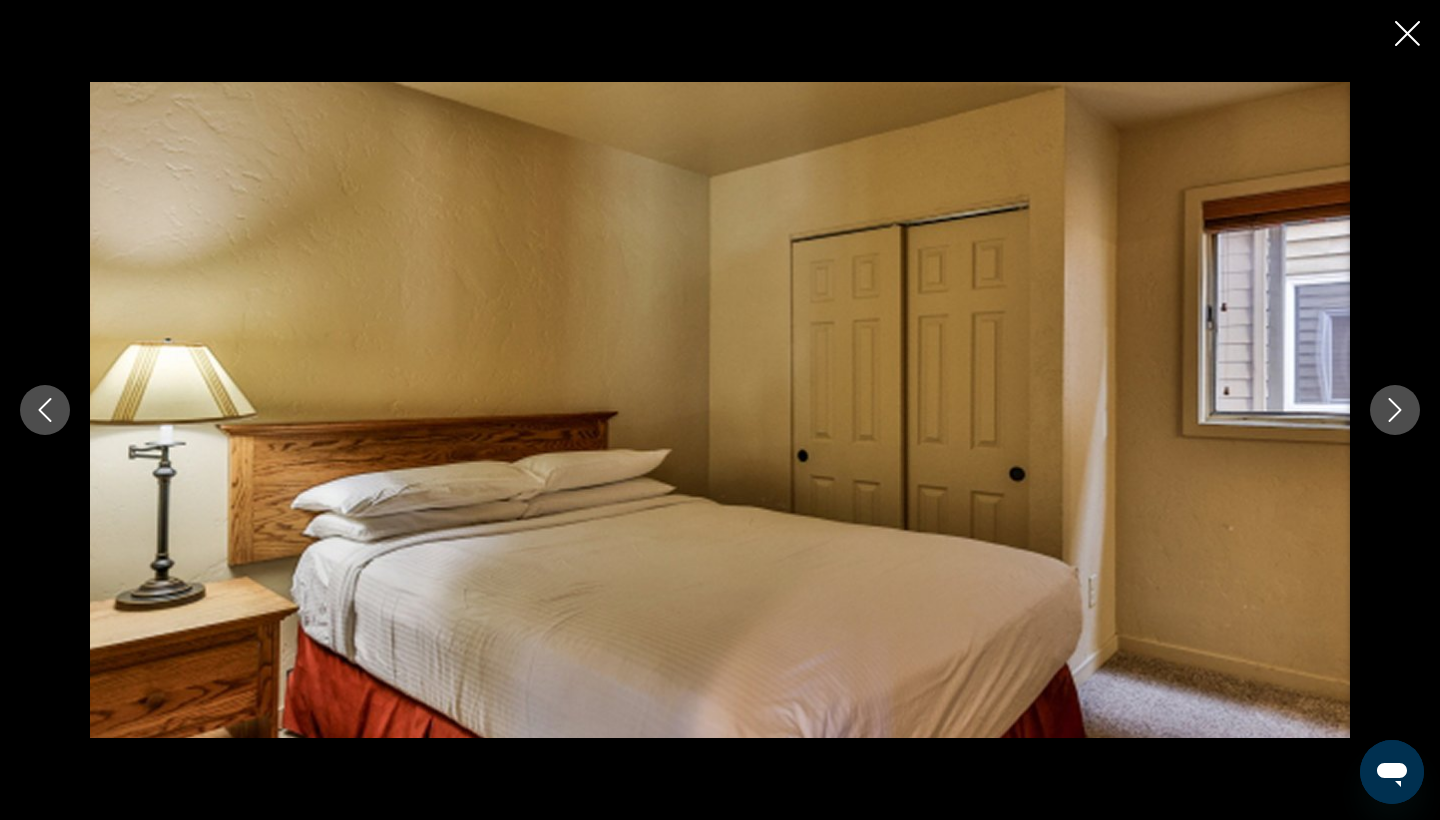click 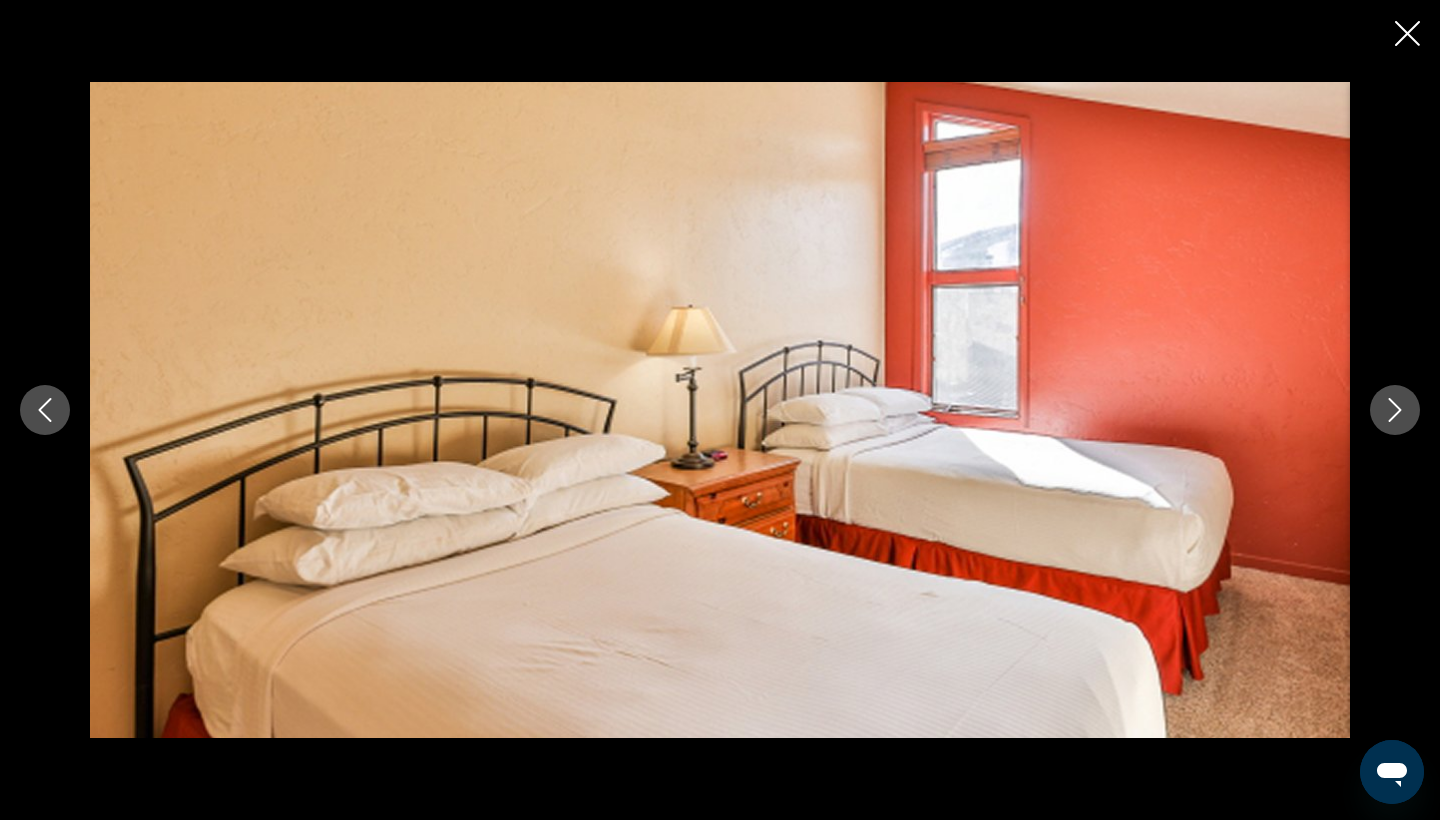 click 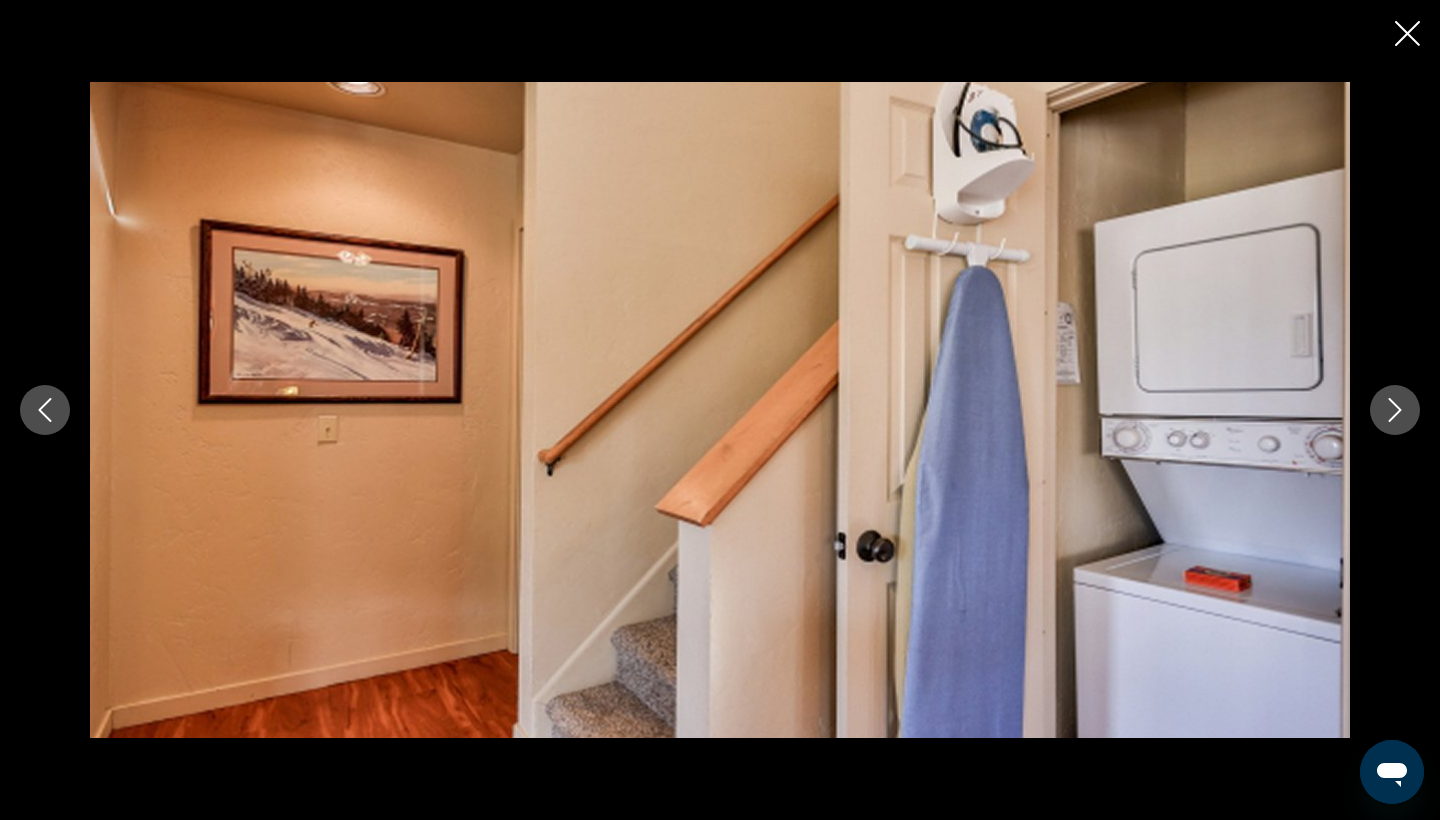 click 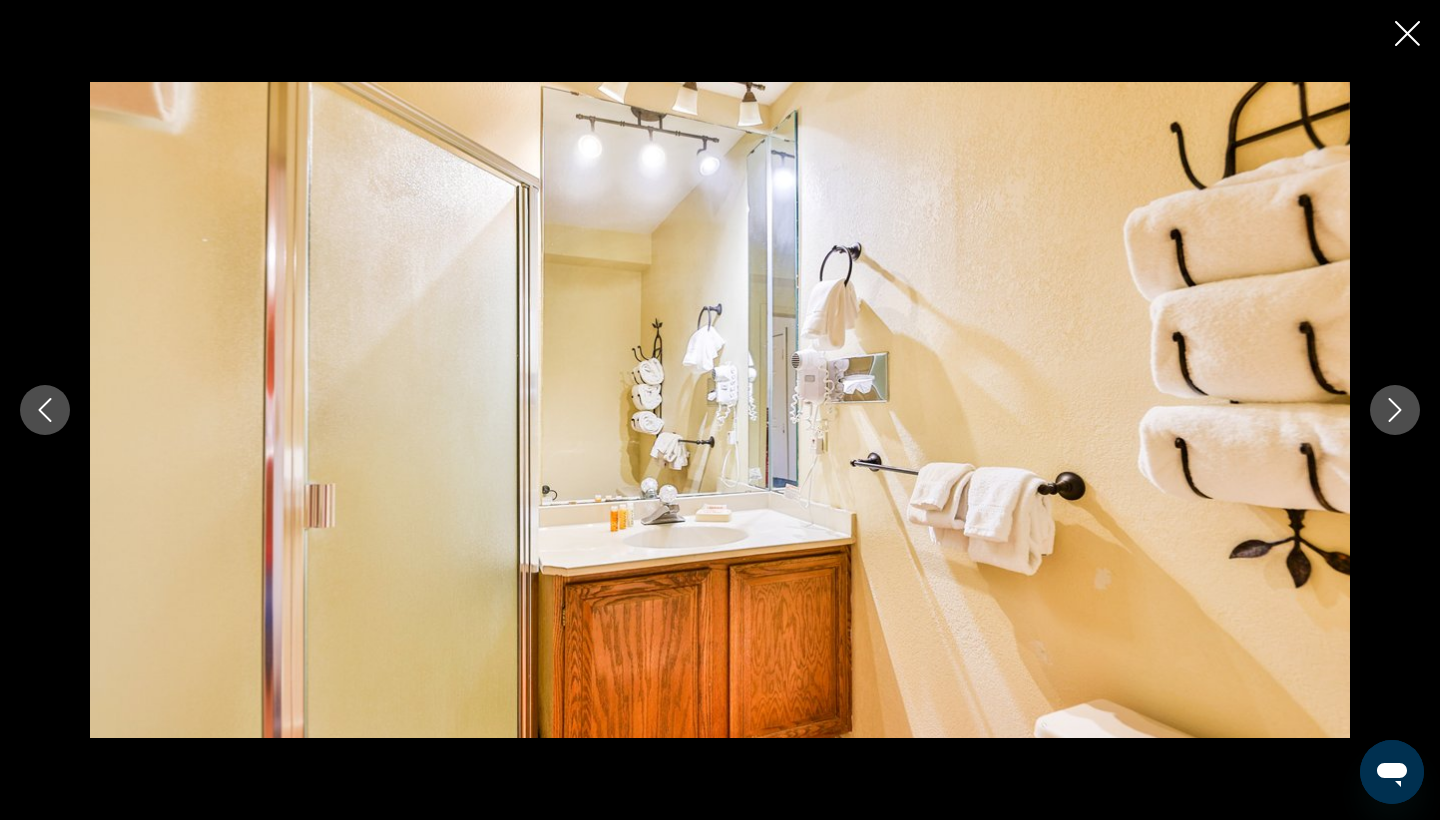 click at bounding box center (1407, 35) 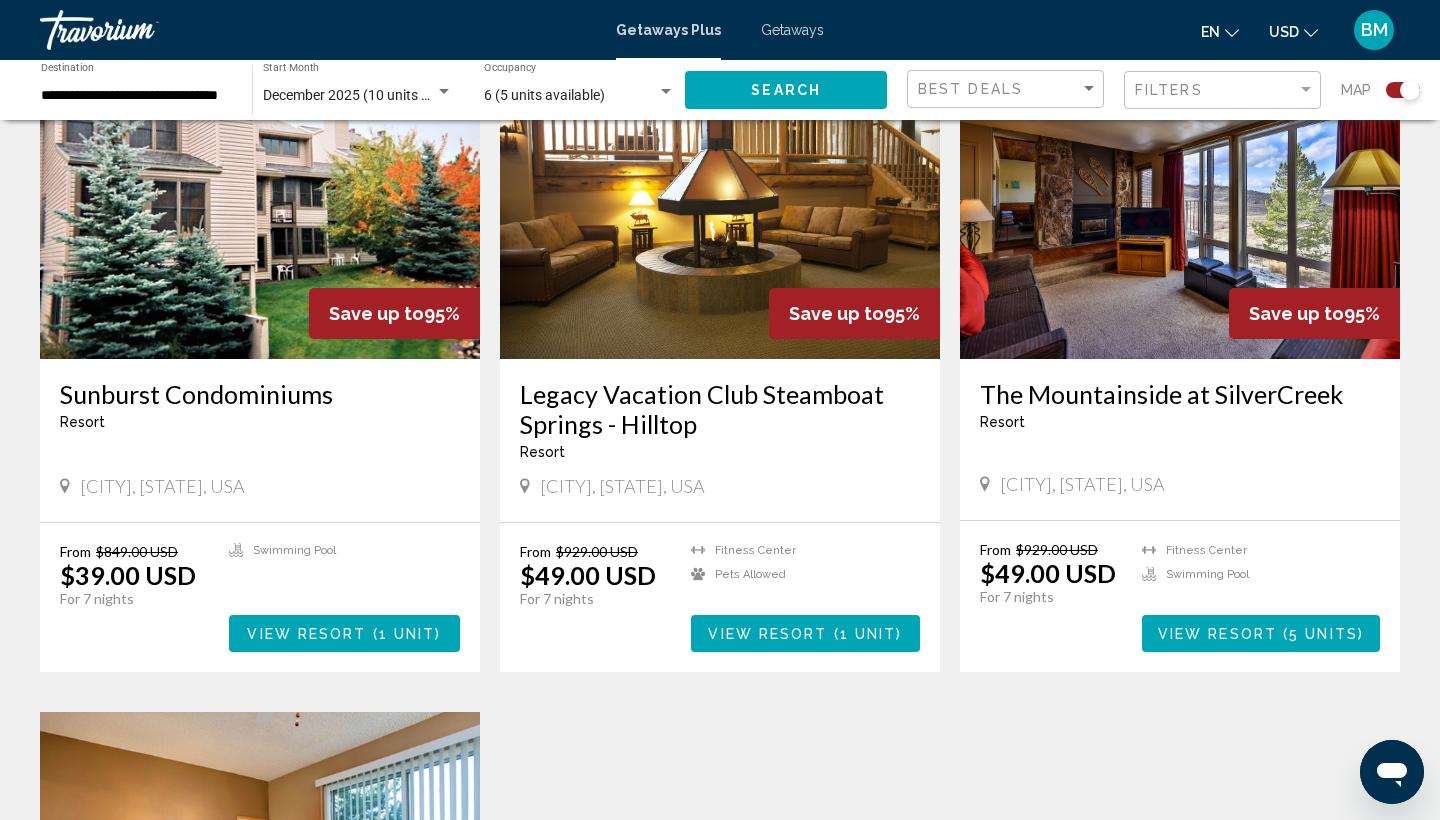 scroll, scrollTop: 731, scrollLeft: 0, axis: vertical 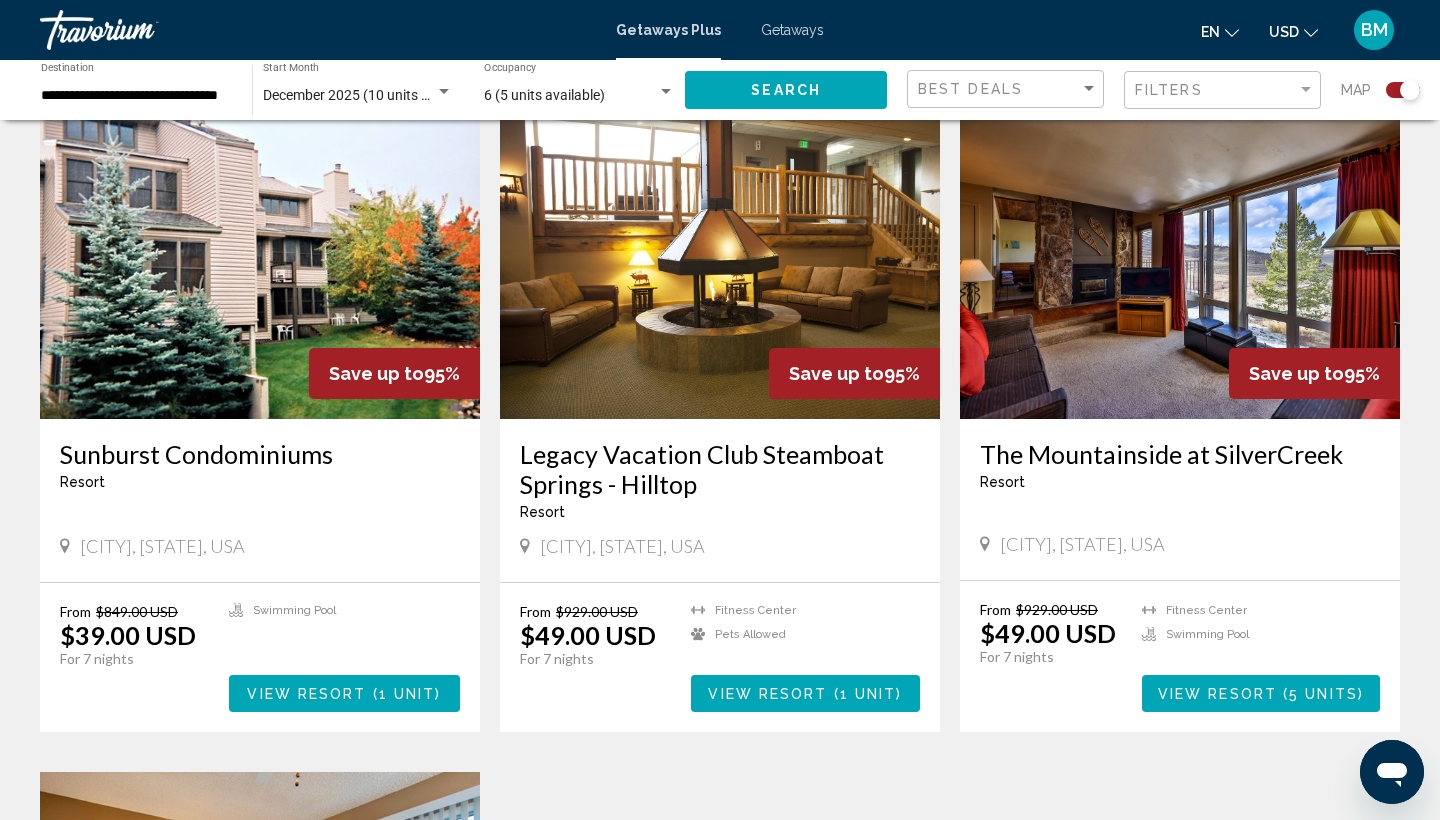 click at bounding box center [260, 259] 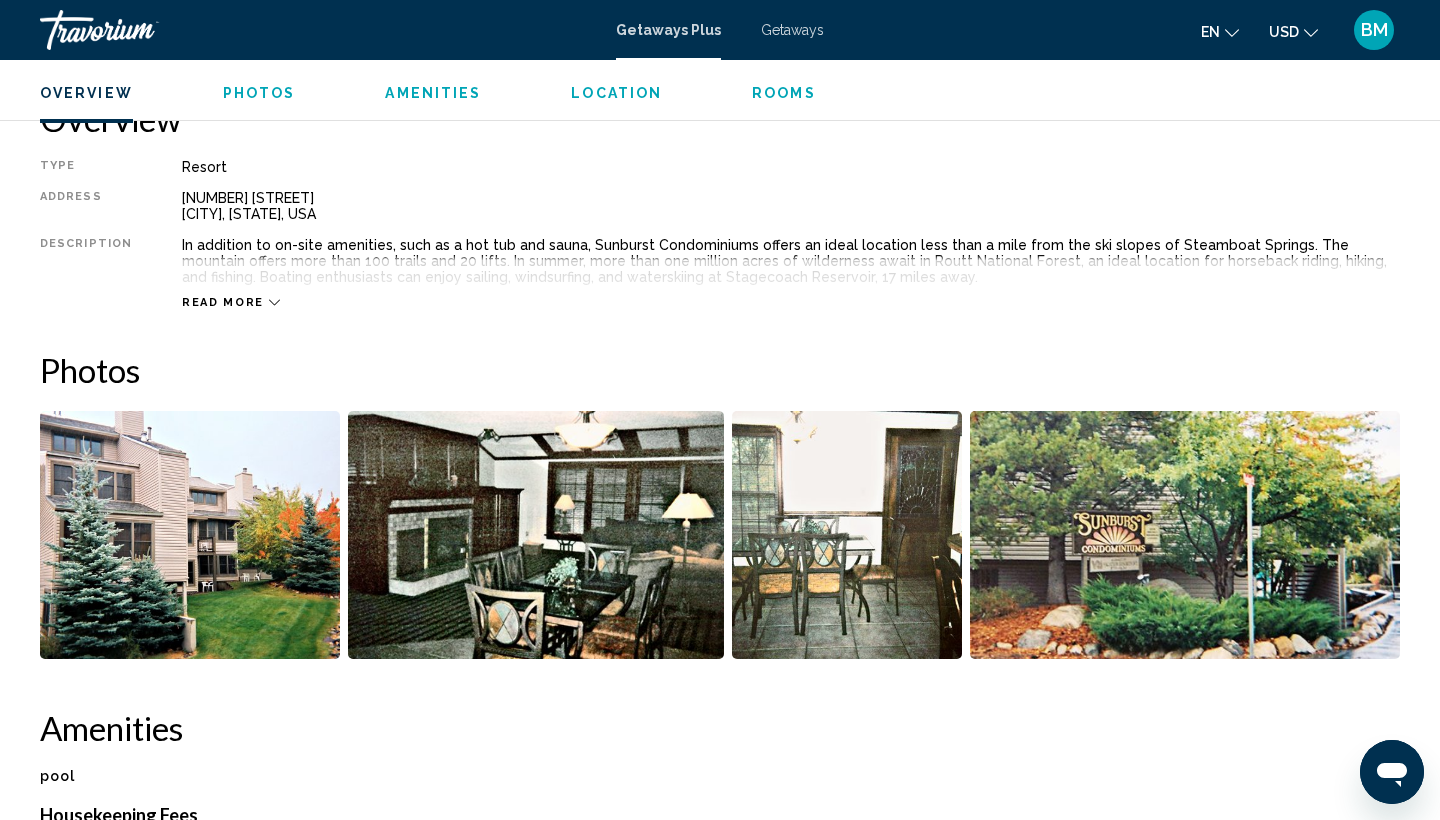 scroll, scrollTop: 703, scrollLeft: 0, axis: vertical 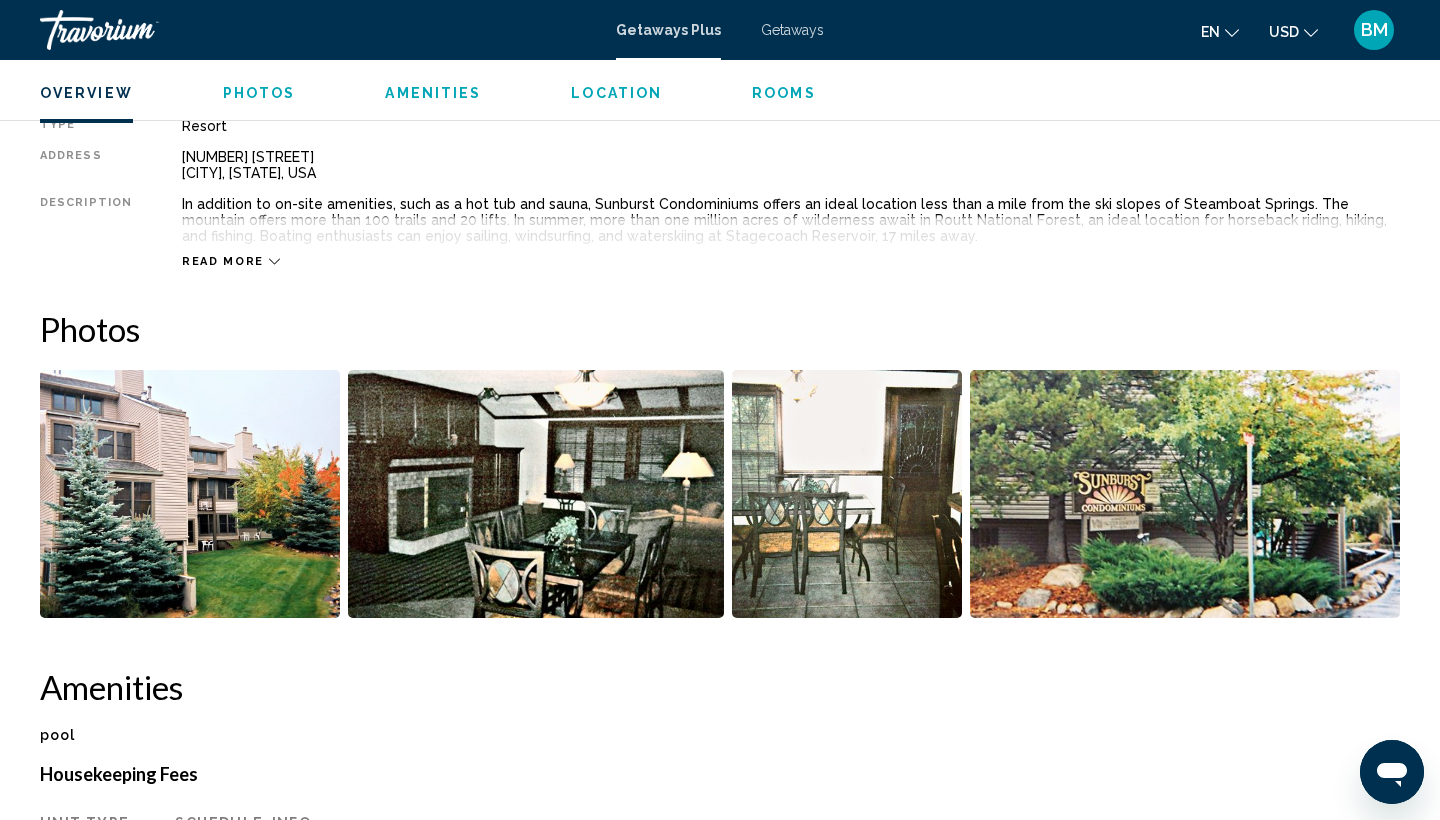 click at bounding box center [190, 494] 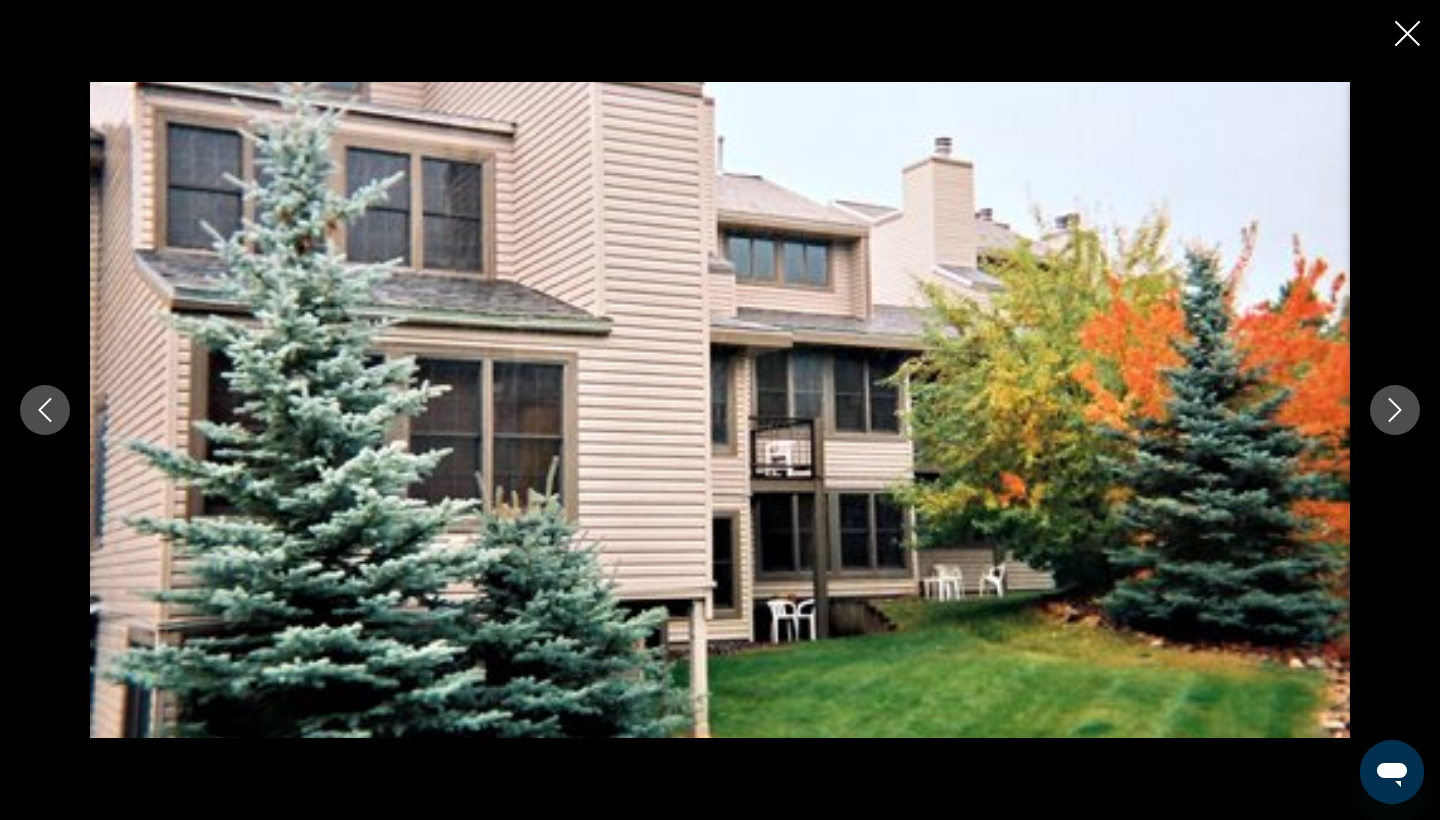 click at bounding box center (1395, 410) 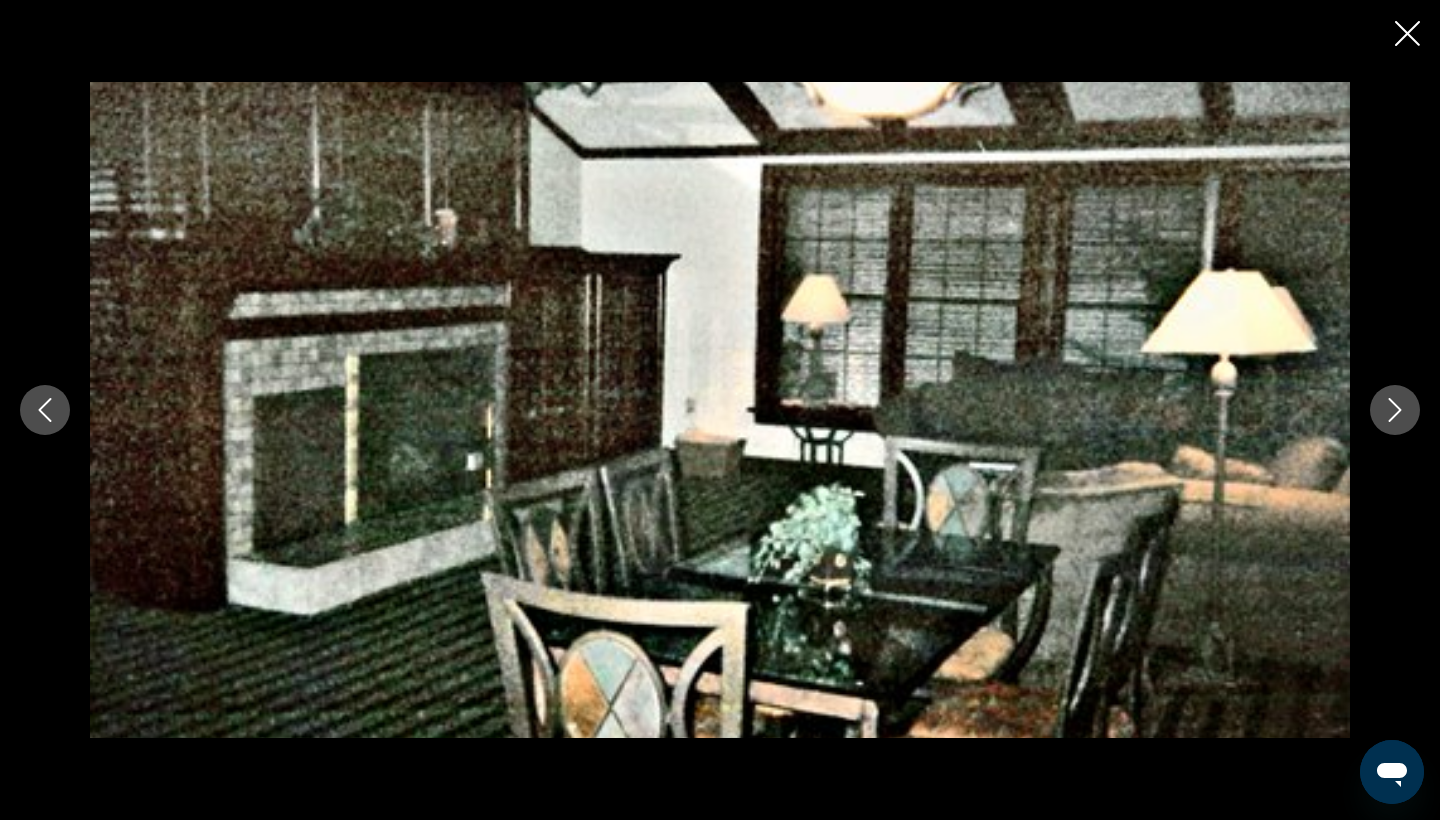 click 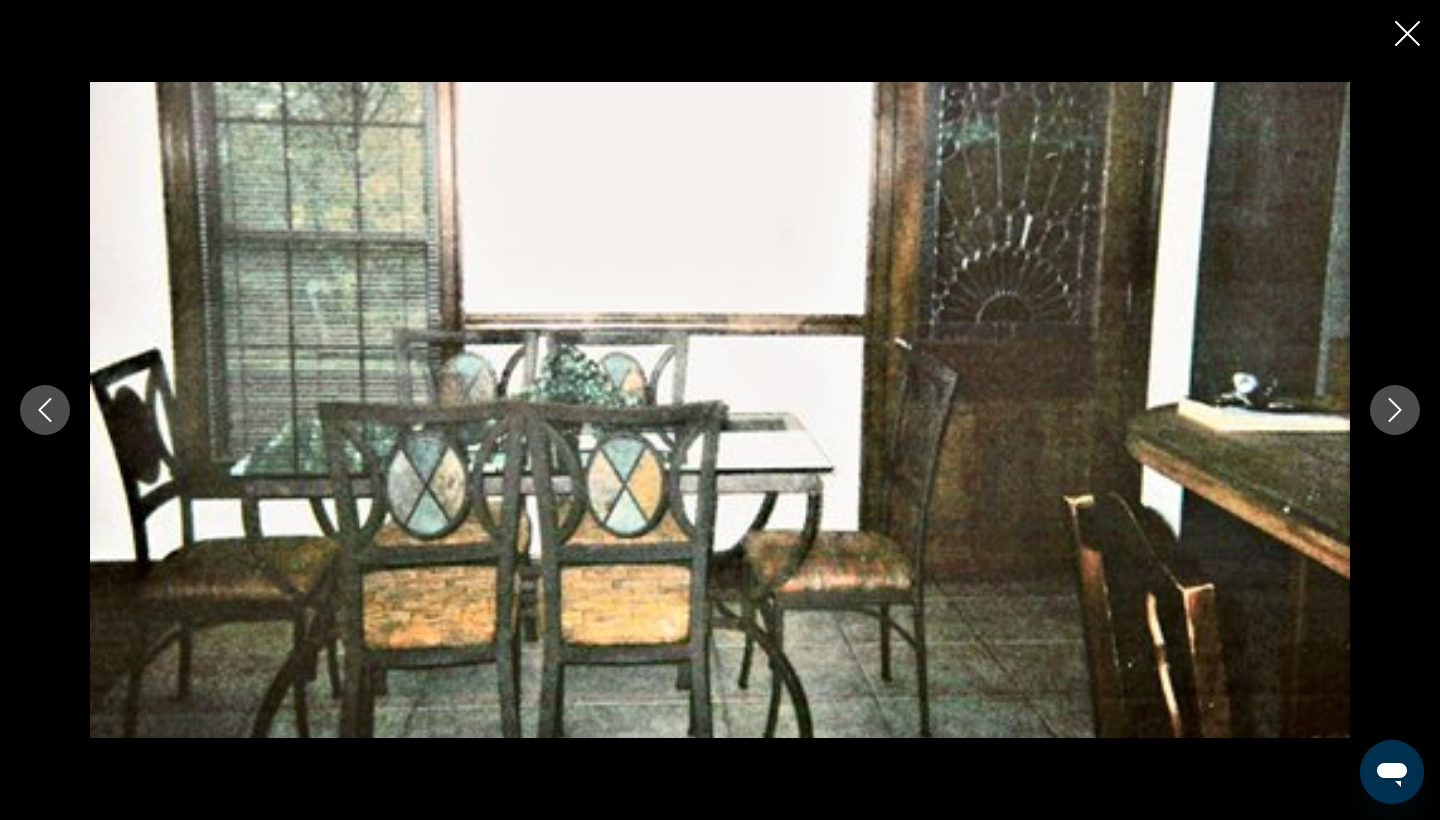 click 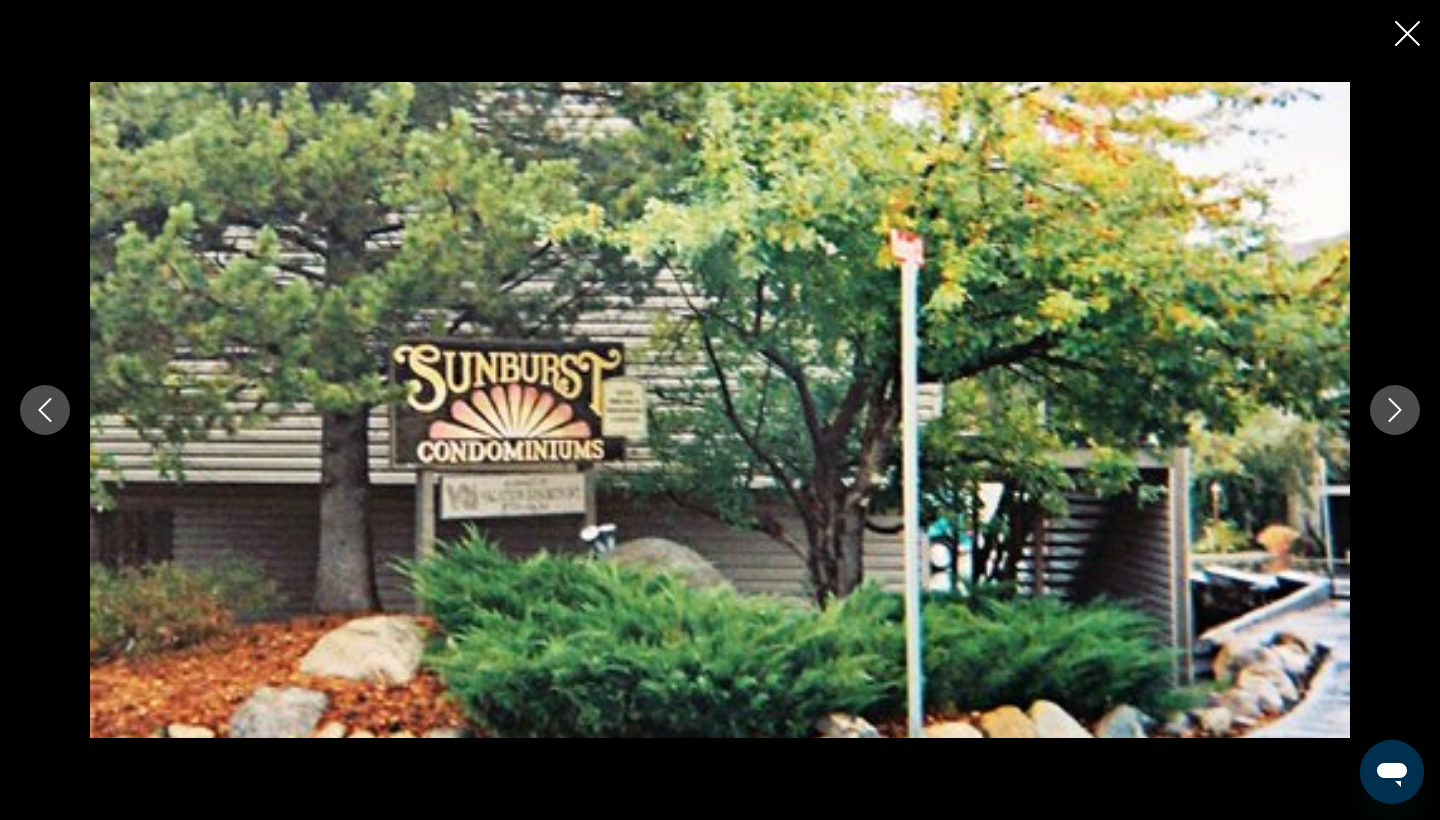 click 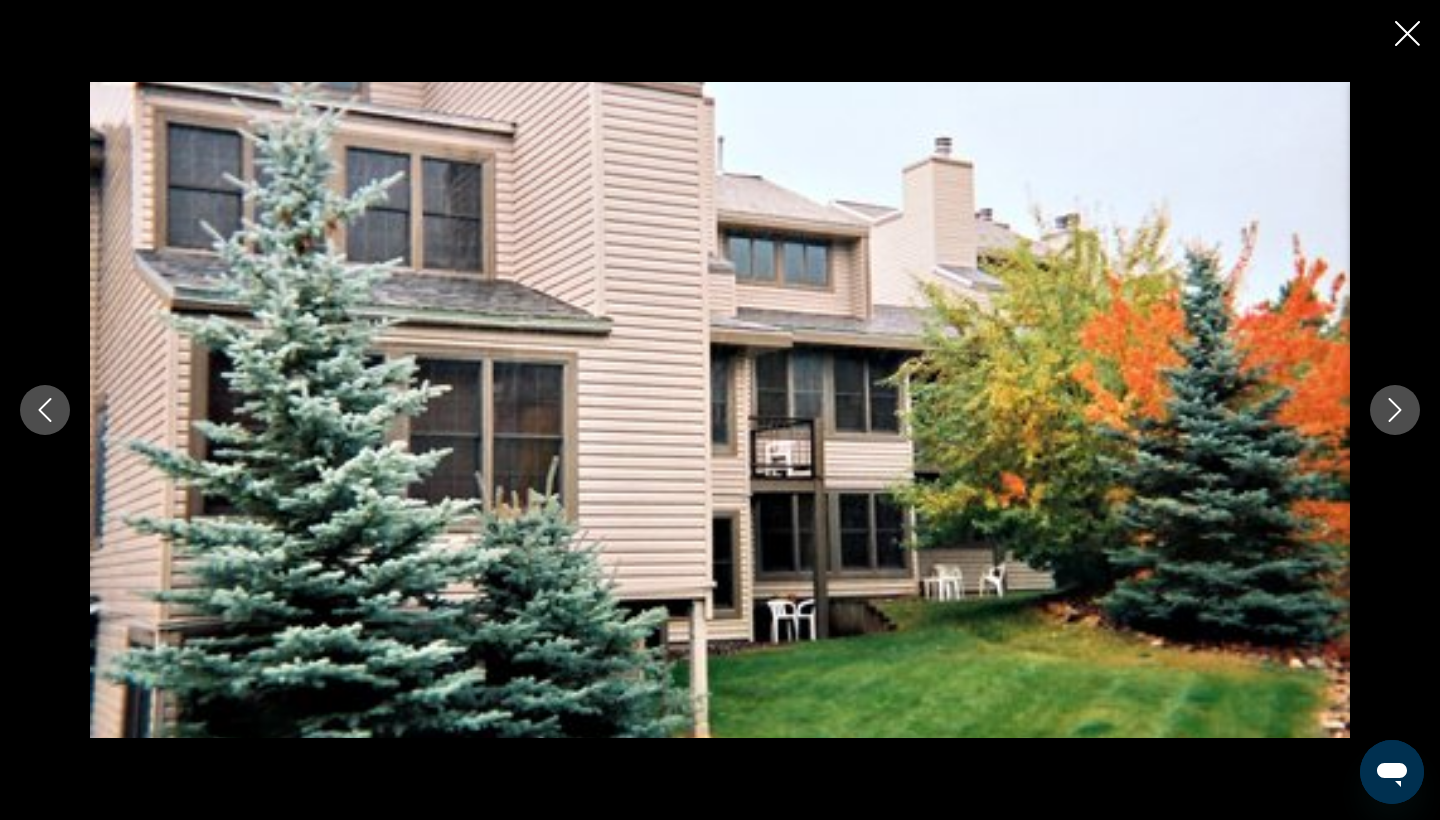 click 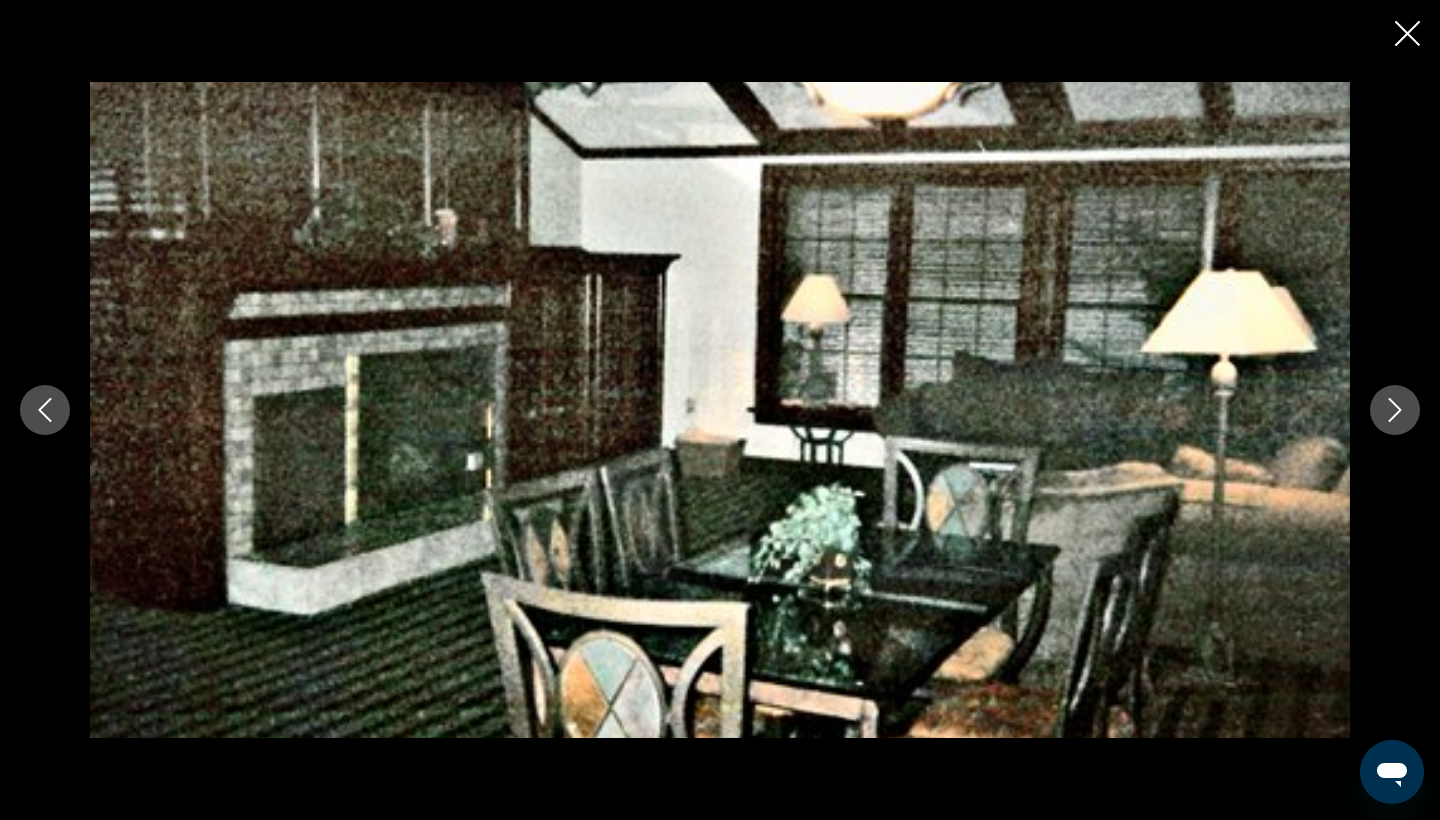 click at bounding box center [720, 410] 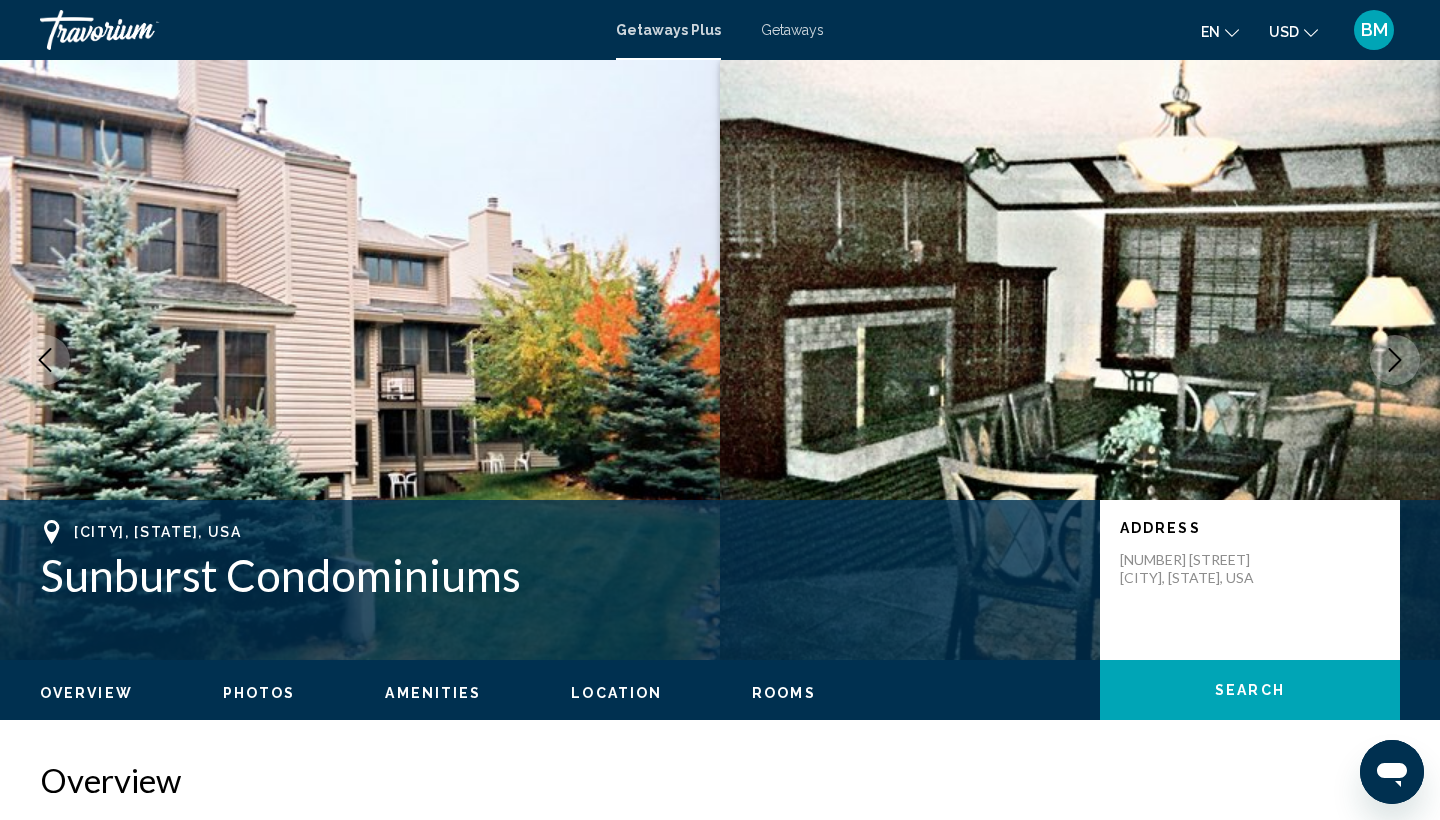 scroll, scrollTop: 0, scrollLeft: 0, axis: both 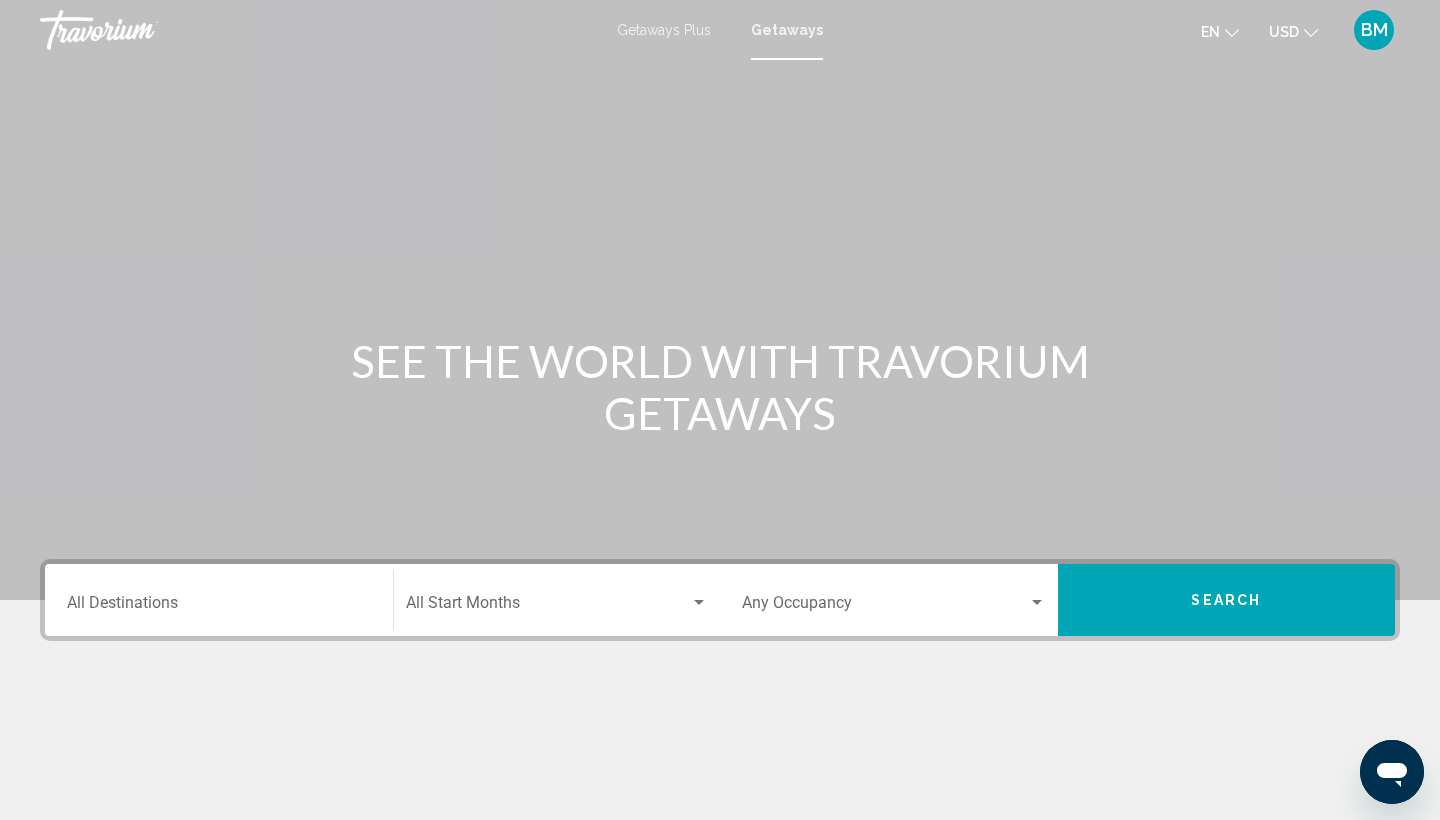 click on "Destination All Destinations" at bounding box center (219, 607) 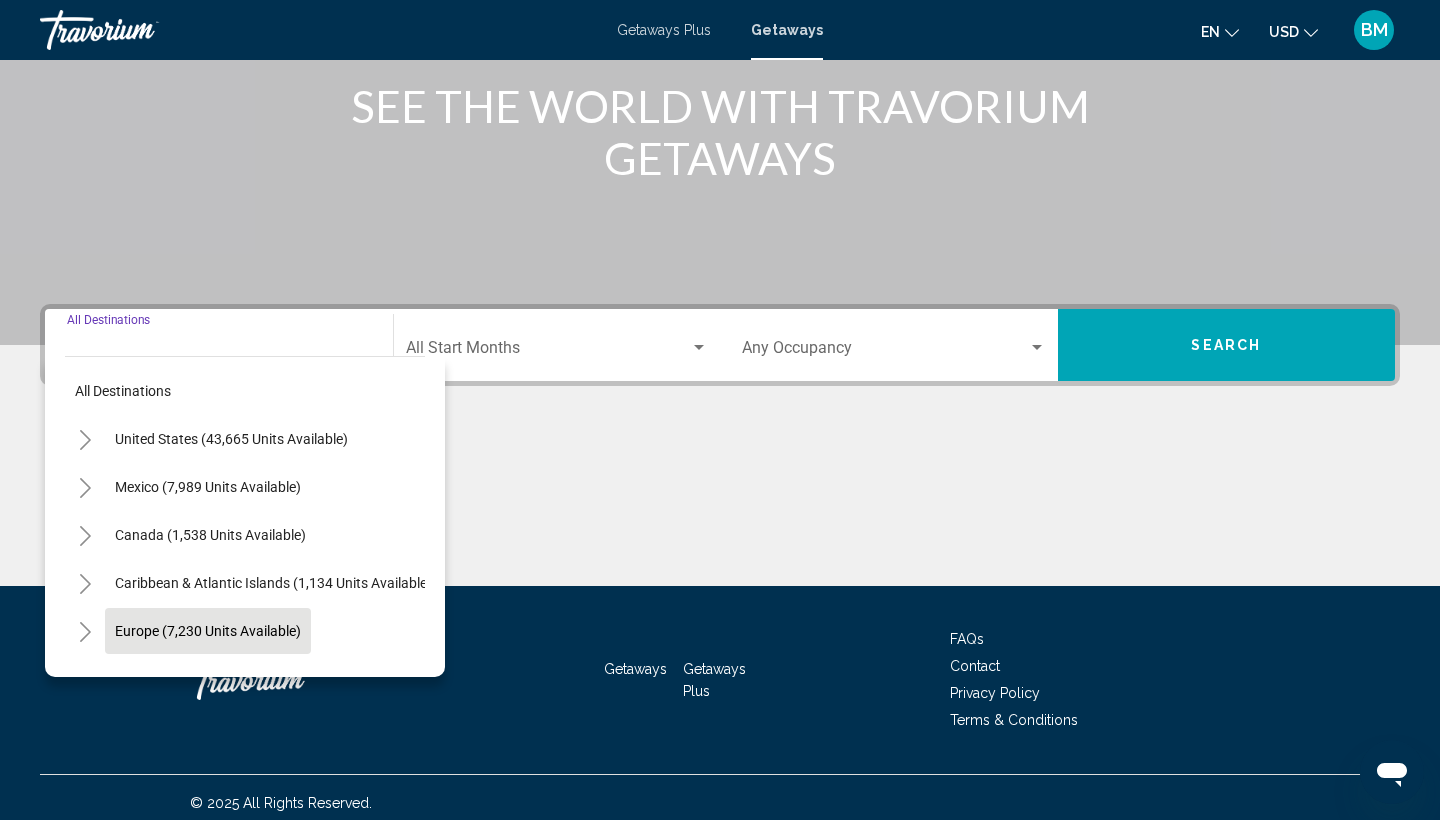 scroll, scrollTop: 266, scrollLeft: 0, axis: vertical 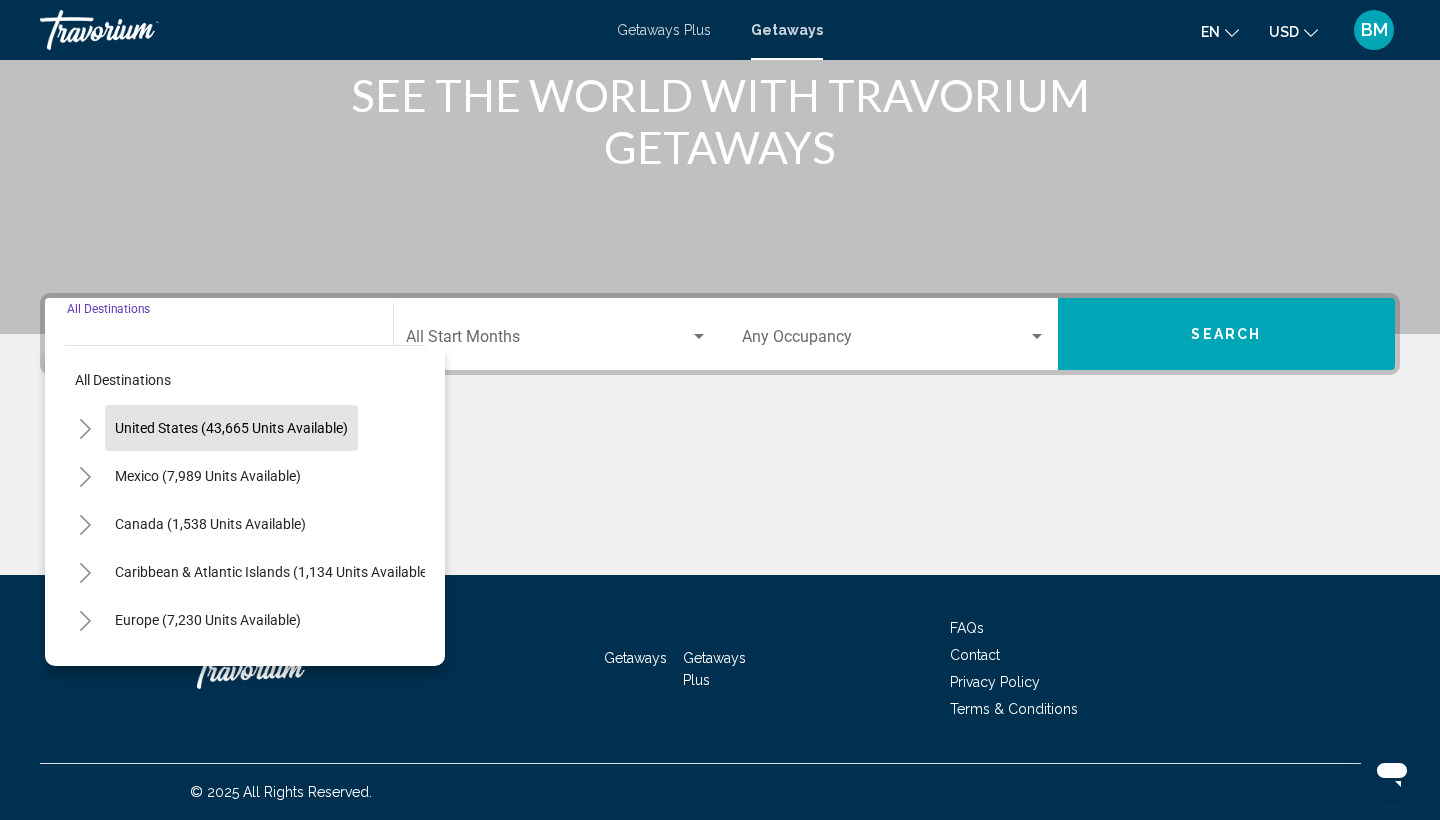 click on "United States (43,665 units available)" at bounding box center (208, 476) 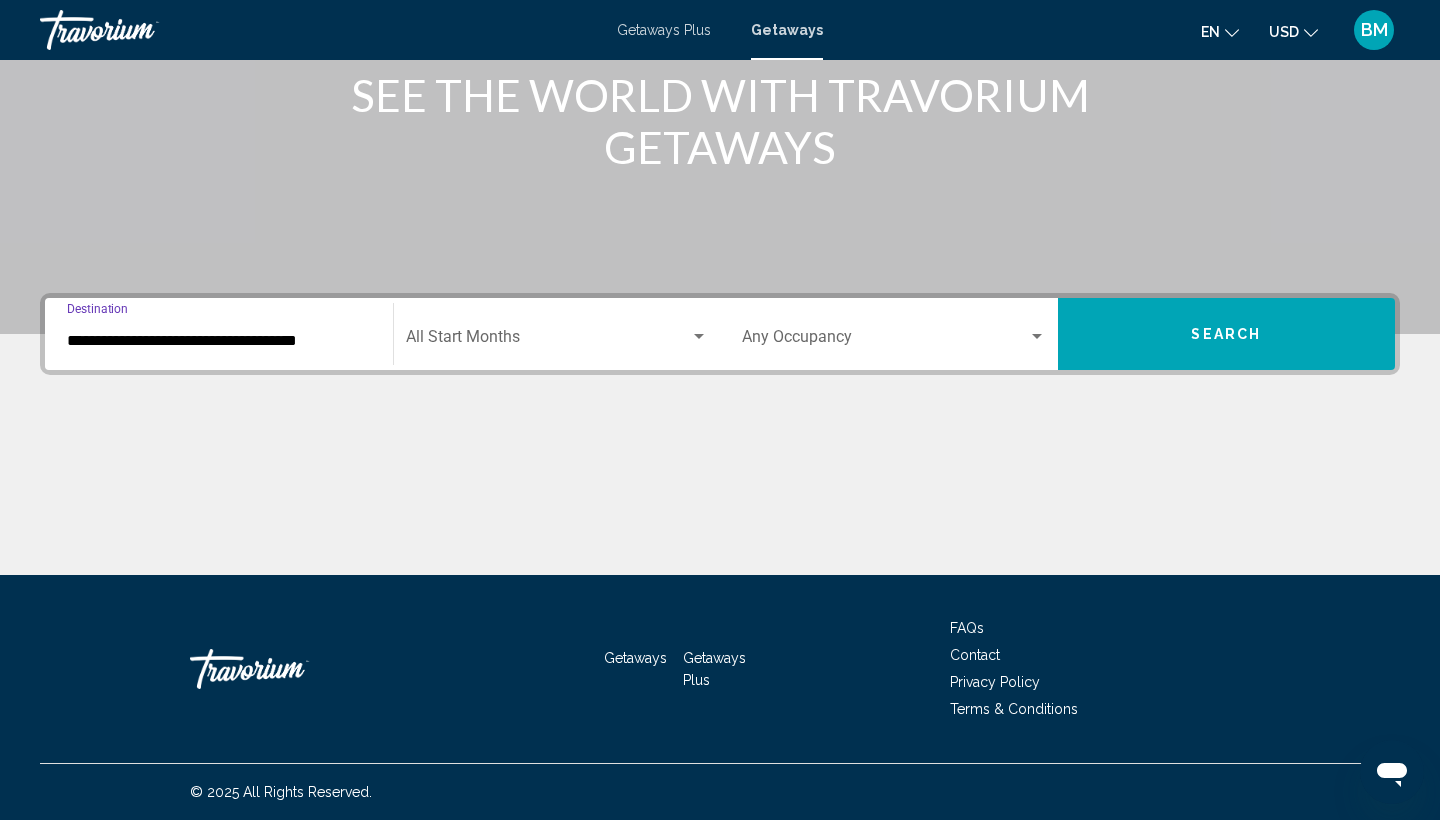 click on "**********" at bounding box center [219, 334] 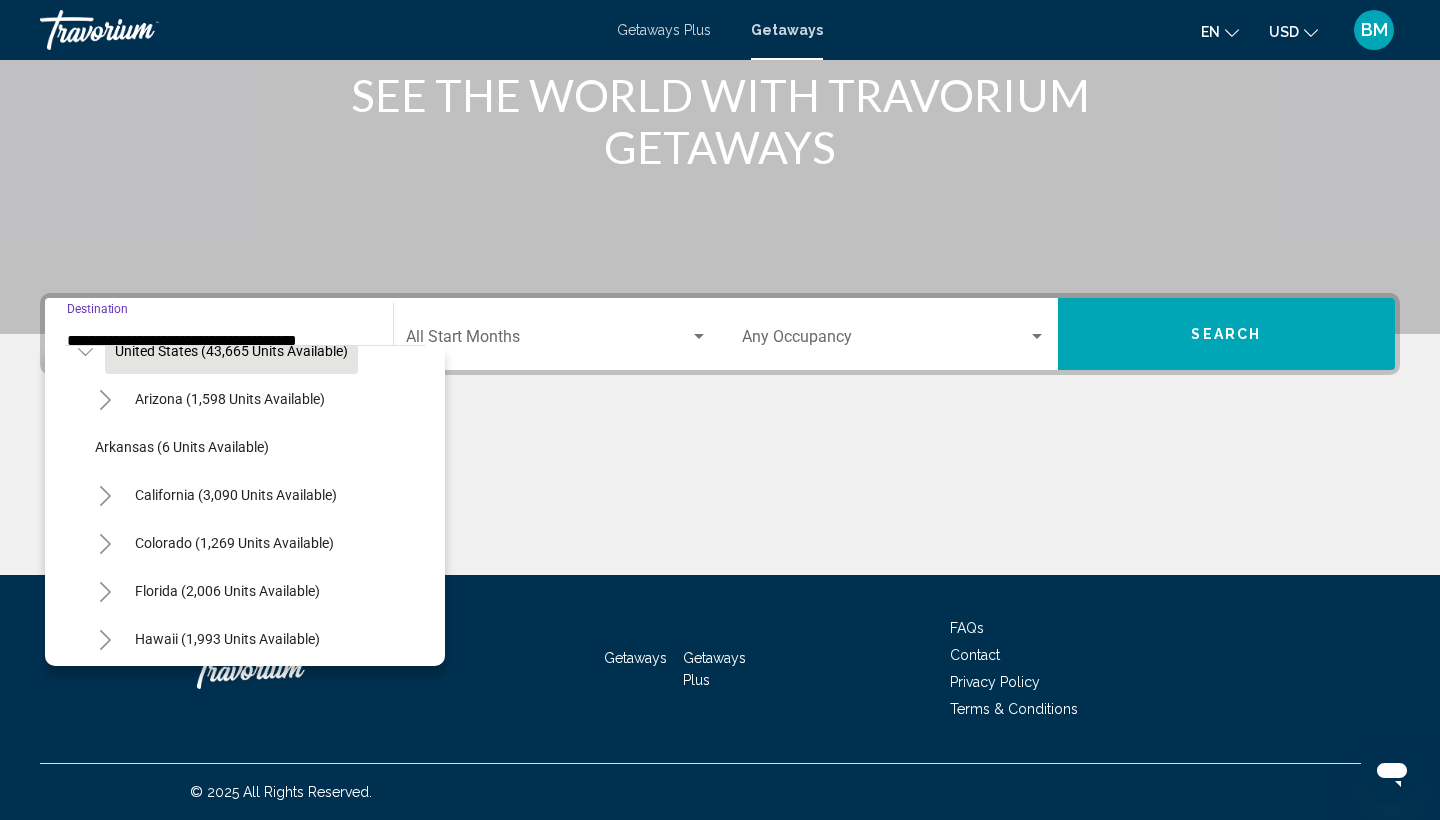 scroll, scrollTop: 91, scrollLeft: 0, axis: vertical 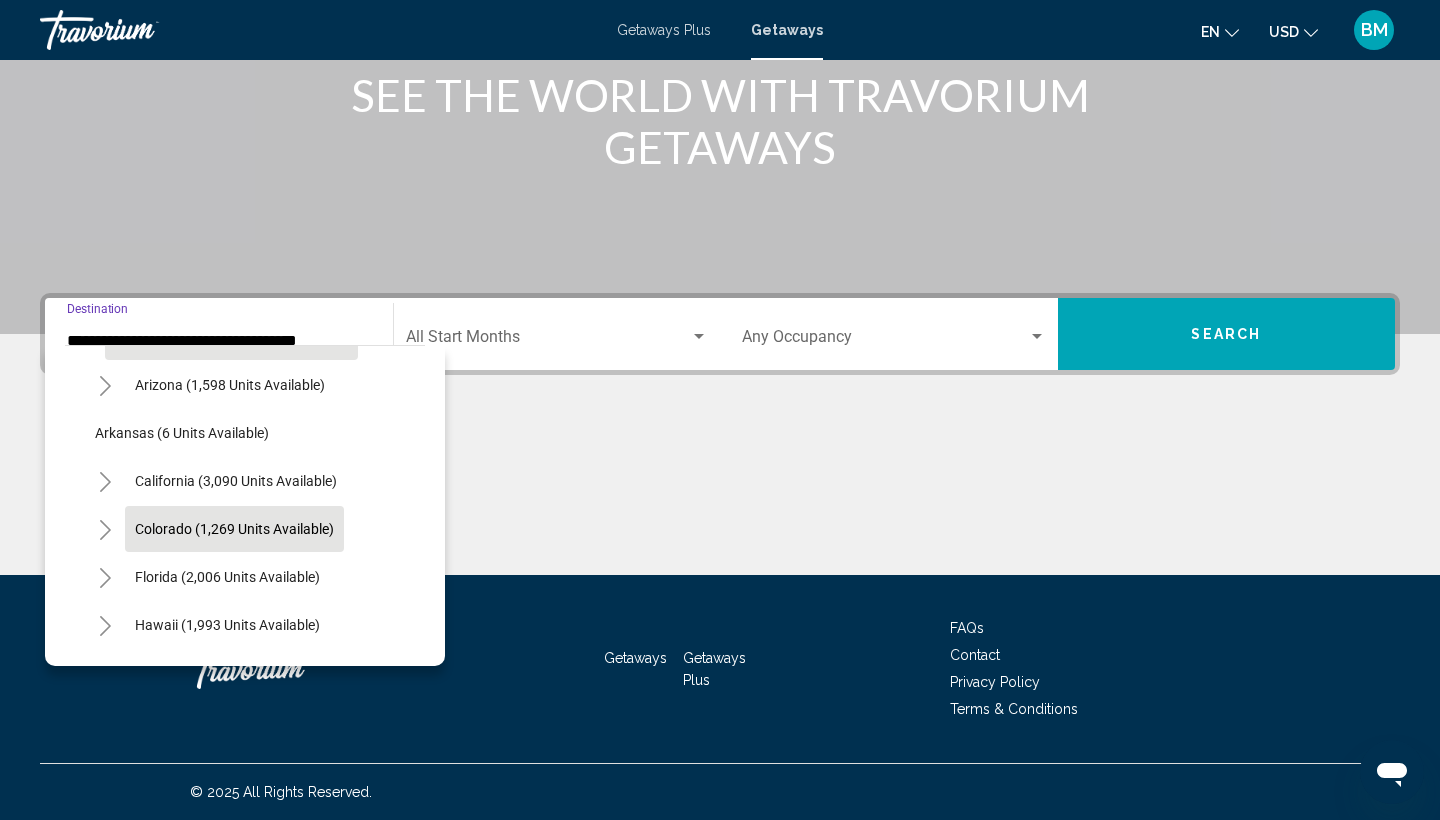click on "[STATE] ([NUMBER] units available)" 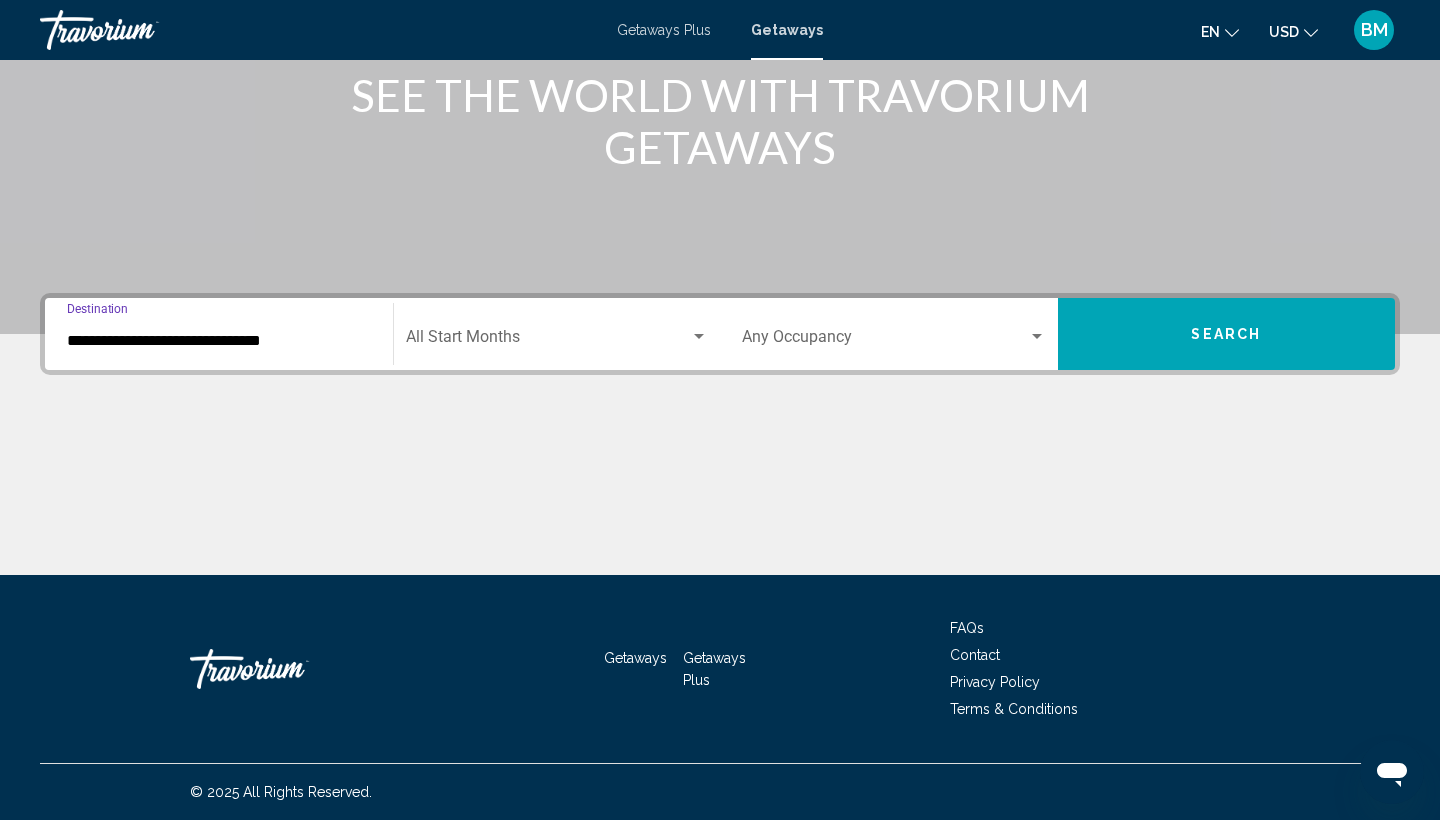 click at bounding box center (548, 341) 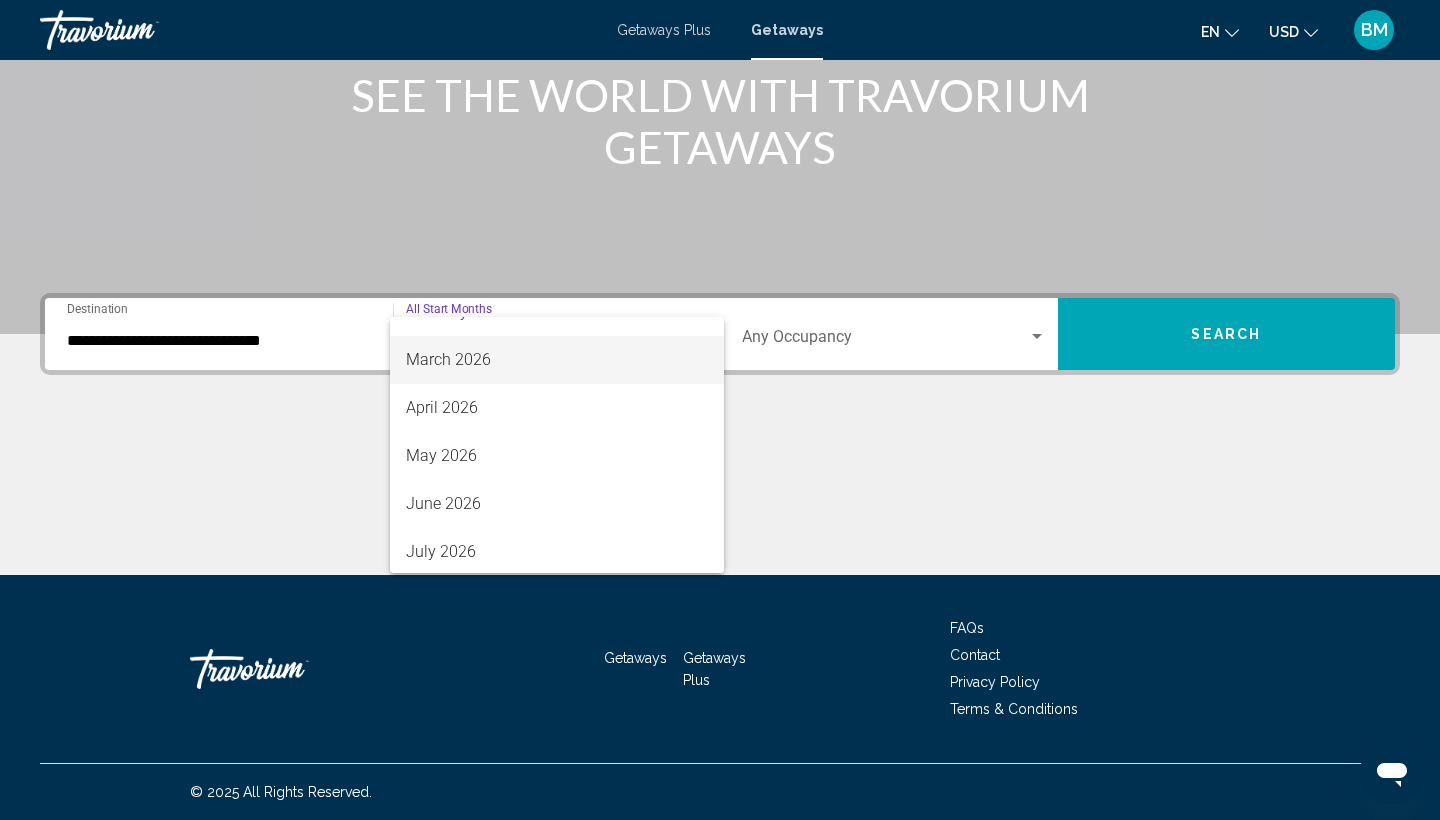 scroll, scrollTop: 417, scrollLeft: 0, axis: vertical 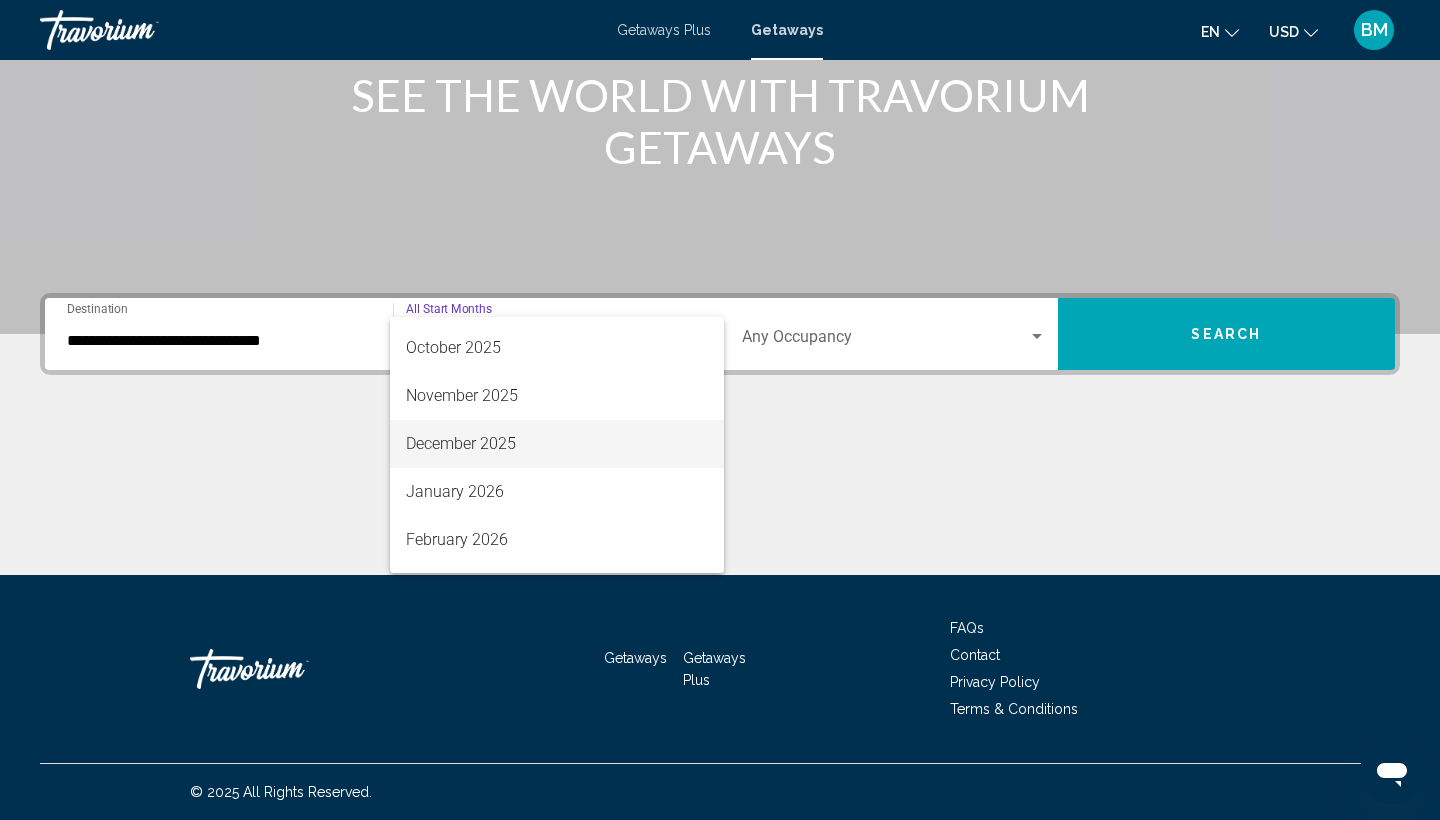 click on "December 2025" at bounding box center [557, 444] 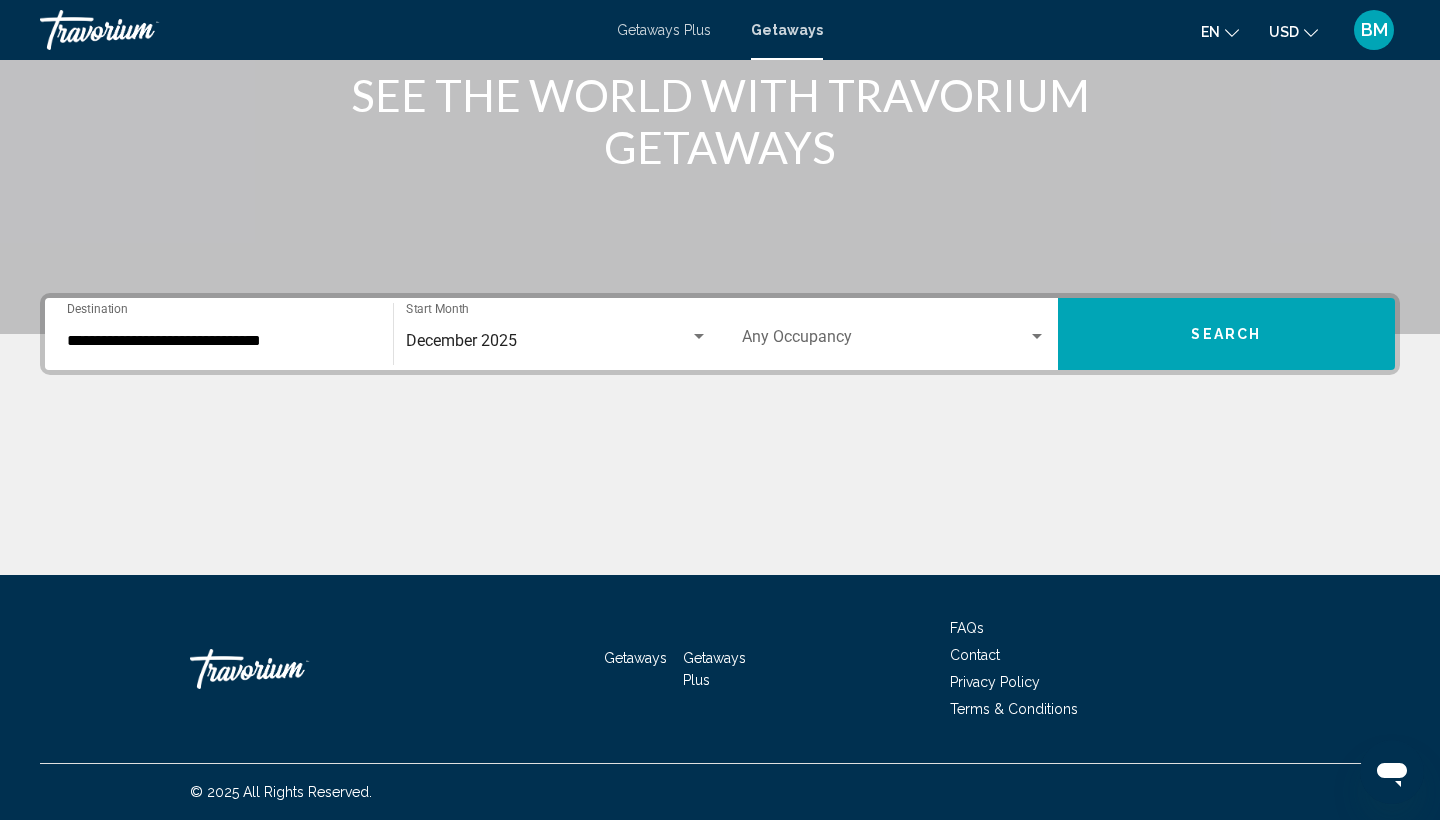 click on "Occupancy Any Occupancy" at bounding box center [894, 334] 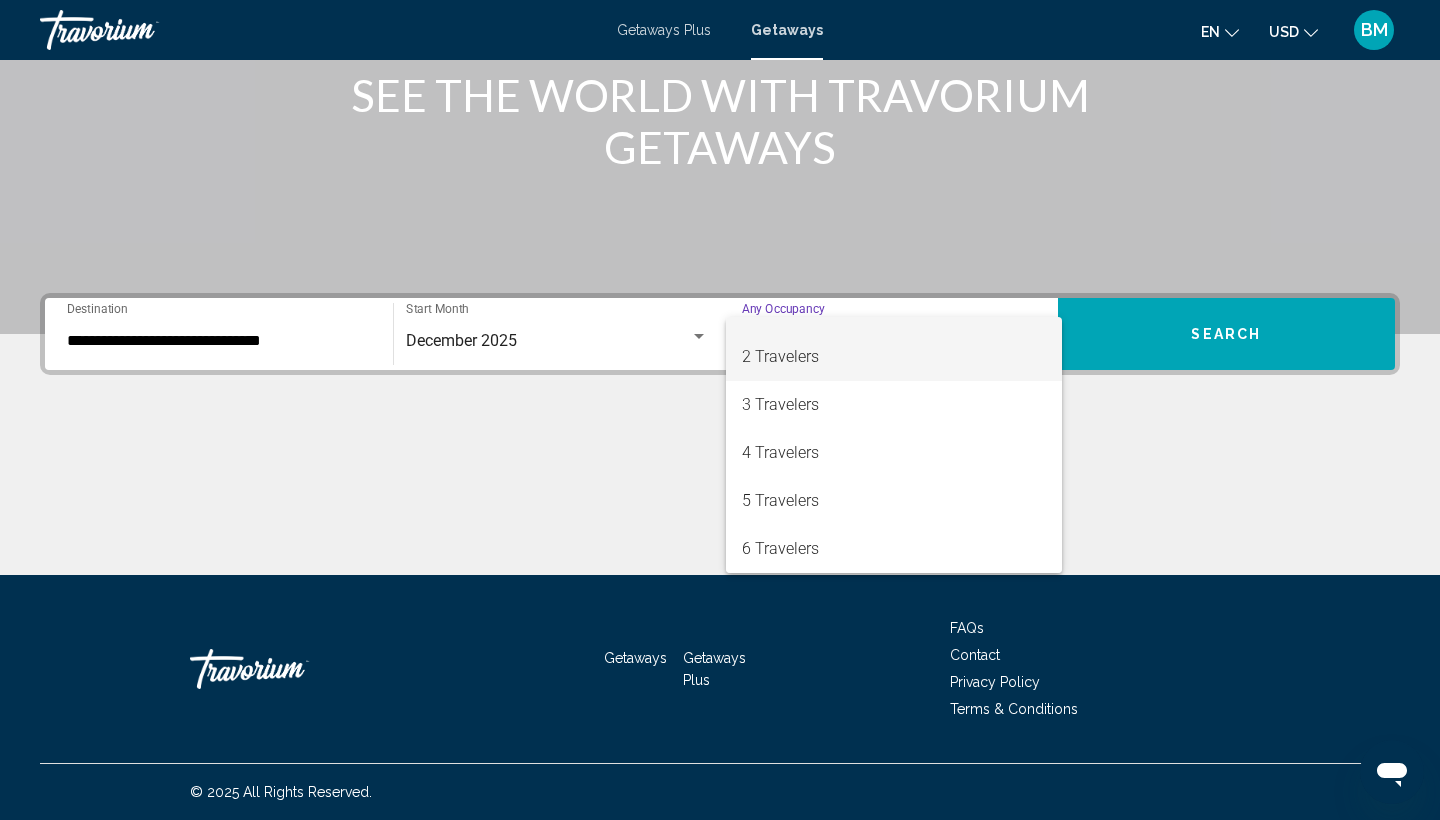 scroll, scrollTop: 34, scrollLeft: 0, axis: vertical 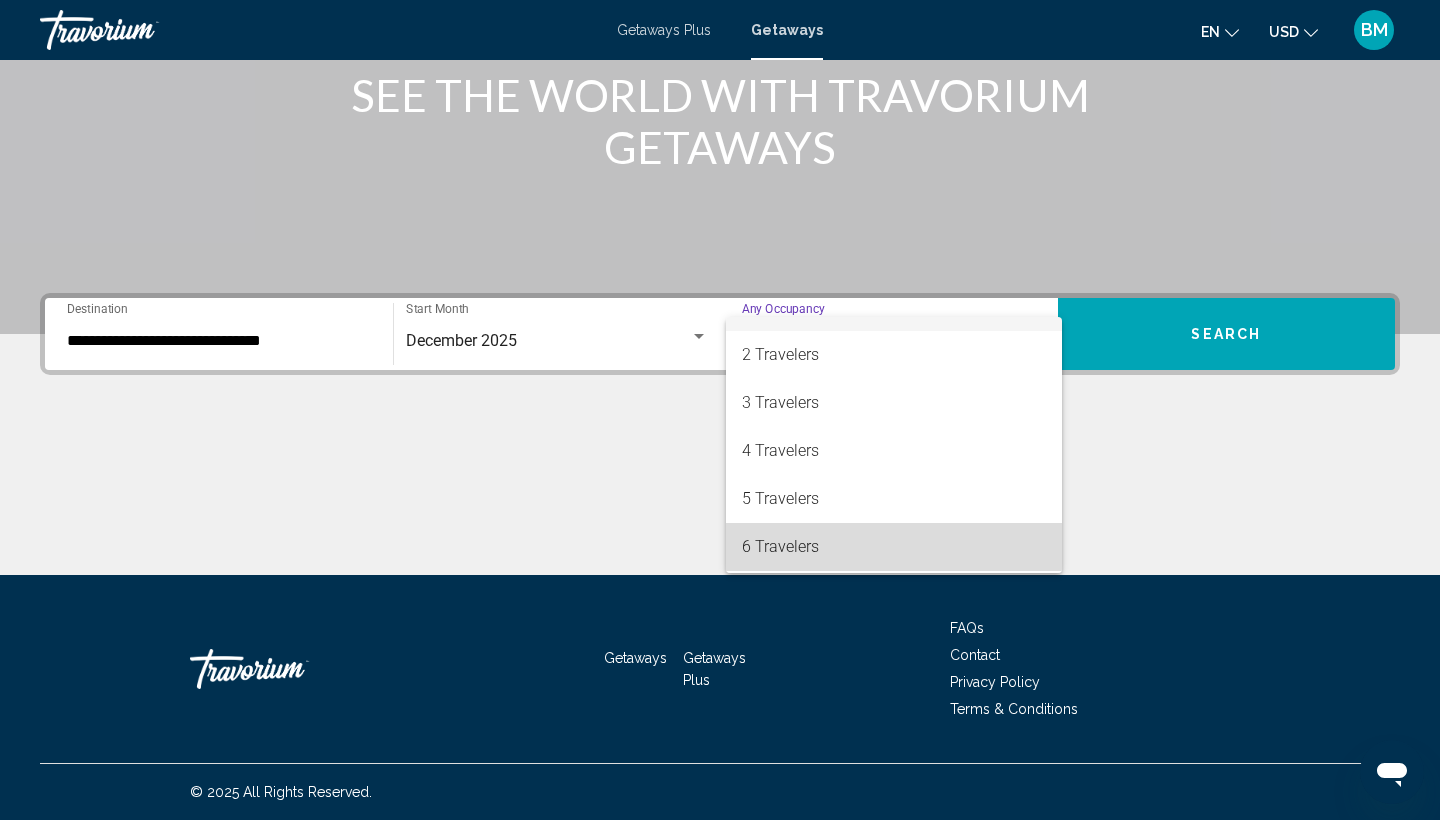 click on "6 Travelers" at bounding box center (894, 547) 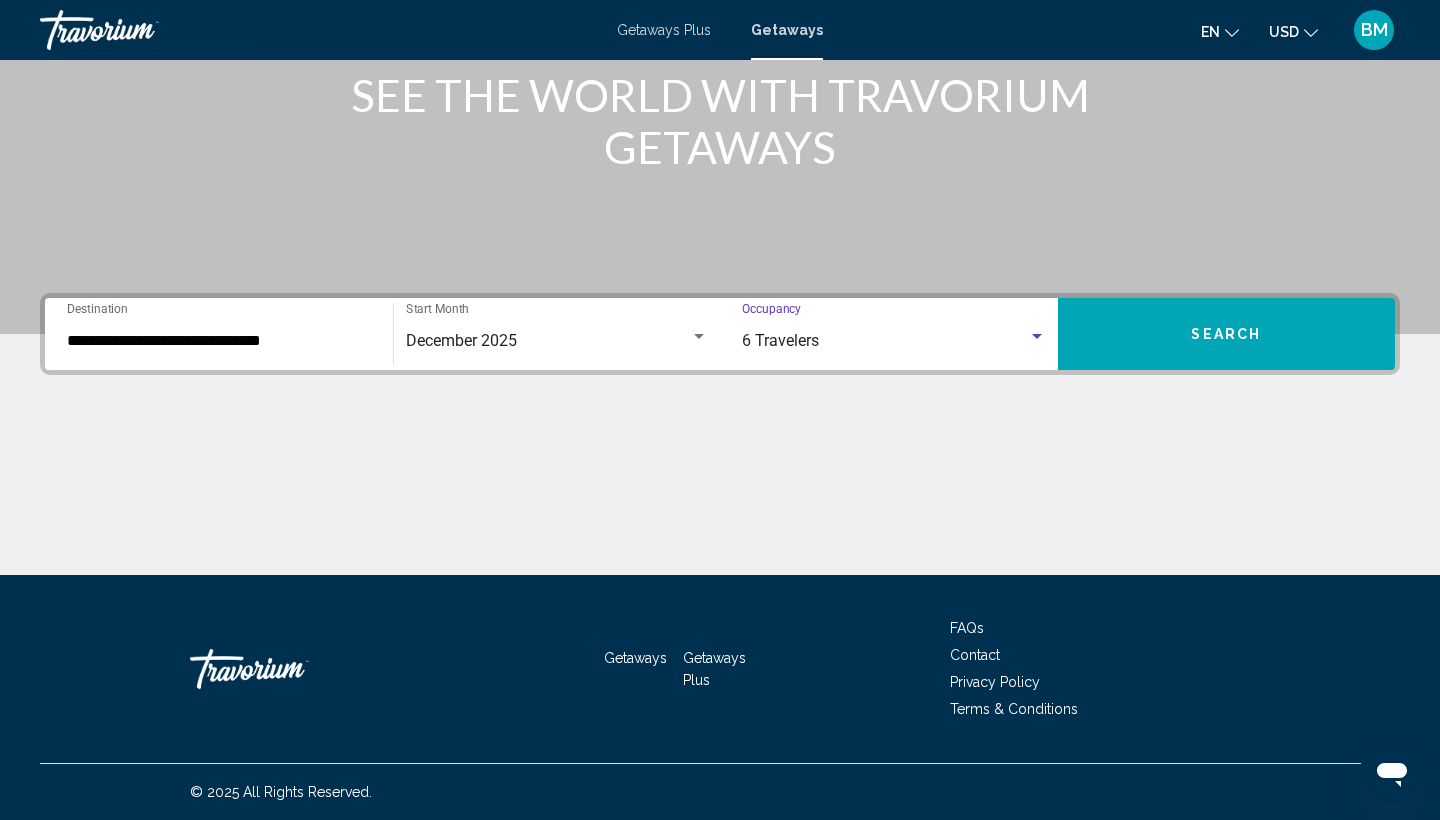 click on "Search" at bounding box center [1227, 334] 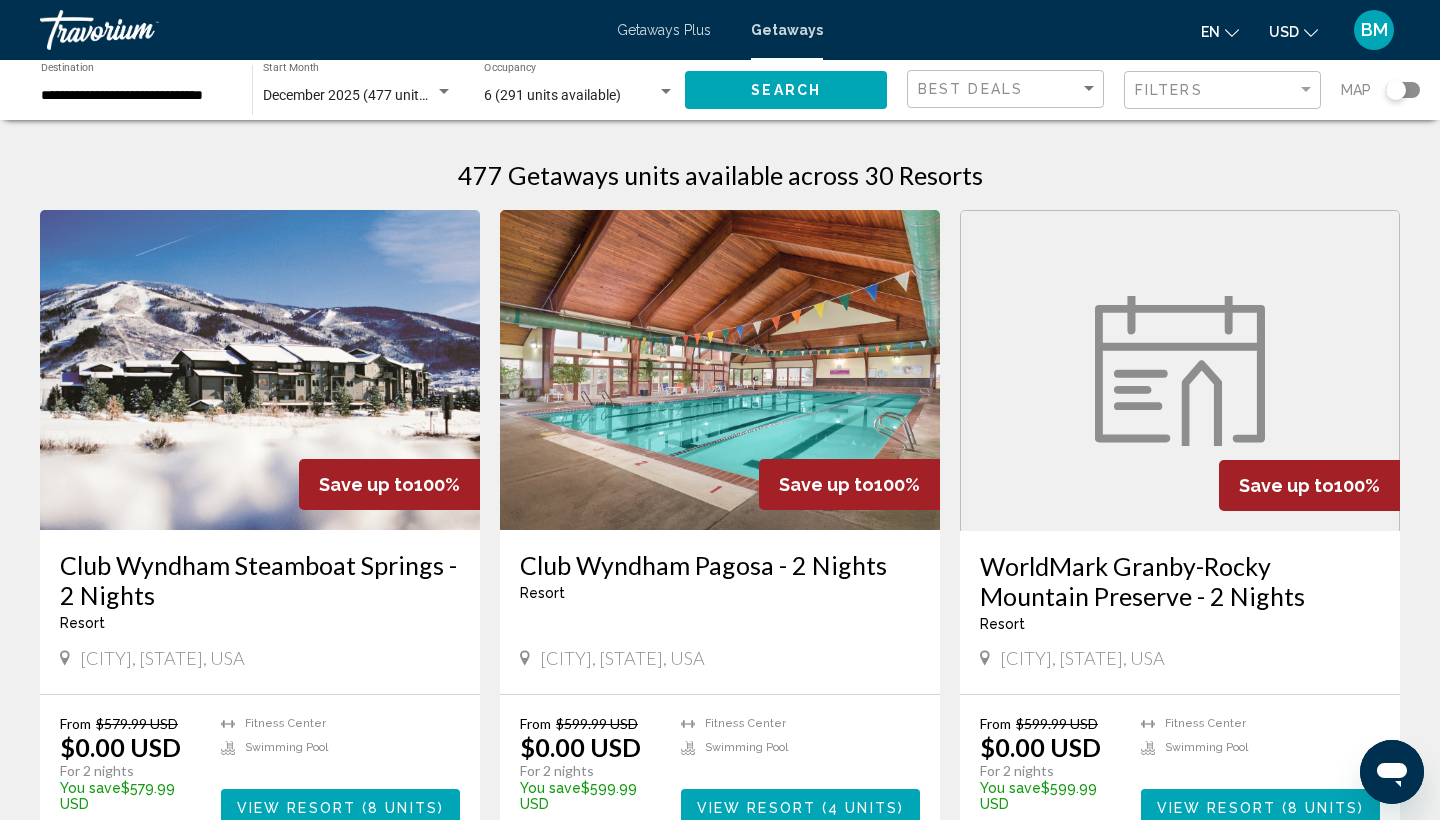 scroll, scrollTop: 0, scrollLeft: 0, axis: both 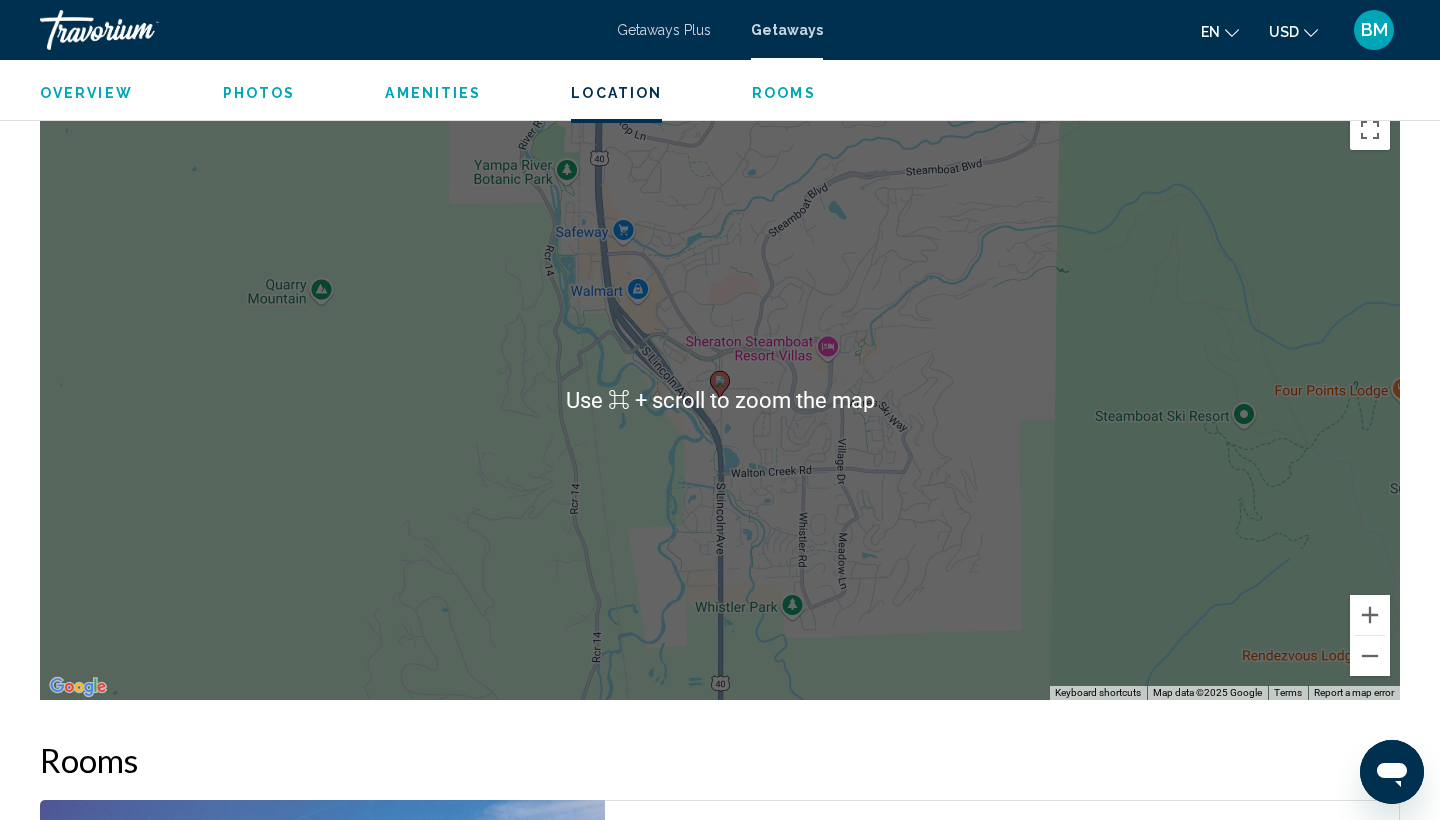 click on "To activate drag with keyboard, press Alt + Enter. Once in keyboard drag state, use the arrow keys to move the marker. To complete the drag, press the Enter key. To cancel, press Escape." at bounding box center (720, 400) 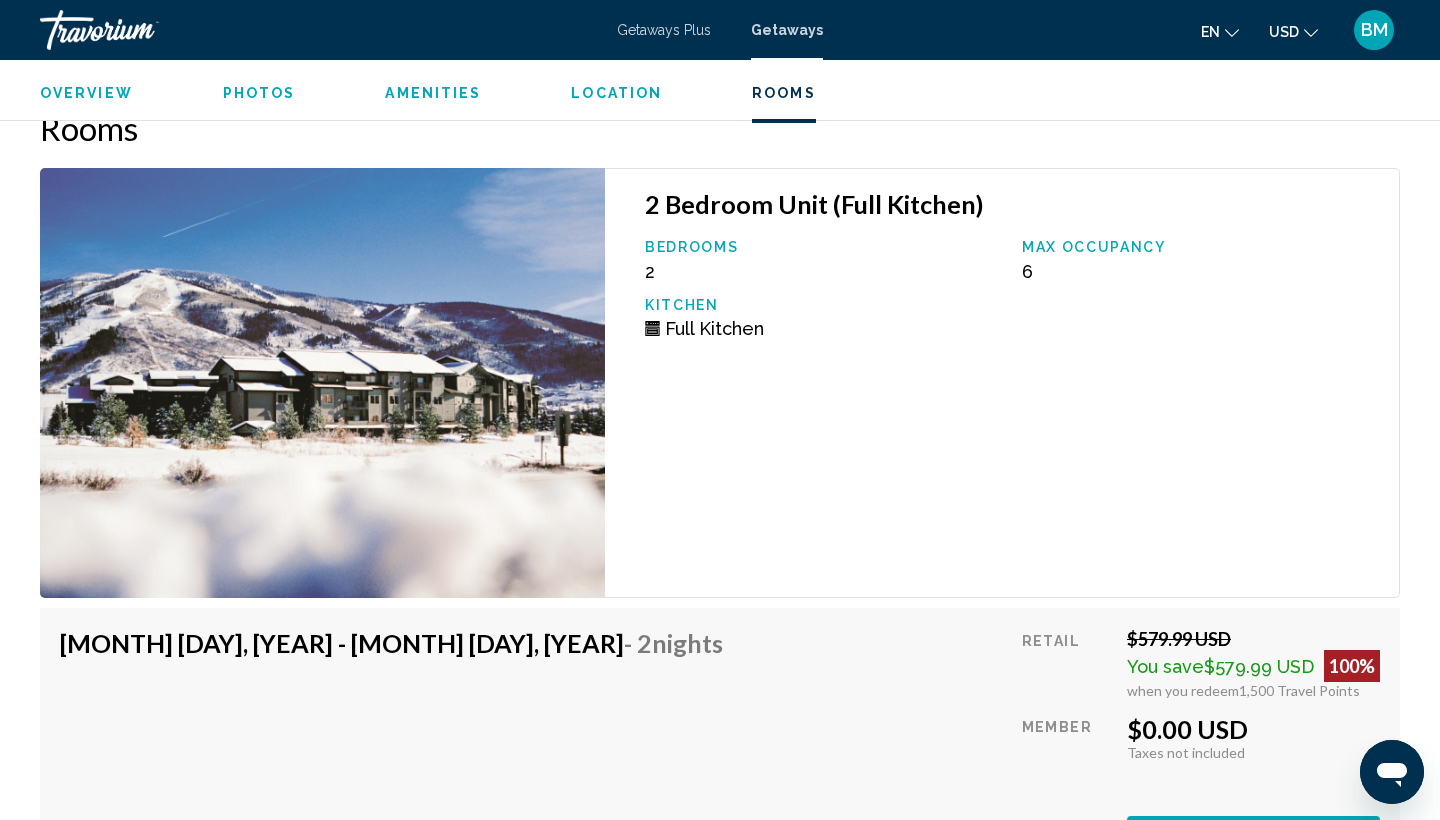 scroll, scrollTop: 2730, scrollLeft: 0, axis: vertical 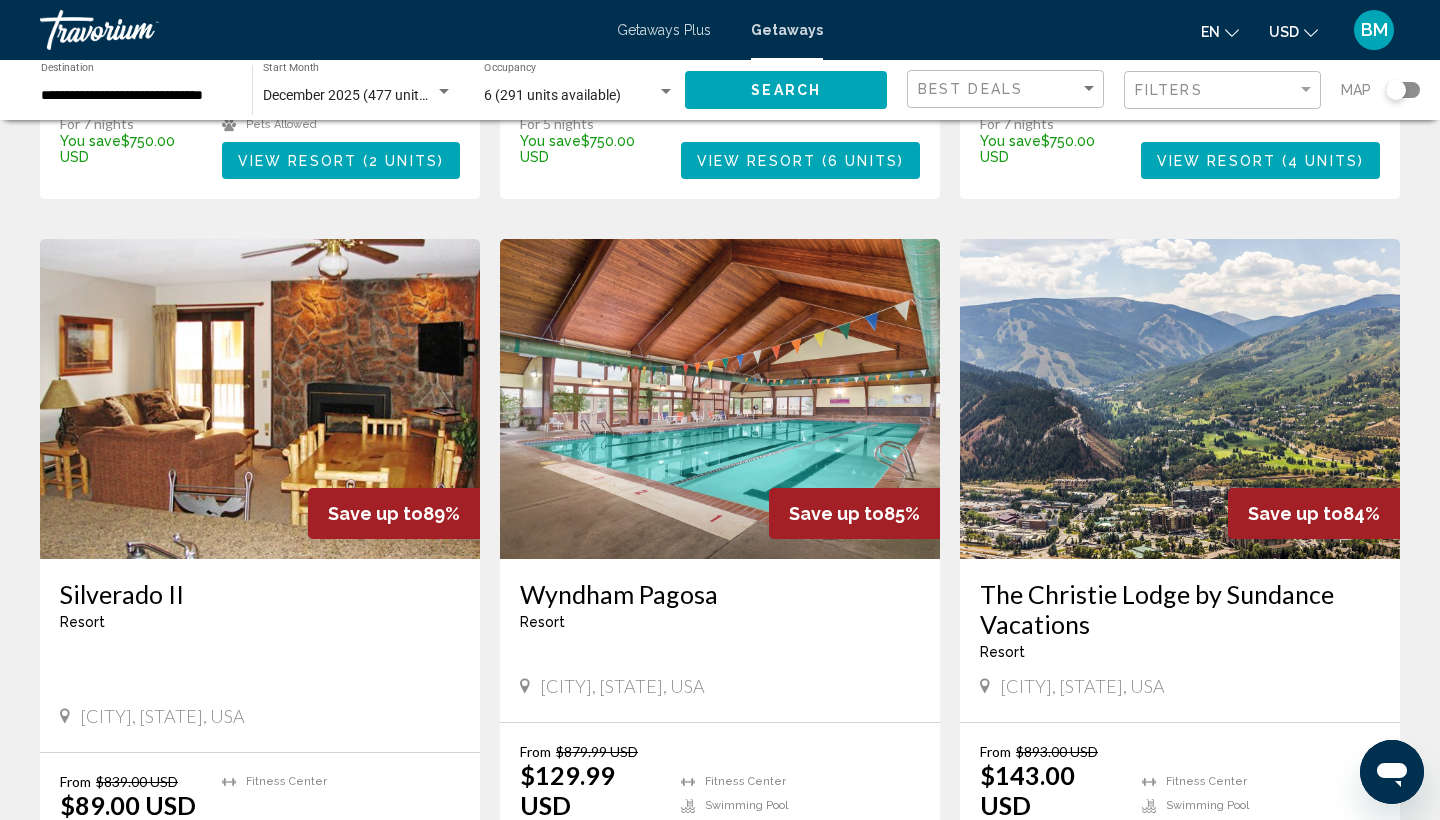 click at bounding box center [720, 399] 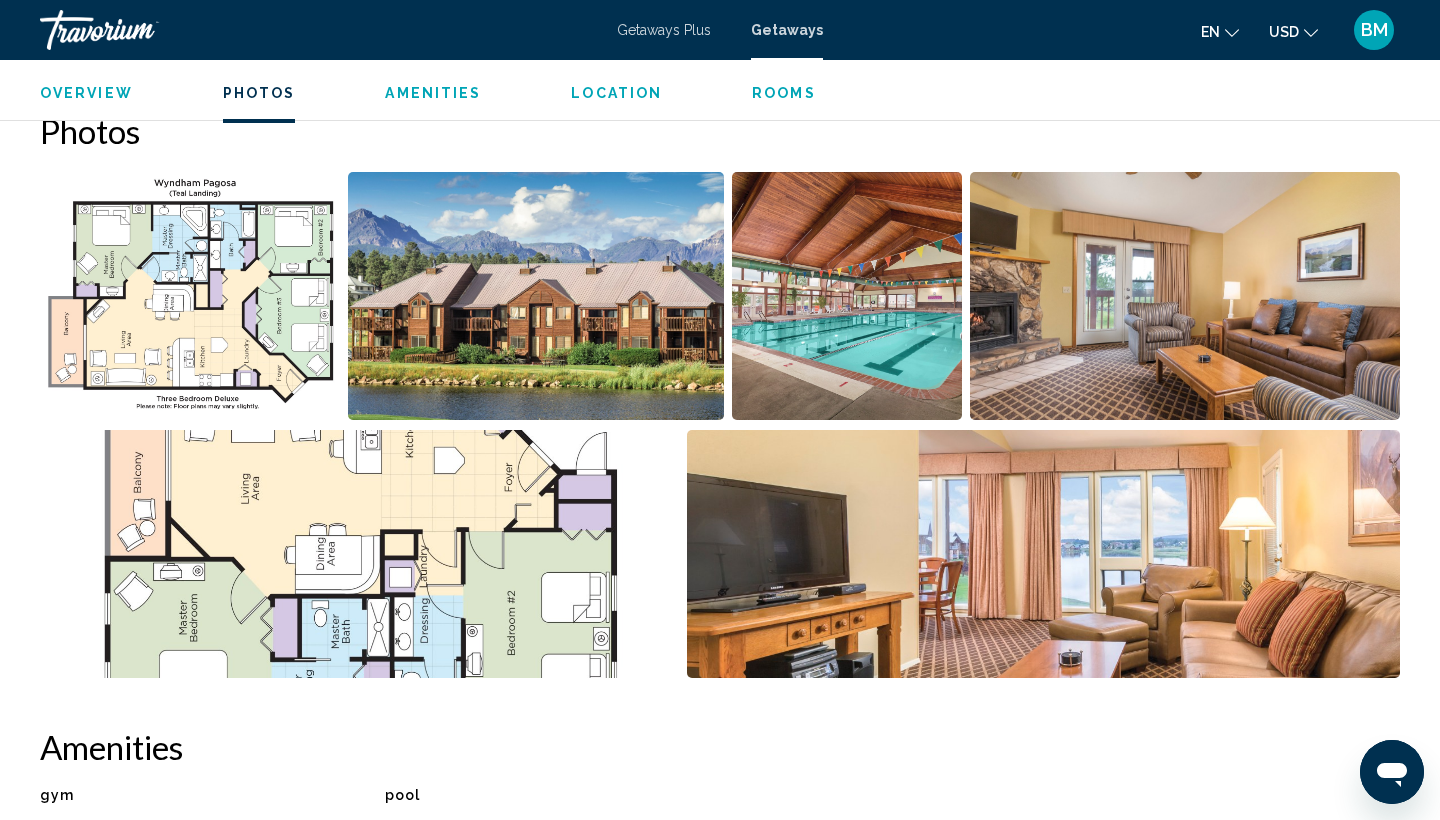 scroll, scrollTop: 337, scrollLeft: 0, axis: vertical 